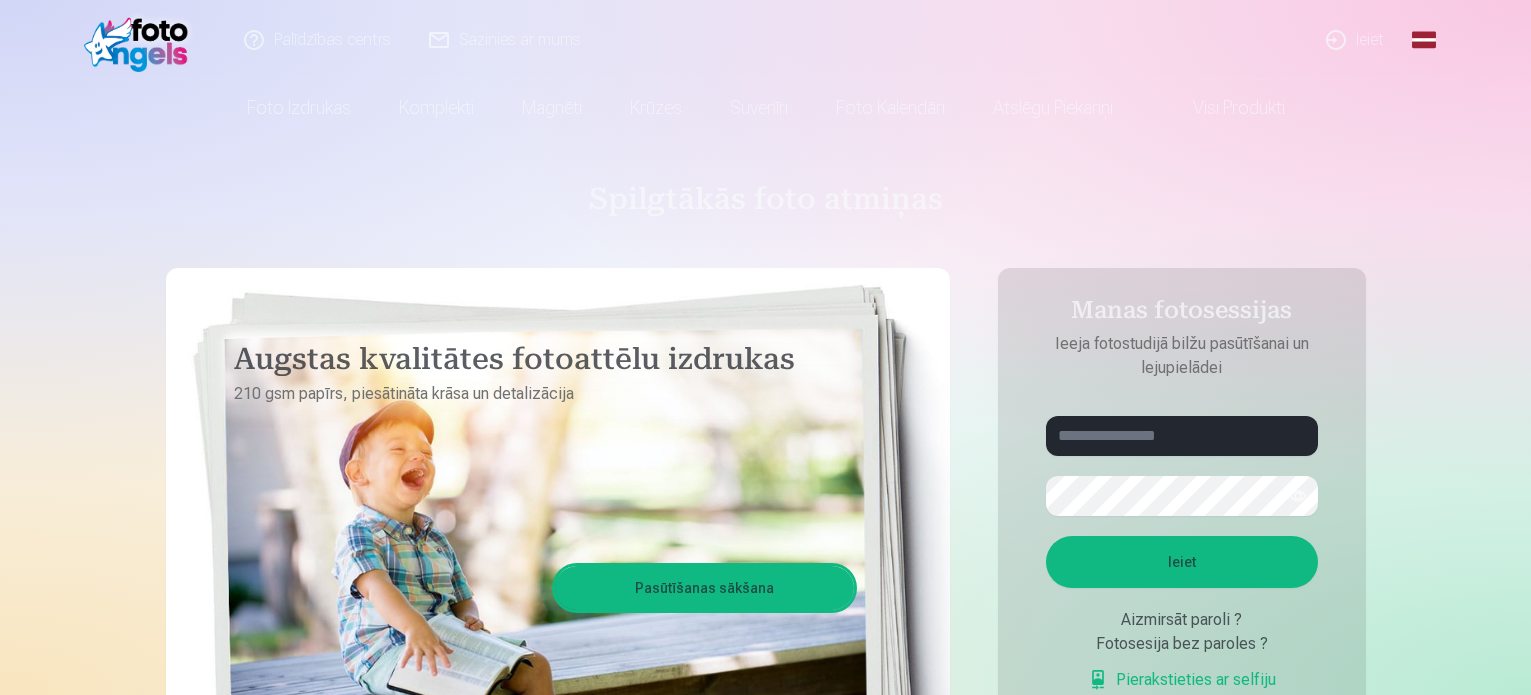 scroll, scrollTop: 0, scrollLeft: 0, axis: both 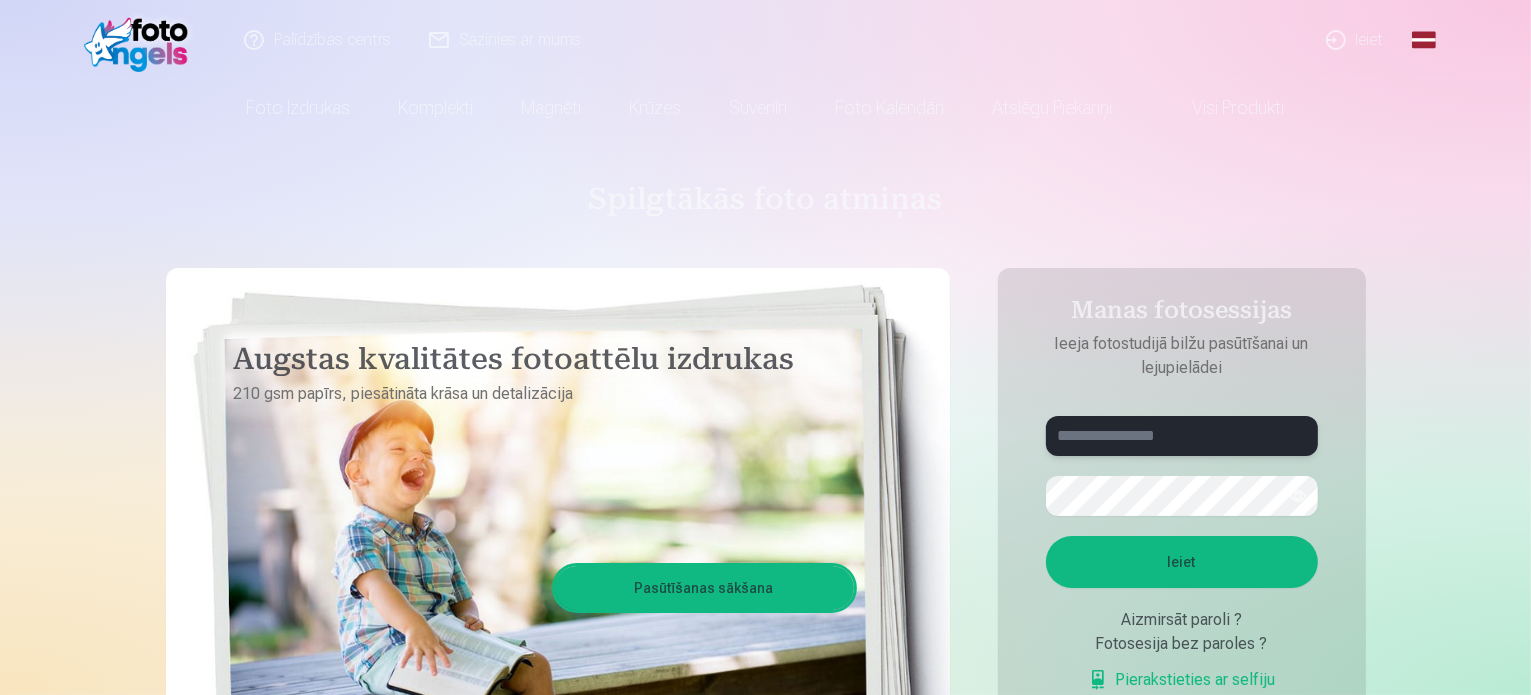 type on "**********" 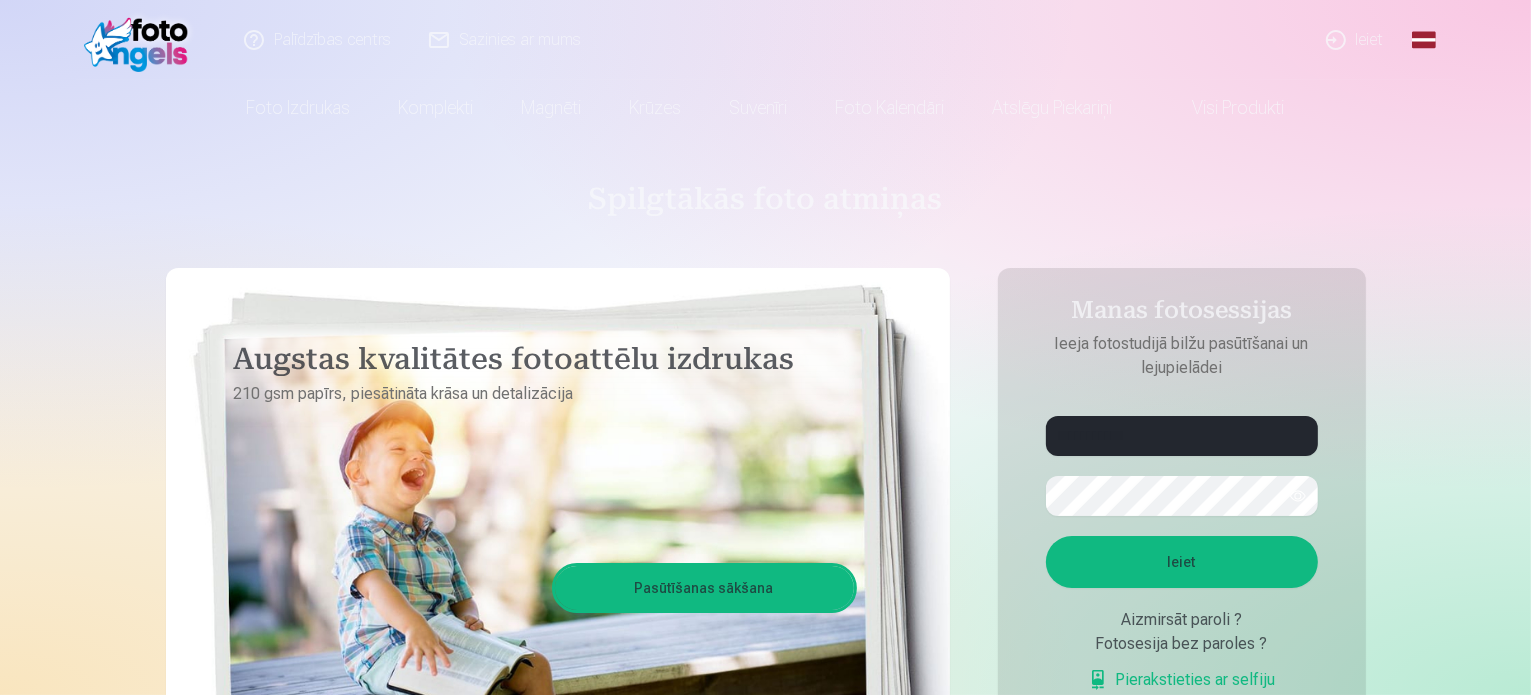 click on "Ieiet" at bounding box center (1182, 562) 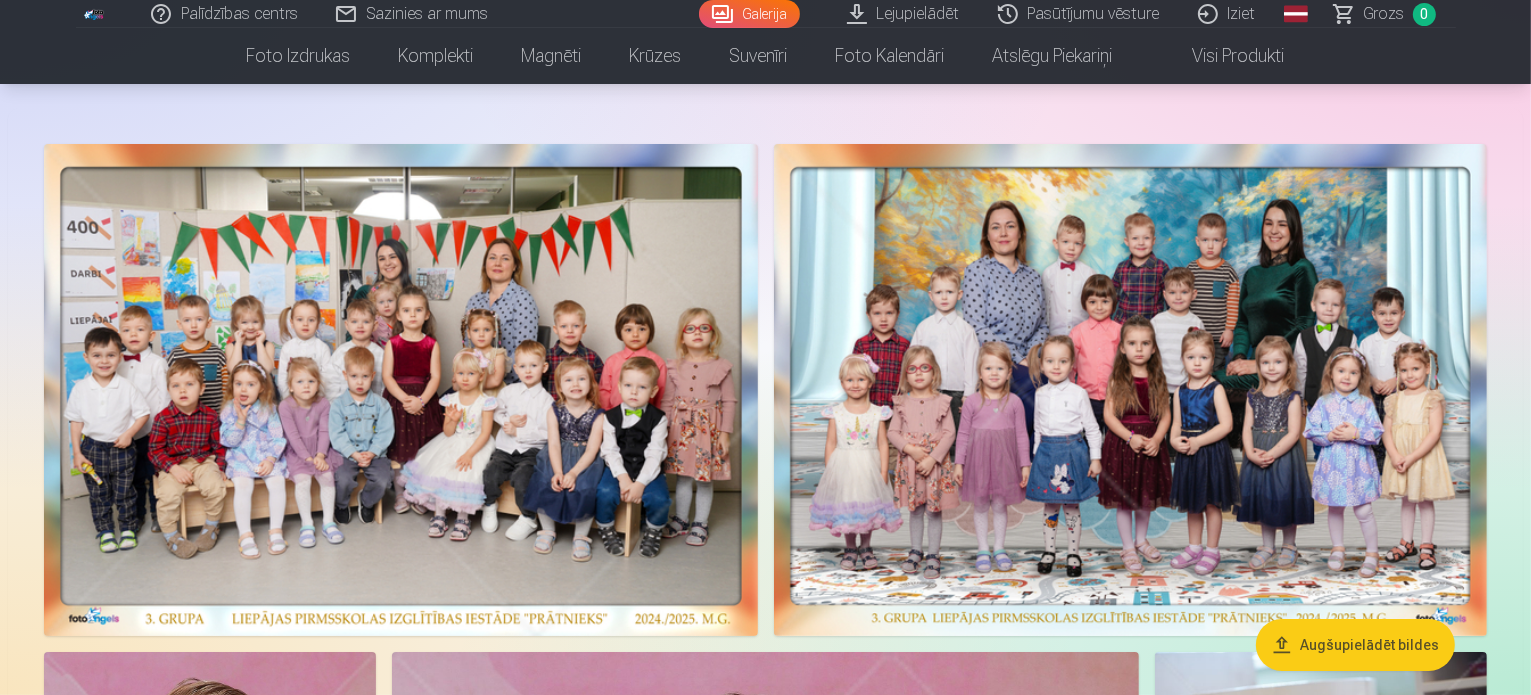scroll, scrollTop: 0, scrollLeft: 0, axis: both 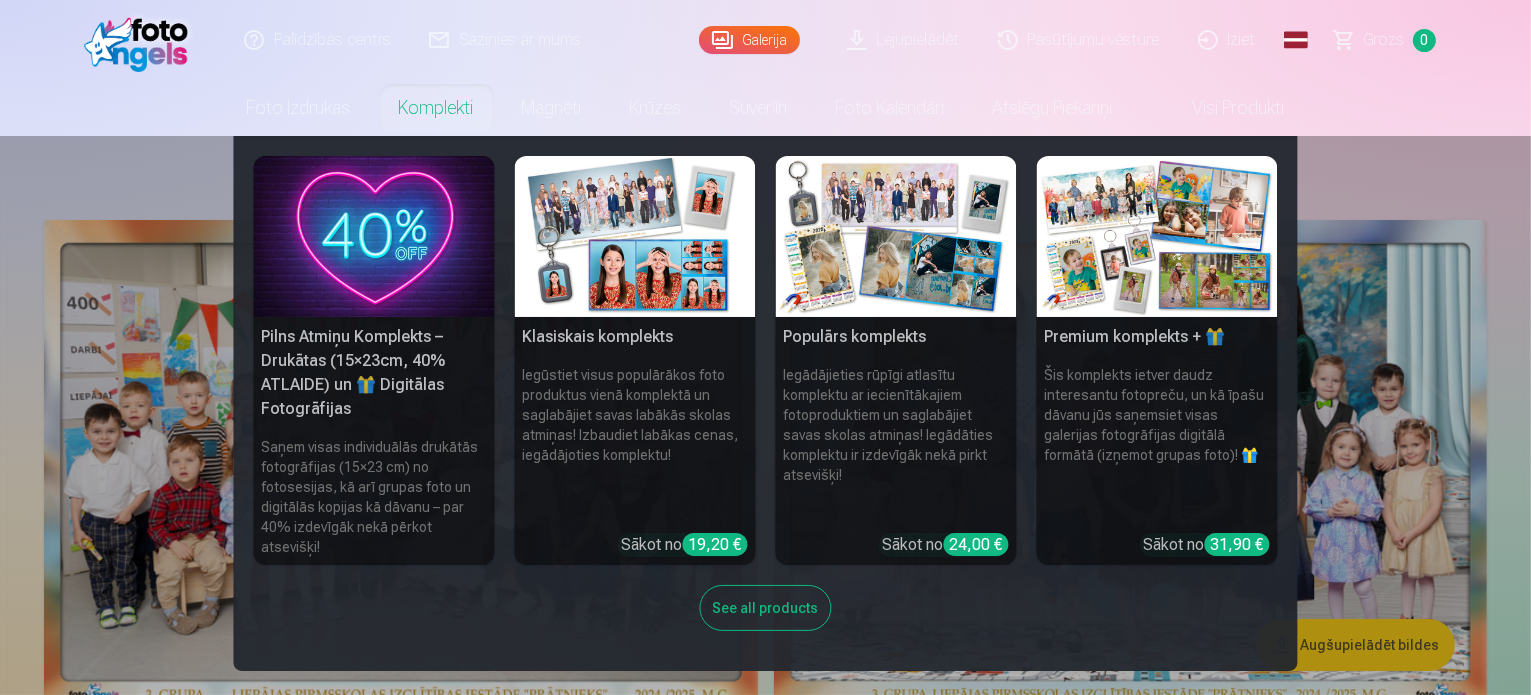 click on "Komplekti" at bounding box center (436, 108) 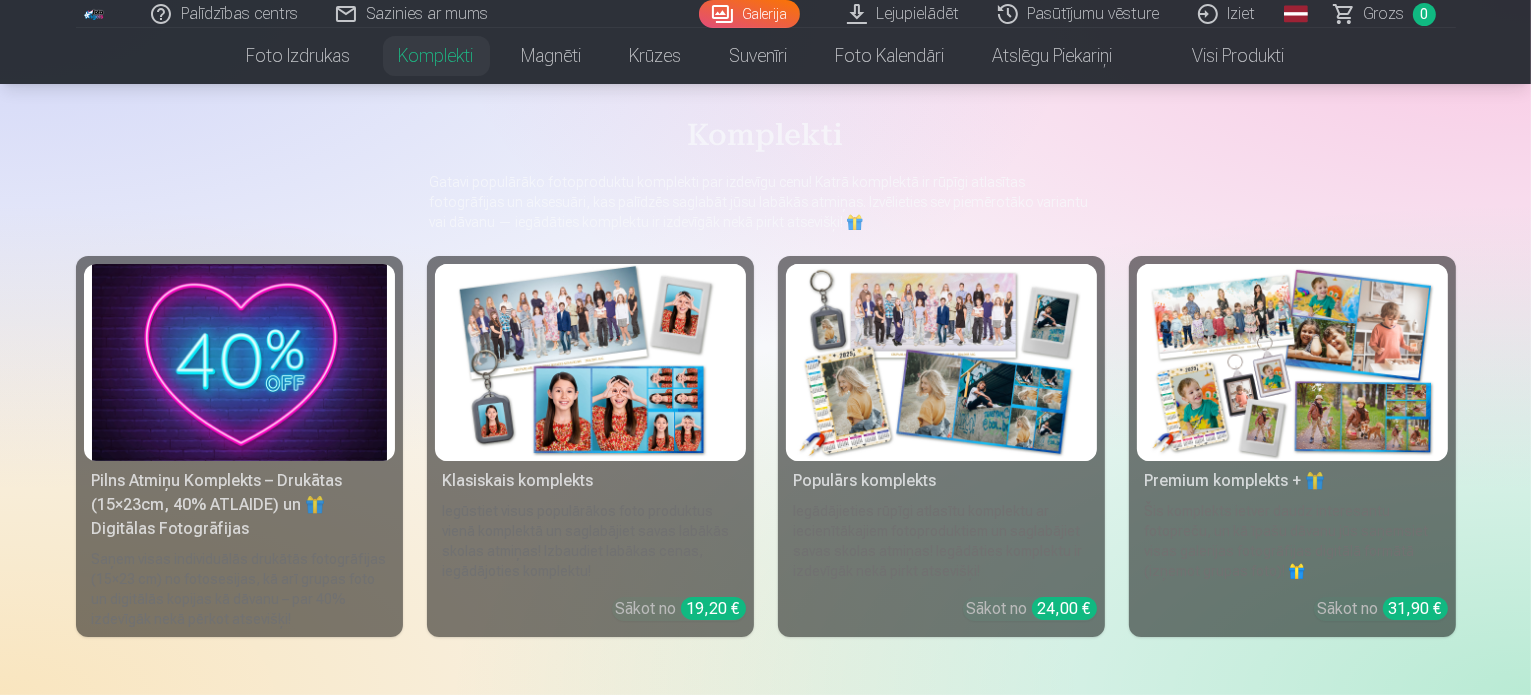 scroll, scrollTop: 120, scrollLeft: 0, axis: vertical 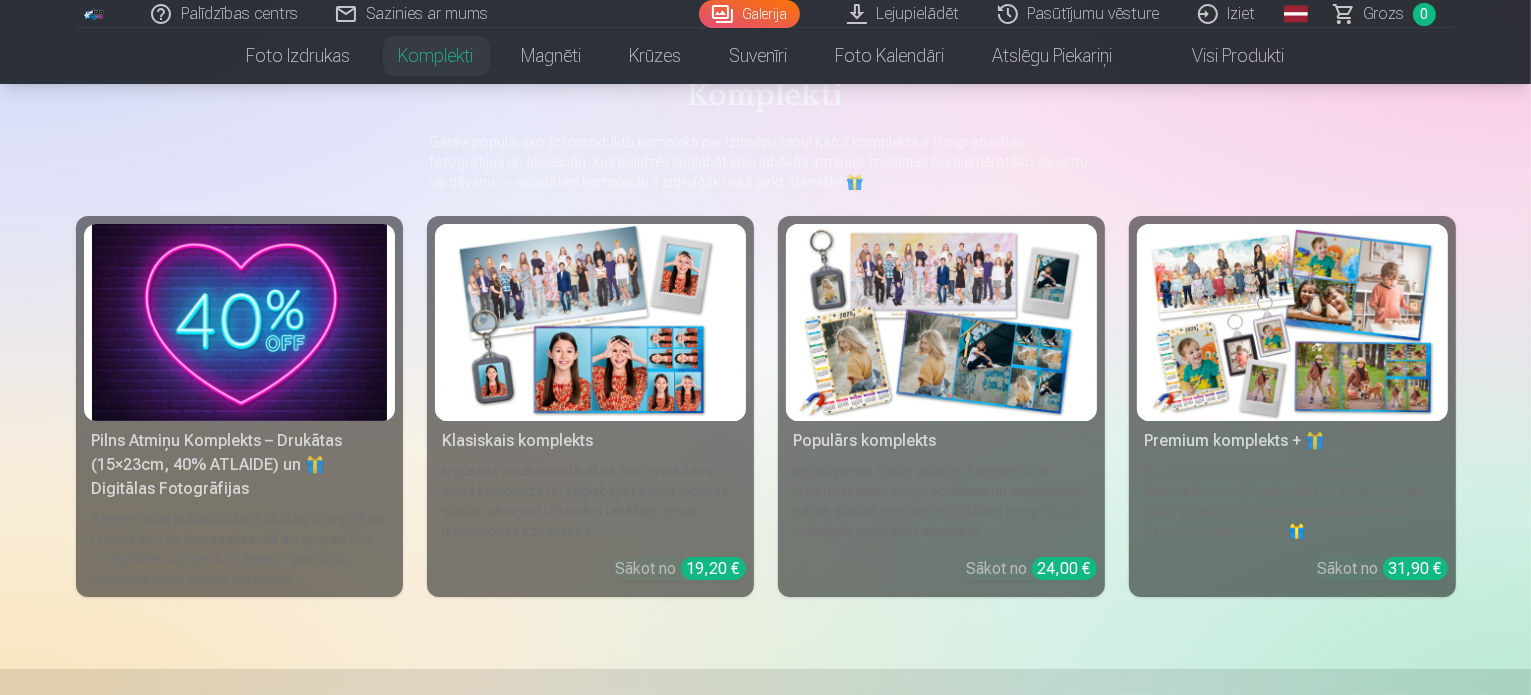 click at bounding box center (239, 322) 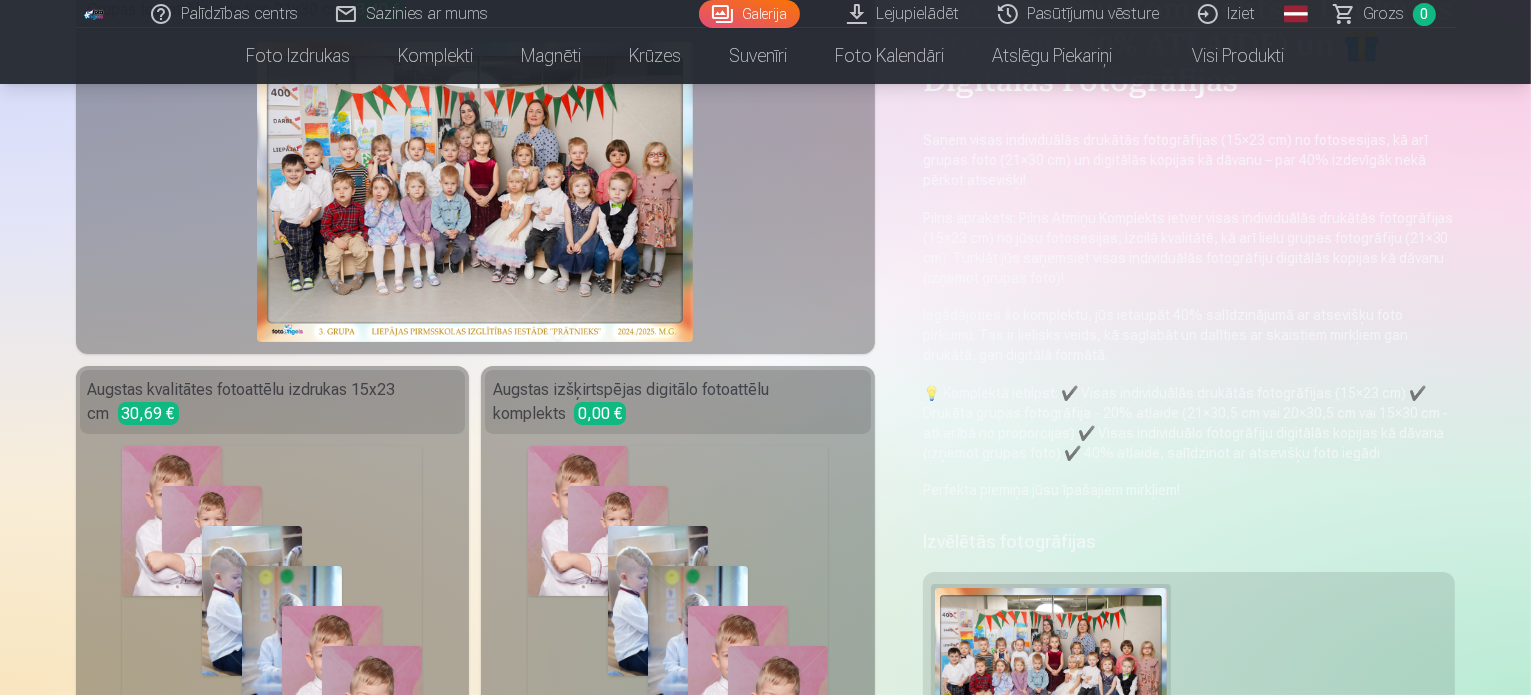 scroll, scrollTop: 200, scrollLeft: 0, axis: vertical 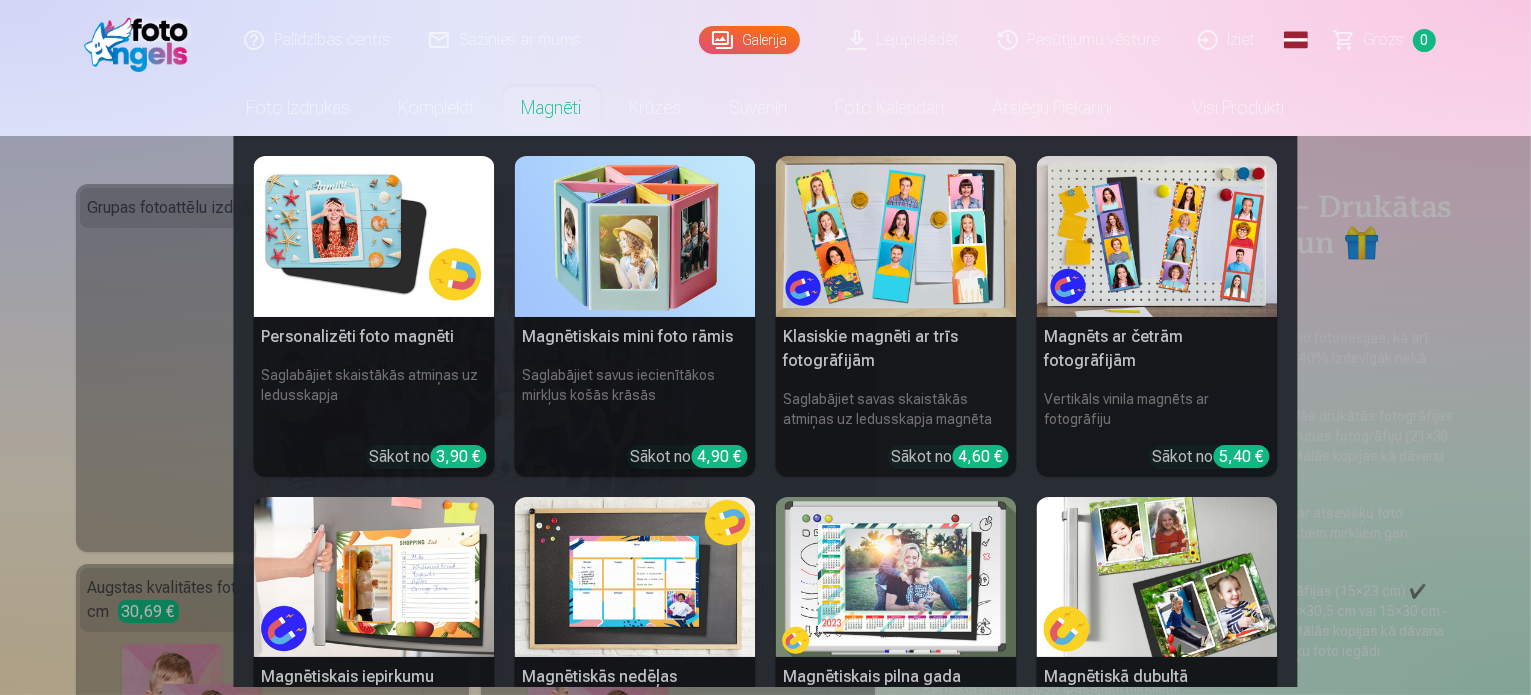 click on "Personalizēti foto magnēti" at bounding box center (374, 337) 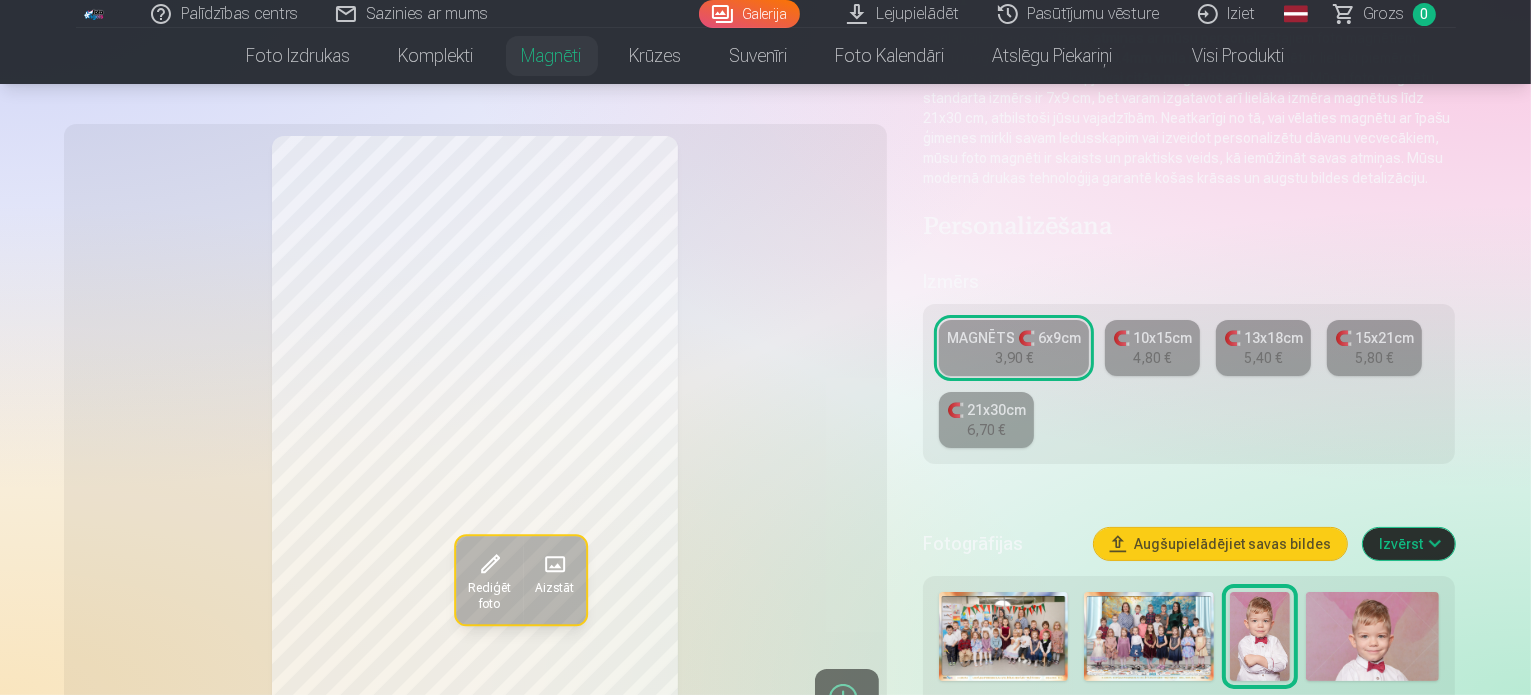 scroll, scrollTop: 347, scrollLeft: 0, axis: vertical 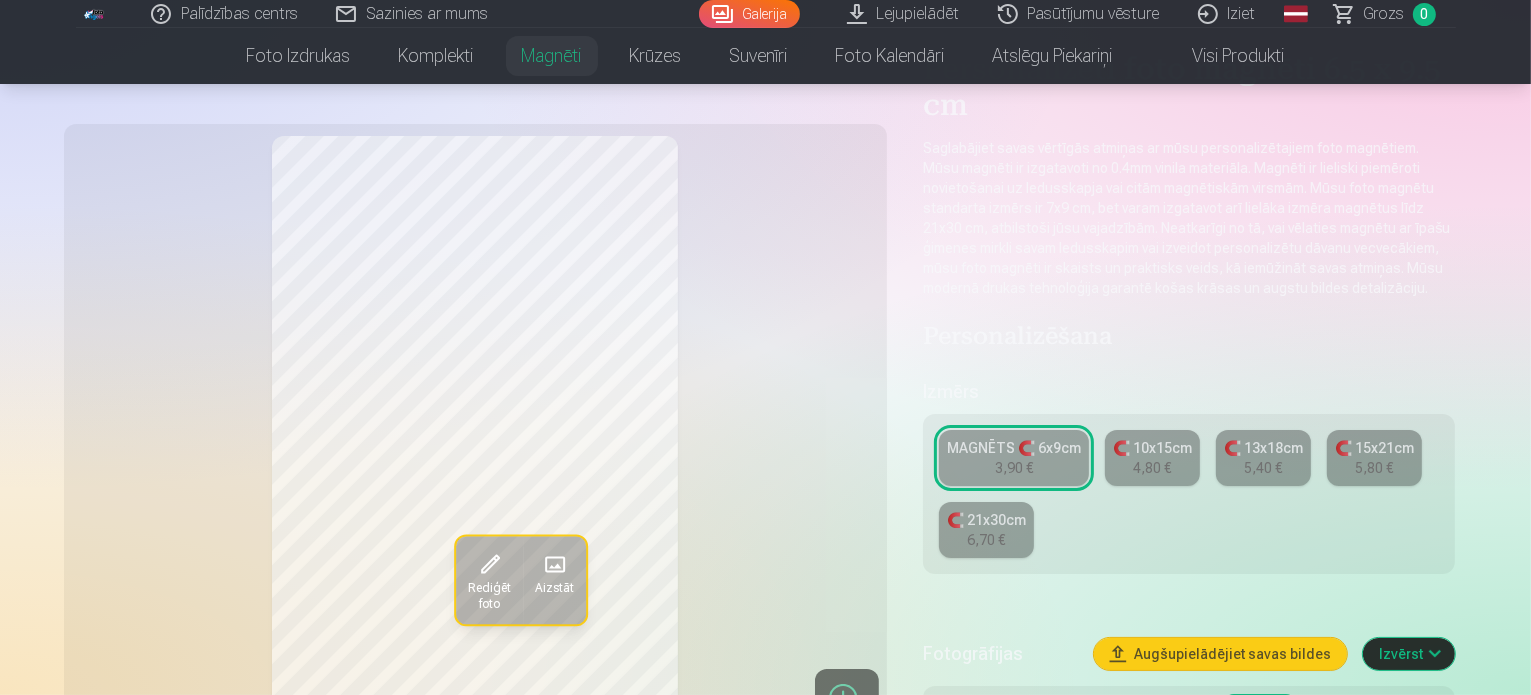 click on "Pasūtījumu vēsture" at bounding box center [1080, 14] 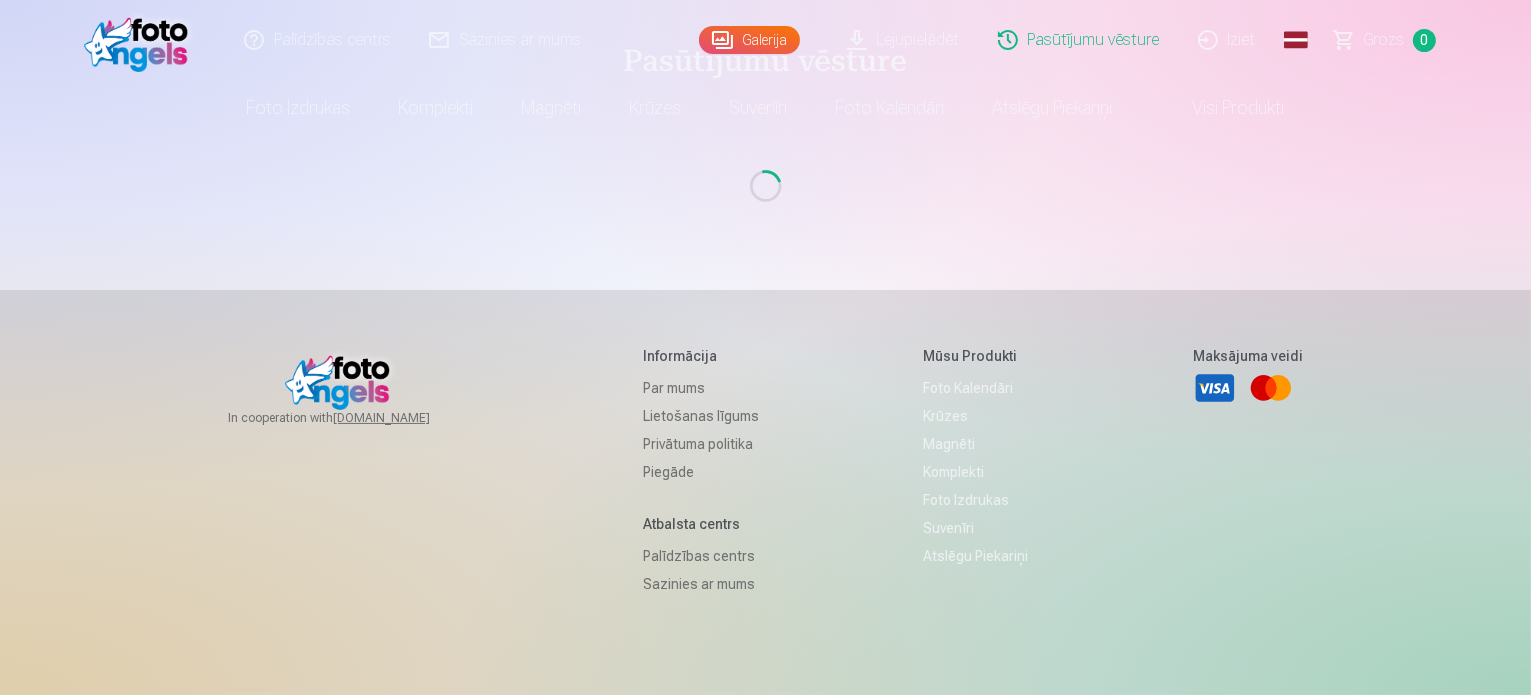 scroll, scrollTop: 0, scrollLeft: 0, axis: both 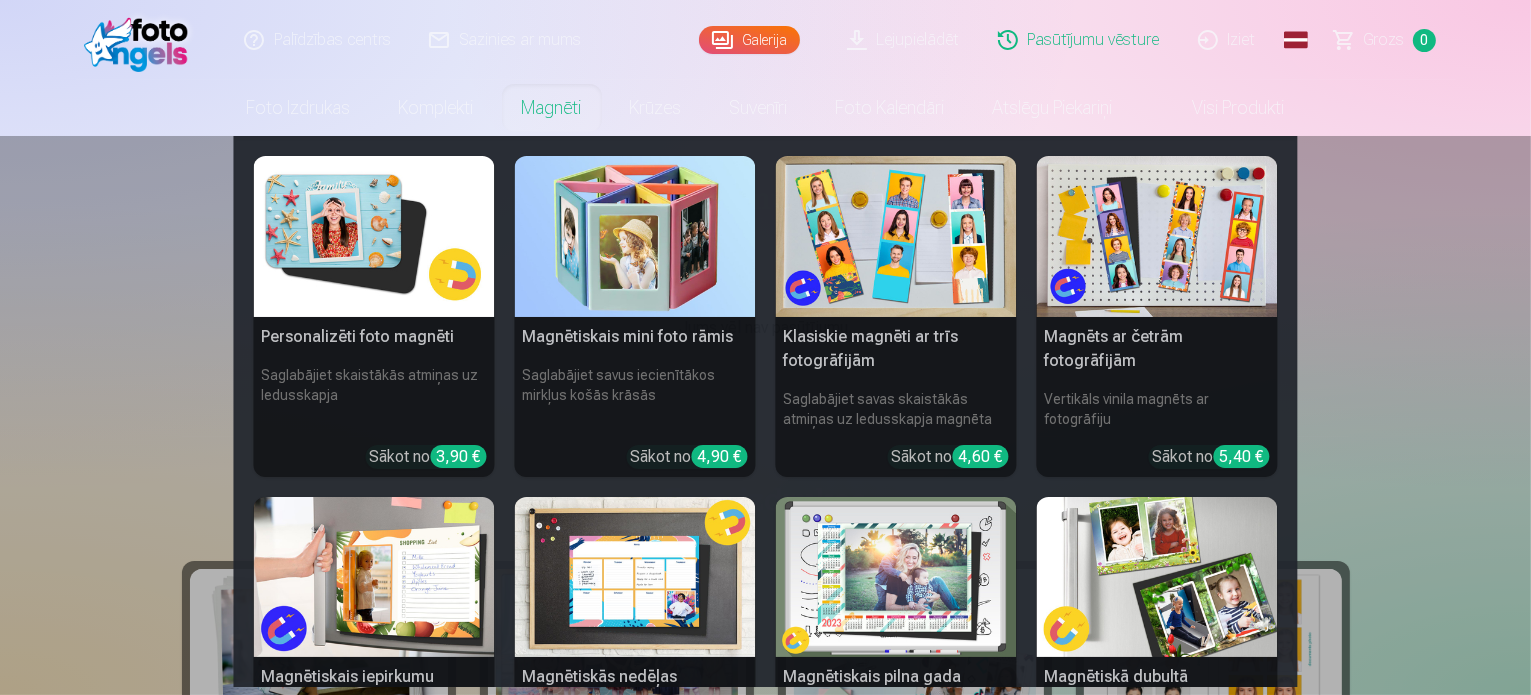 click on "Magnēti" at bounding box center (552, 108) 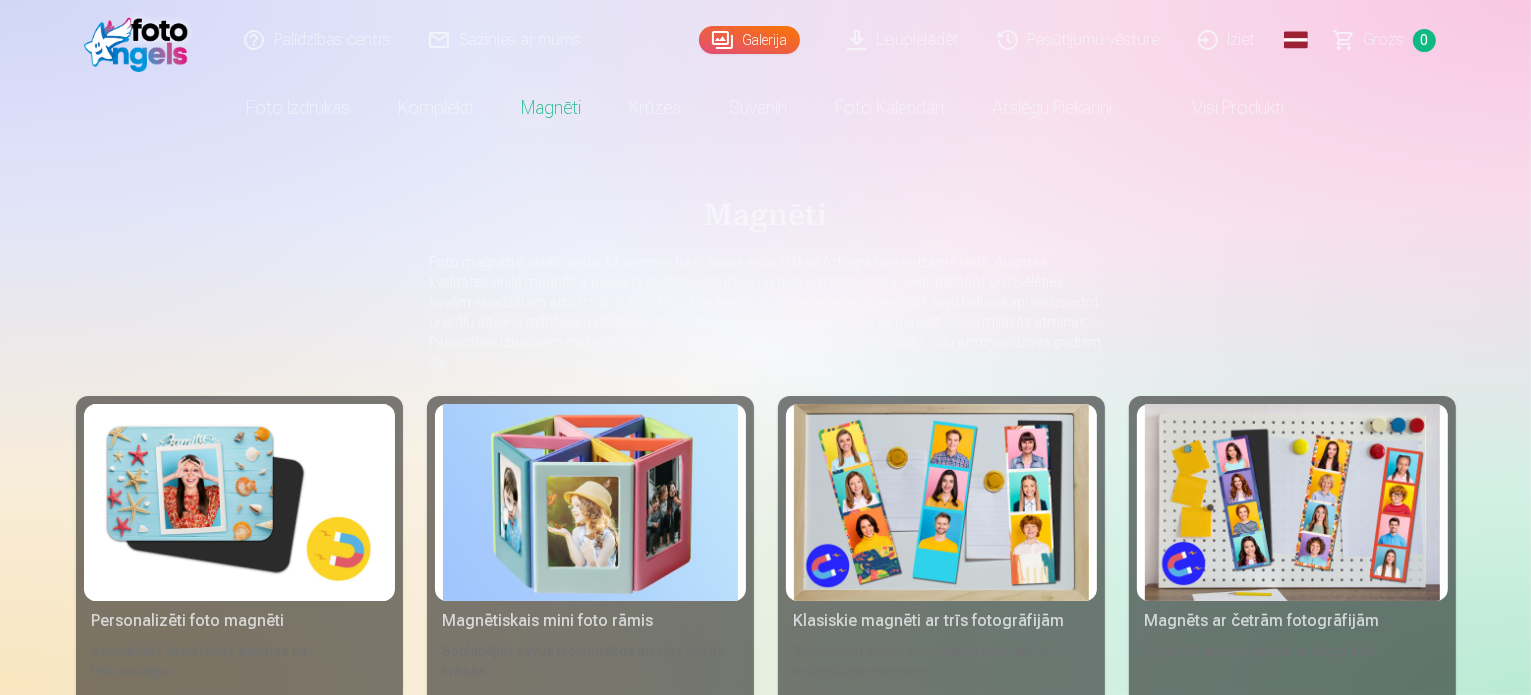 click at bounding box center [239, 502] 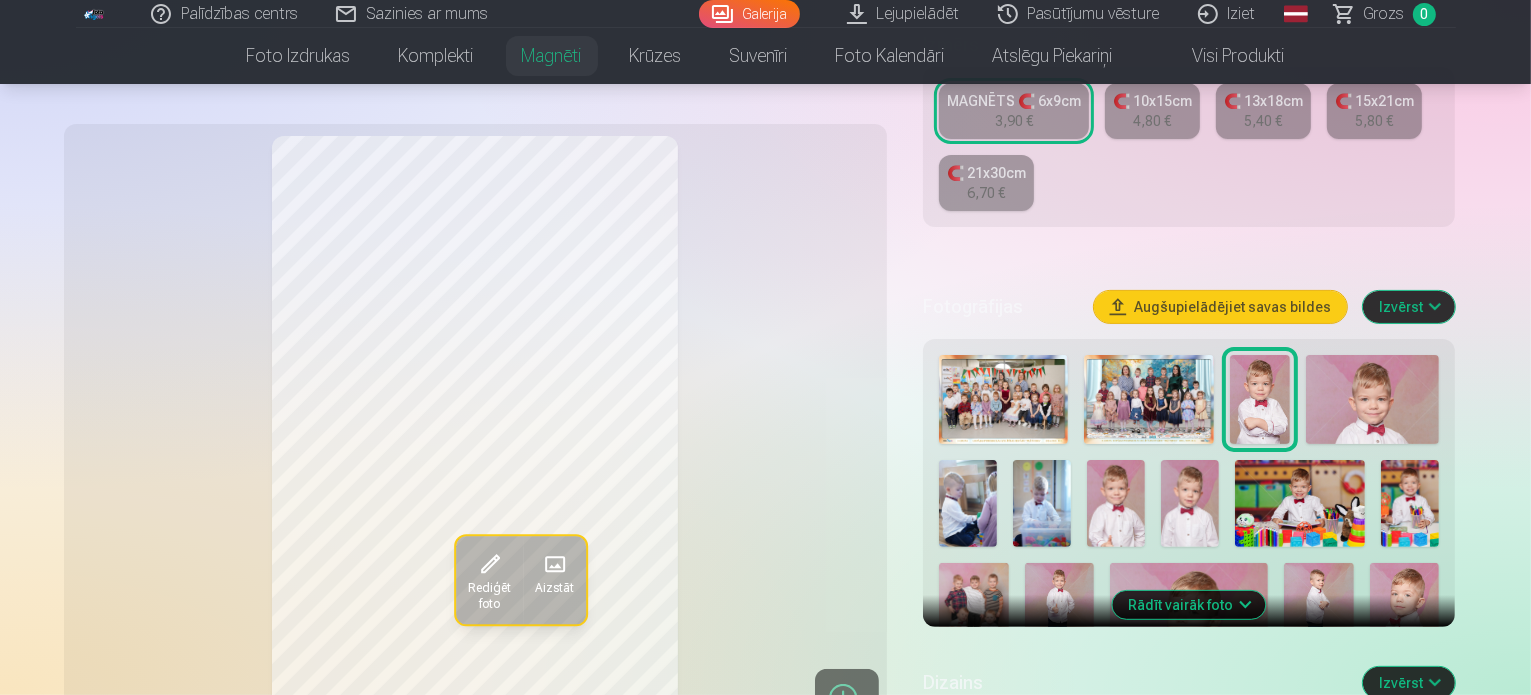 scroll, scrollTop: 584, scrollLeft: 0, axis: vertical 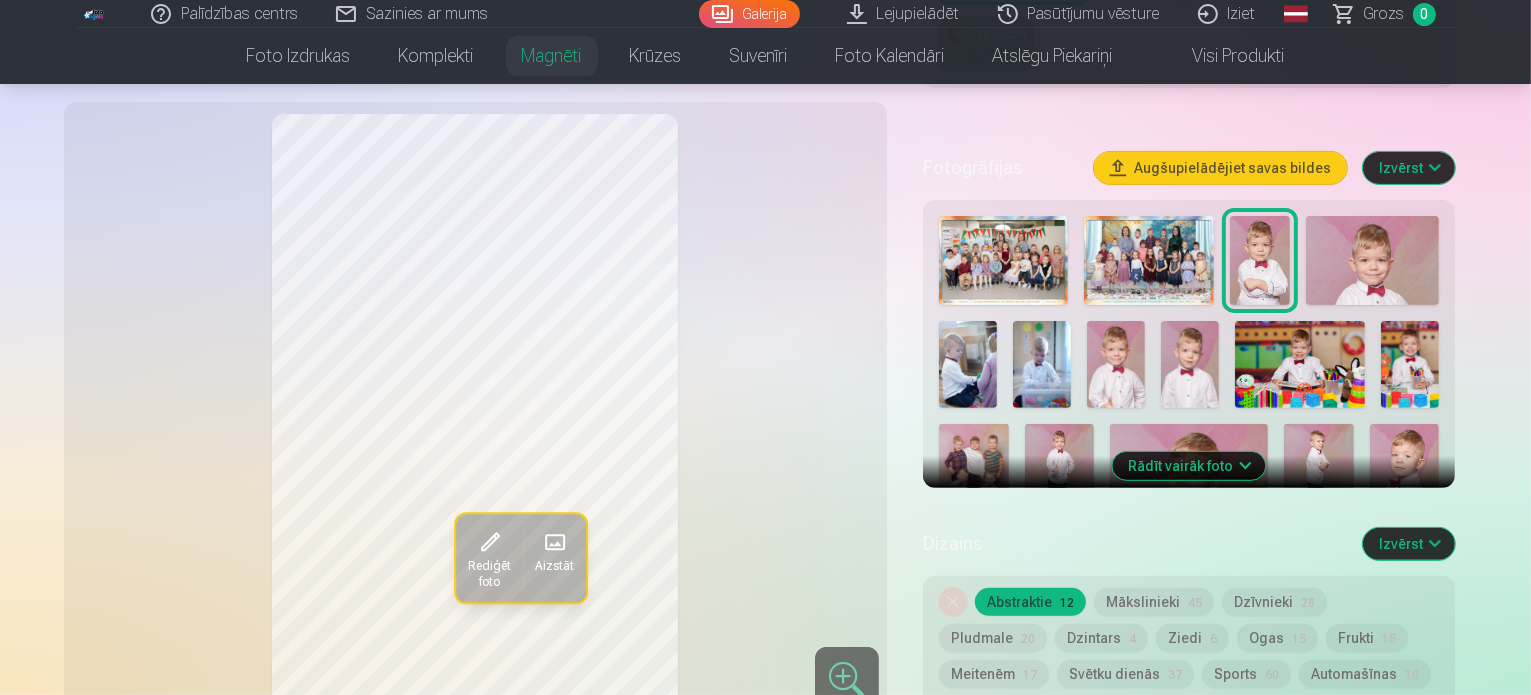 click on "Izvērst" at bounding box center (1409, 168) 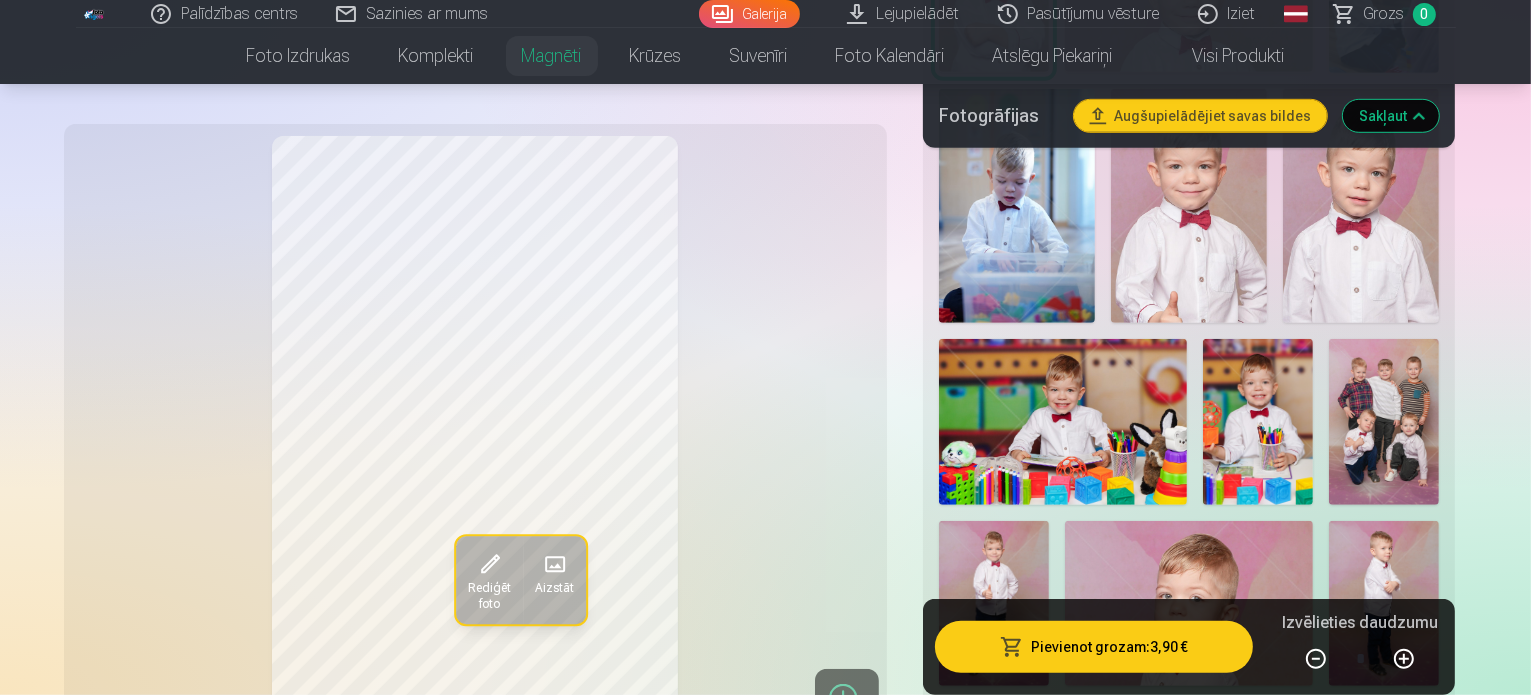 scroll, scrollTop: 1162, scrollLeft: 0, axis: vertical 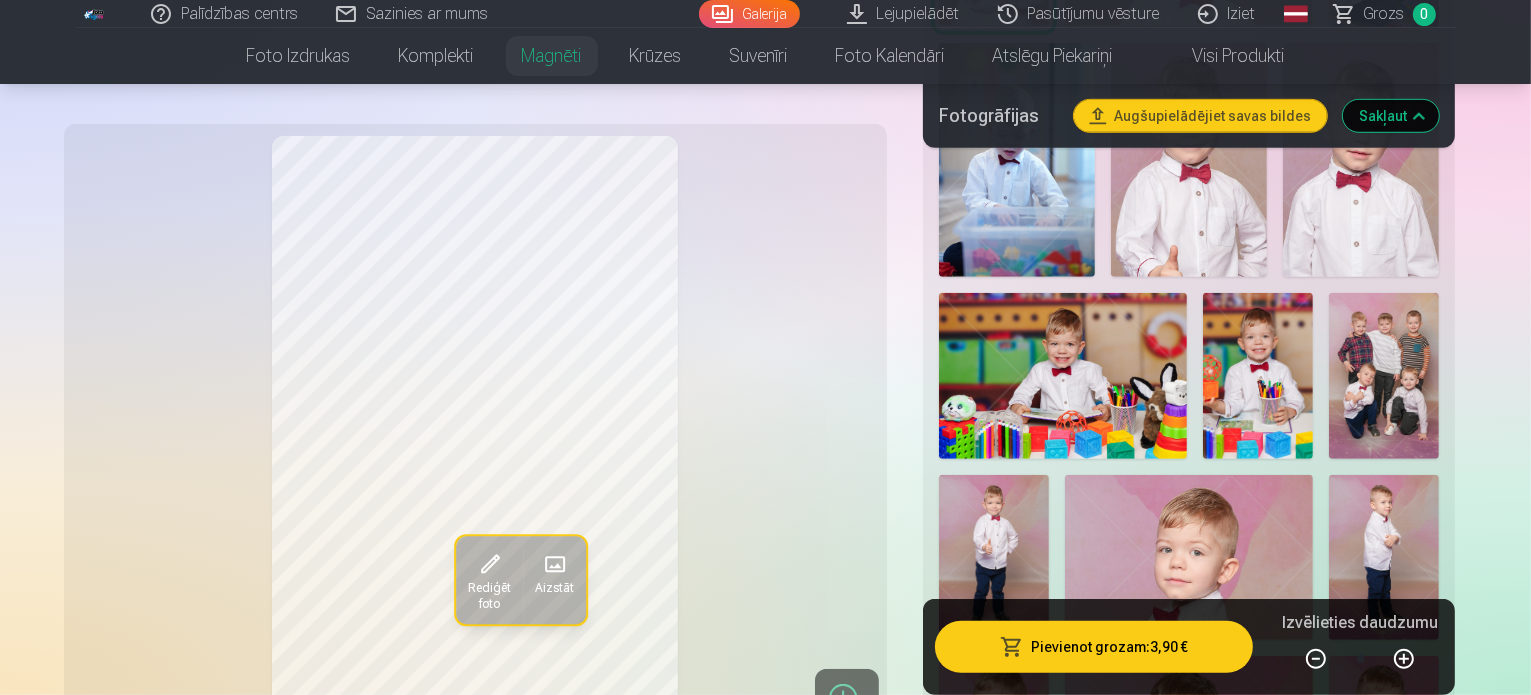 click at bounding box center (1124, 1100) 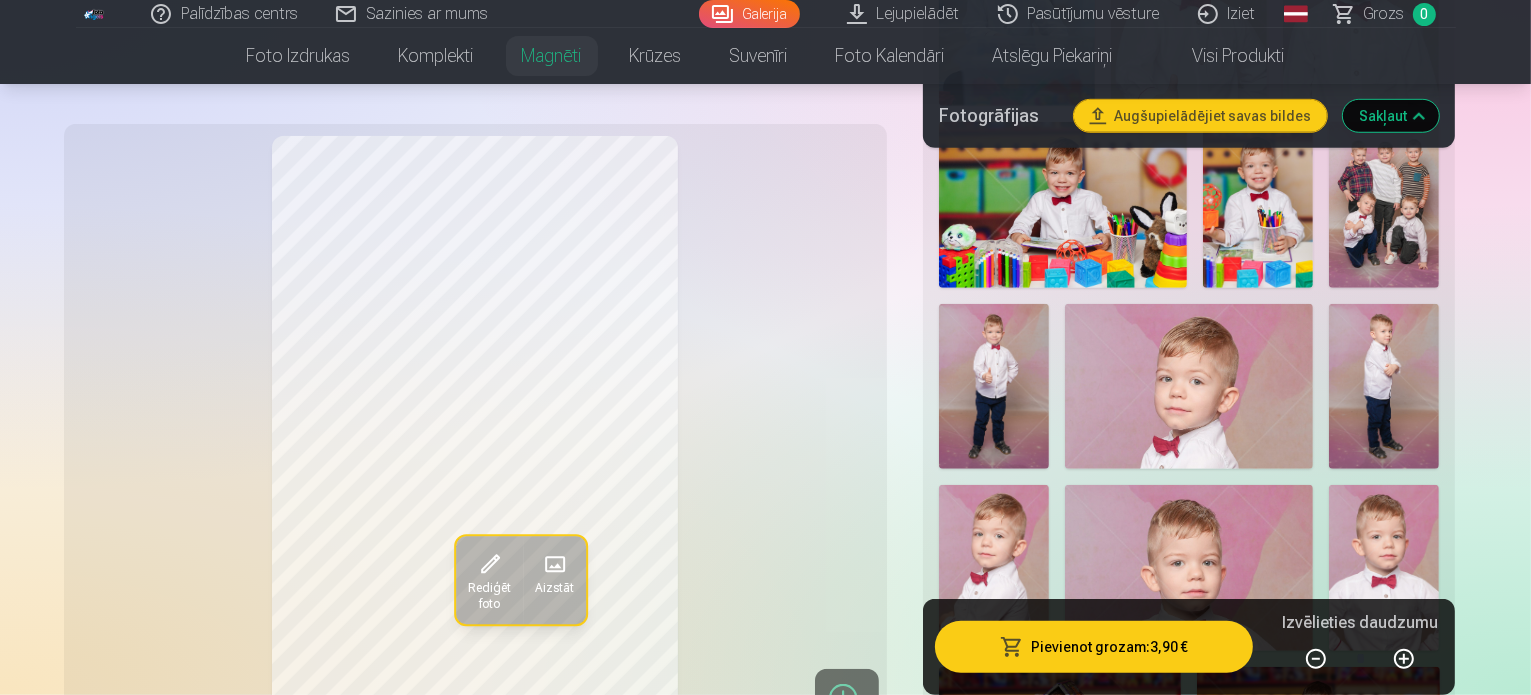 scroll, scrollTop: 1412, scrollLeft: 0, axis: vertical 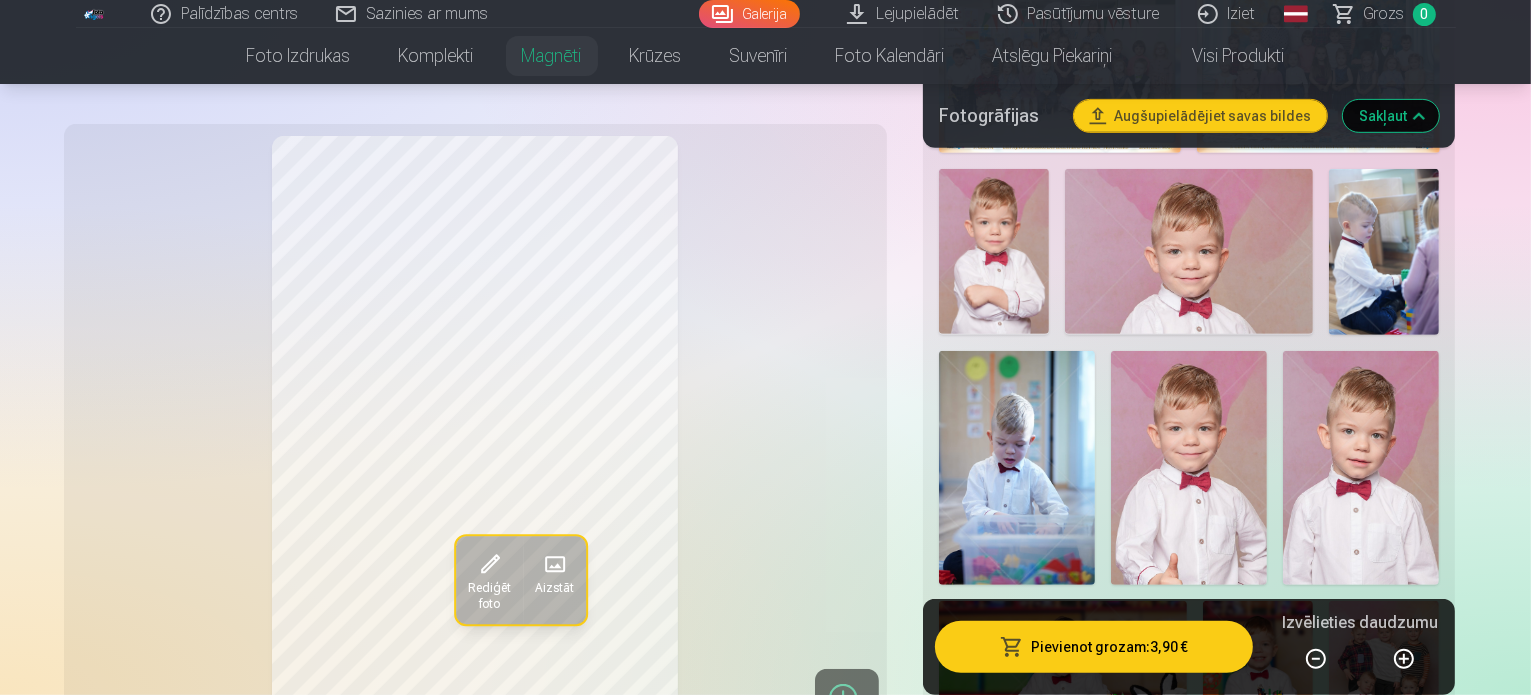 click at bounding box center [1361, 468] 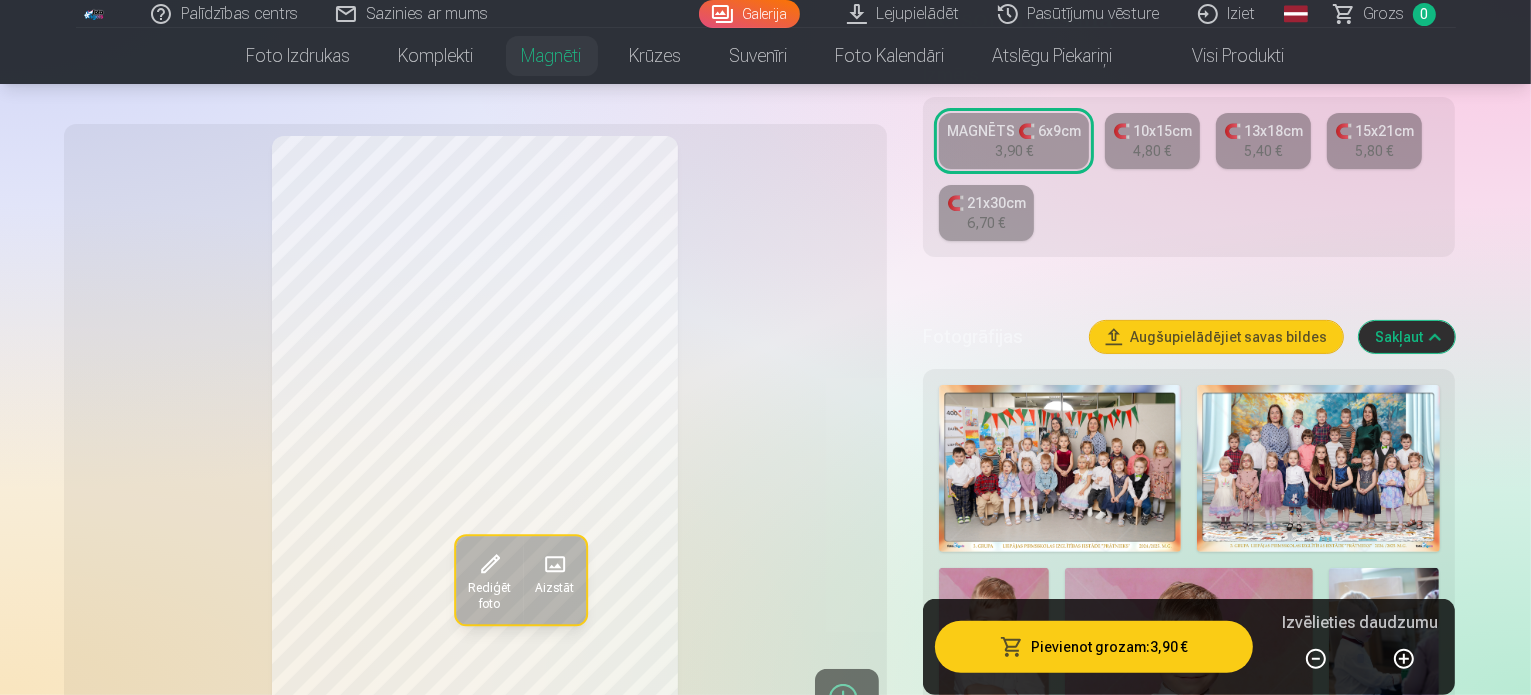 scroll, scrollTop: 489, scrollLeft: 0, axis: vertical 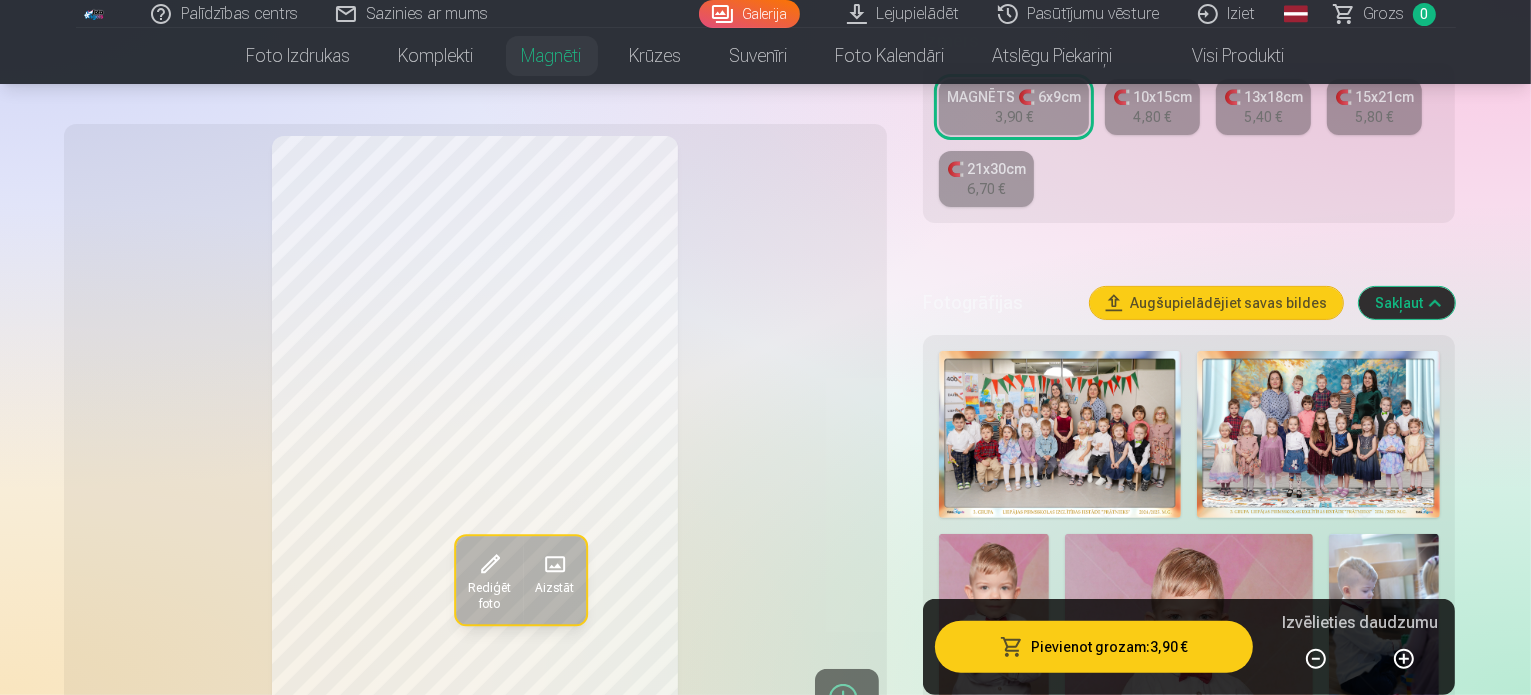 click at bounding box center (994, 616) 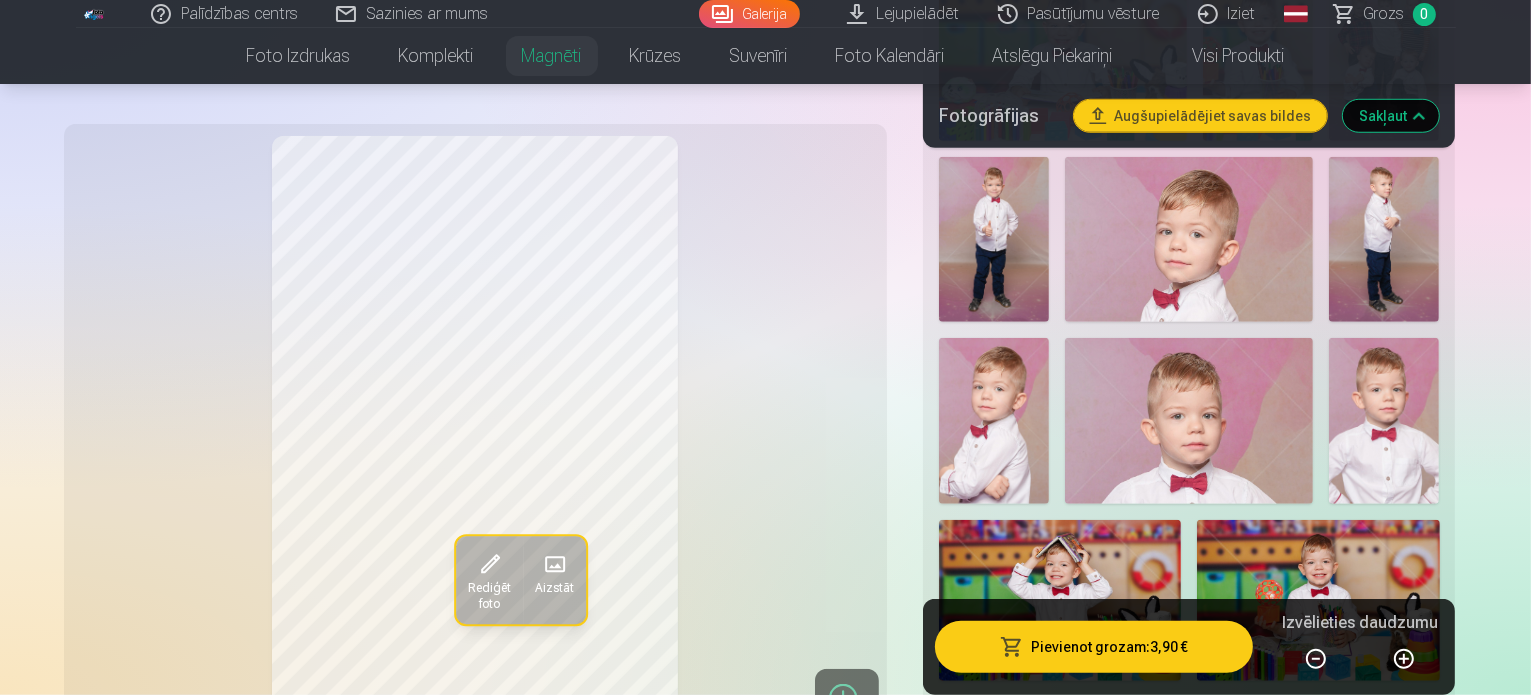 scroll, scrollTop: 1492, scrollLeft: 0, axis: vertical 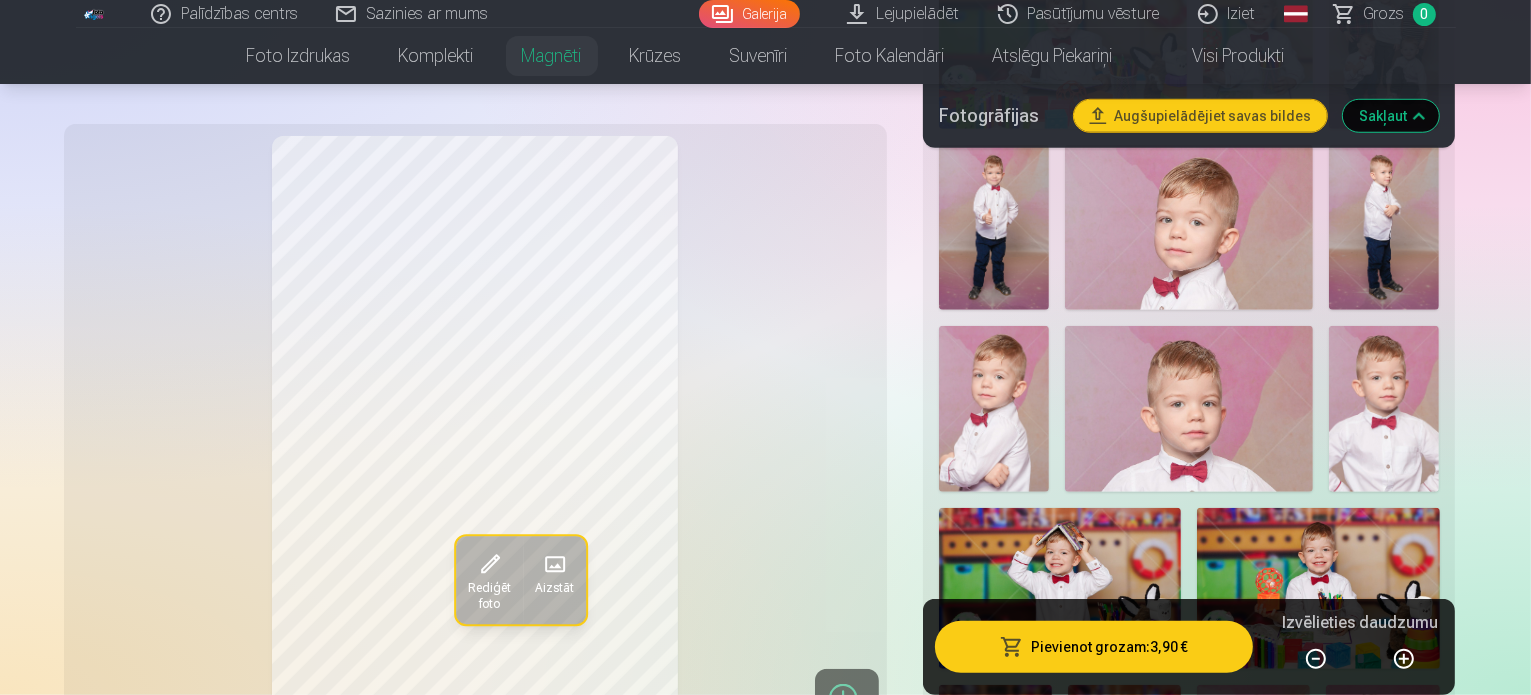 click at bounding box center [1382, 770] 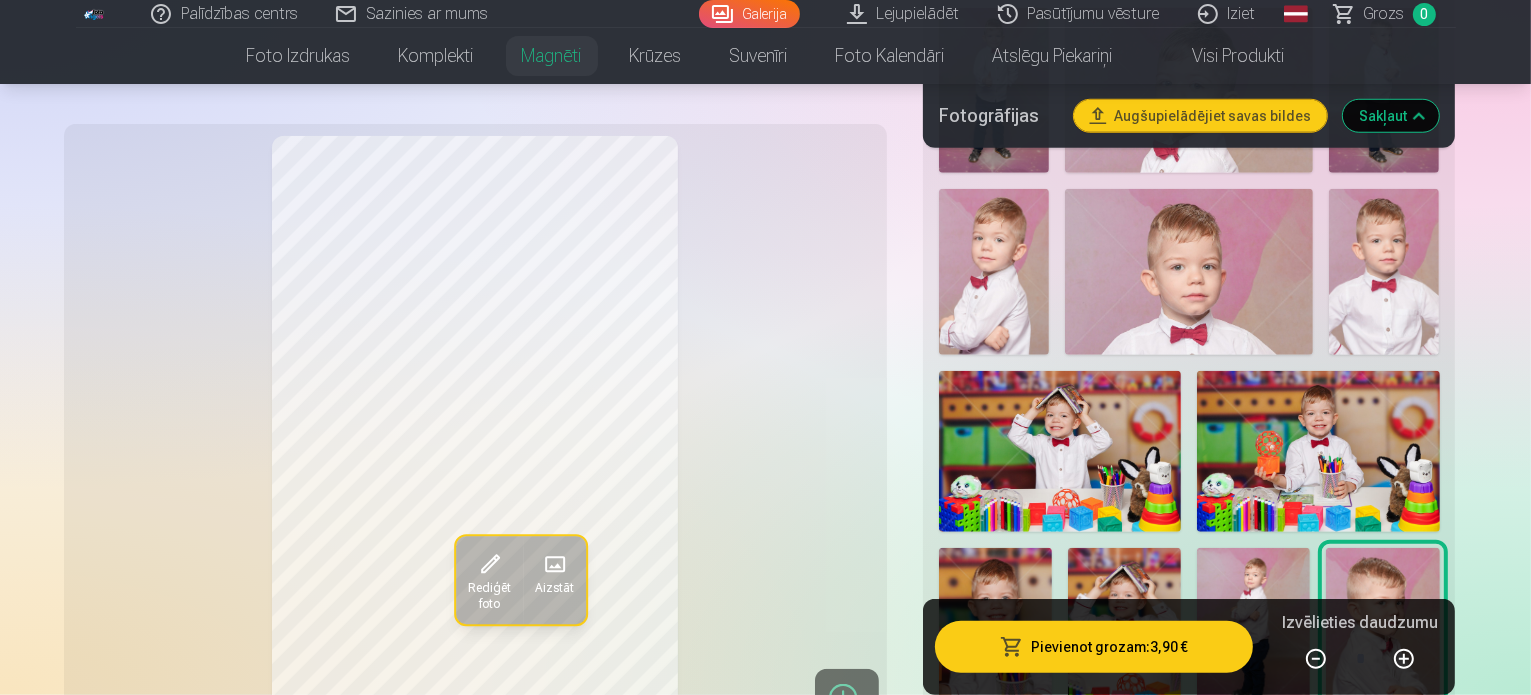 scroll, scrollTop: 1640, scrollLeft: 0, axis: vertical 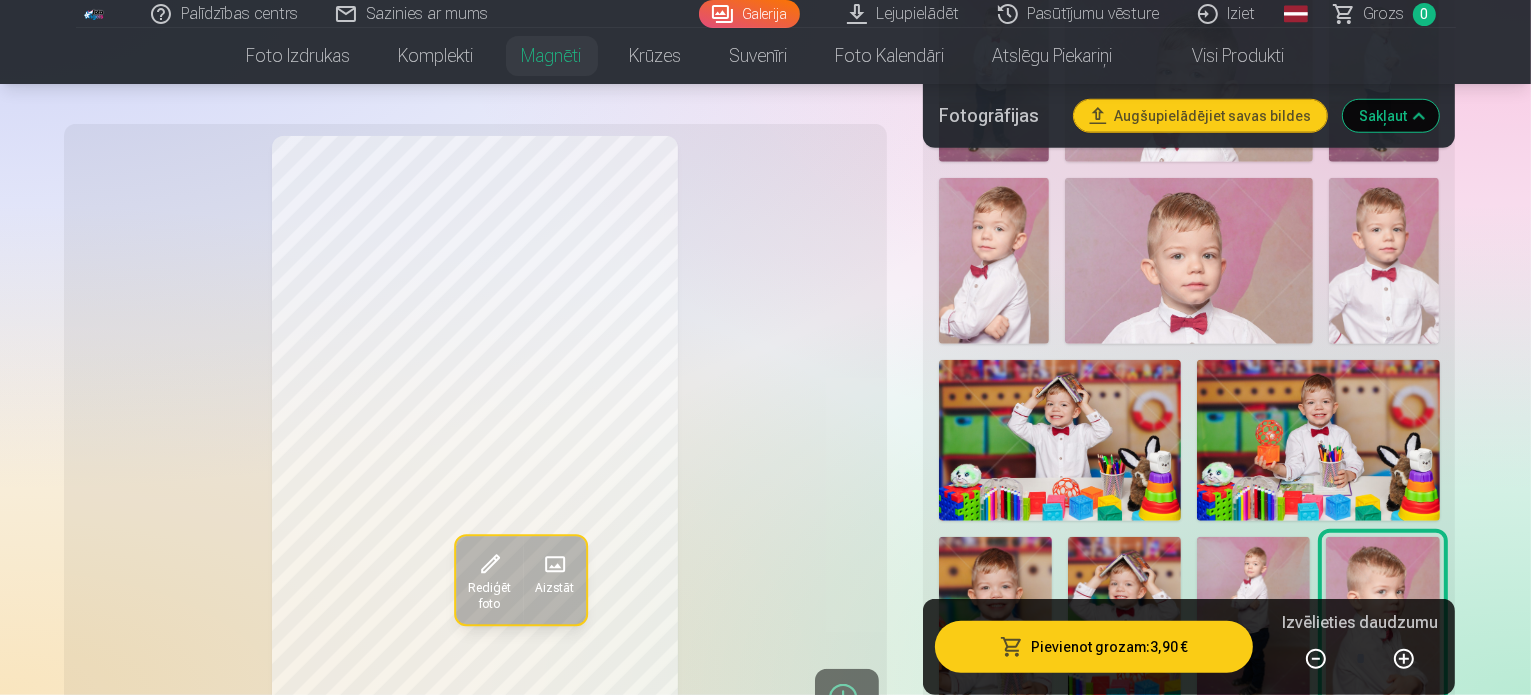 click at bounding box center [1189, 1261] 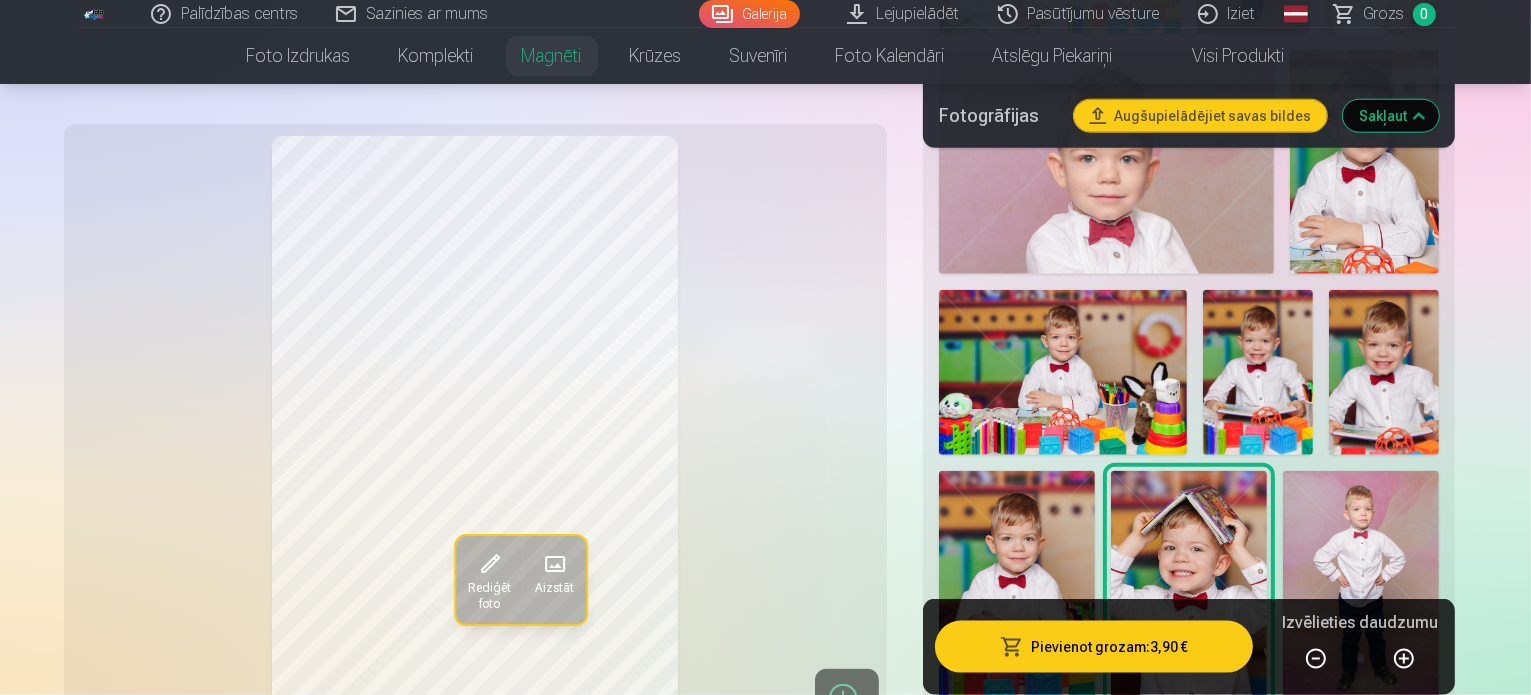 scroll, scrollTop: 2301, scrollLeft: 0, axis: vertical 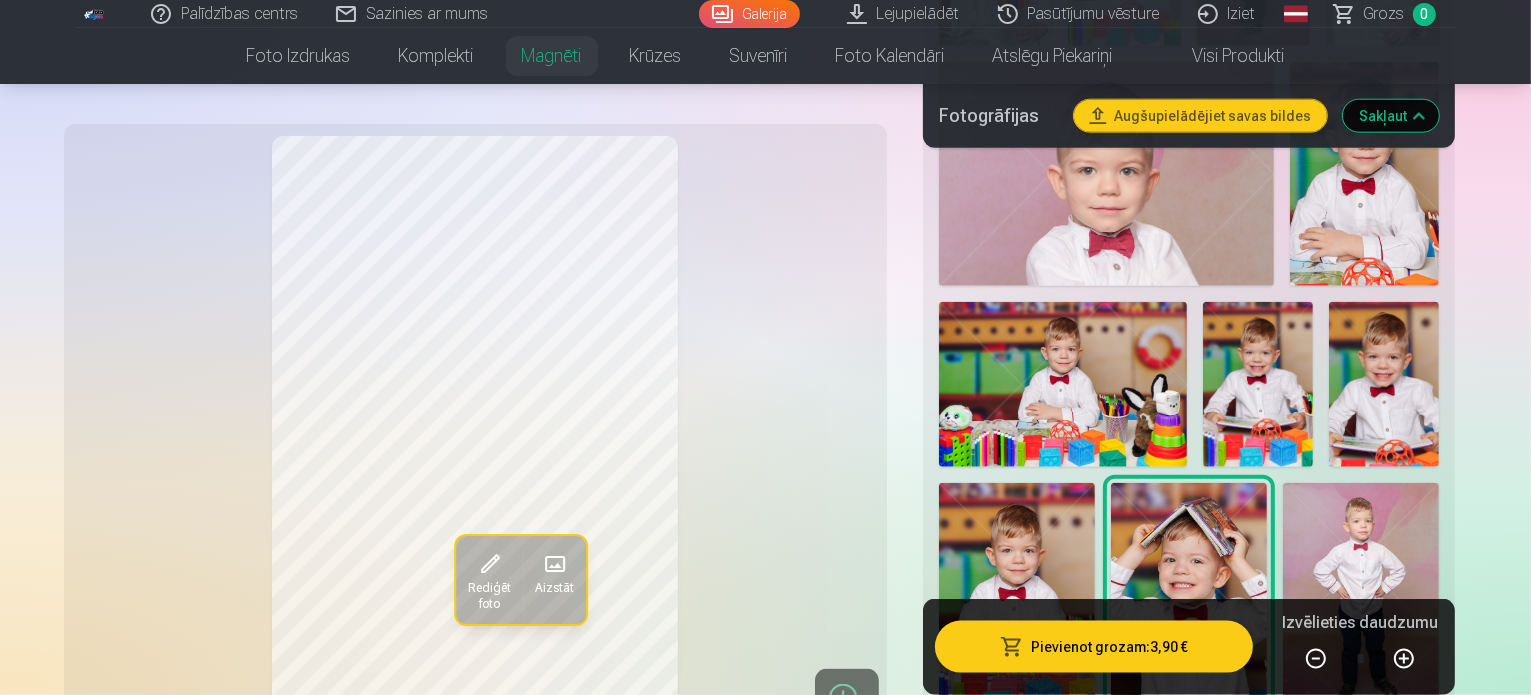 click on "Automašīnas 10" at bounding box center (1365, 1112) 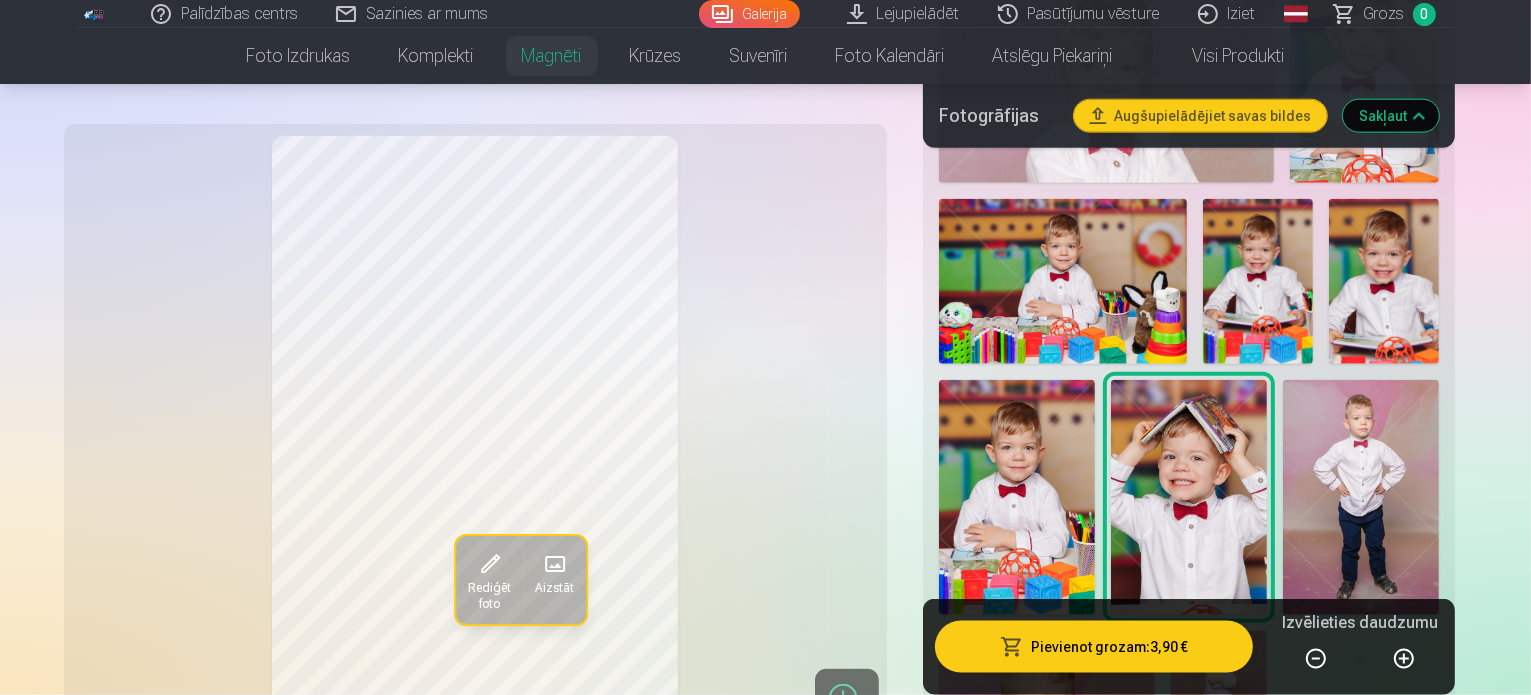 scroll, scrollTop: 2336, scrollLeft: 0, axis: vertical 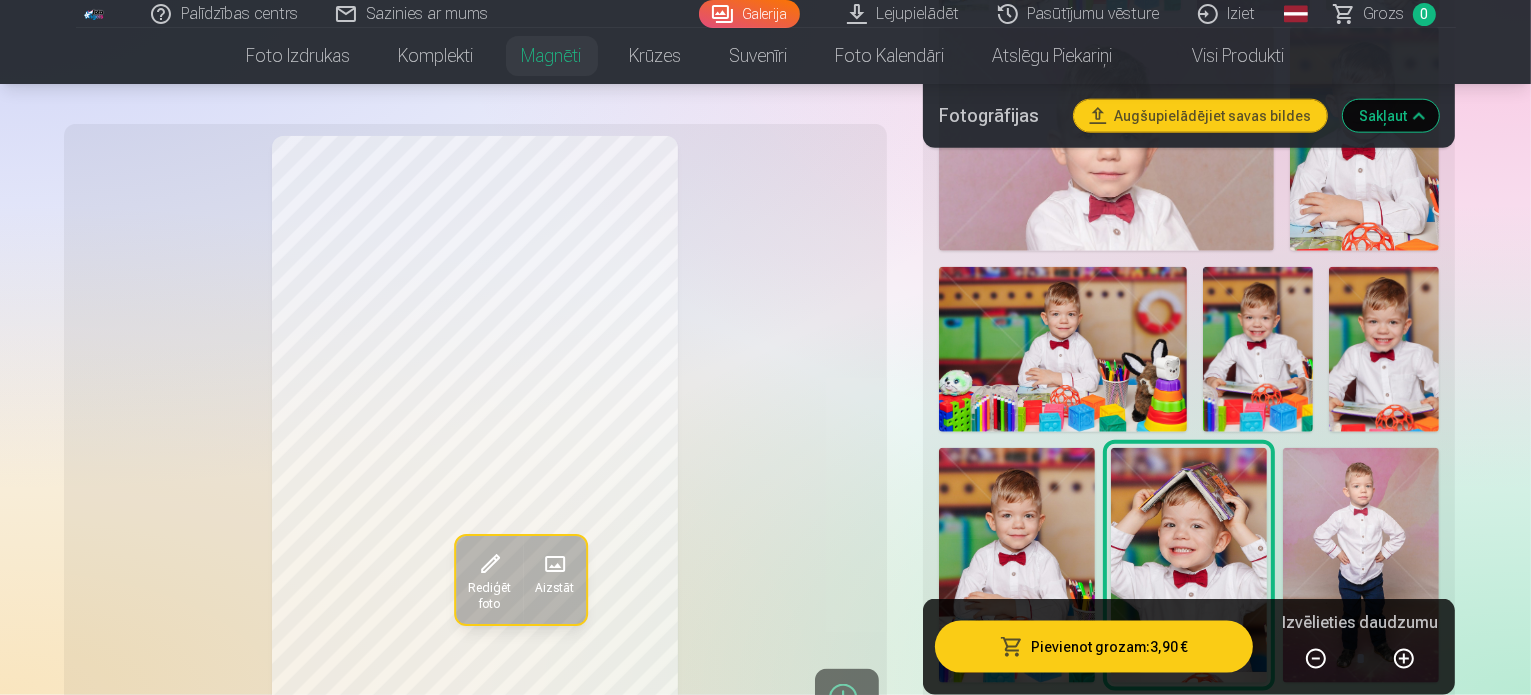 click on "Skatīt vairāk dizainu" at bounding box center [1189, 1404] 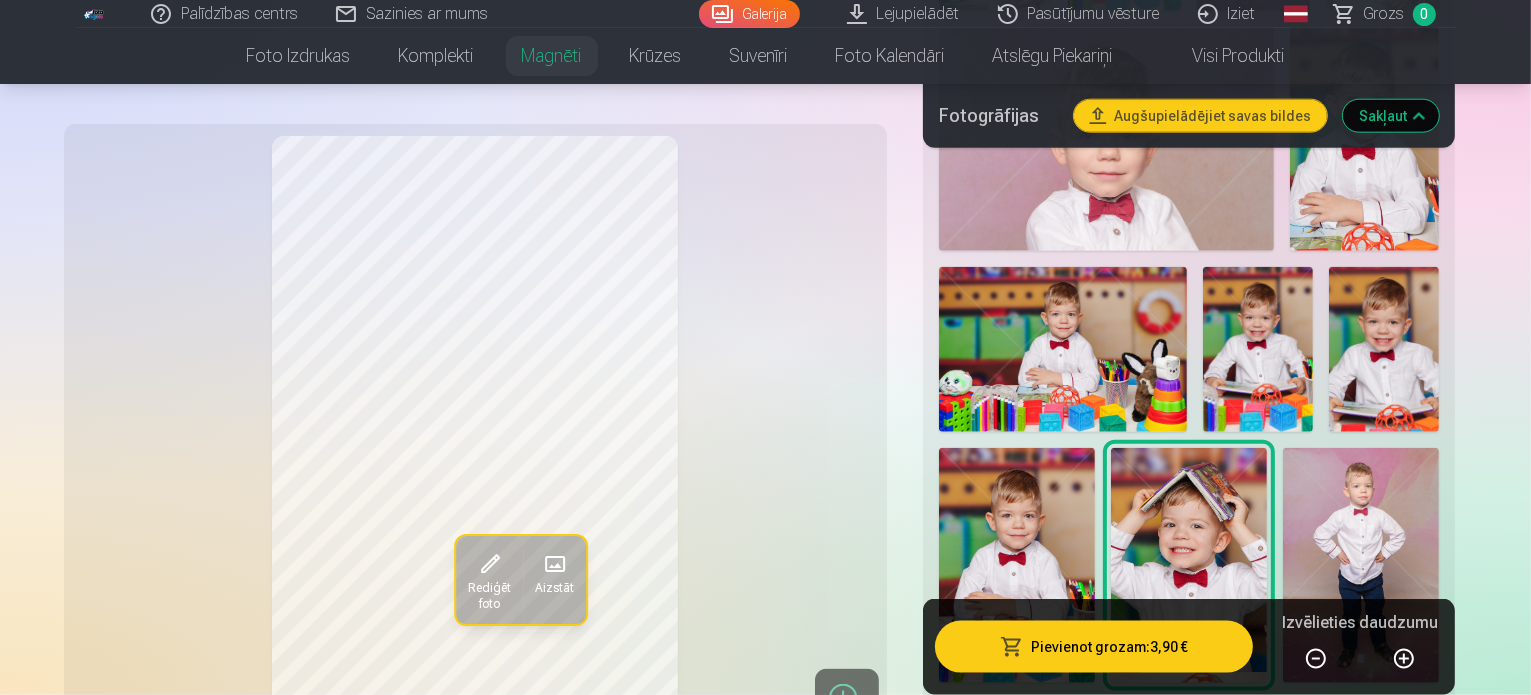 click at bounding box center [1017, 1231] 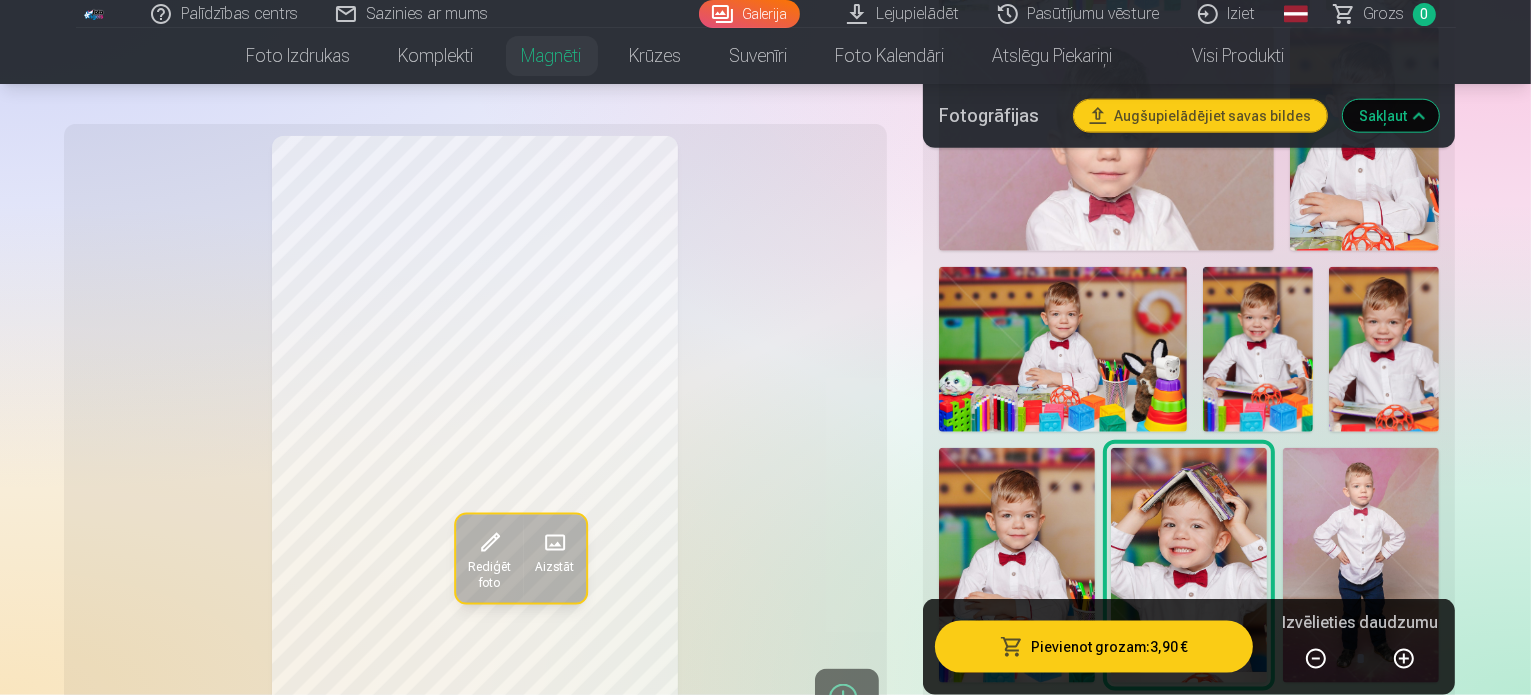 click at bounding box center (1189, 1231) 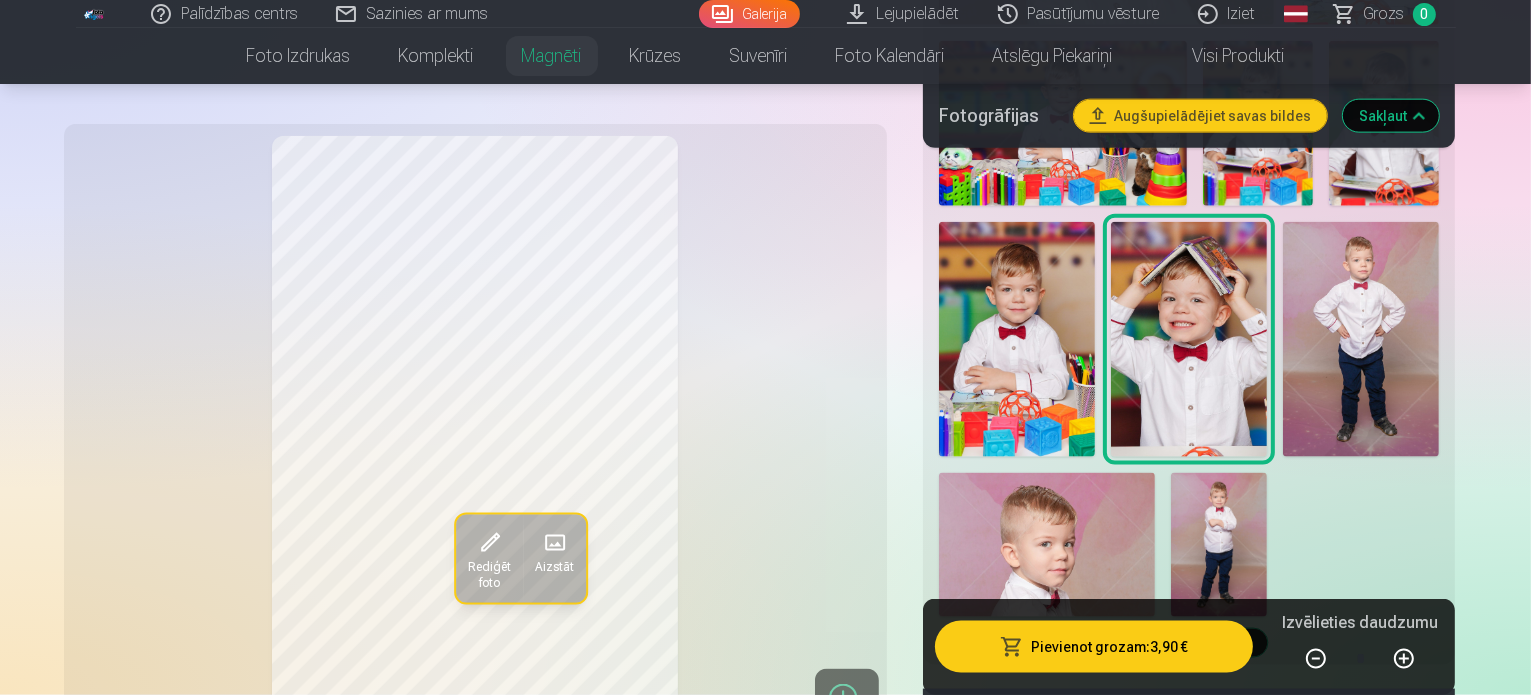 scroll, scrollTop: 2550, scrollLeft: 0, axis: vertical 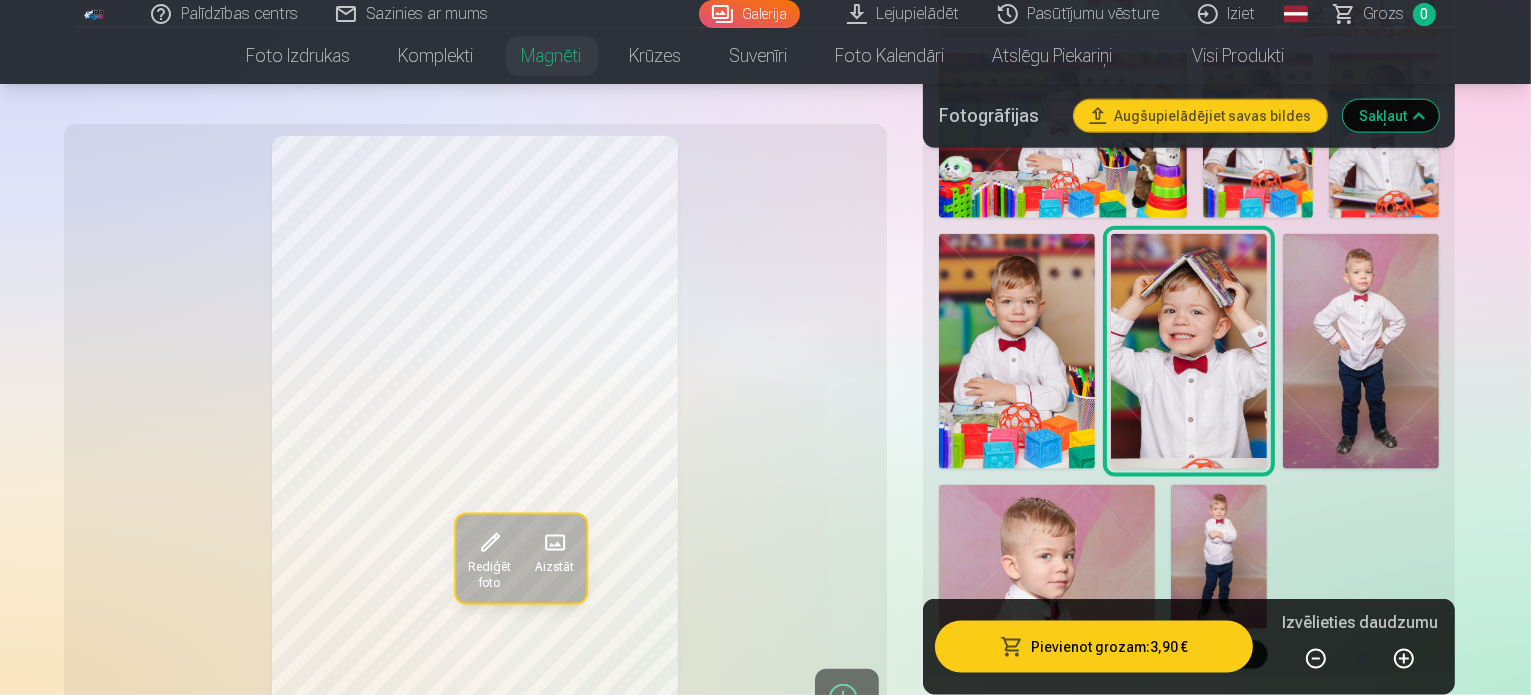 click at bounding box center (1361, 1293) 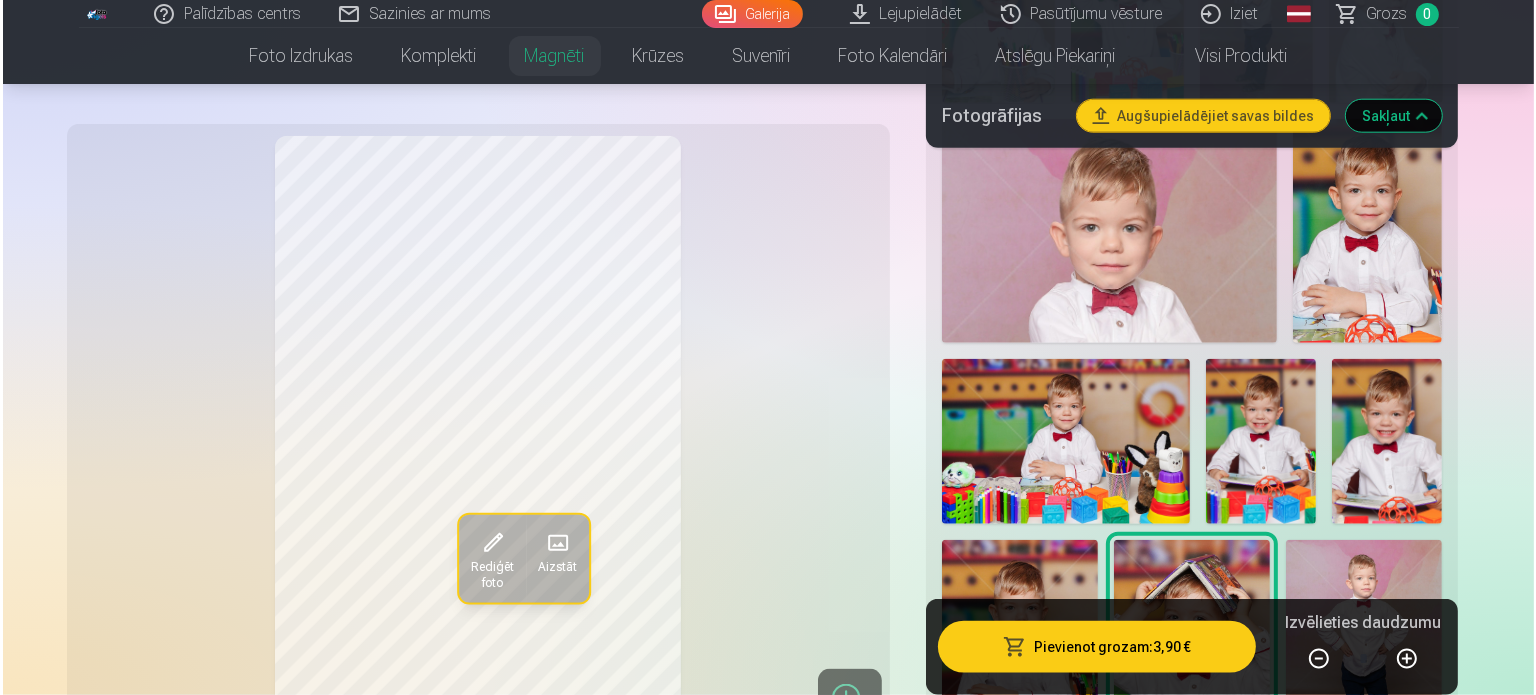 scroll, scrollTop: 2232, scrollLeft: 0, axis: vertical 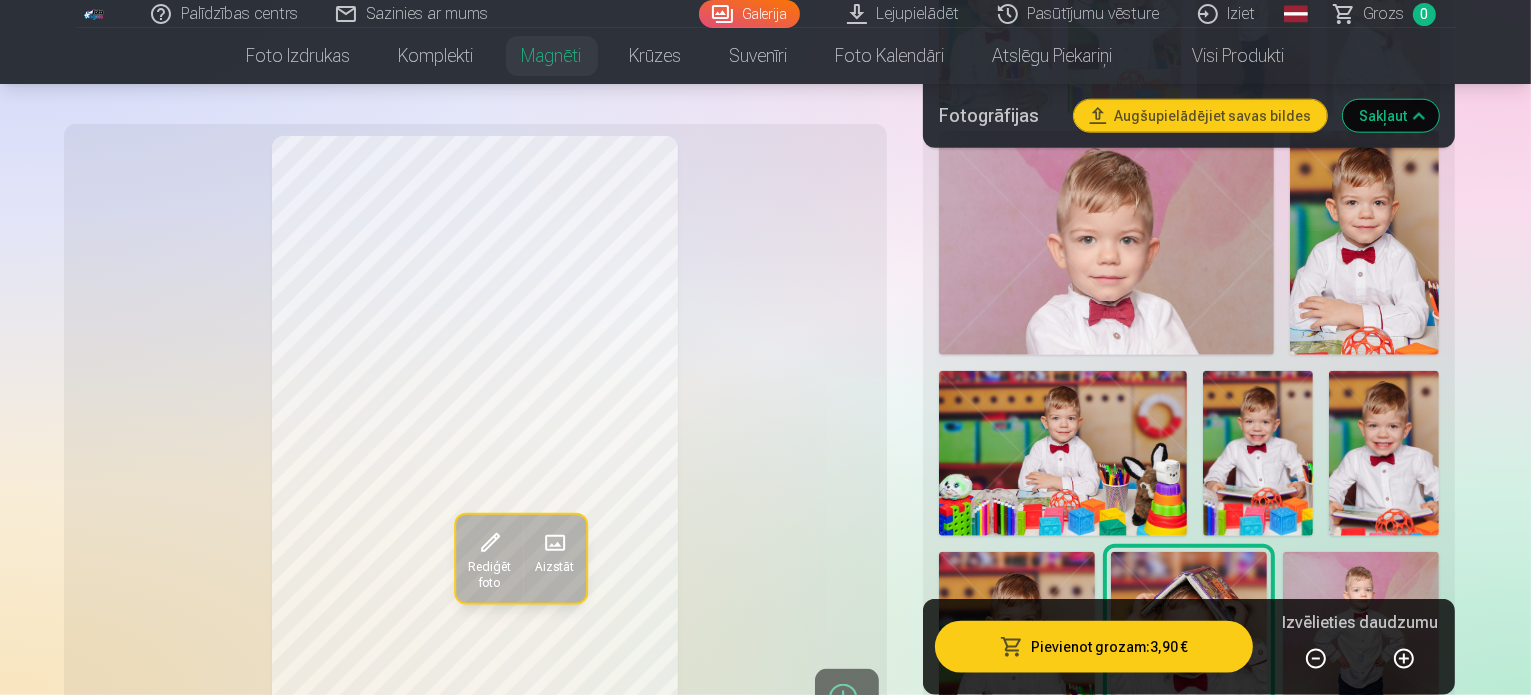 click at bounding box center (1361, 1335) 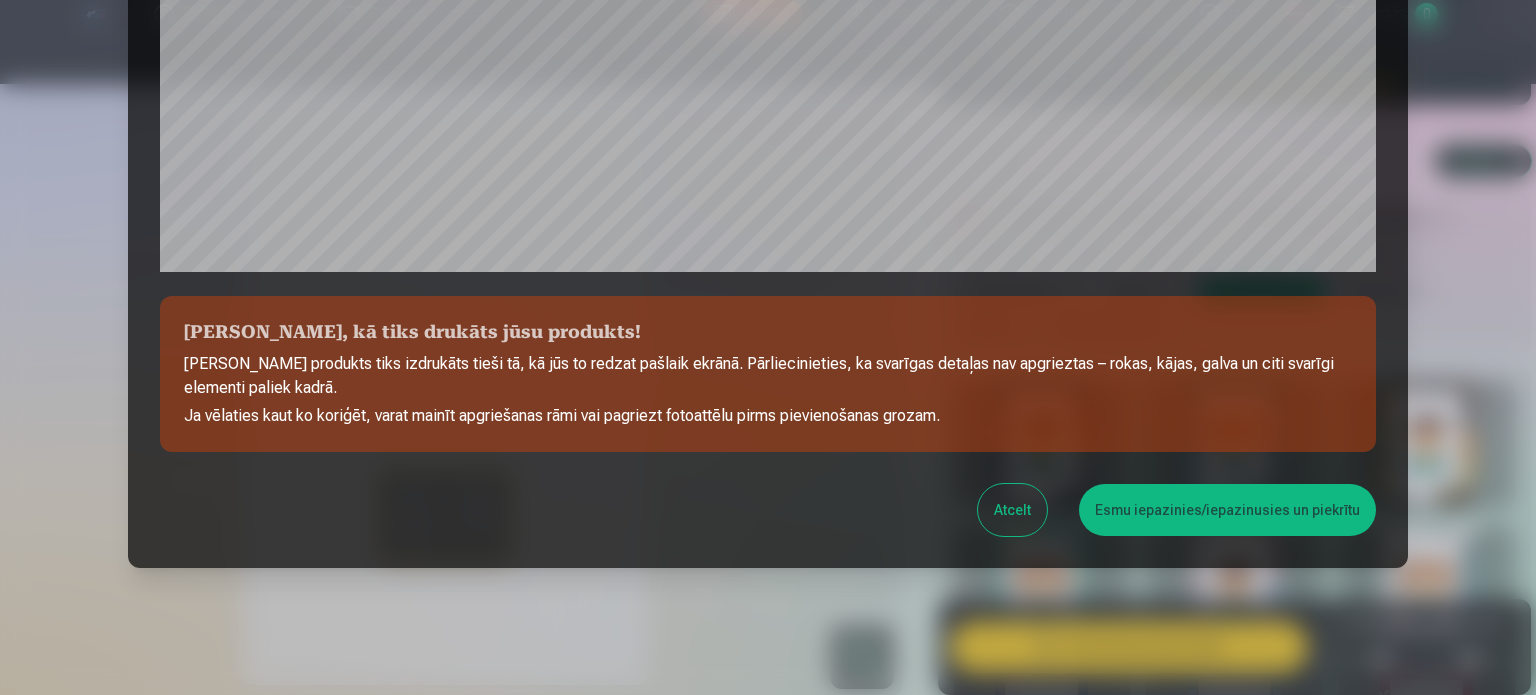 scroll, scrollTop: 744, scrollLeft: 0, axis: vertical 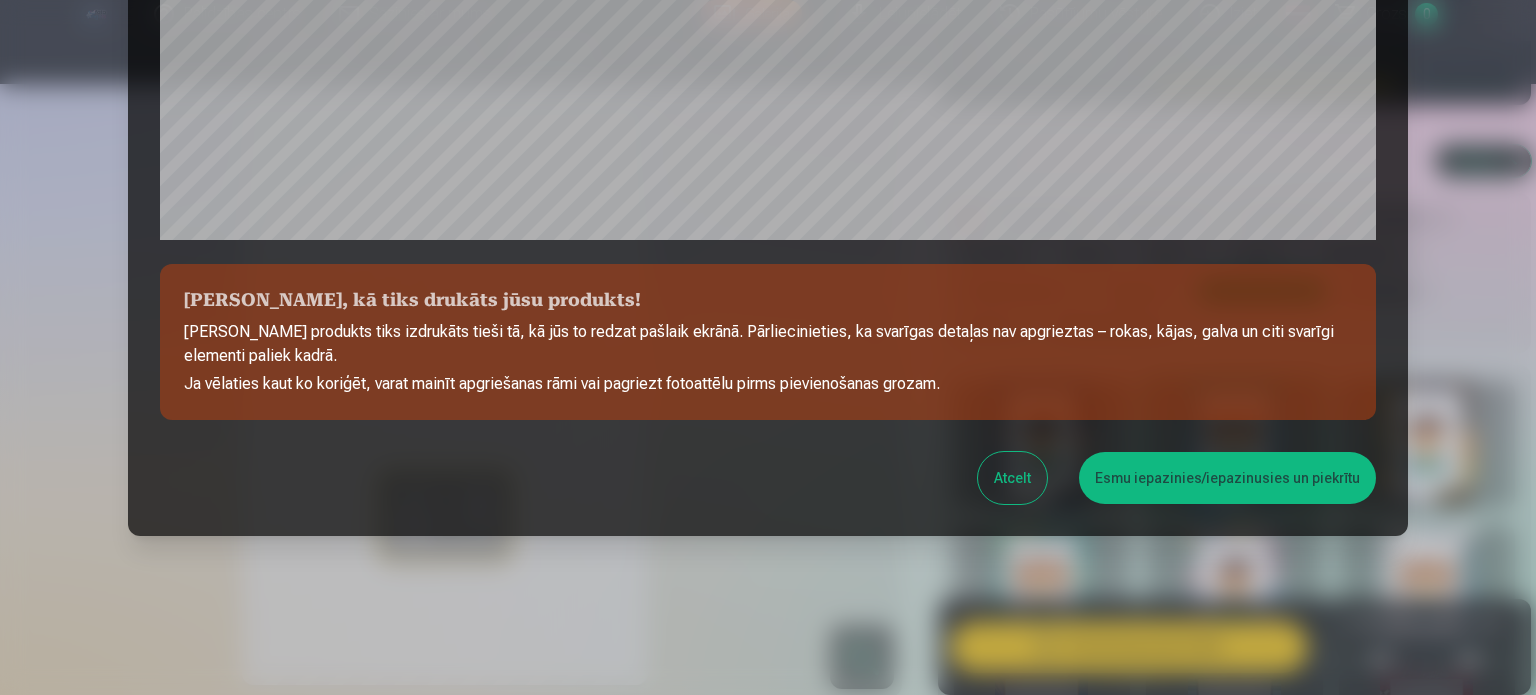 type 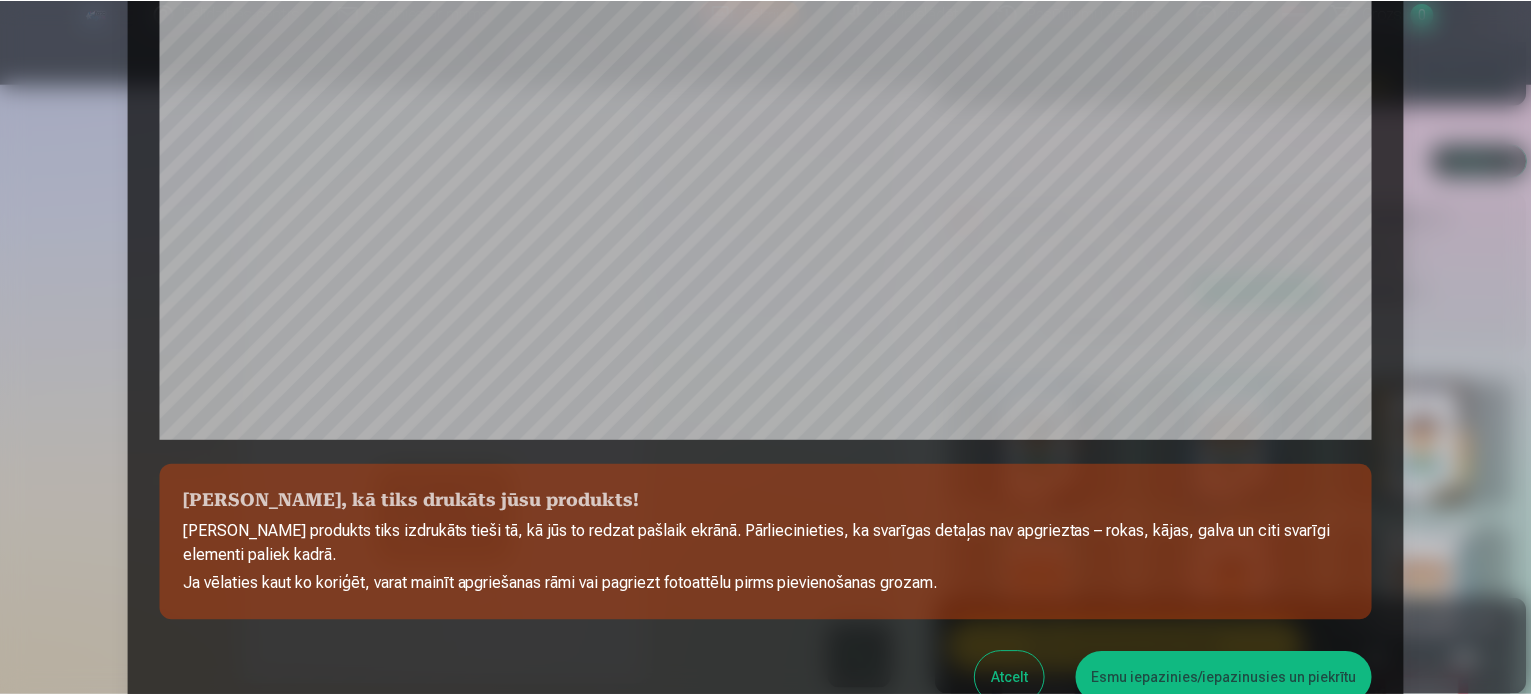 scroll, scrollTop: 584, scrollLeft: 0, axis: vertical 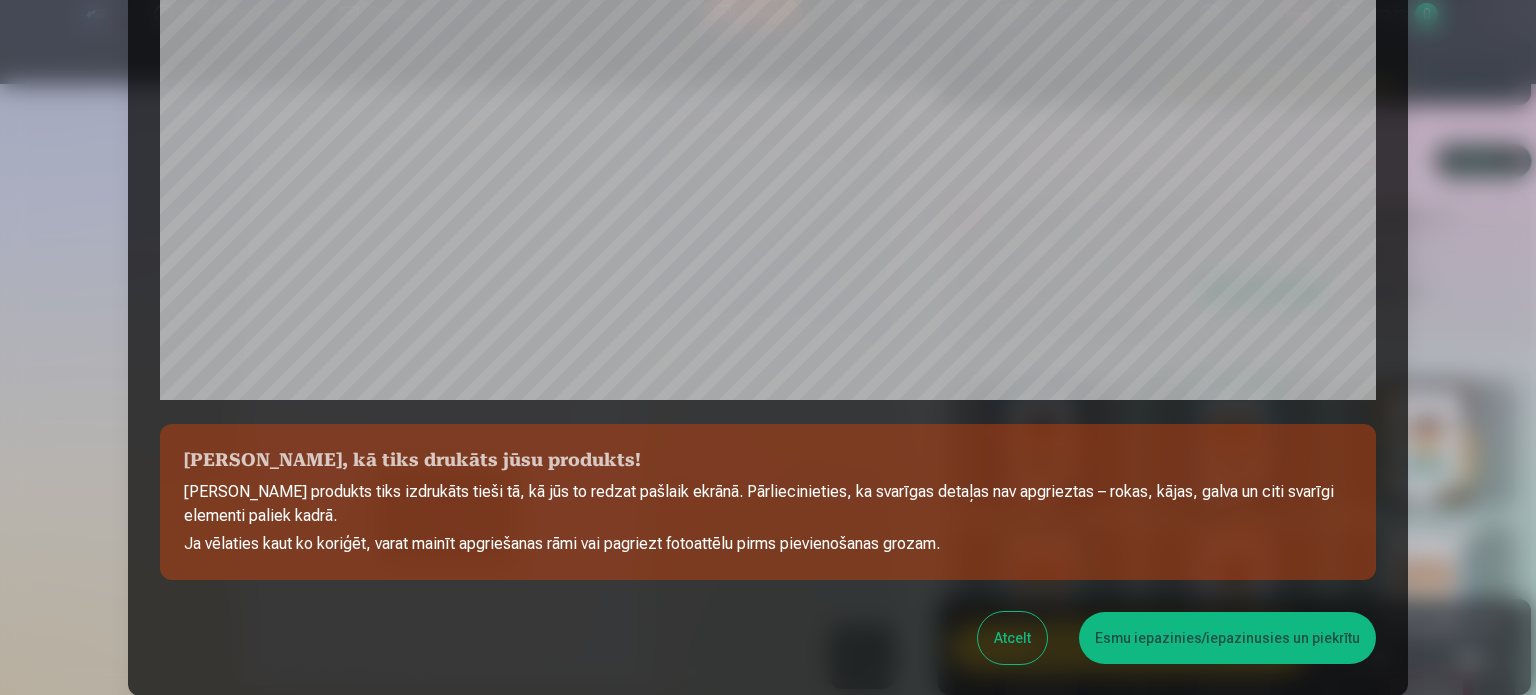 click on "Esmu iepazinies/iepazinusies un piekrītu" at bounding box center [1227, 638] 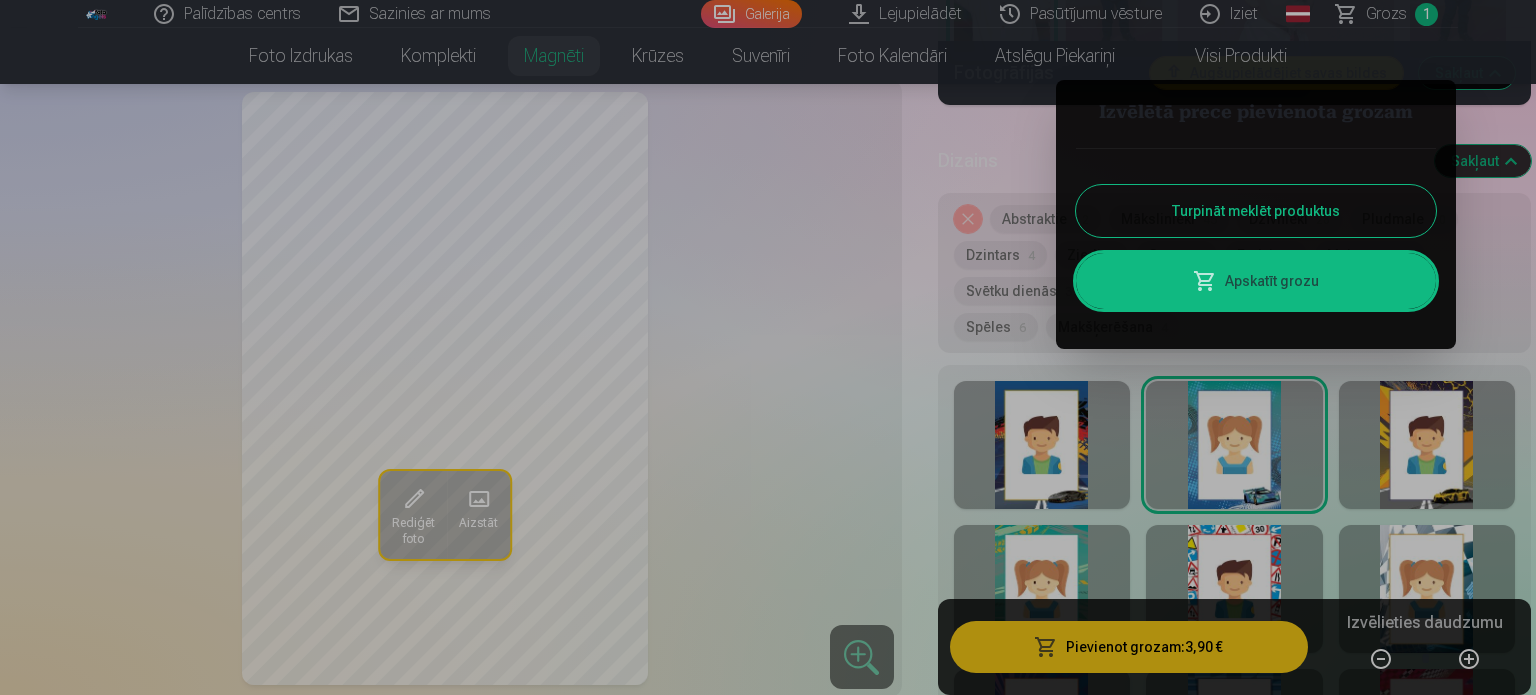 click at bounding box center [768, 347] 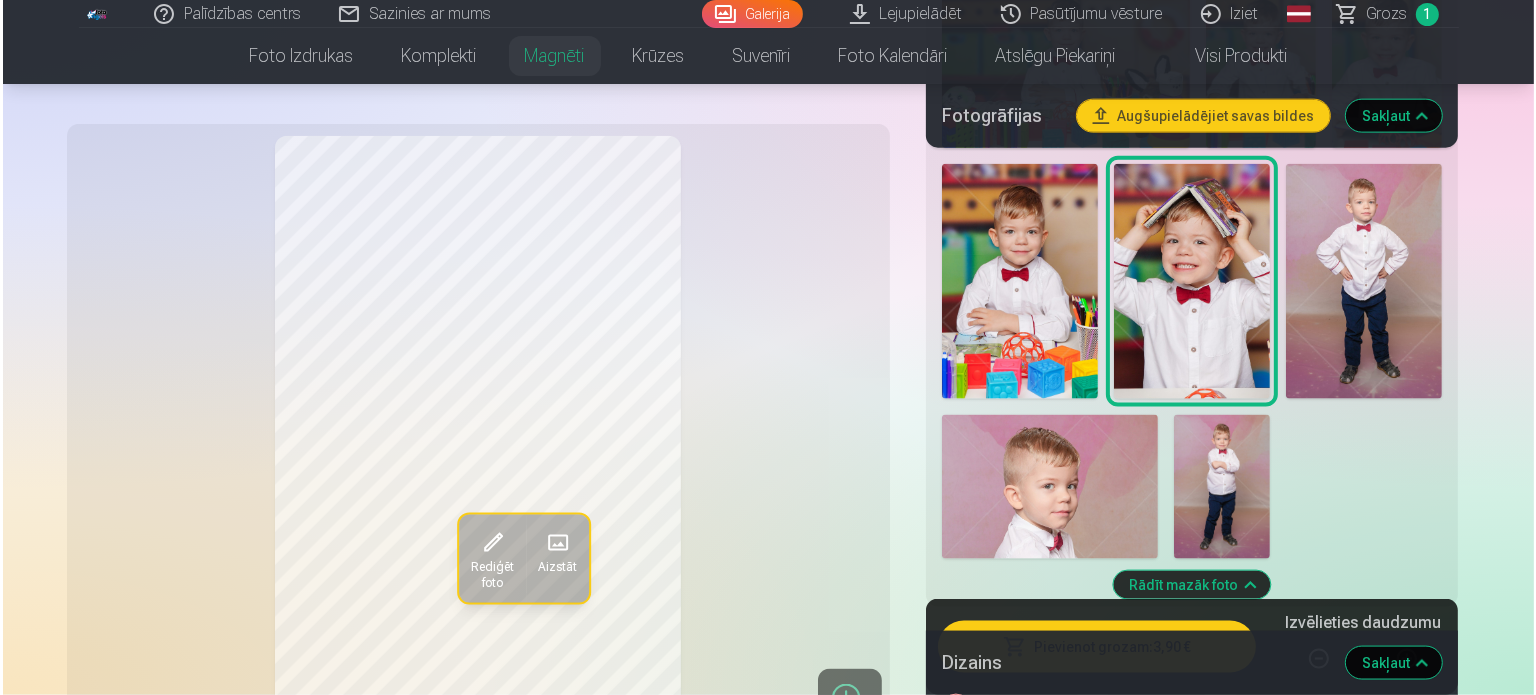 scroll, scrollTop: 2597, scrollLeft: 0, axis: vertical 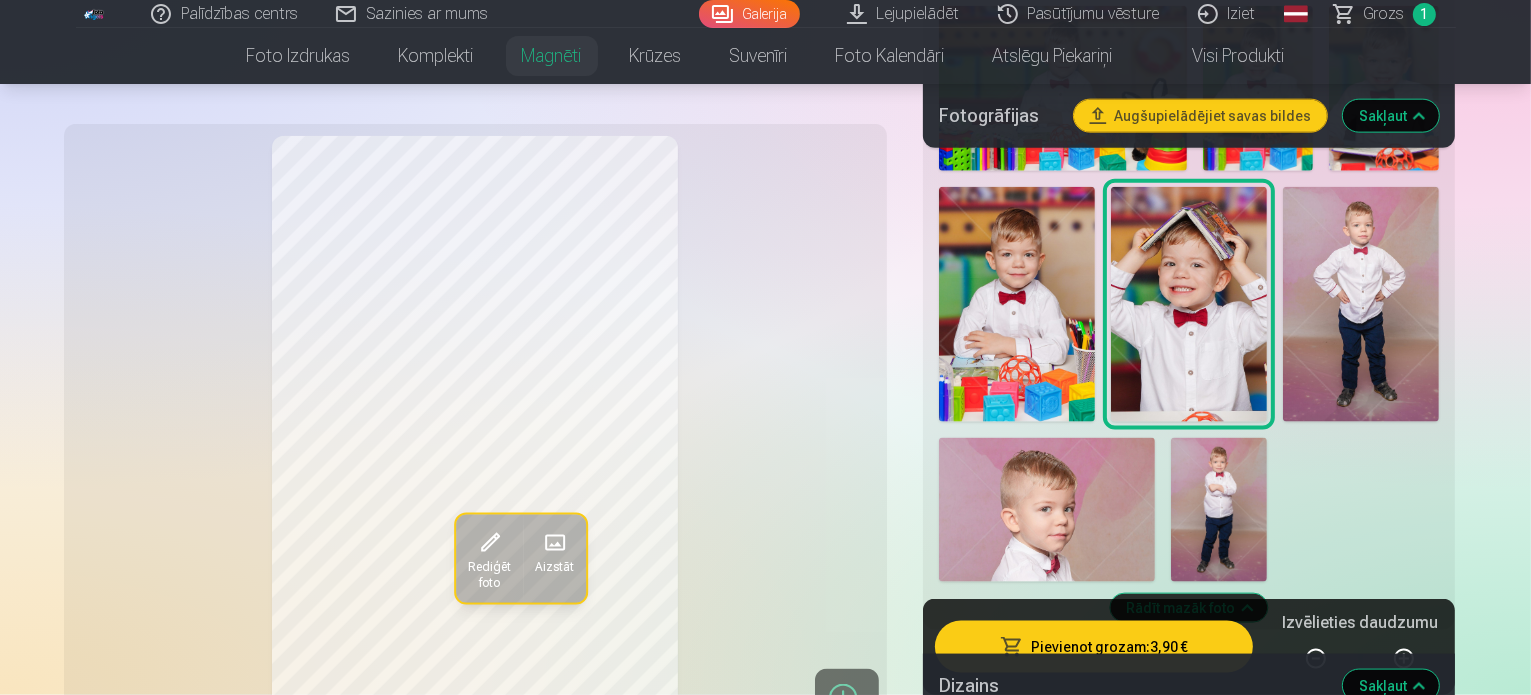 click at bounding box center [1361, 1246] 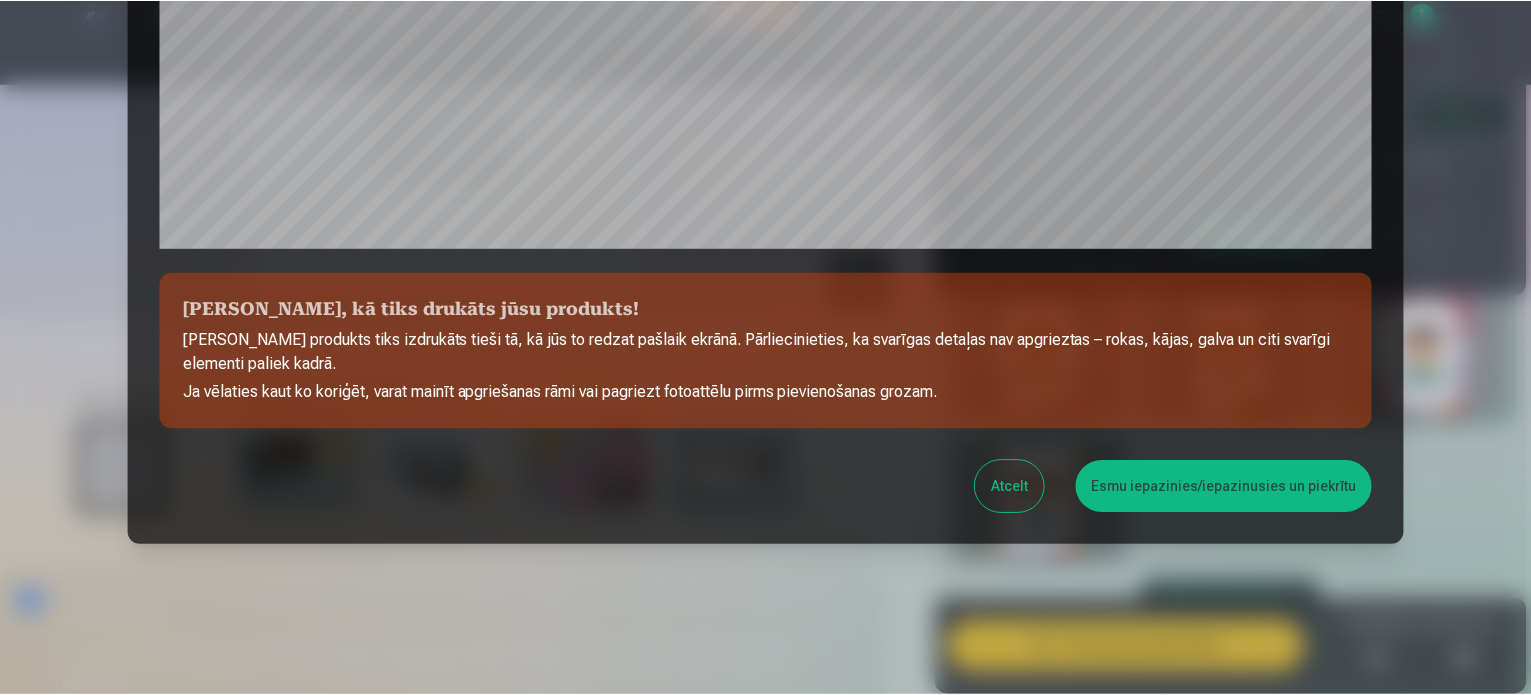 scroll, scrollTop: 744, scrollLeft: 0, axis: vertical 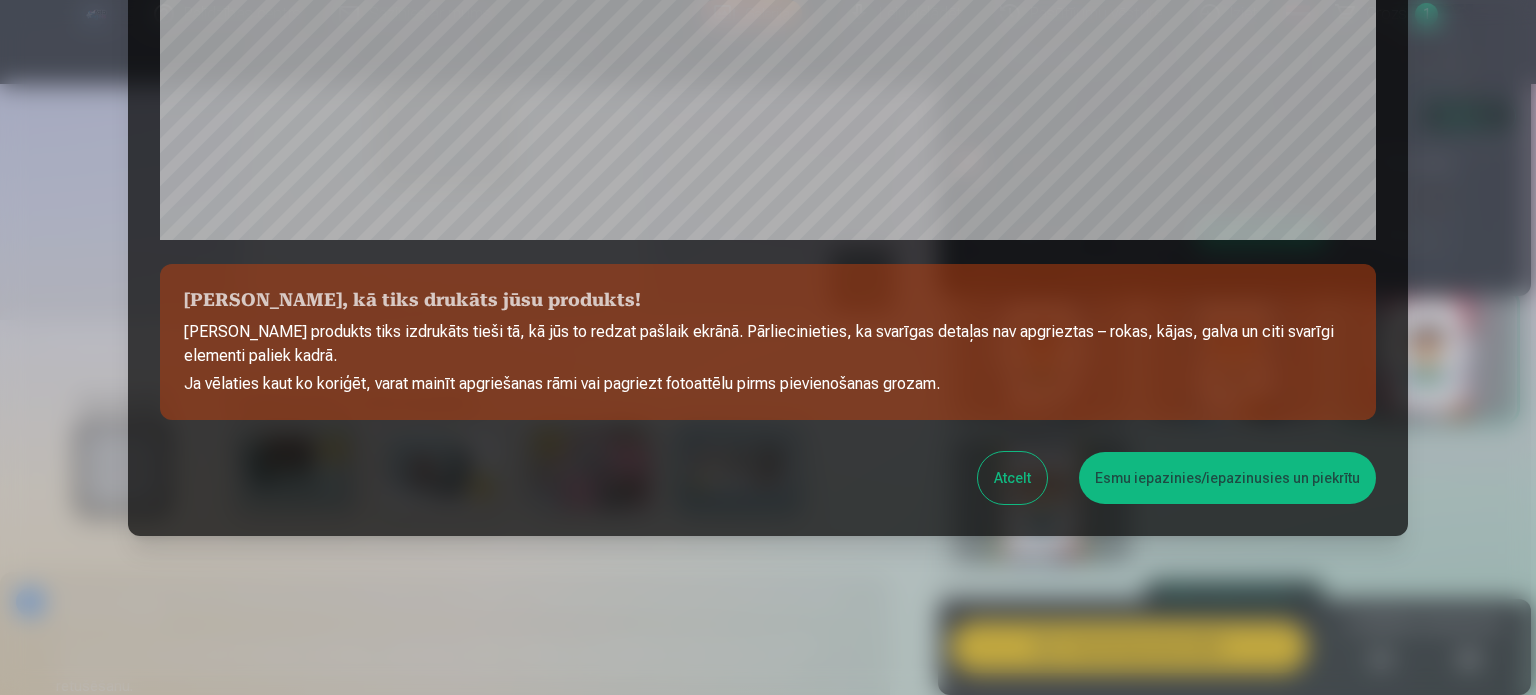 click on "Esmu iepazinies/iepazinusies un piekrītu" at bounding box center (1227, 478) 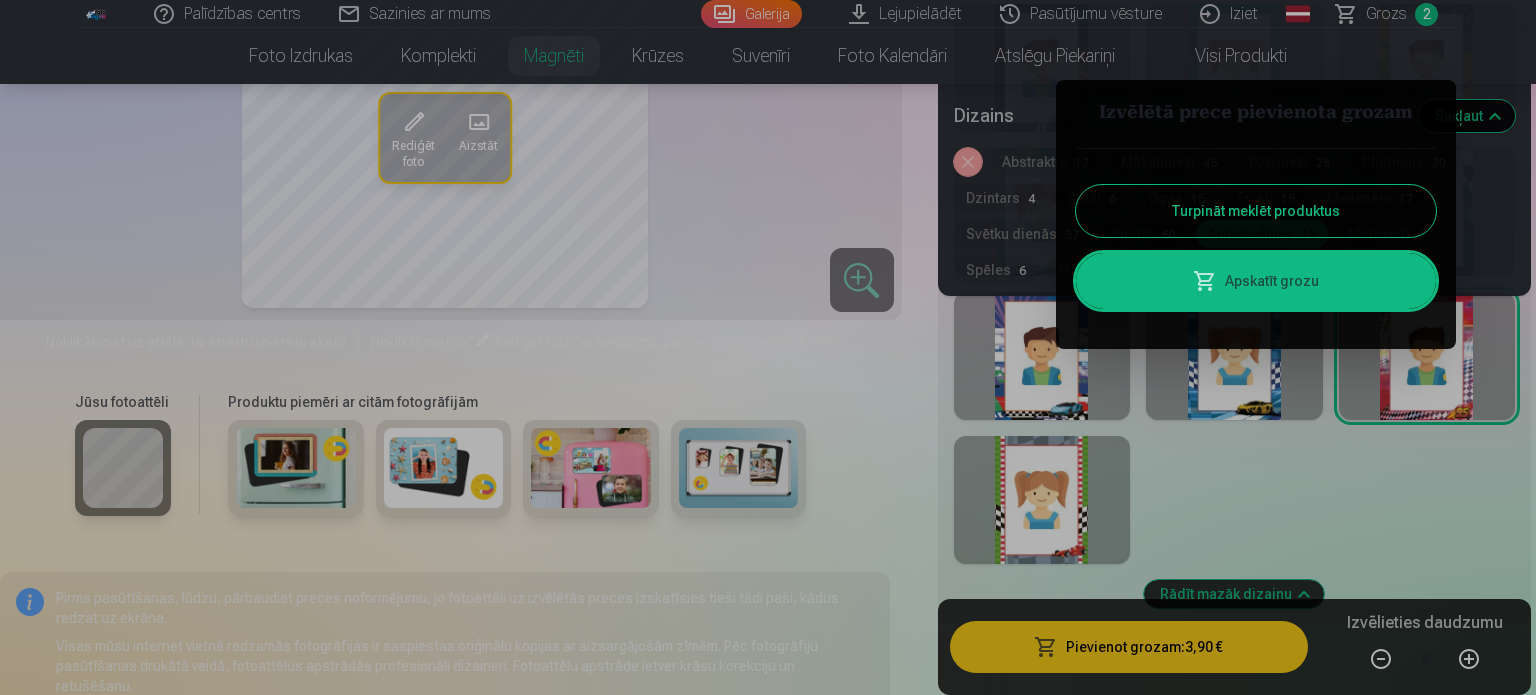 type 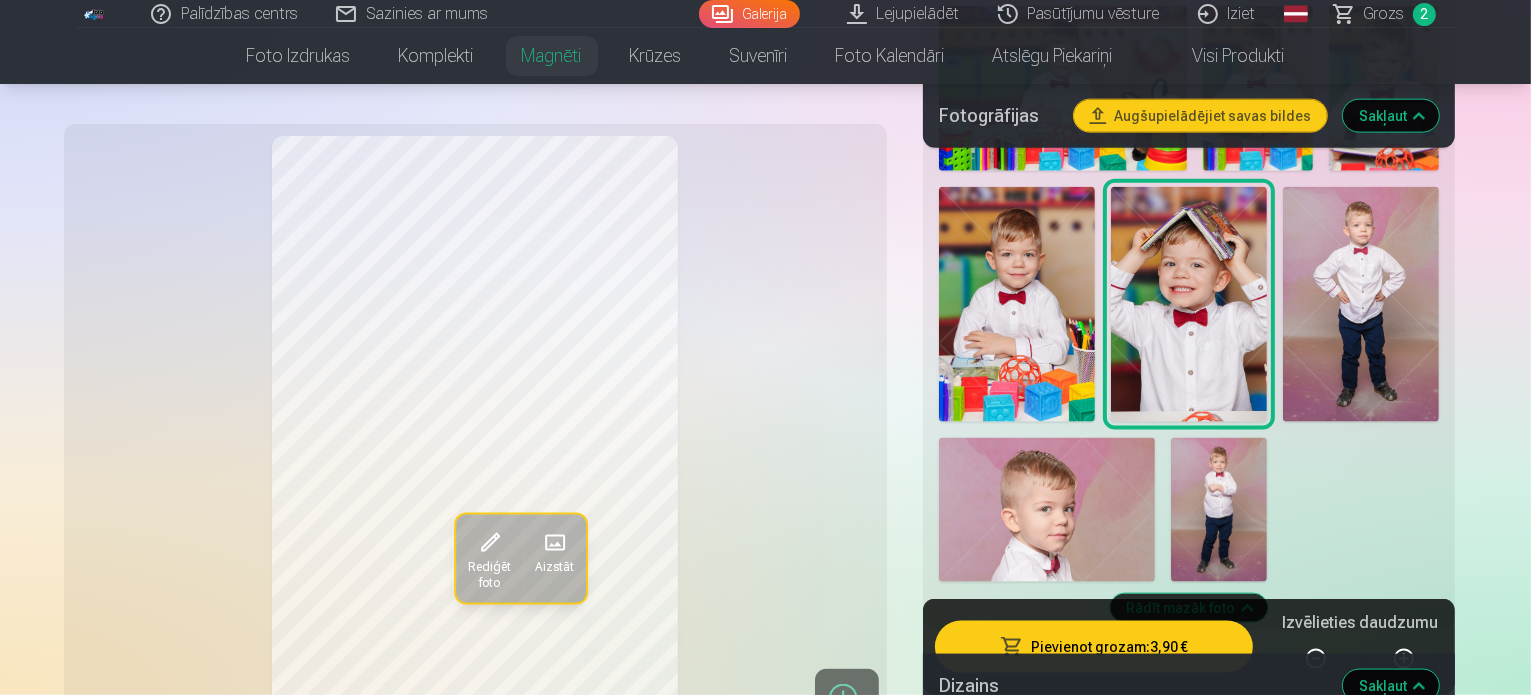 type 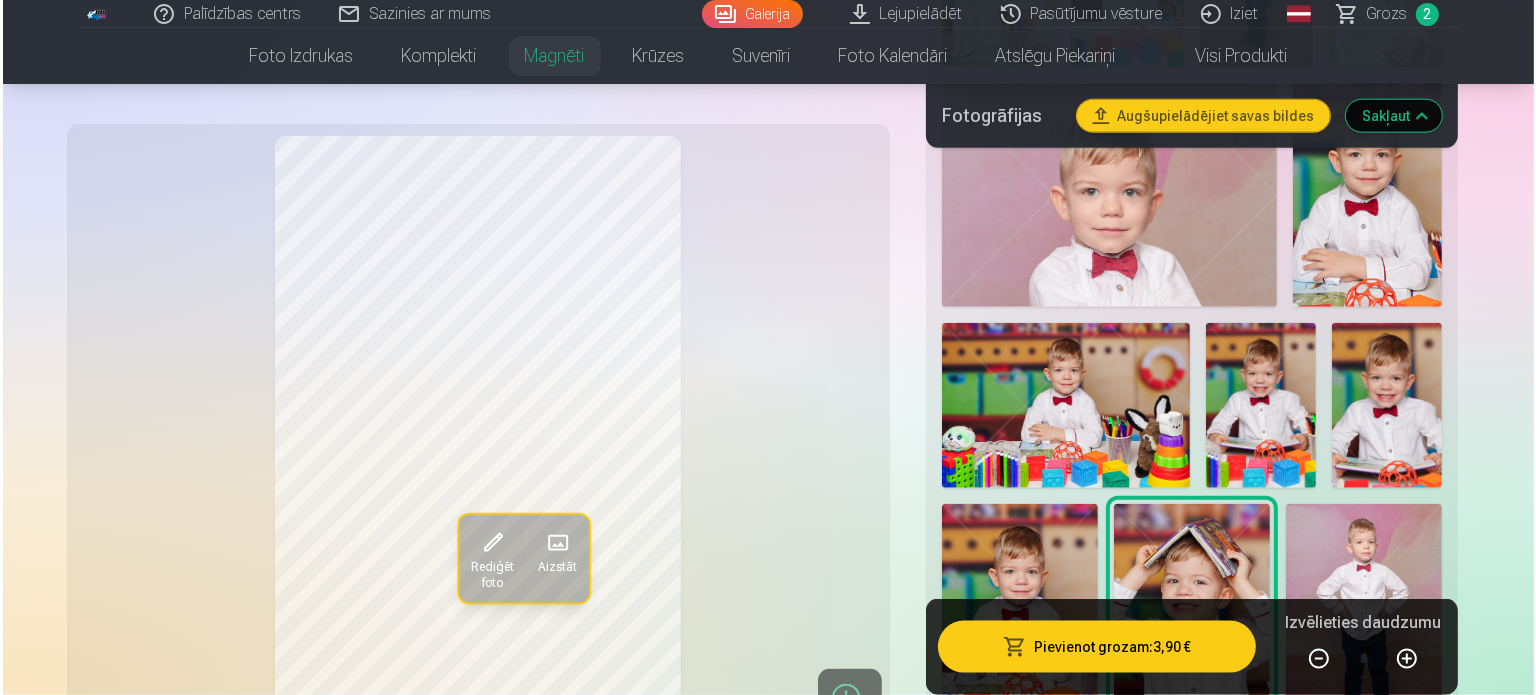 scroll, scrollTop: 2277, scrollLeft: 0, axis: vertical 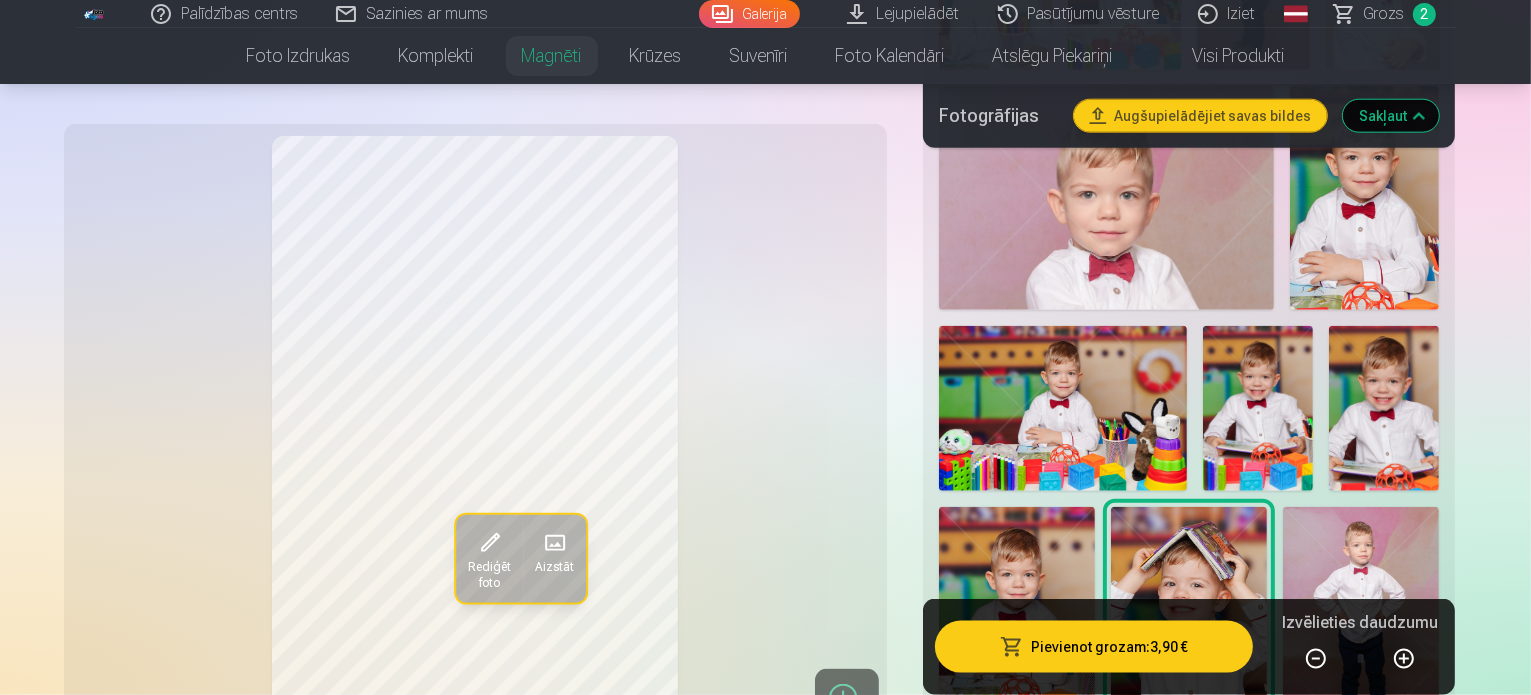 click at bounding box center [1361, 1278] 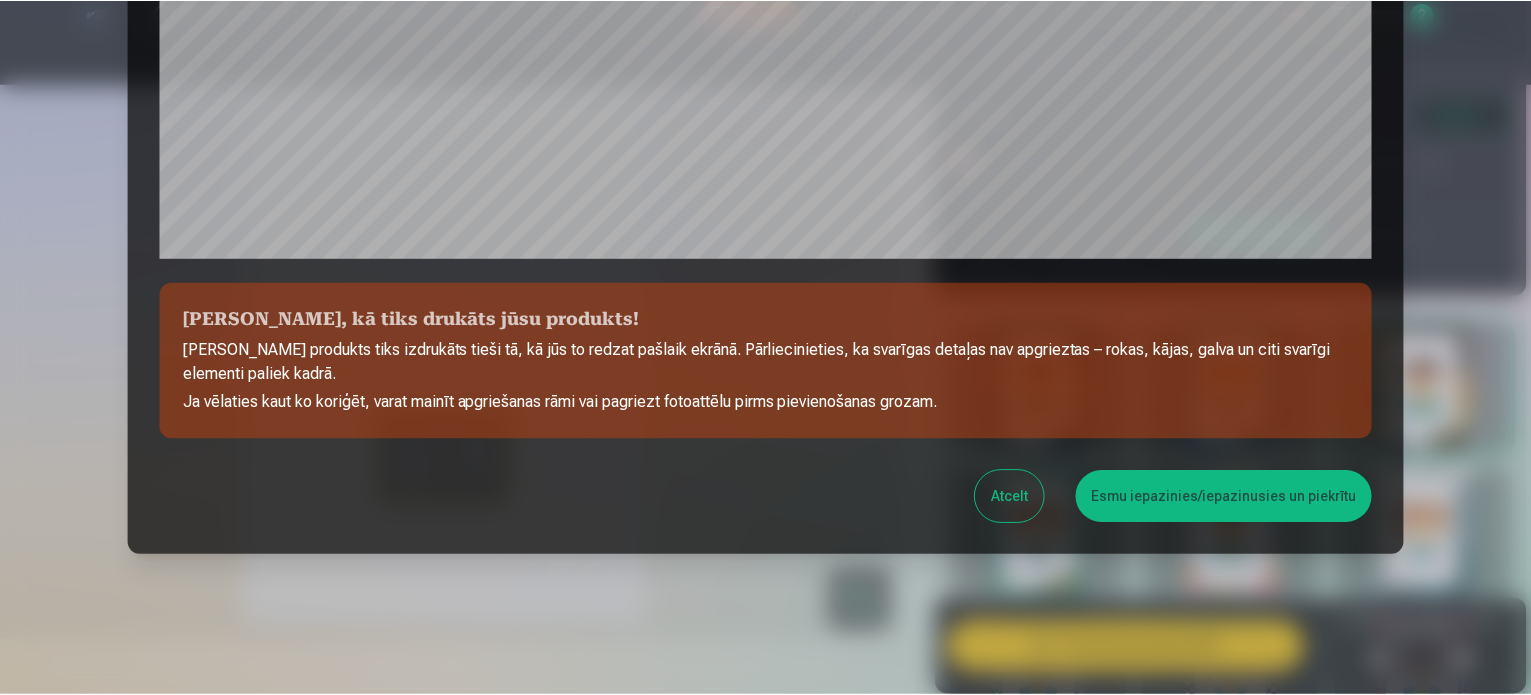 scroll, scrollTop: 744, scrollLeft: 0, axis: vertical 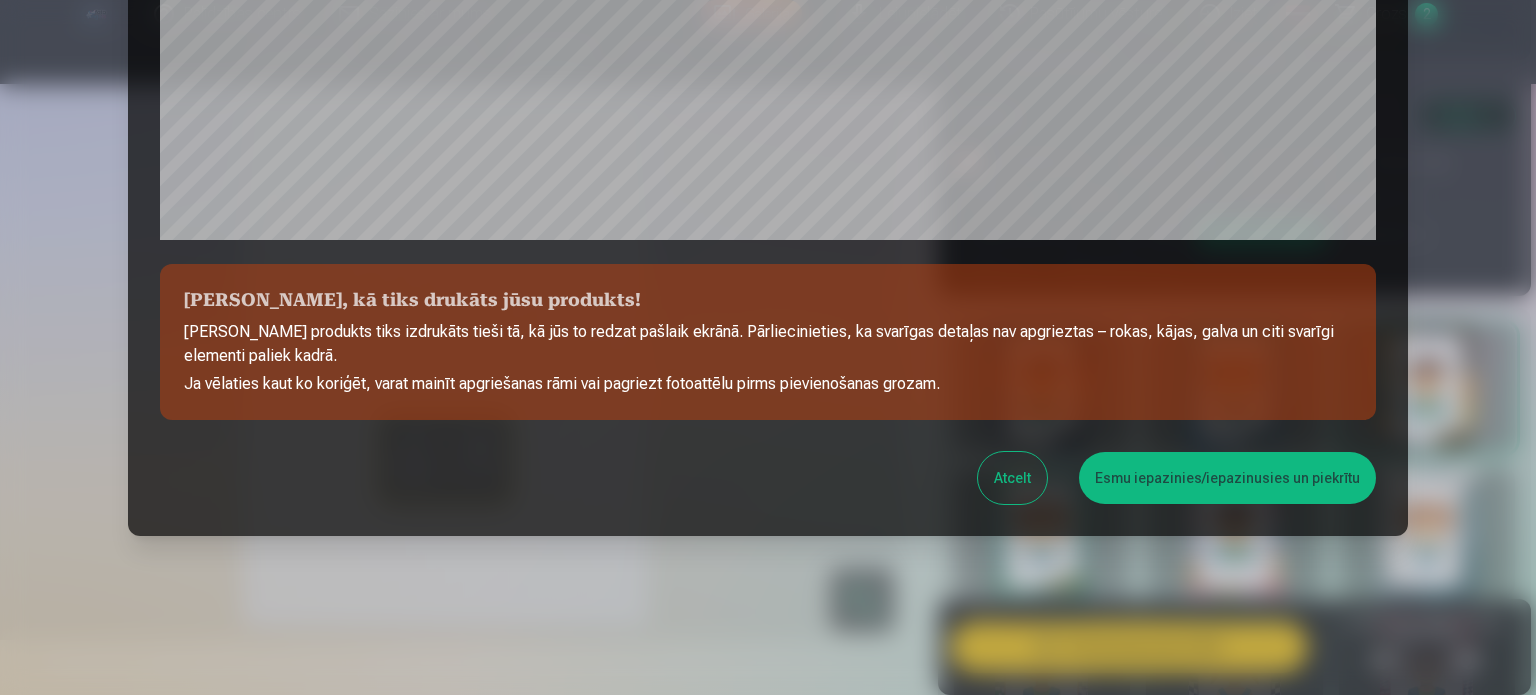 click on "Esmu iepazinies/iepazinusies un piekrītu" at bounding box center (1227, 478) 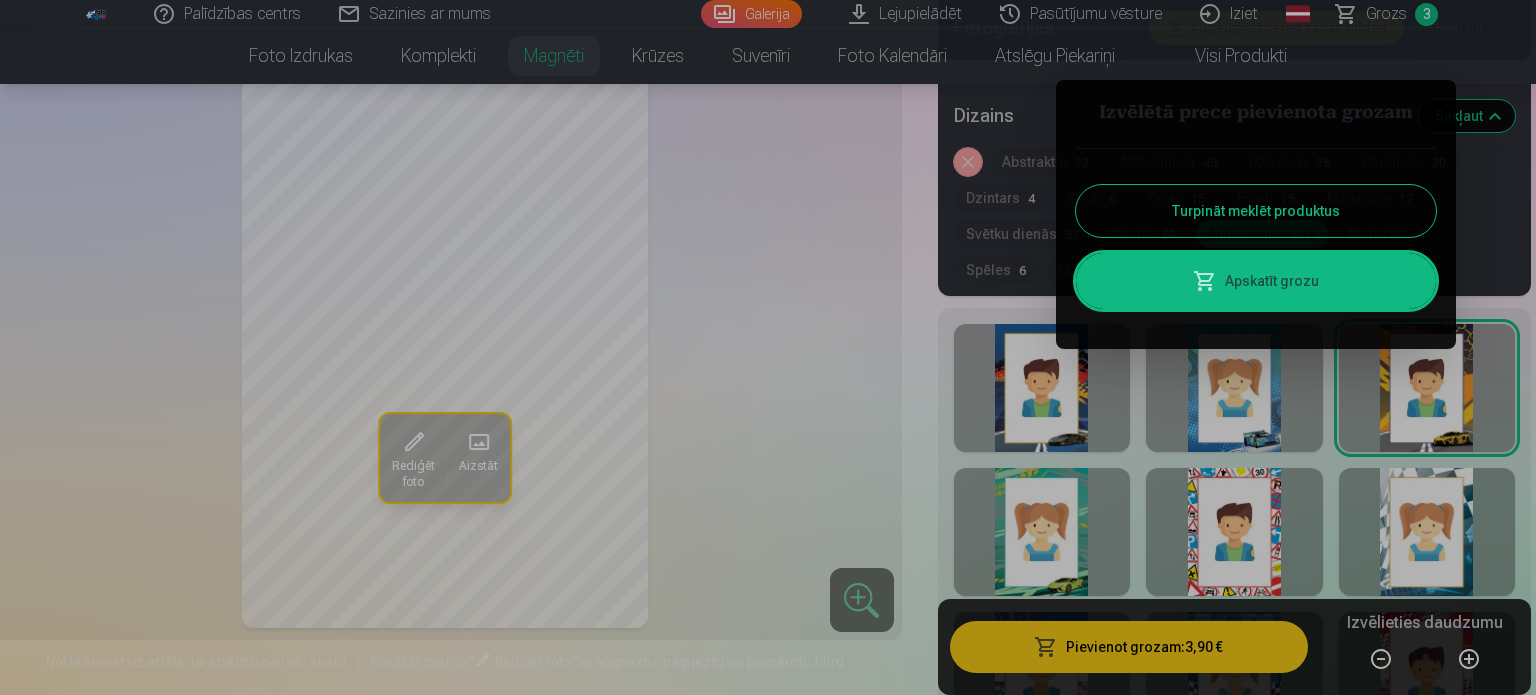 click at bounding box center [768, 347] 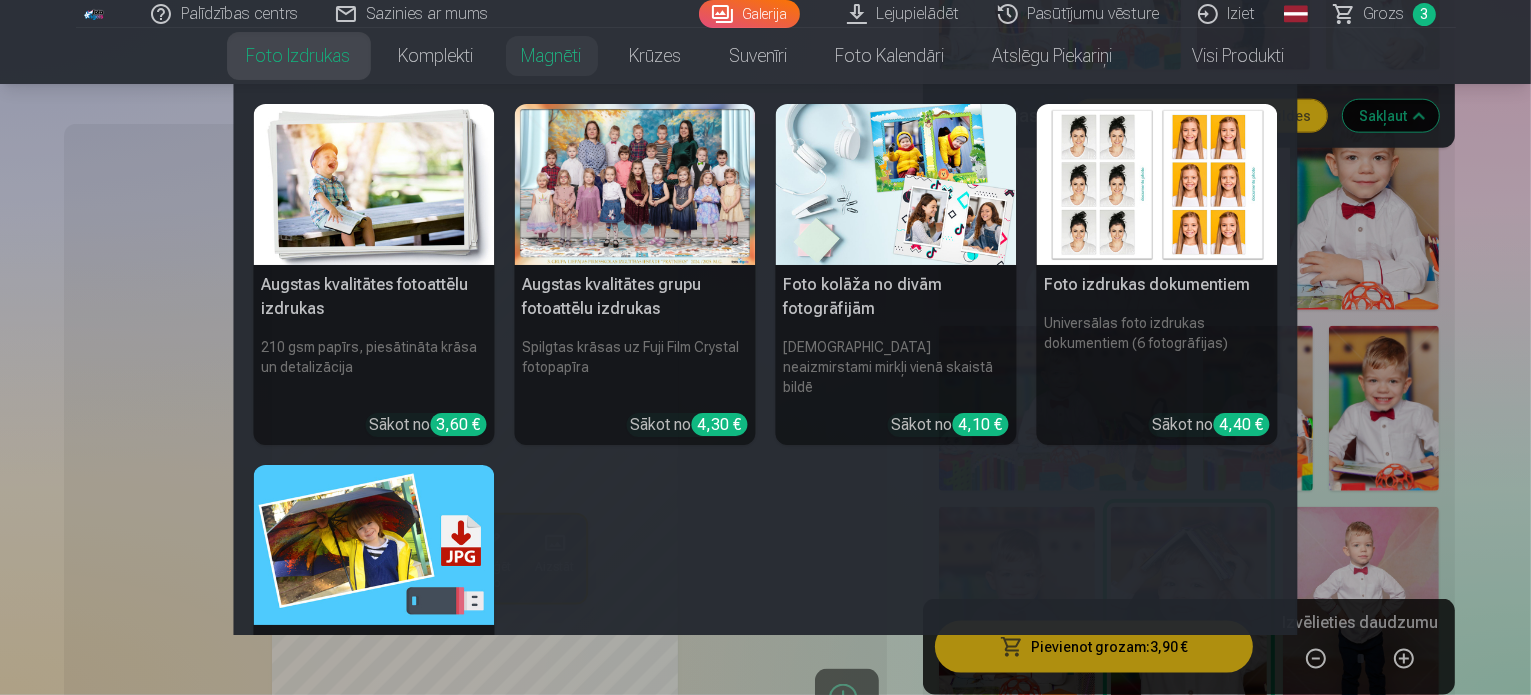 click on "Augstas kvalitātes grupu fotoattēlu izdrukas" at bounding box center (635, 297) 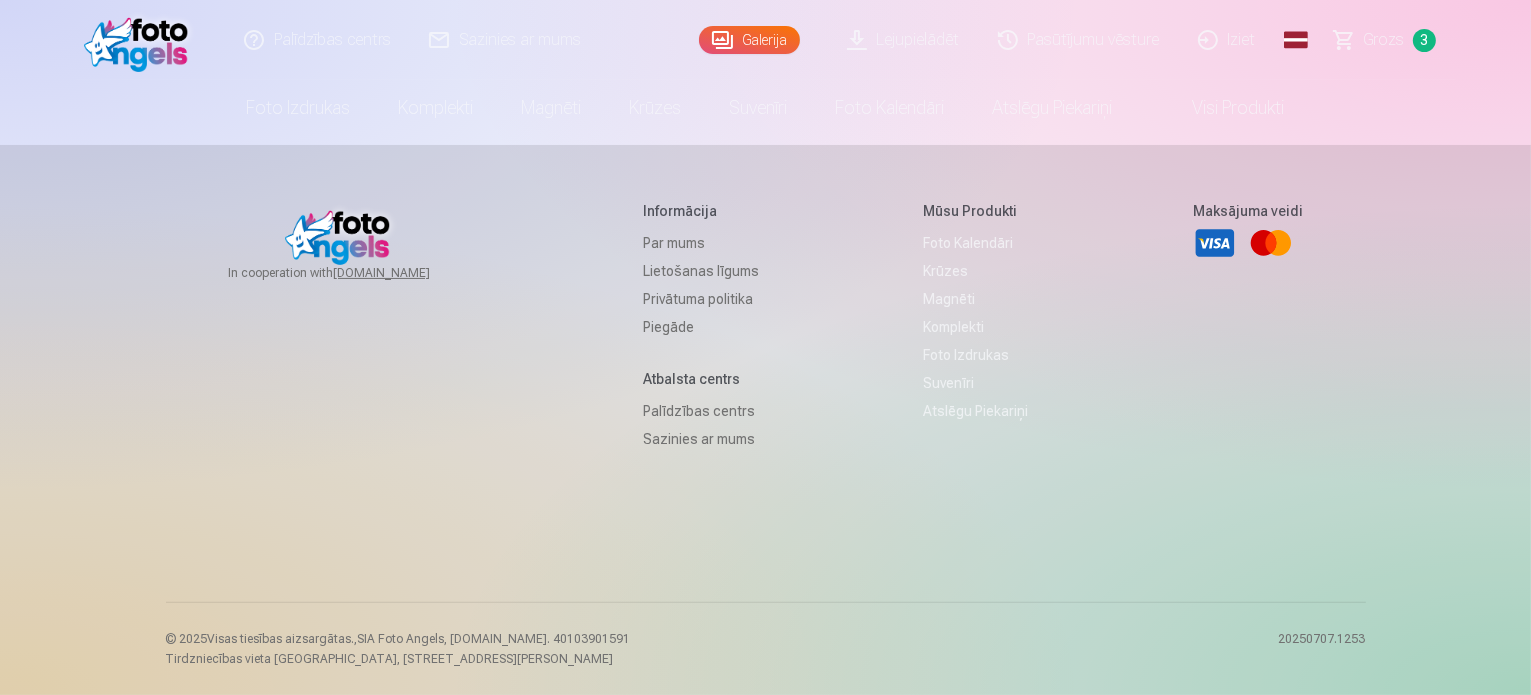 scroll, scrollTop: 0, scrollLeft: 0, axis: both 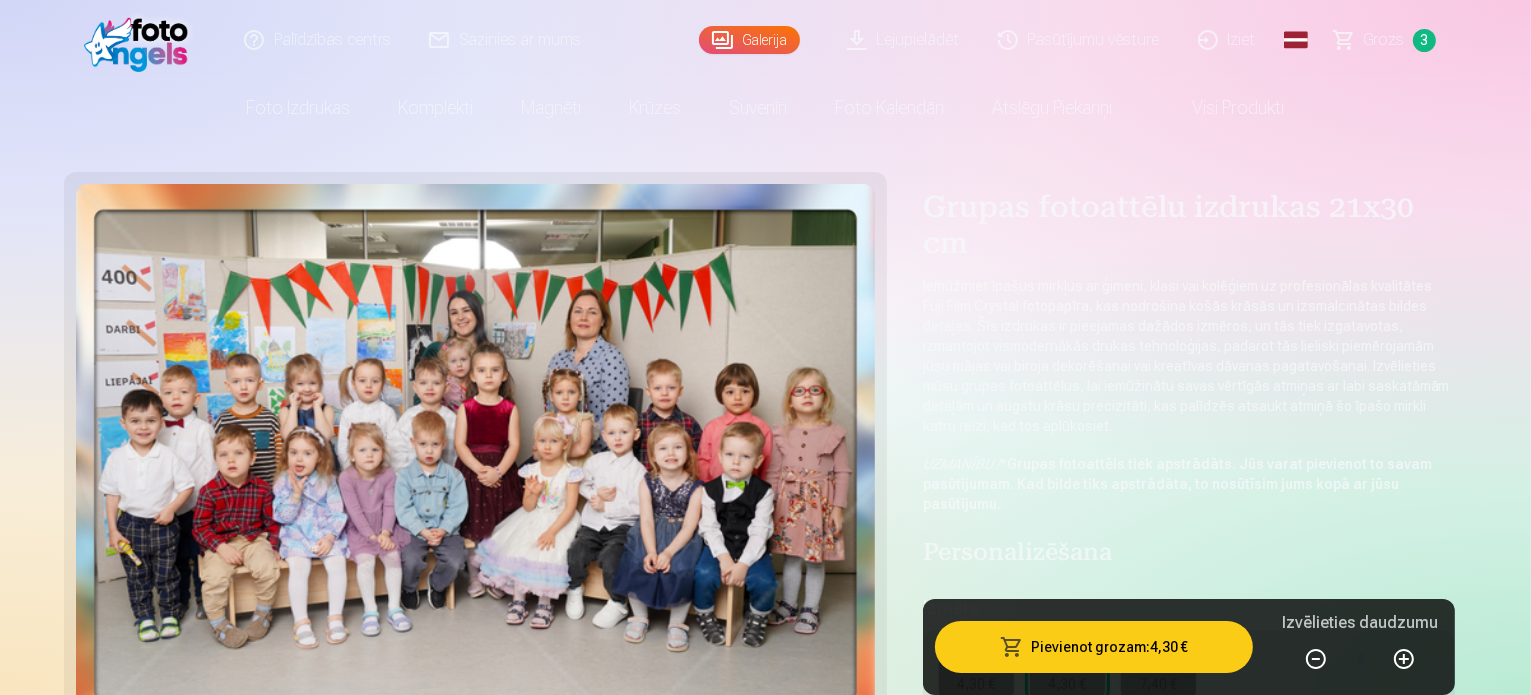 click on "Izmērs" at bounding box center [1189, 608] 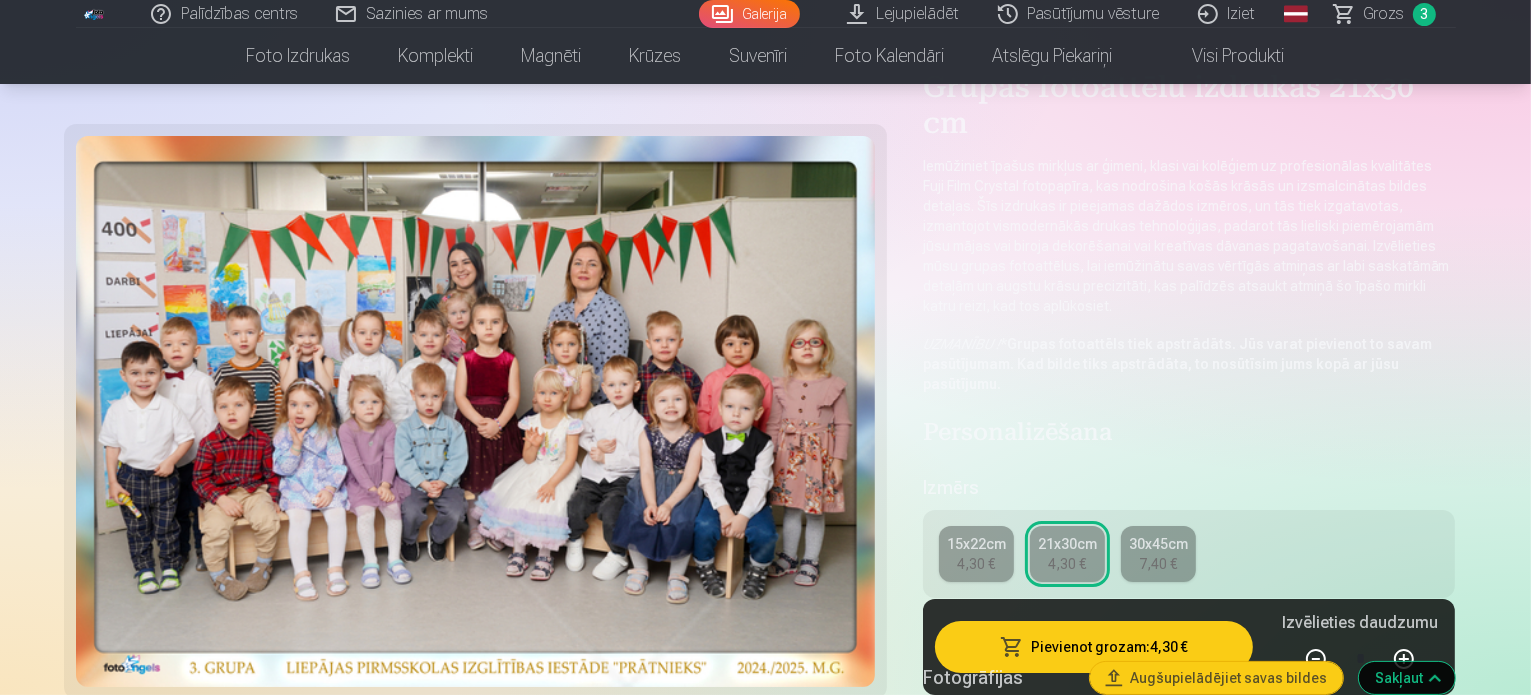 scroll, scrollTop: 160, scrollLeft: 0, axis: vertical 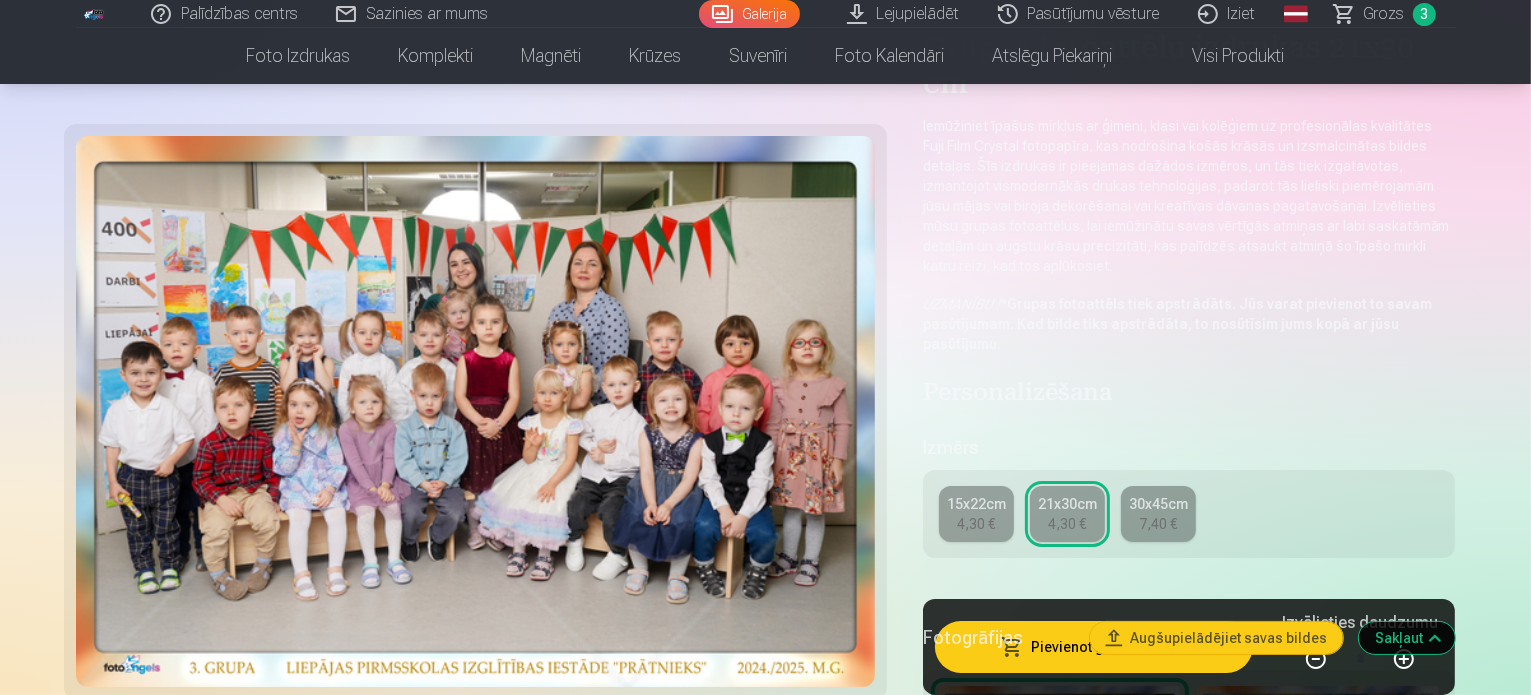 click on "Pievienot grozam :  4,30 €" at bounding box center (1094, 647) 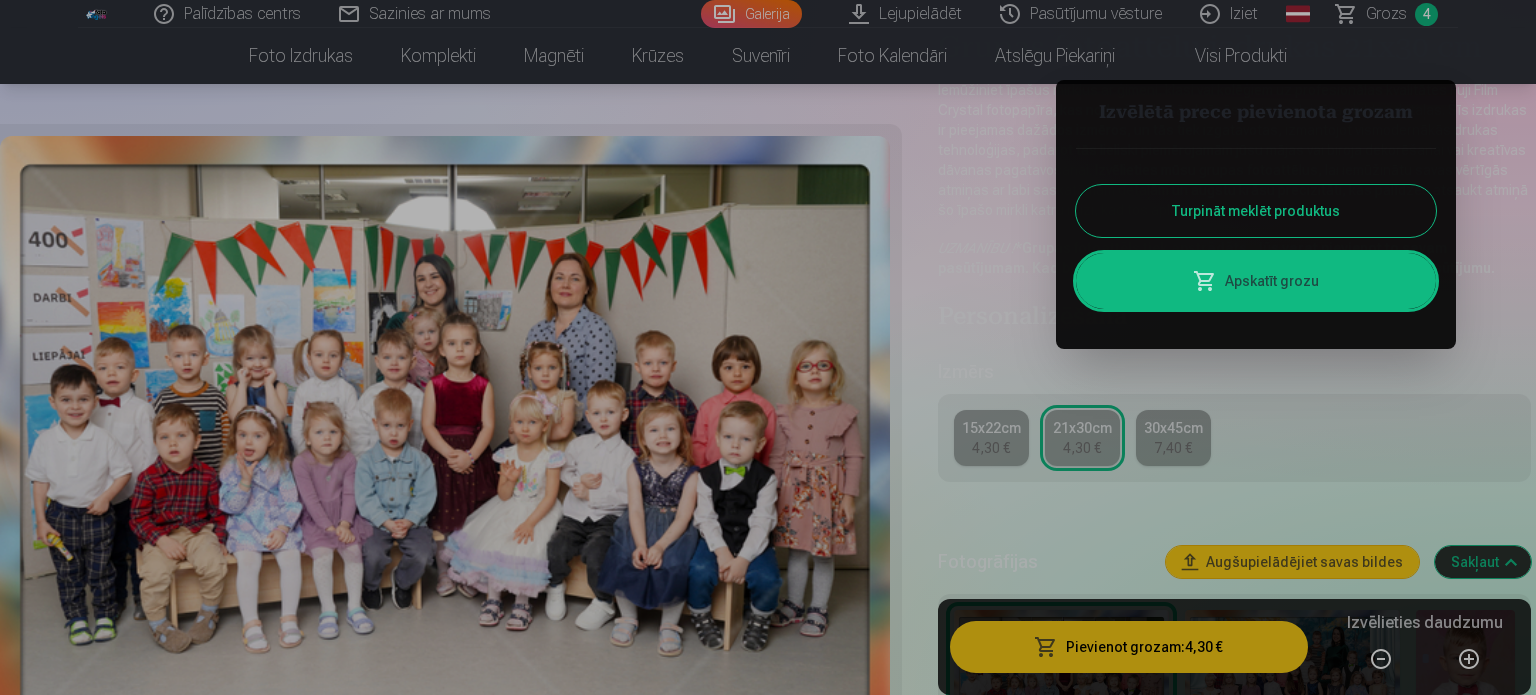 click at bounding box center [768, 347] 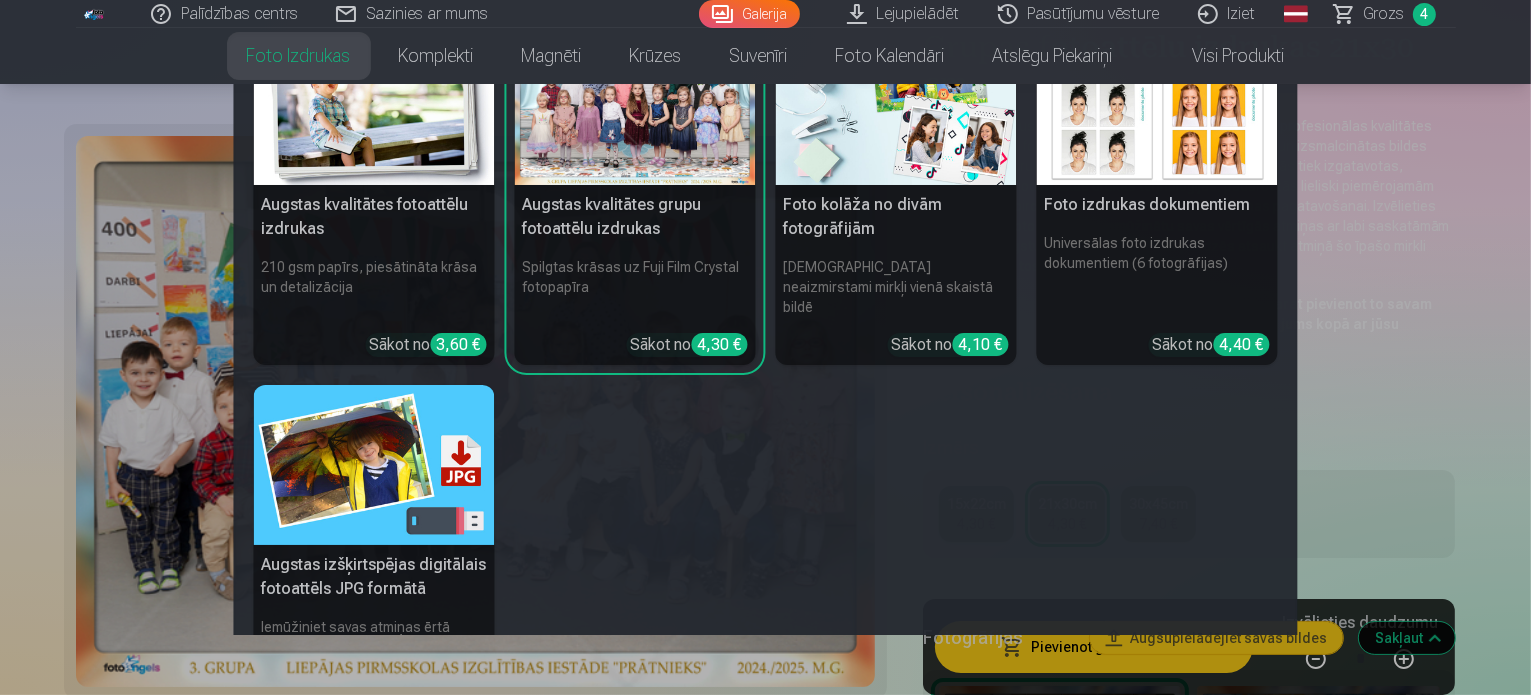 type 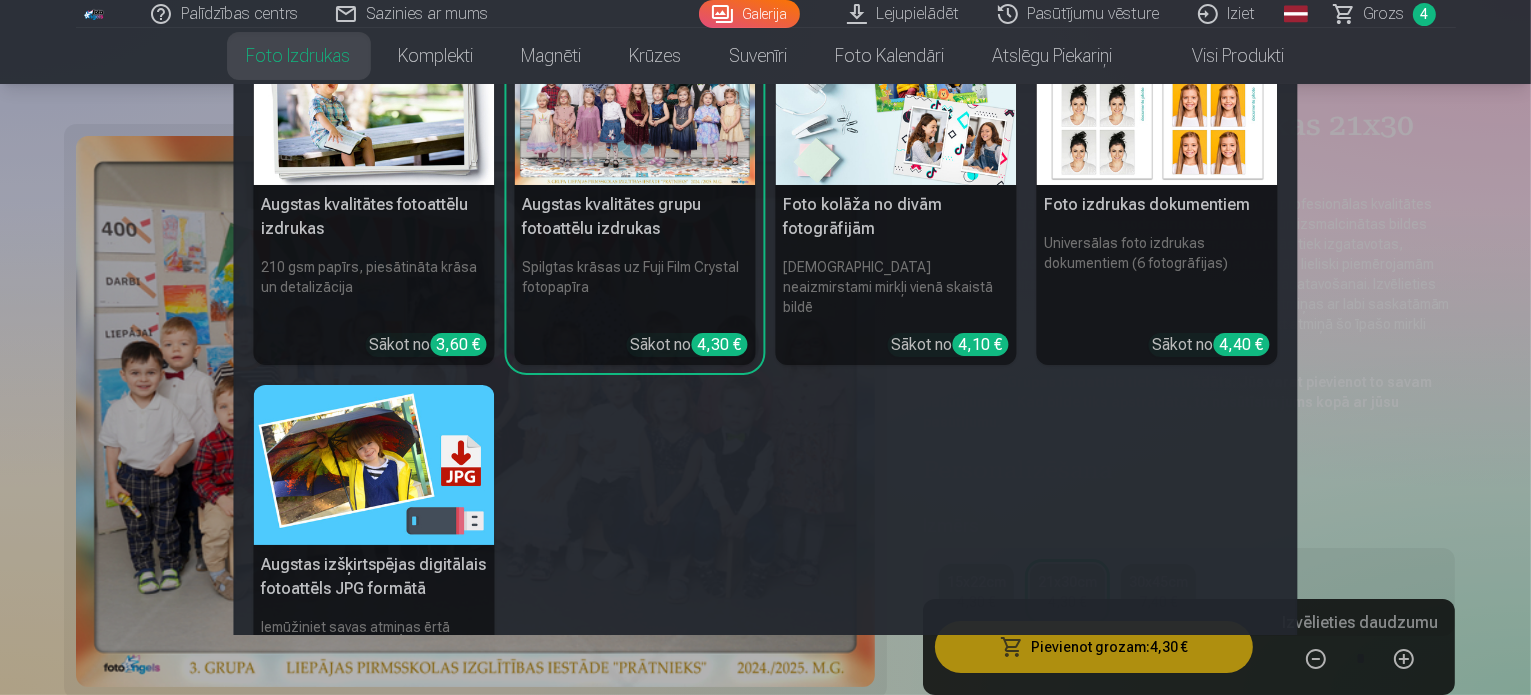 scroll, scrollTop: 80, scrollLeft: 0, axis: vertical 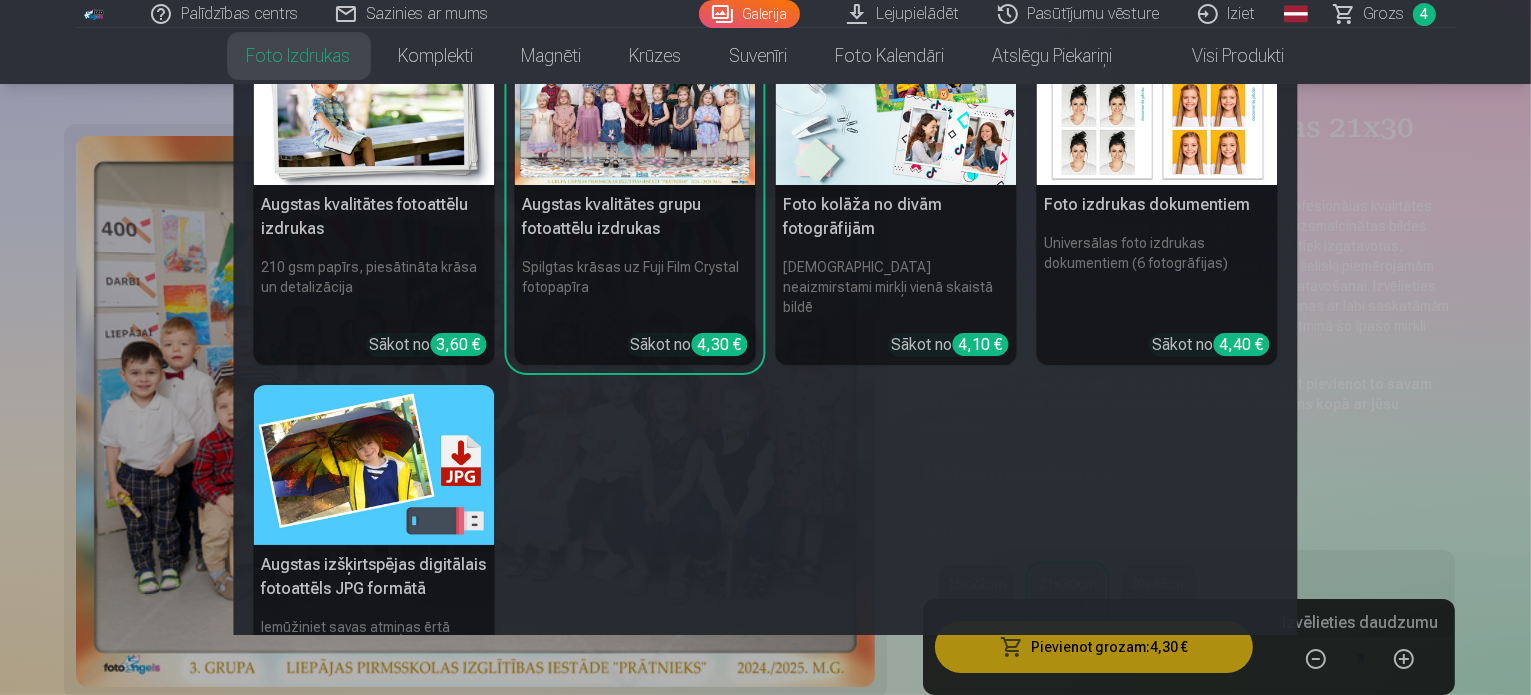 click on "Augstas kvalitātes fotoattēlu izdrukas 210 gsm papīrs, piesātināta krāsa un detalizācija Sākot no  3,60 € Augstas kvalitātes grupu fotoattēlu izdrukas Spilgtas krāsas uz Fuji Film Crystal fotopapīra Sākot no  4,30 € Foto kolāža no divām fotogrāfijām Divi neaizmirstami mirkļi vienā skaistā bildē Sākot no  4,10 € Foto izdrukas dokumentiem Universālas foto izdrukas dokumentiem (6 fotogrāfijas) Sākot no  4,40 € Augstas izšķirtspējas digitālais fotoattēls JPG formātā Iemūžiniet savas atmiņas ērtā digitālā veidā Sākot no  6,00 € See all products" at bounding box center (766, 407) 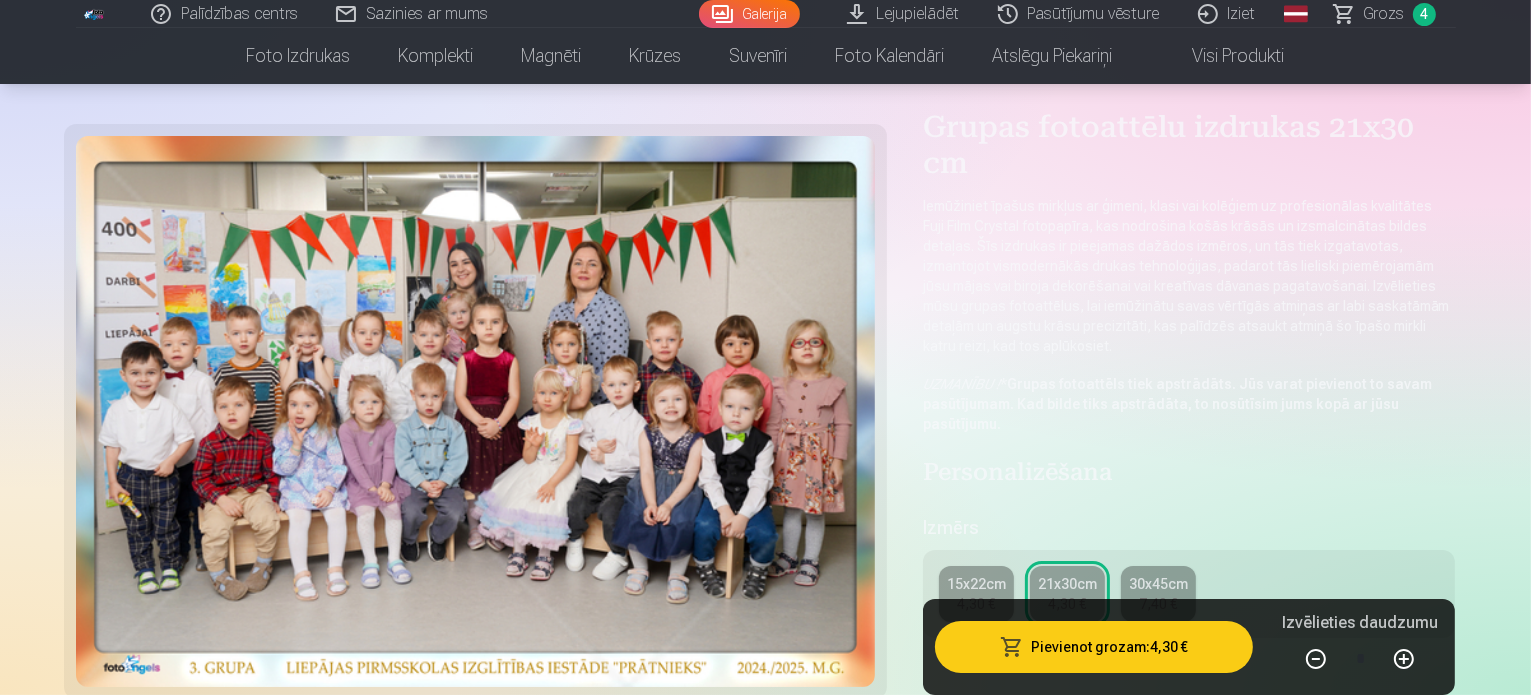 scroll, scrollTop: 40, scrollLeft: 0, axis: vertical 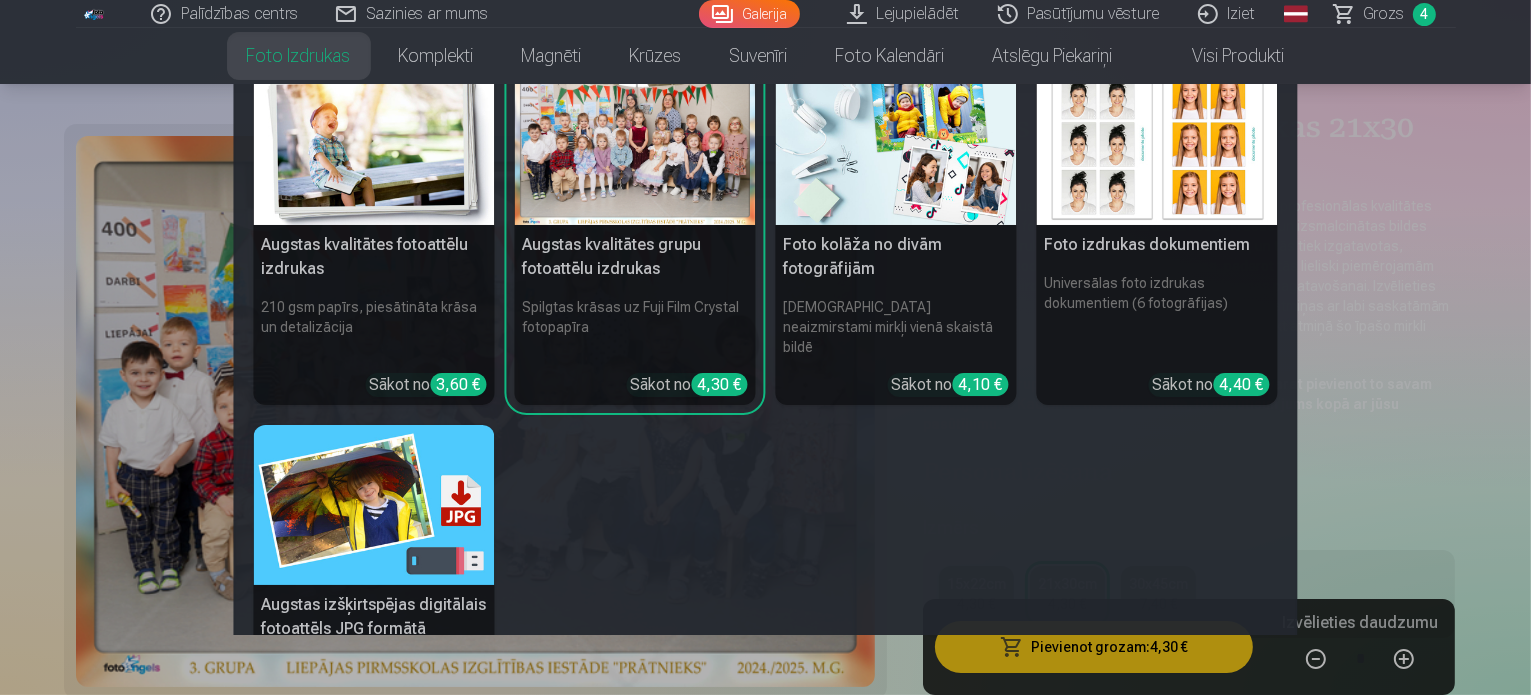 click at bounding box center (374, 144) 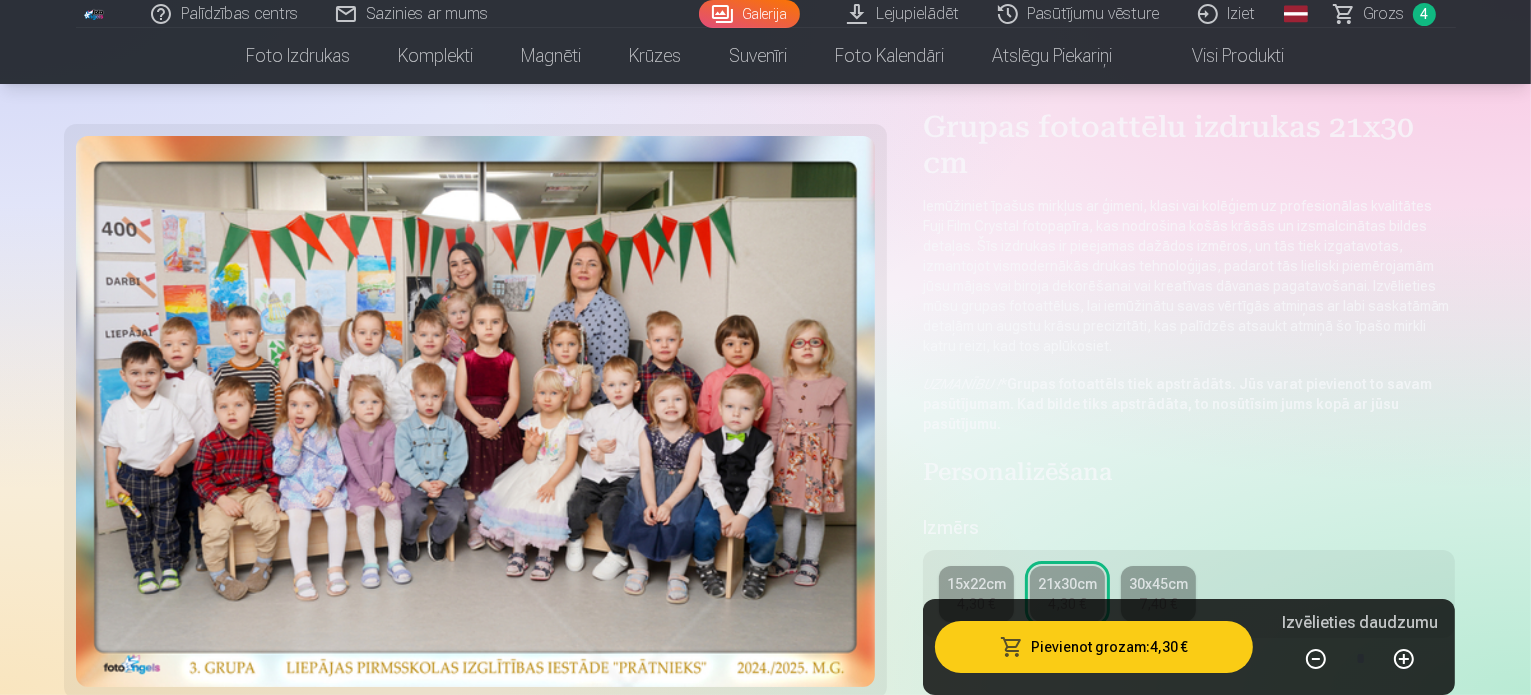scroll, scrollTop: 0, scrollLeft: 0, axis: both 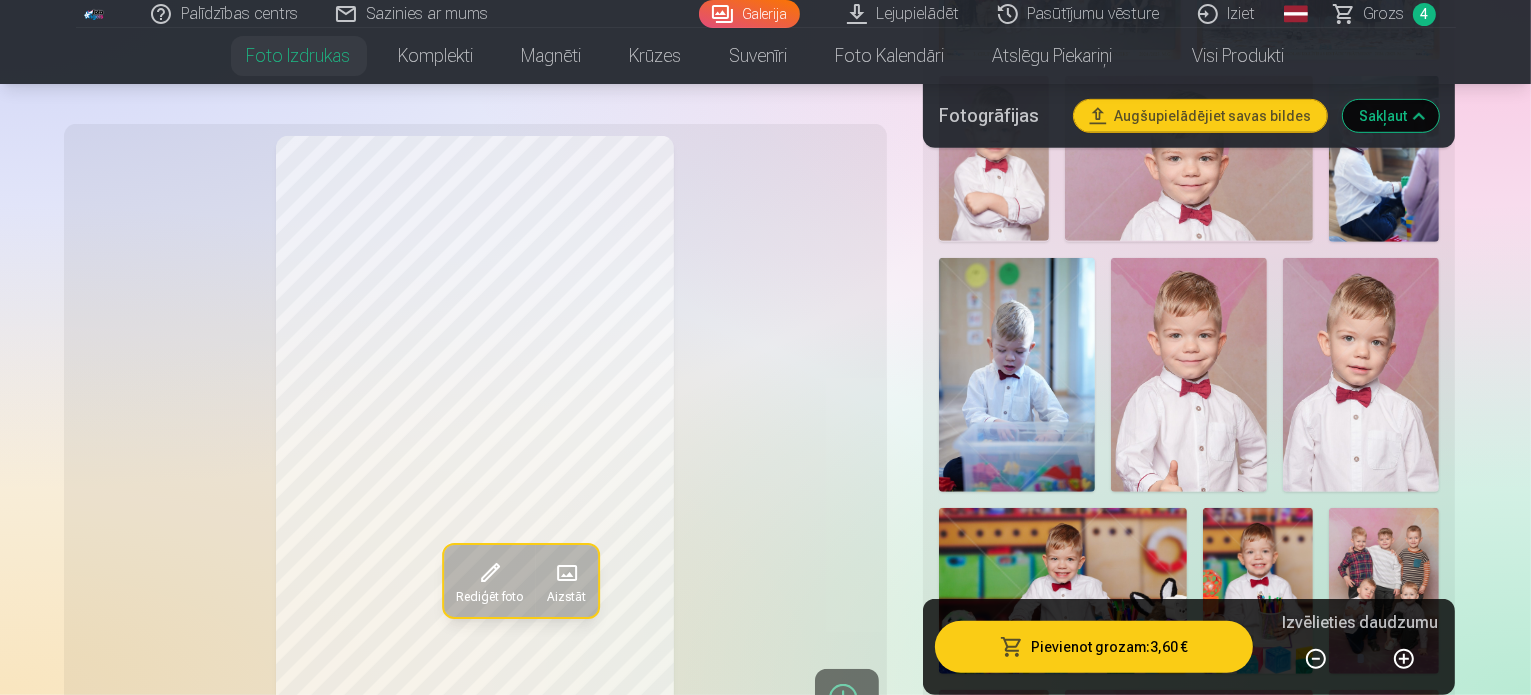 click at bounding box center [1384, 590] 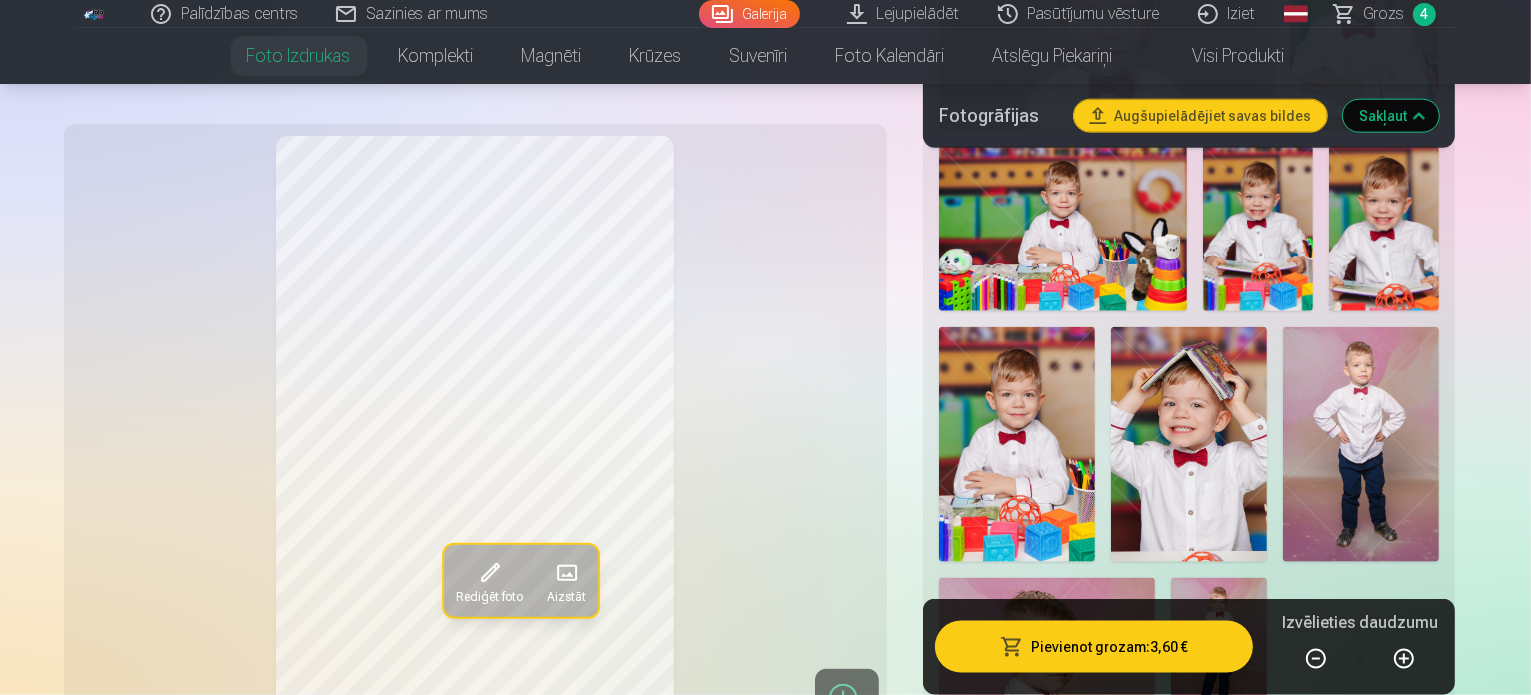 scroll, scrollTop: 2460, scrollLeft: 0, axis: vertical 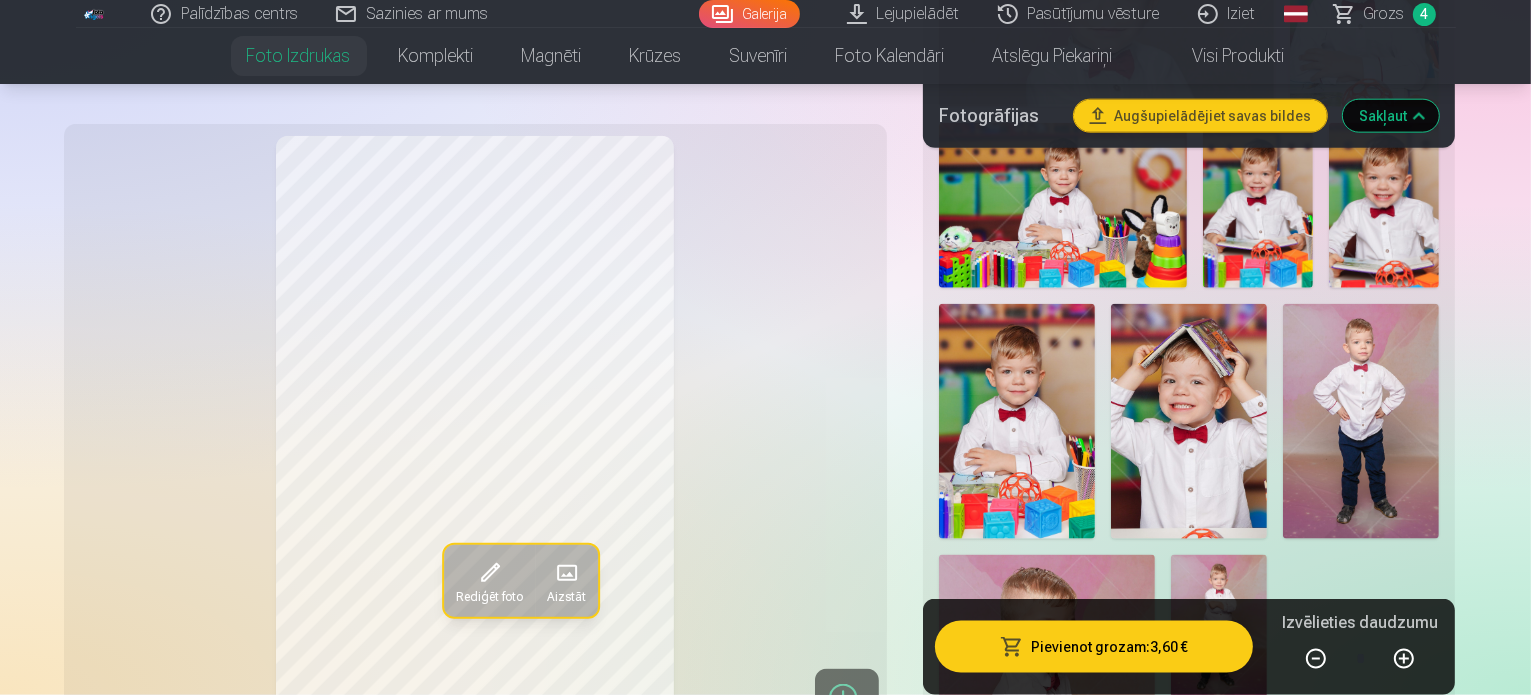 click on "Skatīt vairāk dizainu" at bounding box center [1189, 1260] 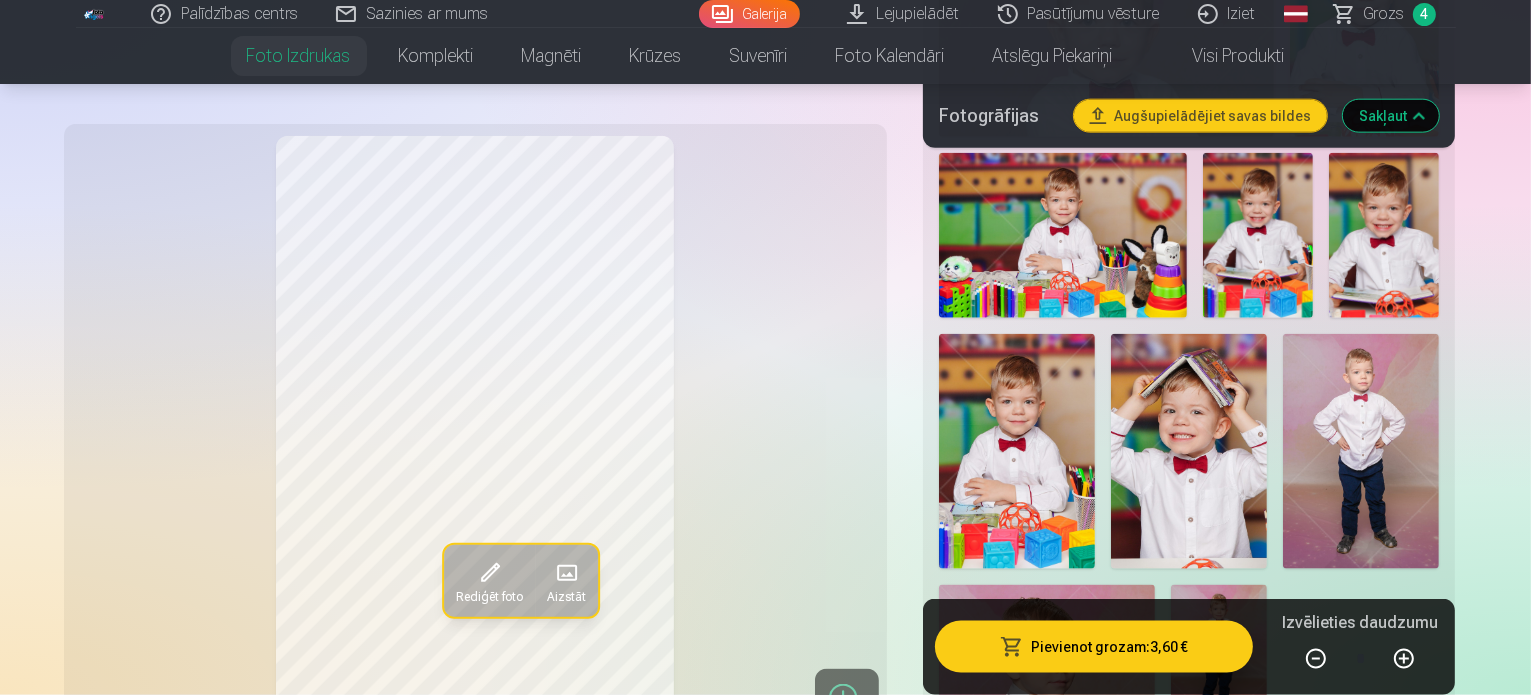 click on "Automašīnas 10" at bounding box center (1005, 987) 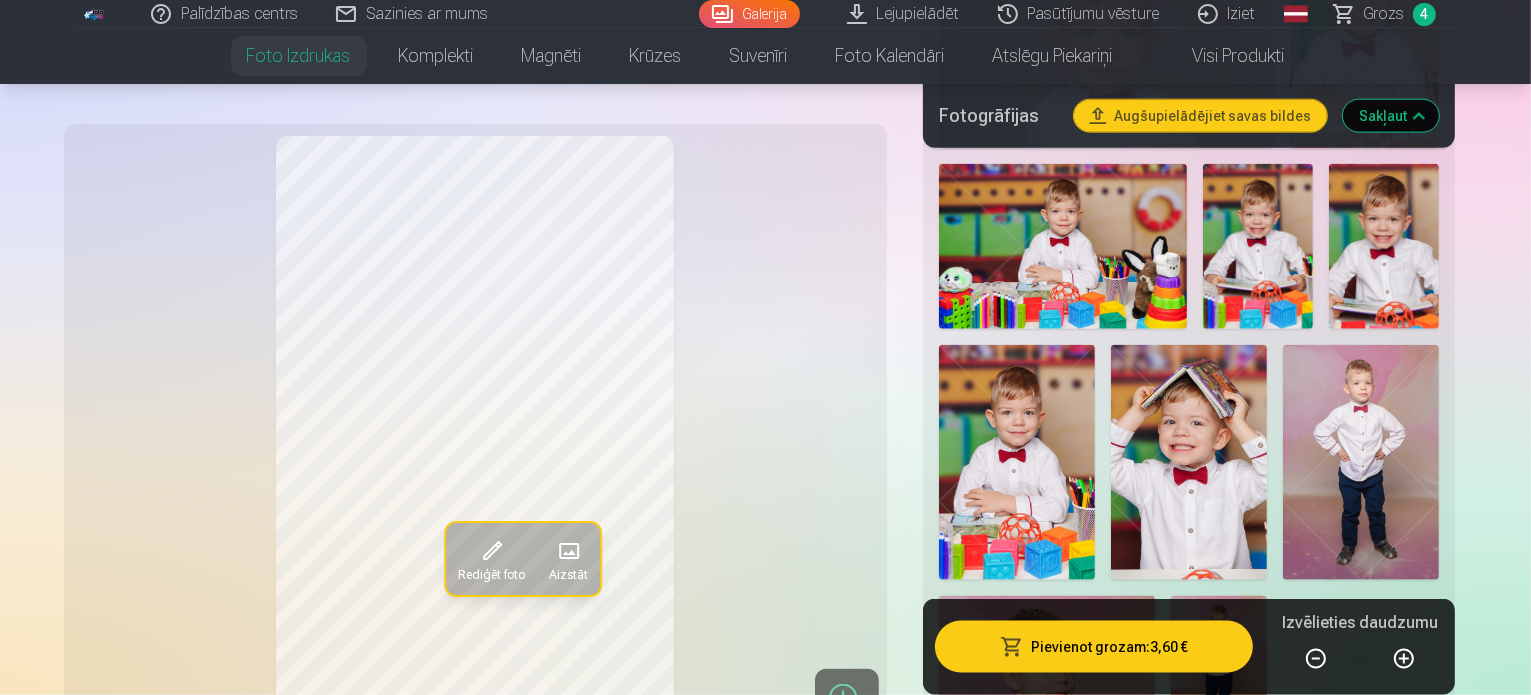 scroll, scrollTop: 2443, scrollLeft: 0, axis: vertical 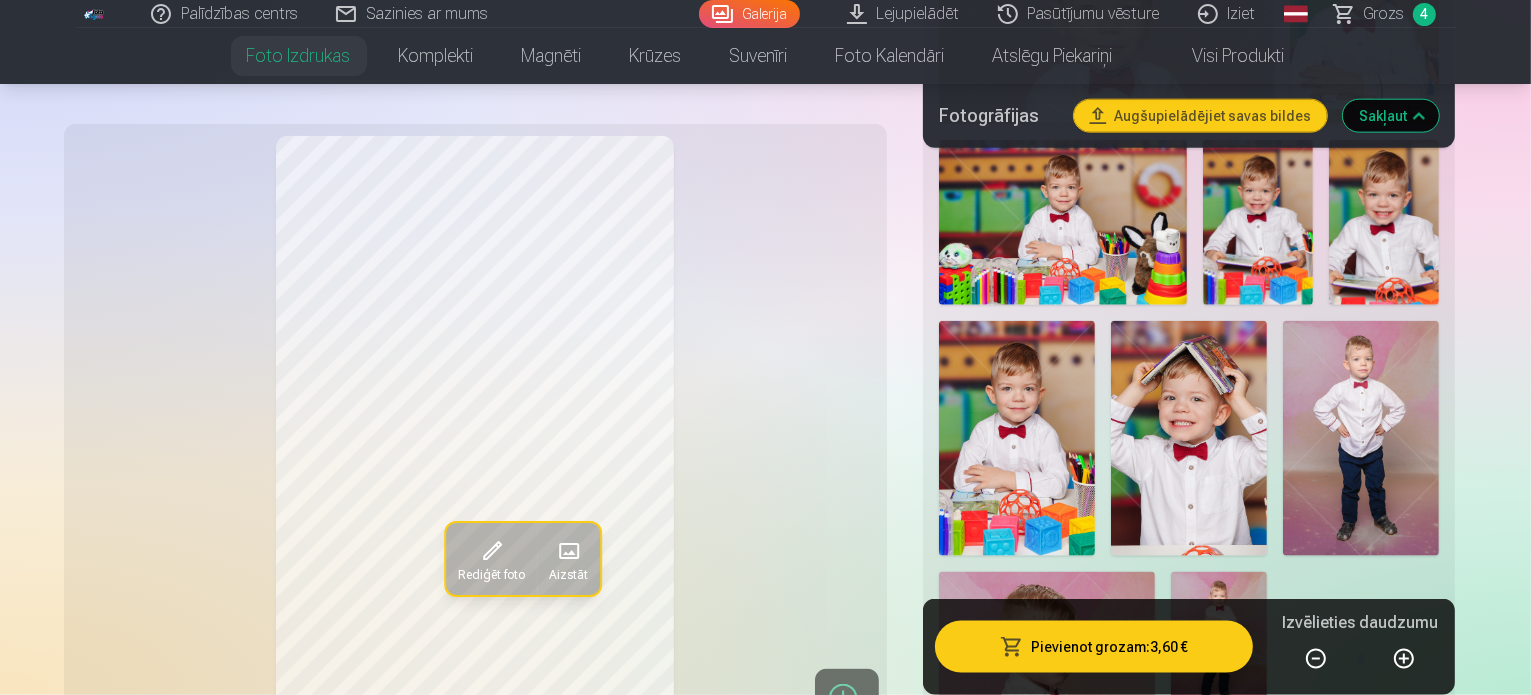 click at bounding box center [1017, 1380] 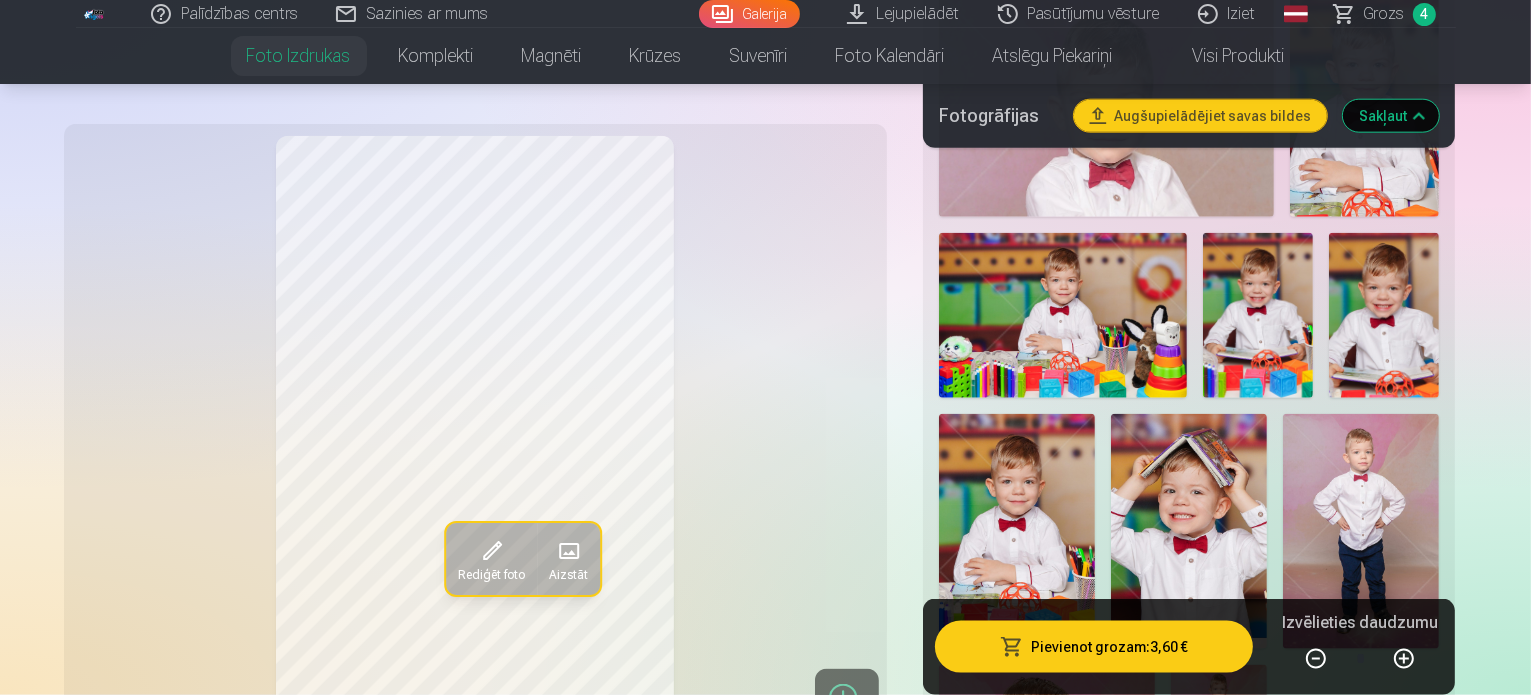 scroll, scrollTop: 2396, scrollLeft: 0, axis: vertical 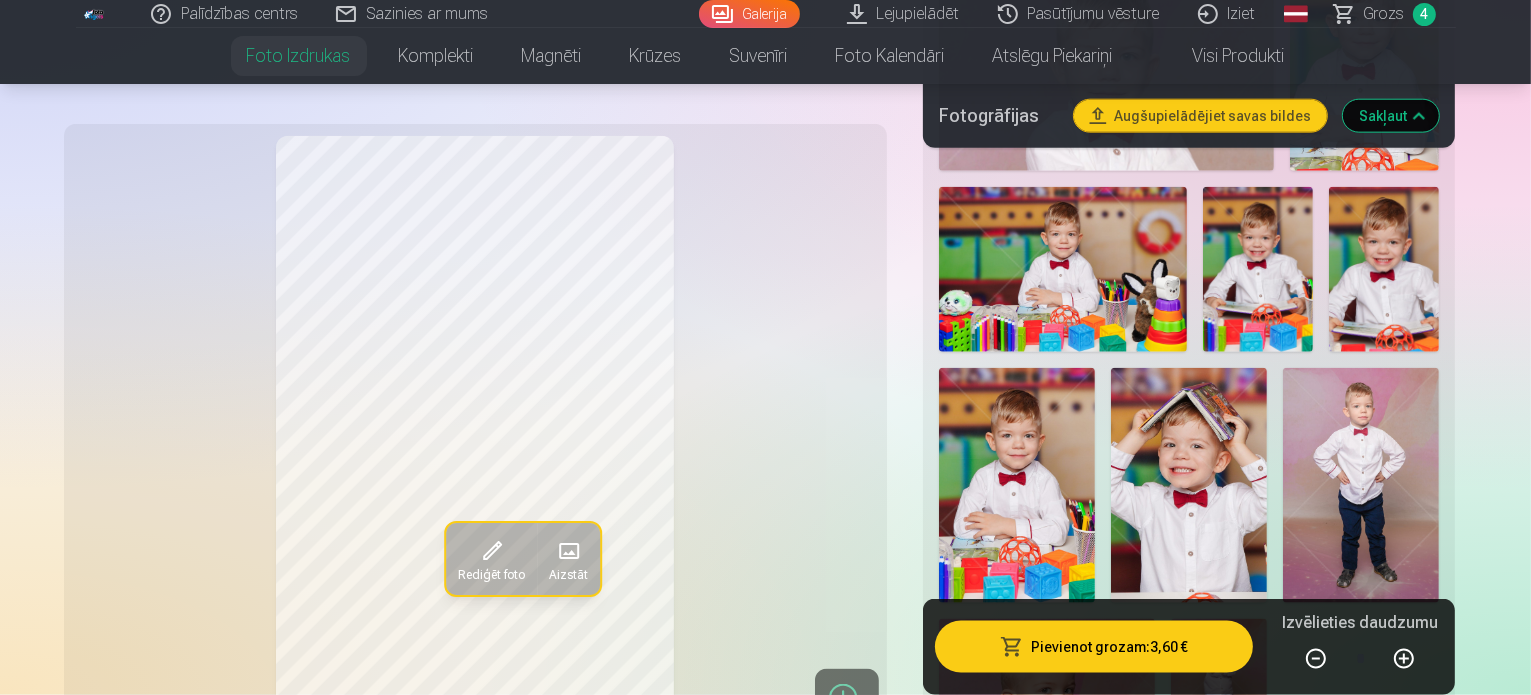click at bounding box center [1189, 1427] 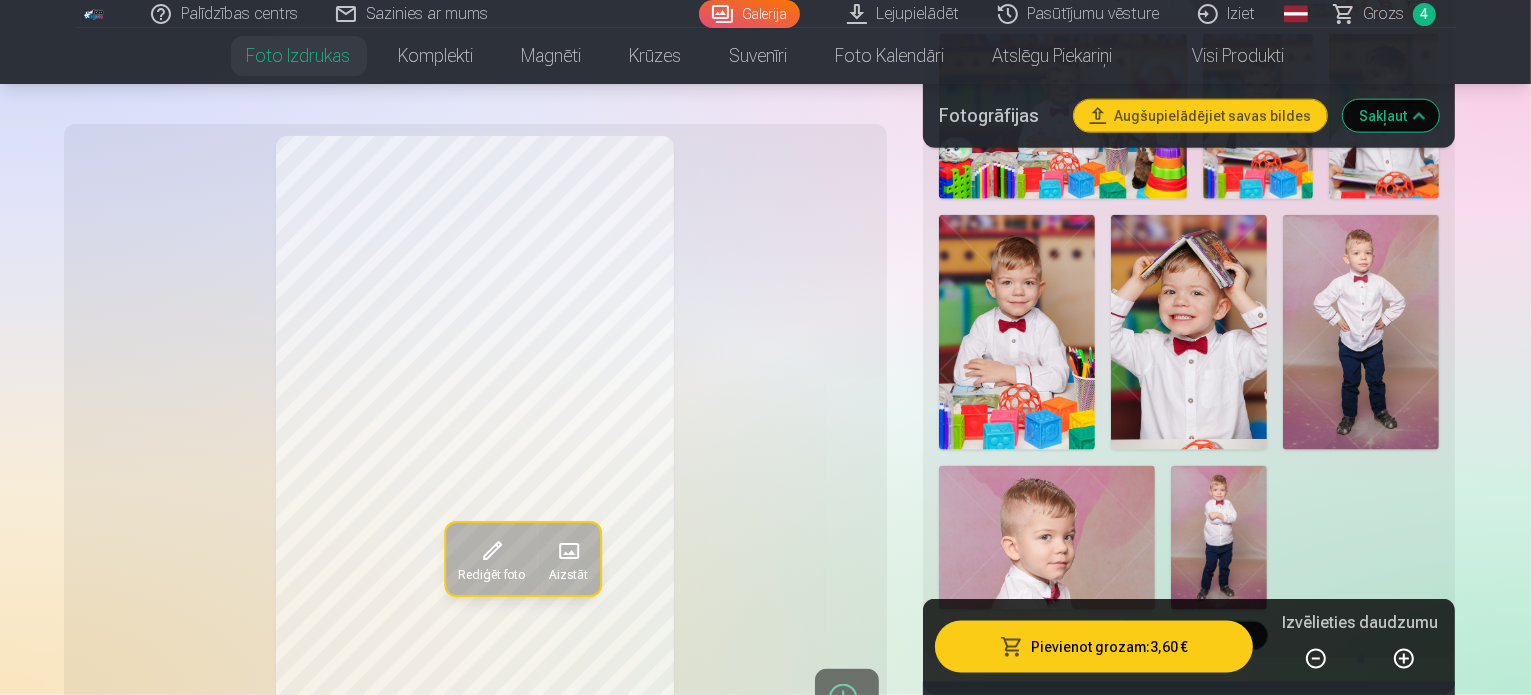 scroll, scrollTop: 2560, scrollLeft: 0, axis: vertical 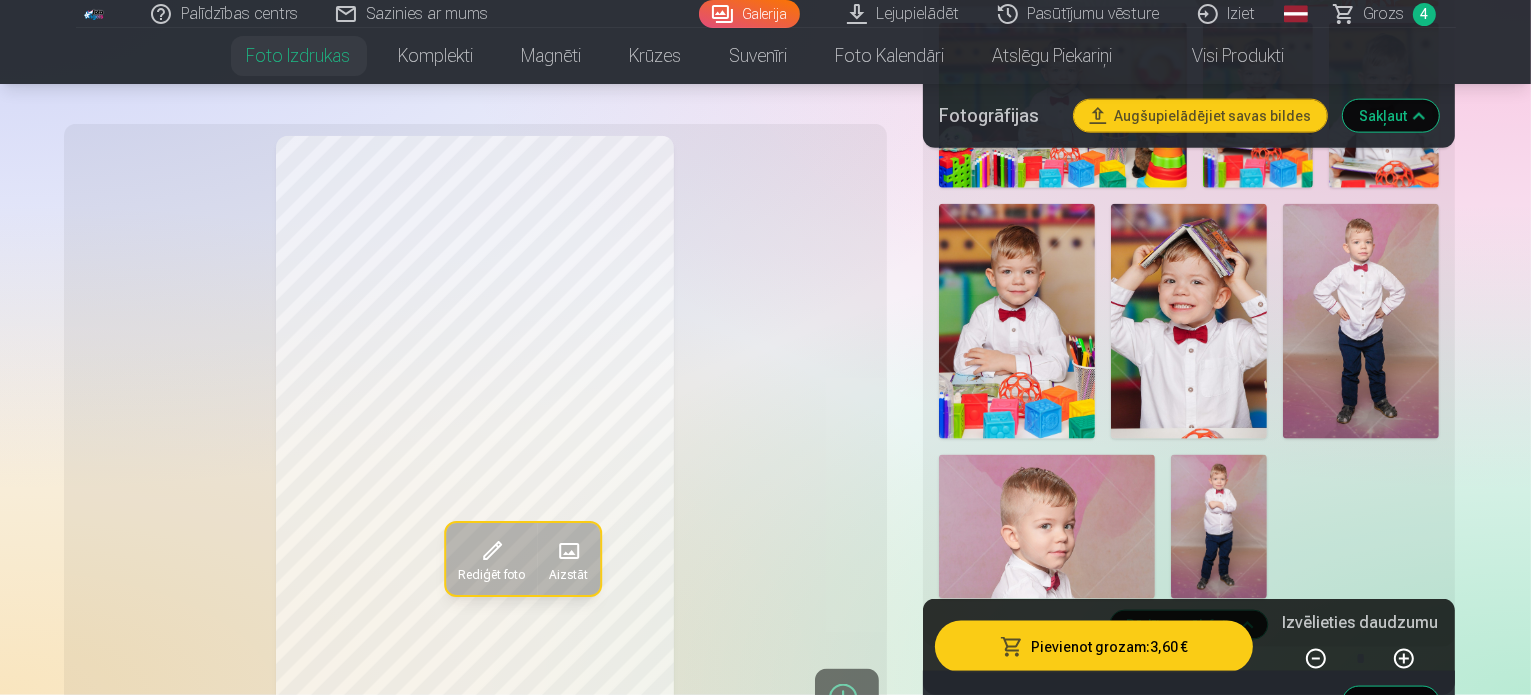 click at bounding box center [1017, 1407] 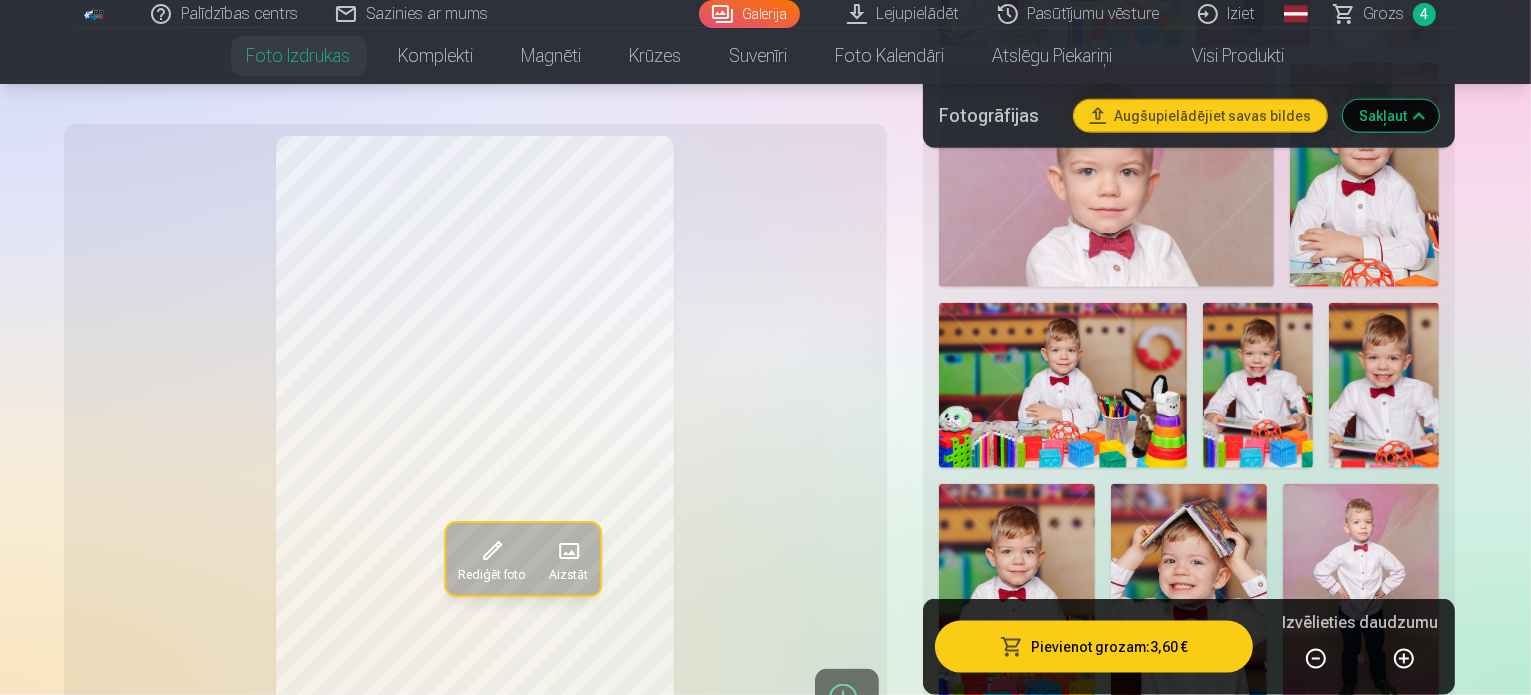 scroll, scrollTop: 2300, scrollLeft: 0, axis: vertical 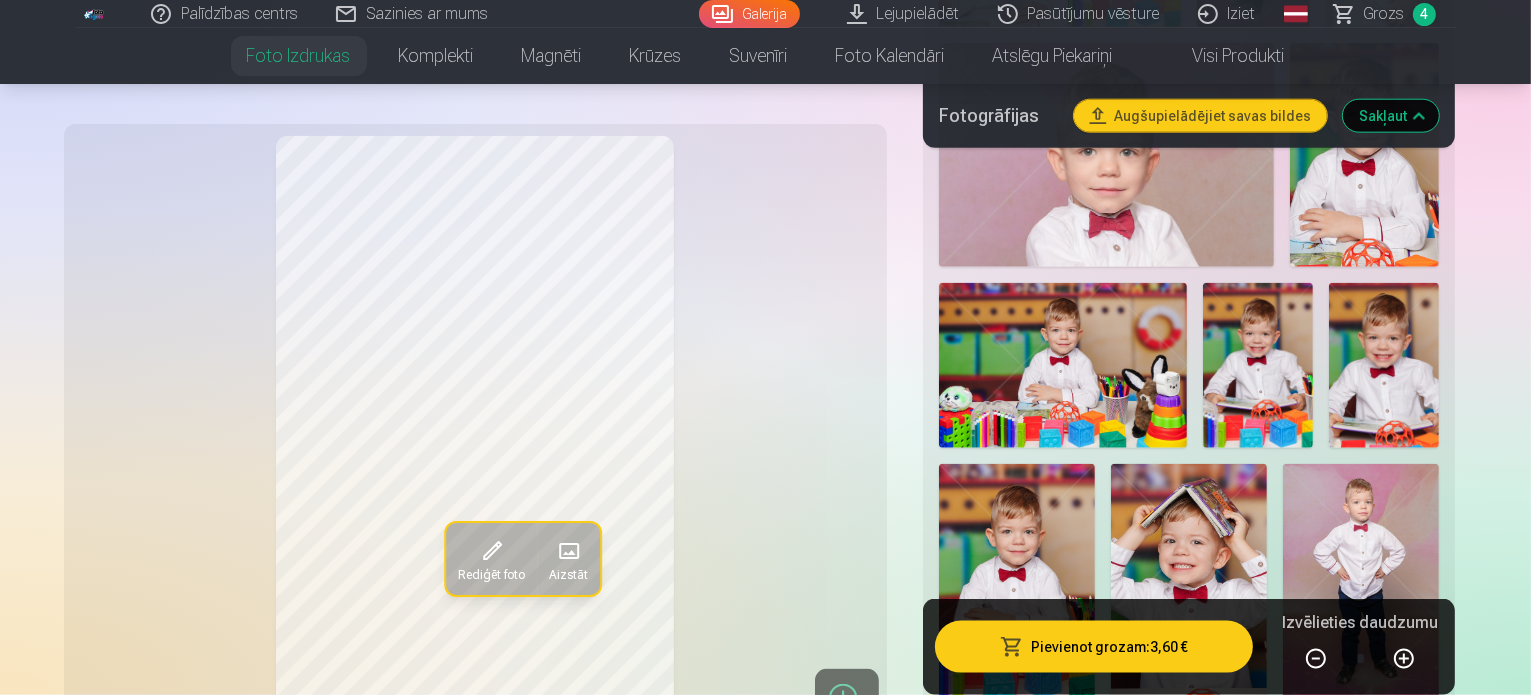 click at bounding box center (1017, 1235) 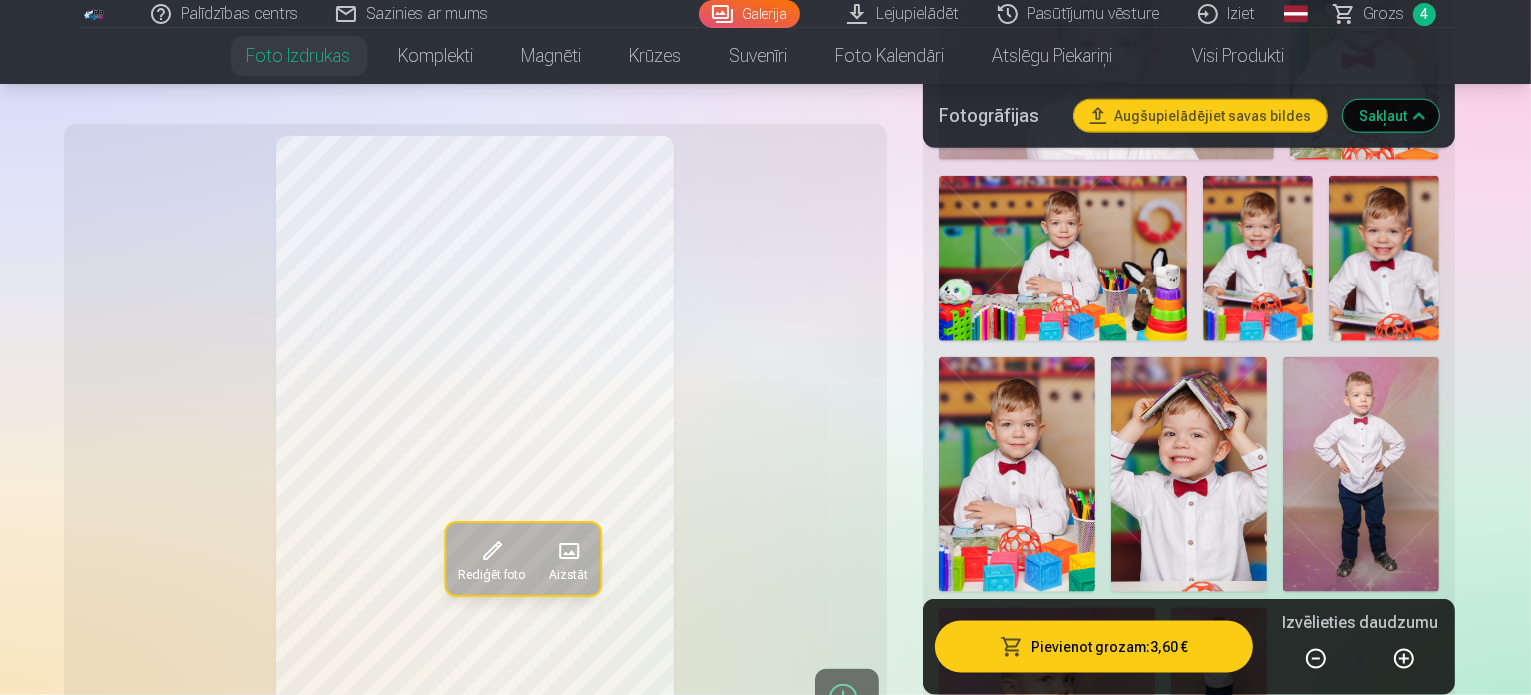 scroll, scrollTop: 2549, scrollLeft: 0, axis: vertical 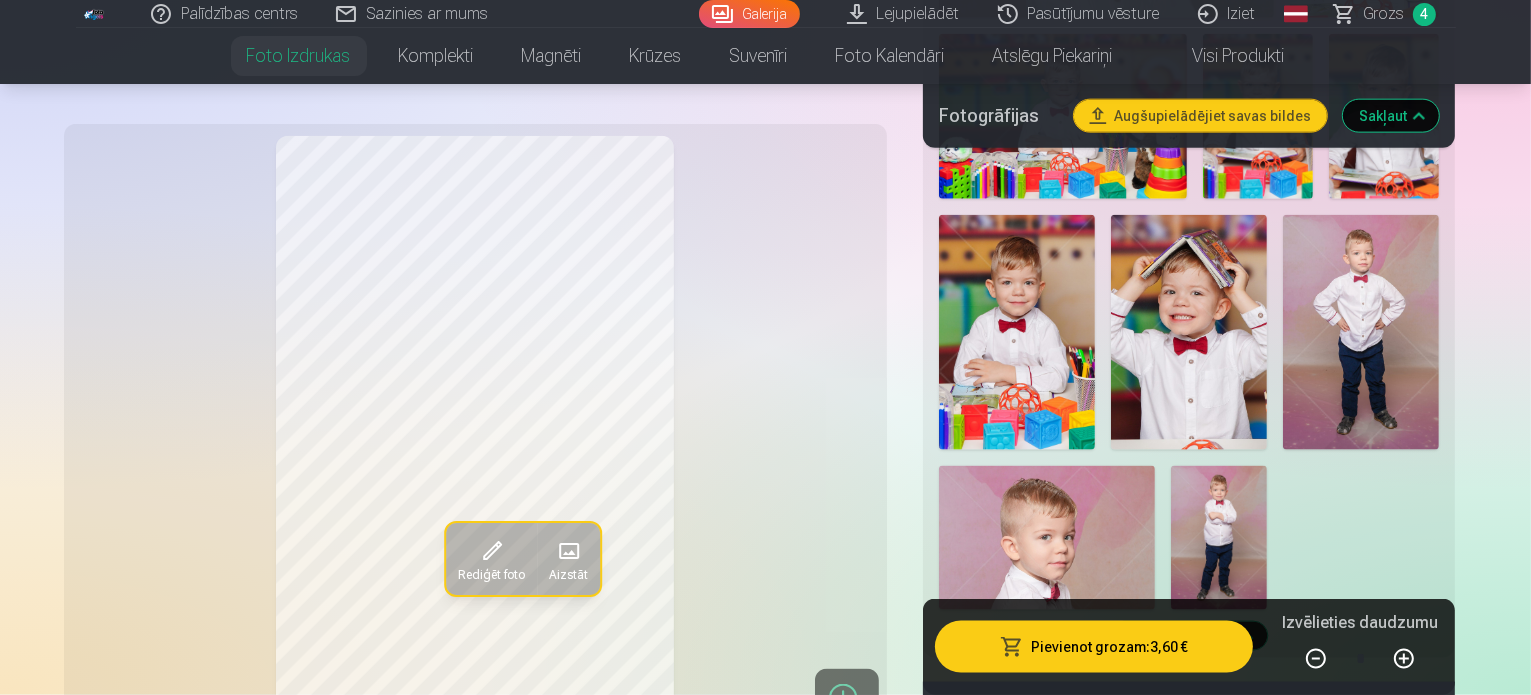 click at bounding box center (1361, 1274) 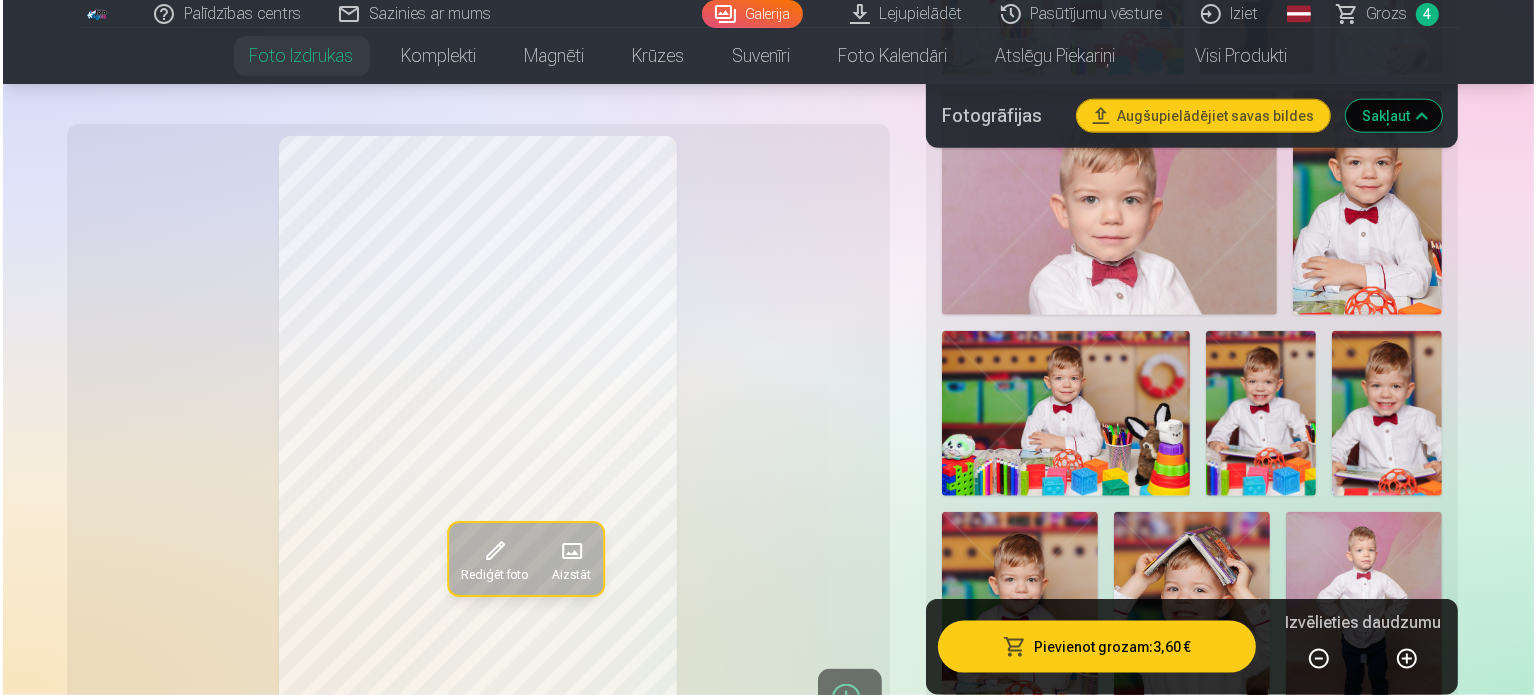 scroll, scrollTop: 2255, scrollLeft: 0, axis: vertical 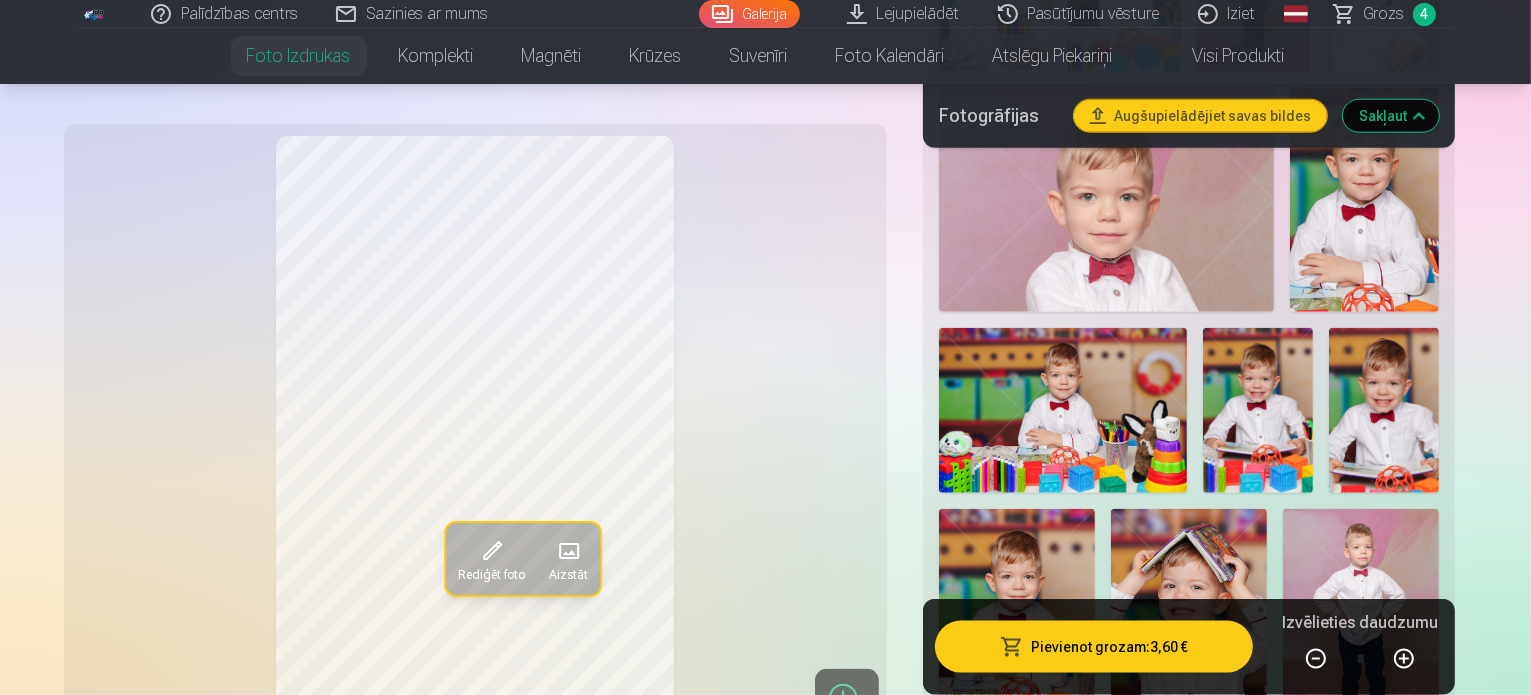 click on "Pievienot grozam :  3,60 €" at bounding box center [1094, 647] 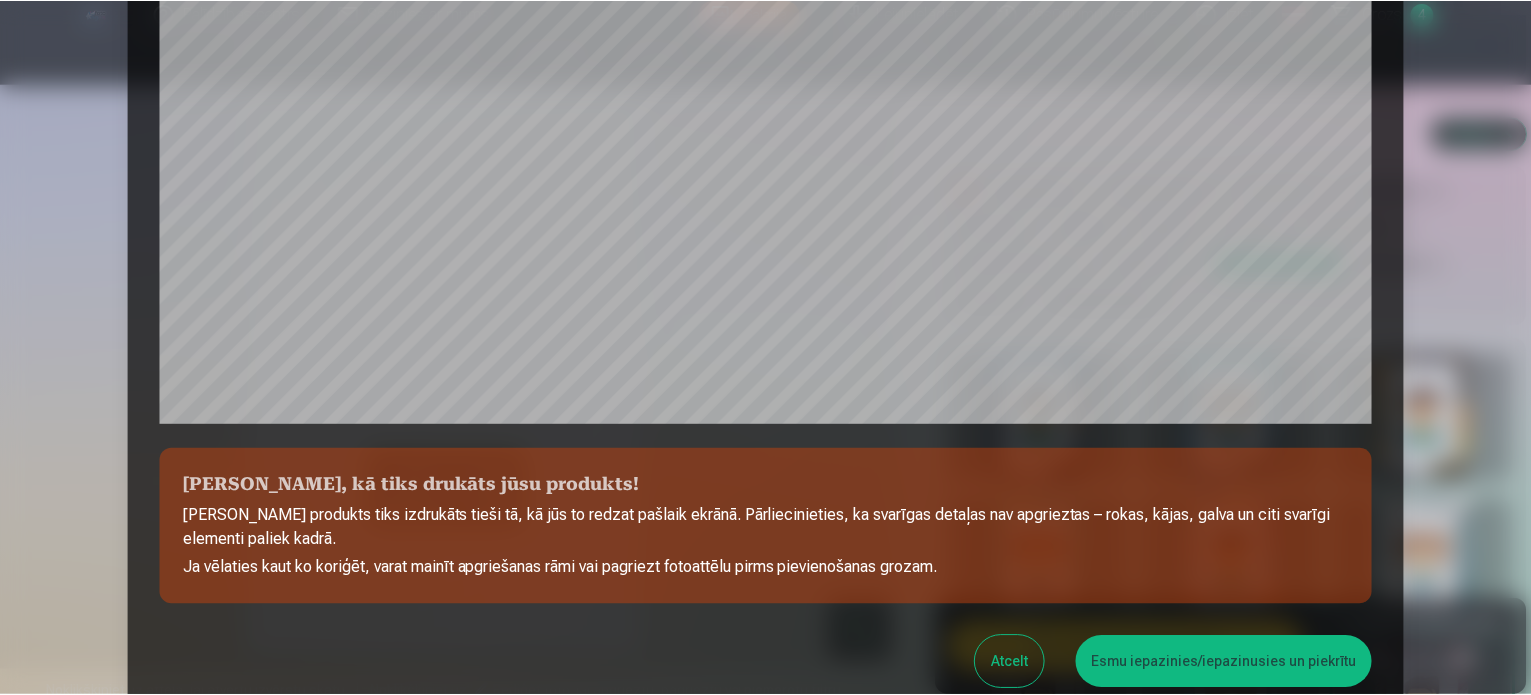scroll, scrollTop: 744, scrollLeft: 0, axis: vertical 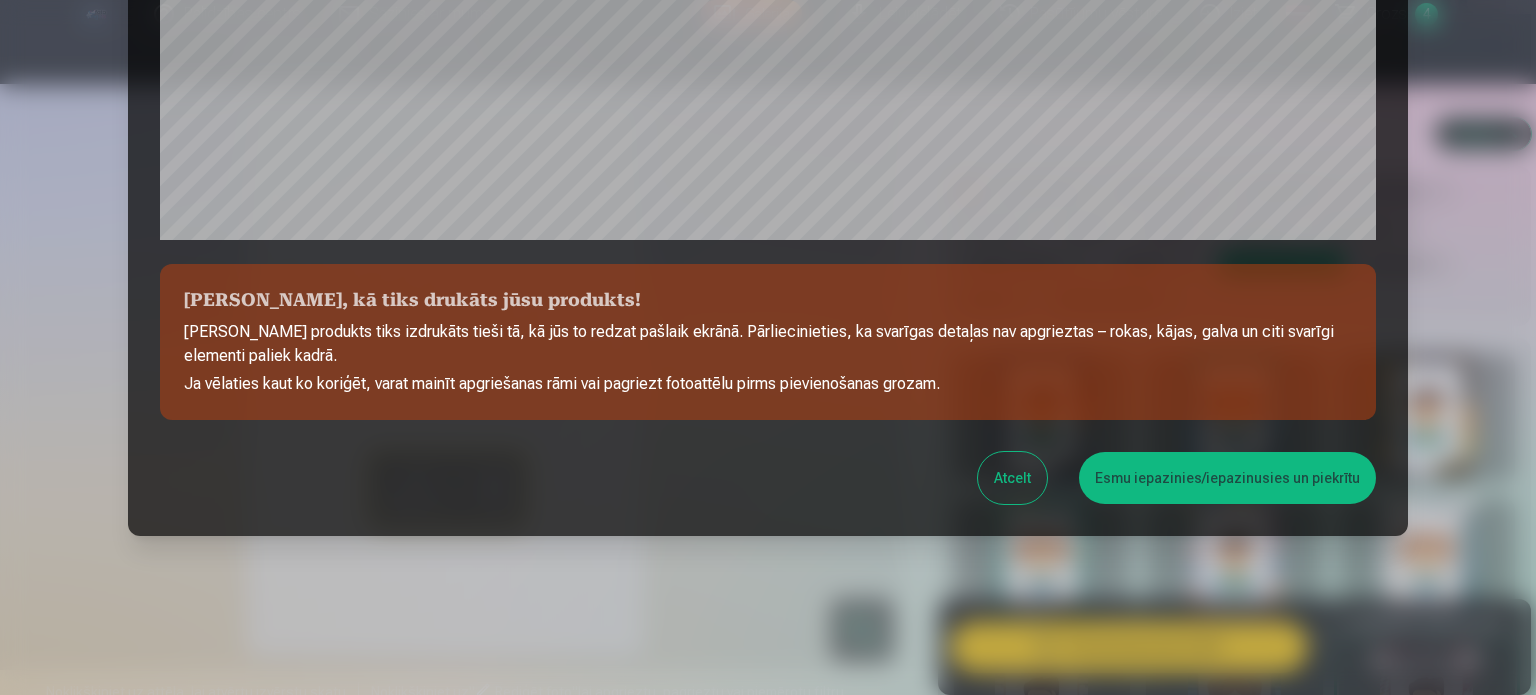 click on "Esmu iepazinies/iepazinusies un piekrītu" at bounding box center (1227, 478) 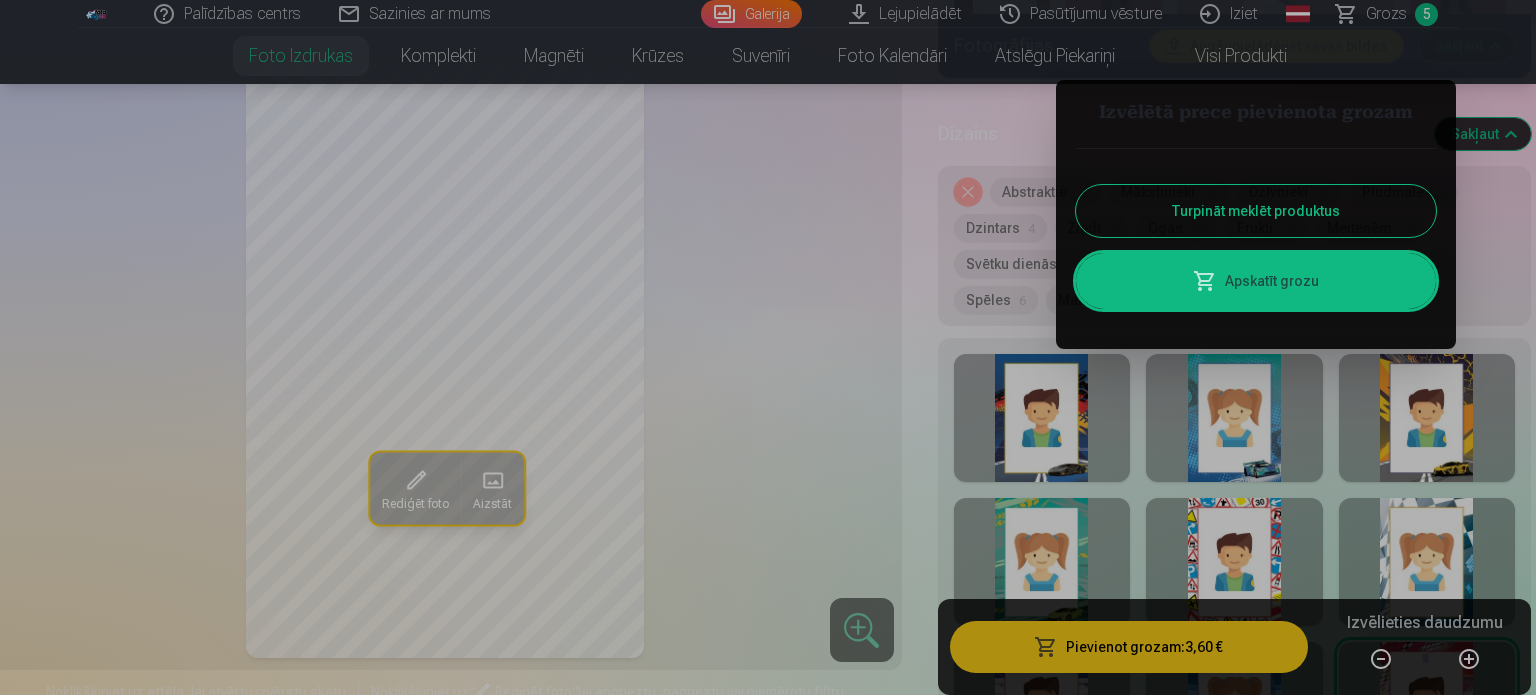 click at bounding box center (768, 347) 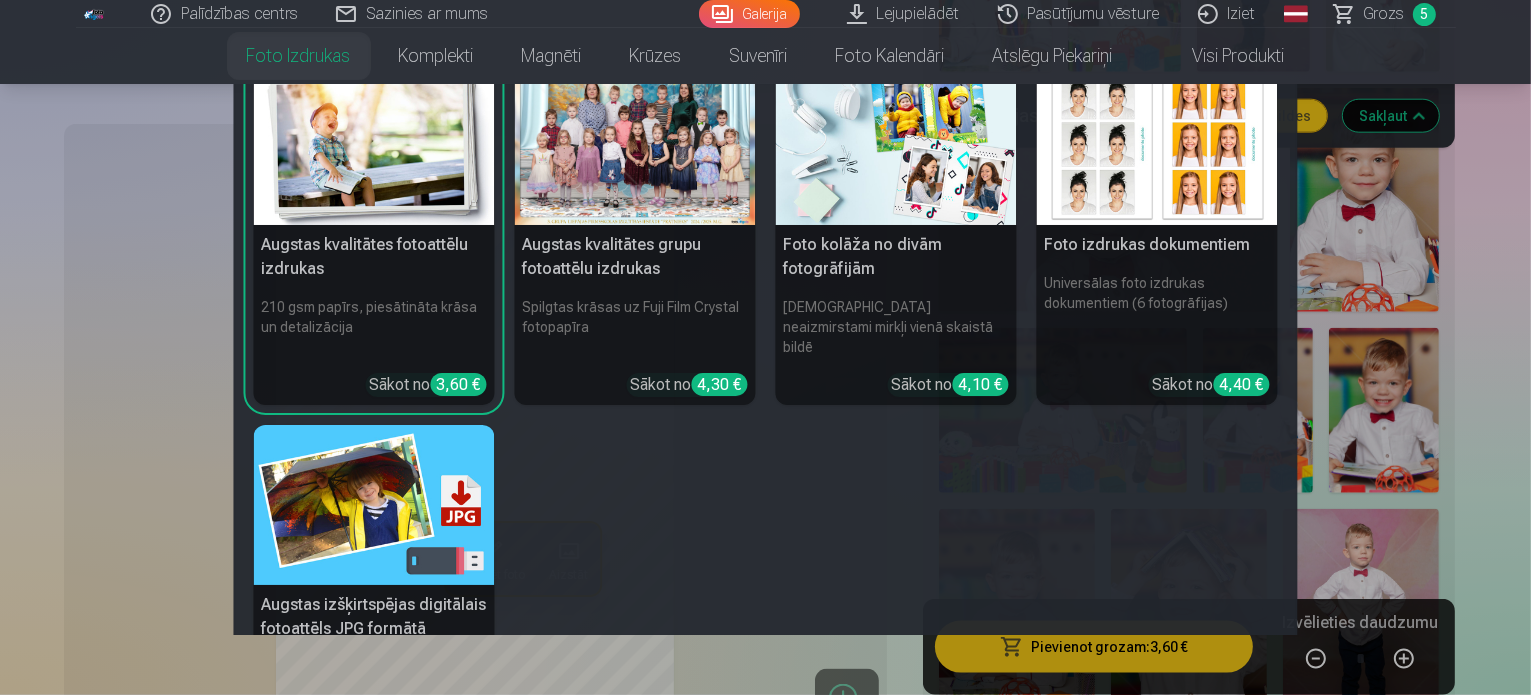 click at bounding box center (374, 505) 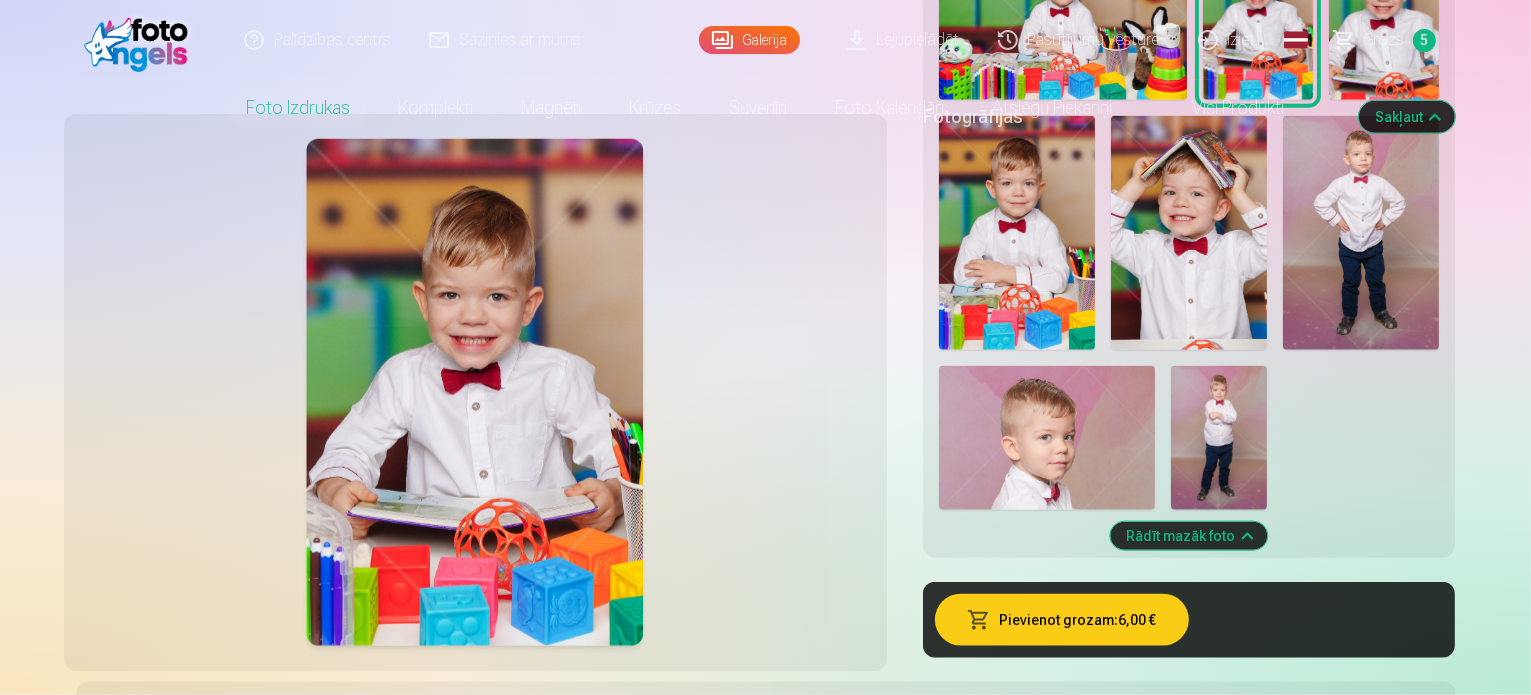 scroll, scrollTop: 0, scrollLeft: 0, axis: both 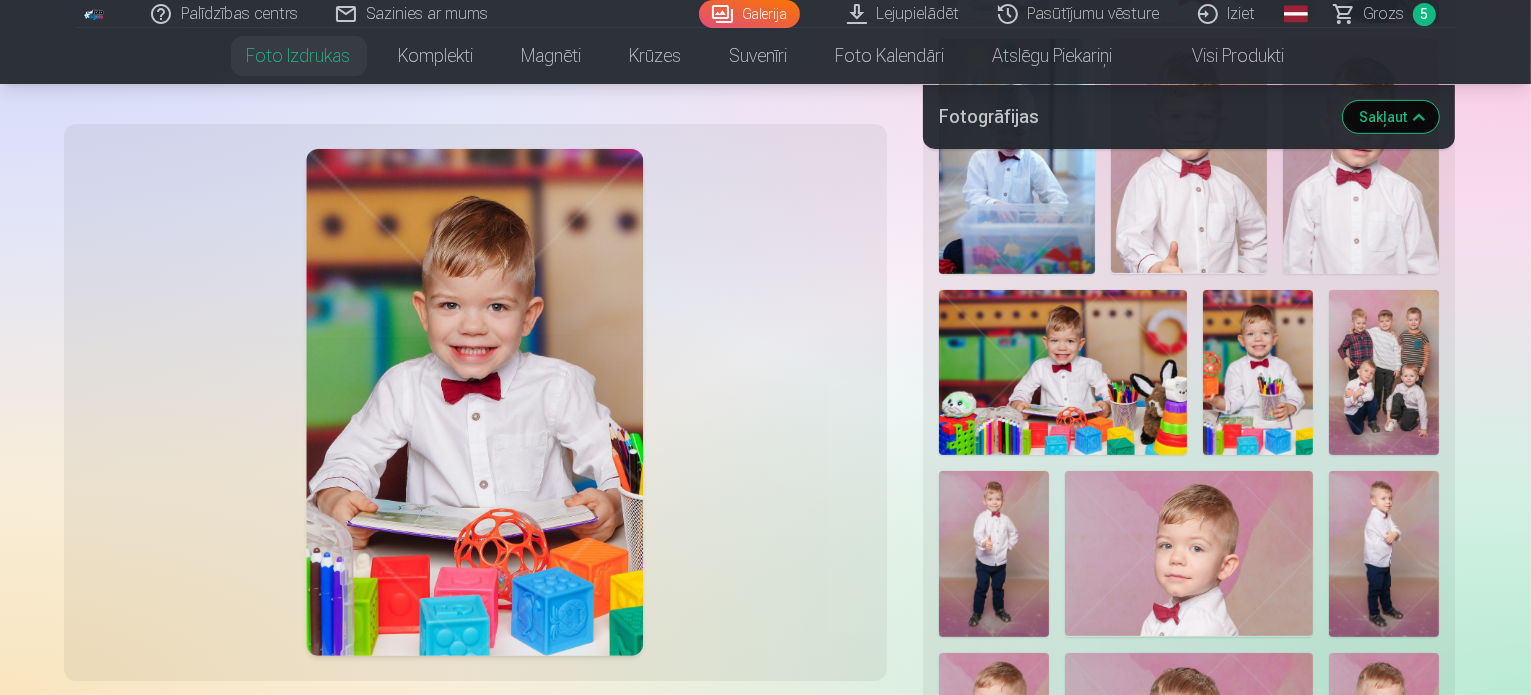 click on "Grozs" at bounding box center [1384, 14] 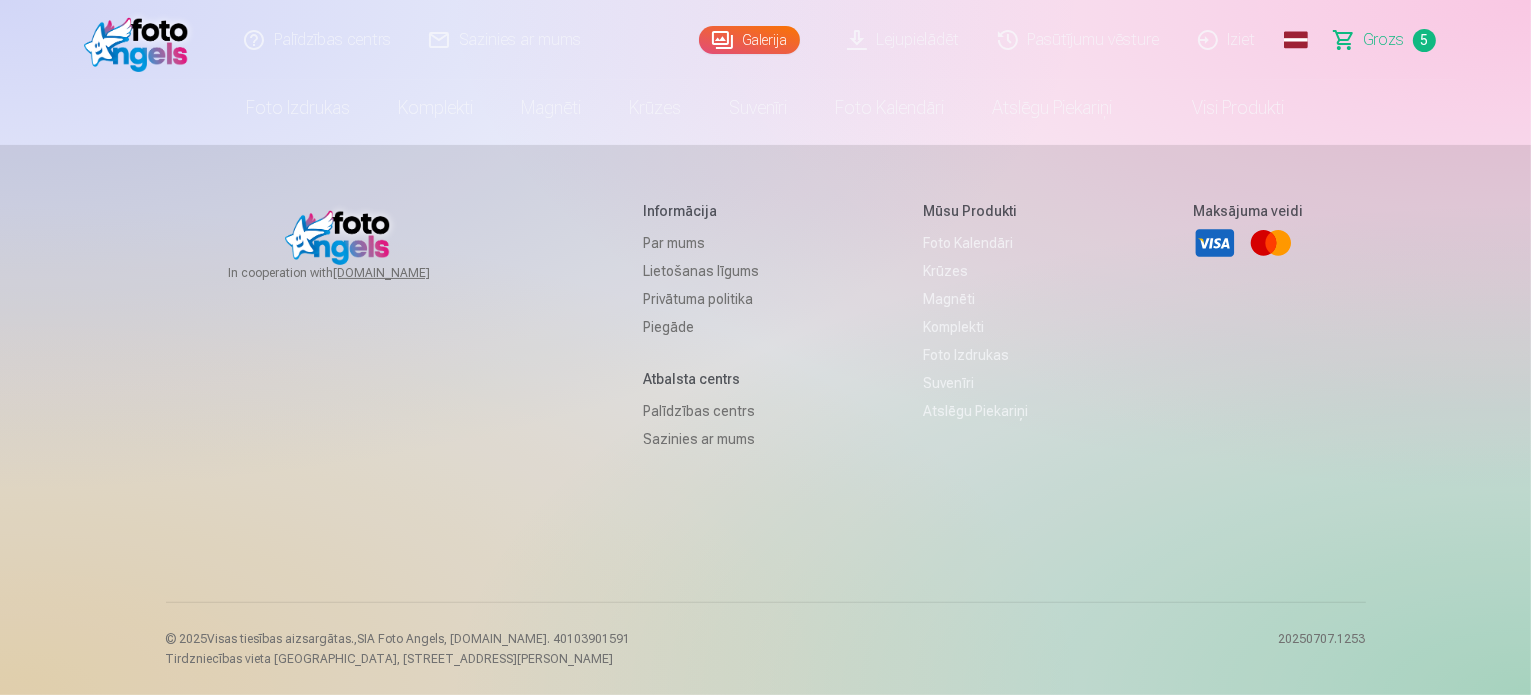 scroll, scrollTop: 0, scrollLeft: 0, axis: both 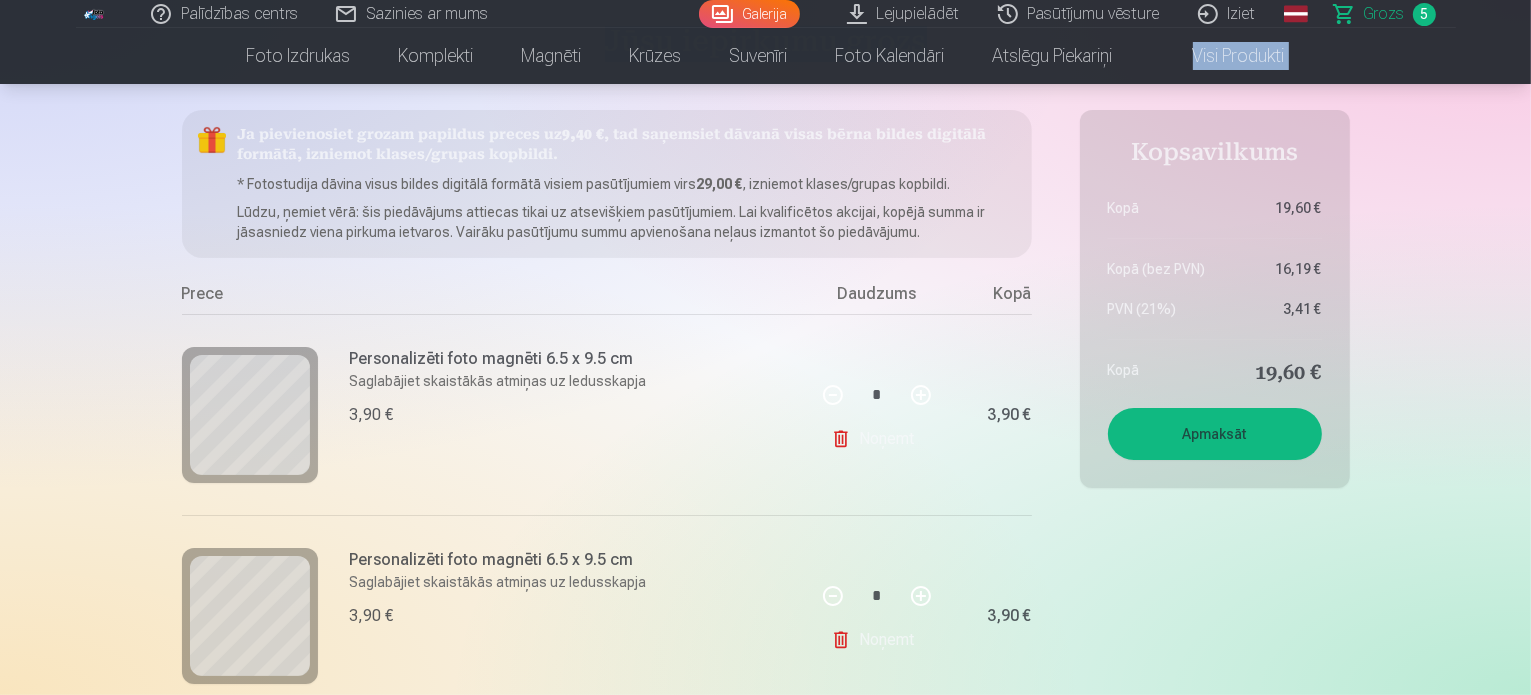drag, startPoint x: 1529, startPoint y: 38, endPoint x: 1535, endPoint y: 27, distance: 12.529964 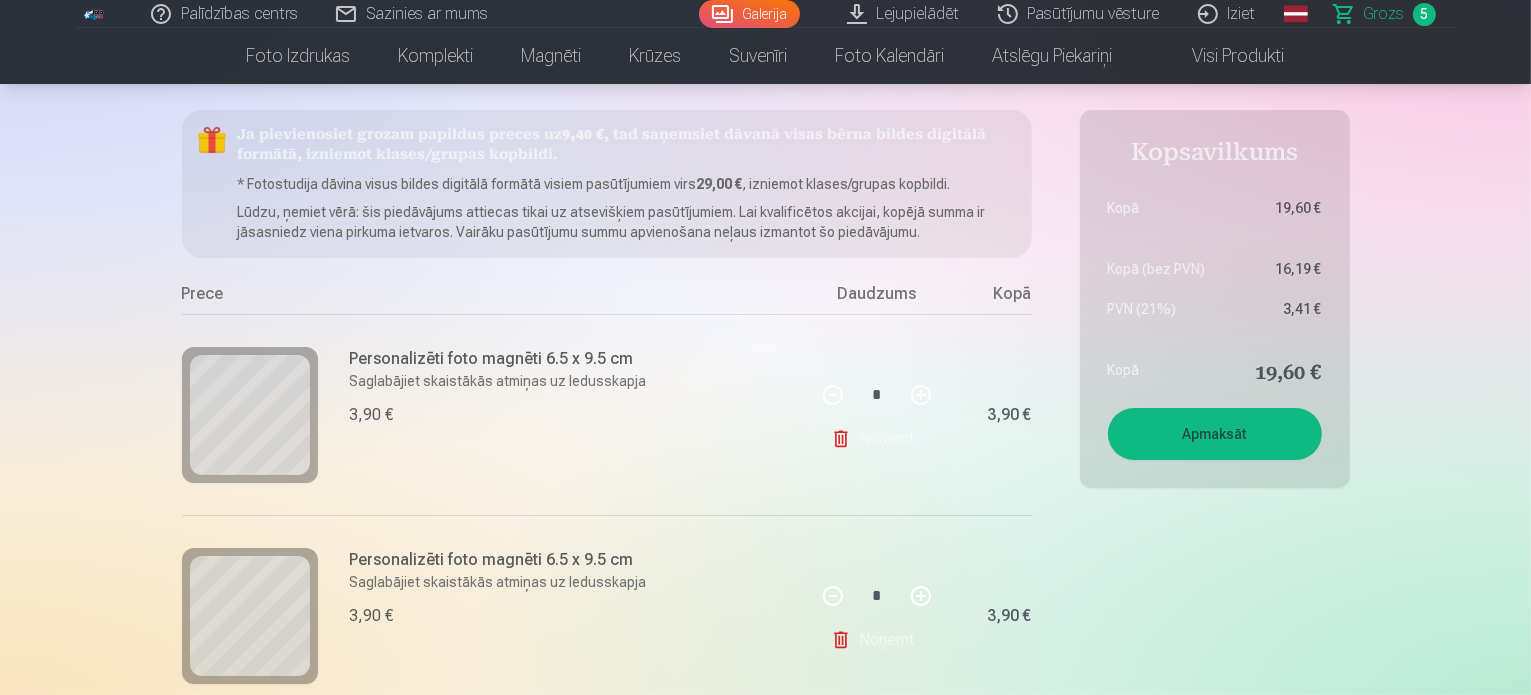 click on "Palīdzības centrs Sazinies ar mums Galerija Lejupielādēt Pasūtījumu vēsture Iziet Global English (en) Latvian (lv) Russian (ru) Lithuanian (lt) Estonian (et) Grozs 5 Foto izdrukas Augstas kvalitātes fotoattēlu izdrukas 210 gsm papīrs, piesātināta krāsa un detalizācija Sākot no  3,60 € Augstas kvalitātes grupu fotoattēlu izdrukas Spilgtas krāsas uz Fuji Film Crystal fotopapīra Sākot no  4,30 € Foto kolāža no divām fotogrāfijām Divi neaizmirstami mirkļi vienā skaistā bildē Sākot no  4,10 € Foto izdrukas dokumentiem Universālas foto izdrukas dokumentiem (6 fotogrāfijas) Sākot no  4,40 € Augstas izšķirtspējas digitālais fotoattēls JPG formātā Iemūžiniet savas atmiņas ērtā digitālā veidā Sākot no  6,00 € See all products Komplekti Pilns Atmiņu Komplekts – Drukātas (15×23cm, 40% ATLAIDE) un 🎁 Digitālas Fotogrāfijas   Klasiskais komplekts Sākot no  19,20 € Populārs komplekts Sākot no  24,00 € Premium komplekts + 🎁  Sākot no  * *" at bounding box center (765, 3578) 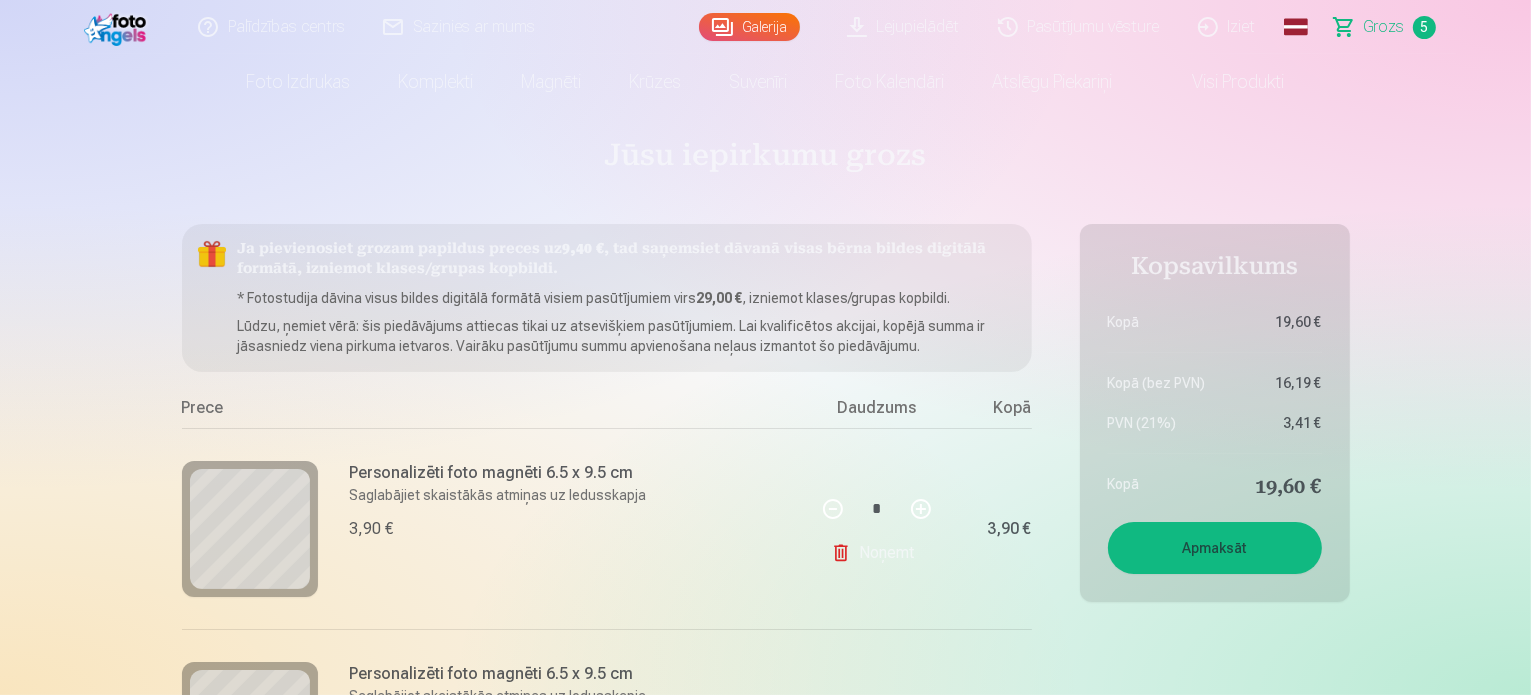 scroll, scrollTop: 0, scrollLeft: 0, axis: both 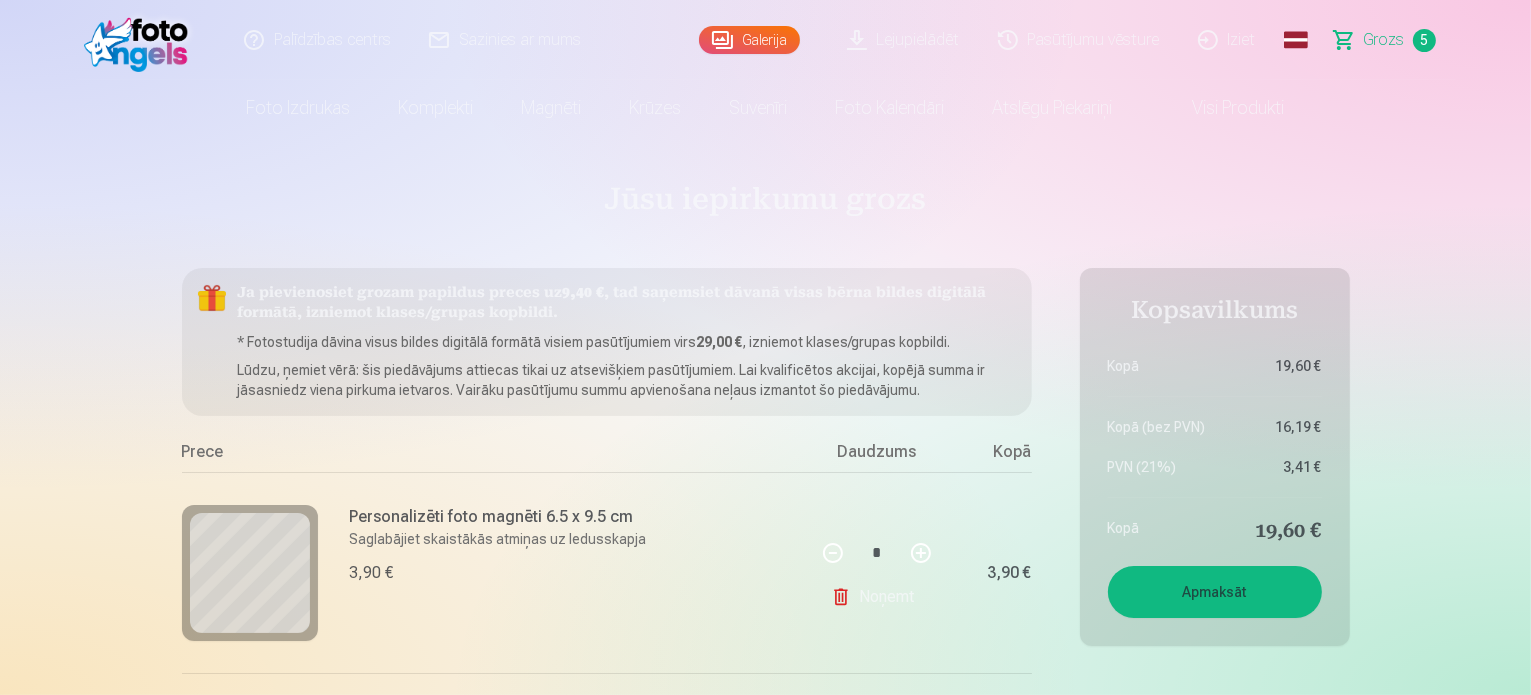 click on "Visi produkti" at bounding box center (1223, 108) 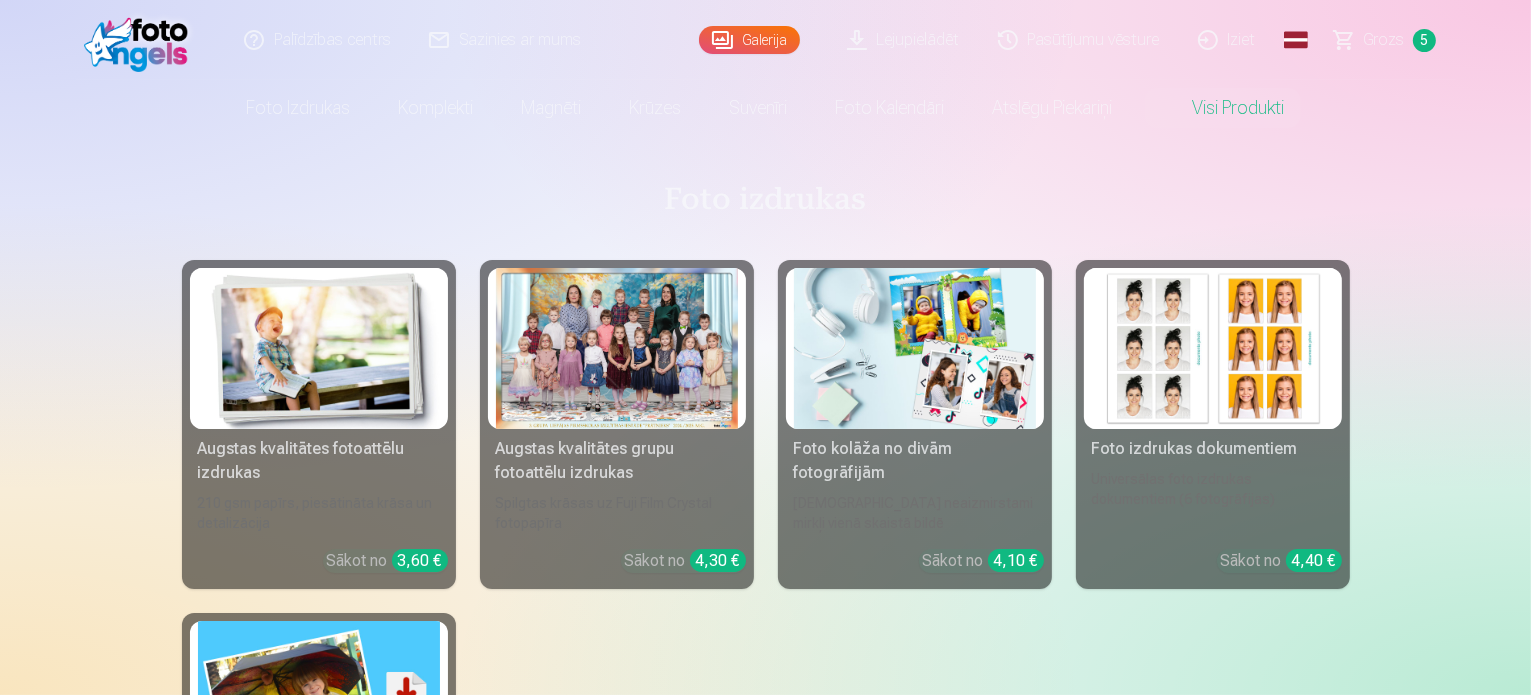 click on "Visi produkti" at bounding box center (1223, 108) 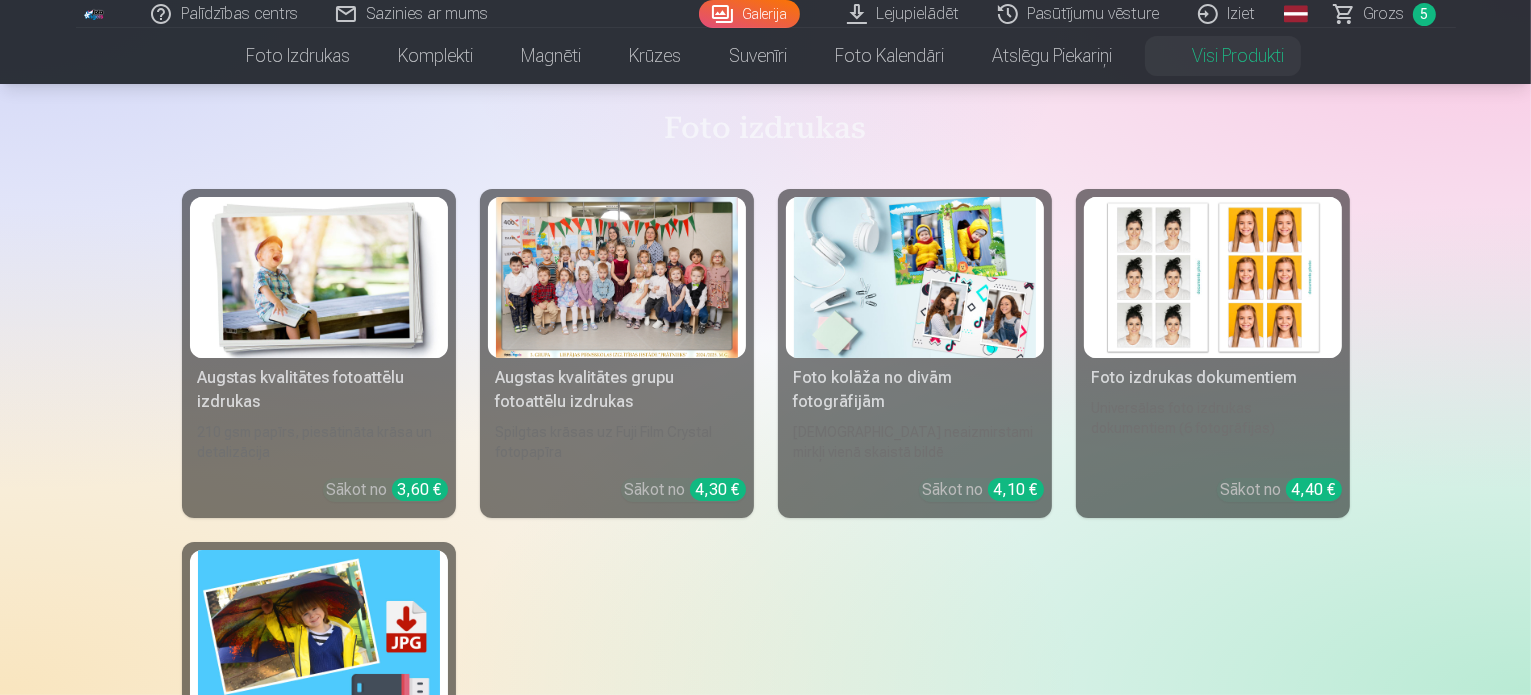 scroll, scrollTop: 136, scrollLeft: 0, axis: vertical 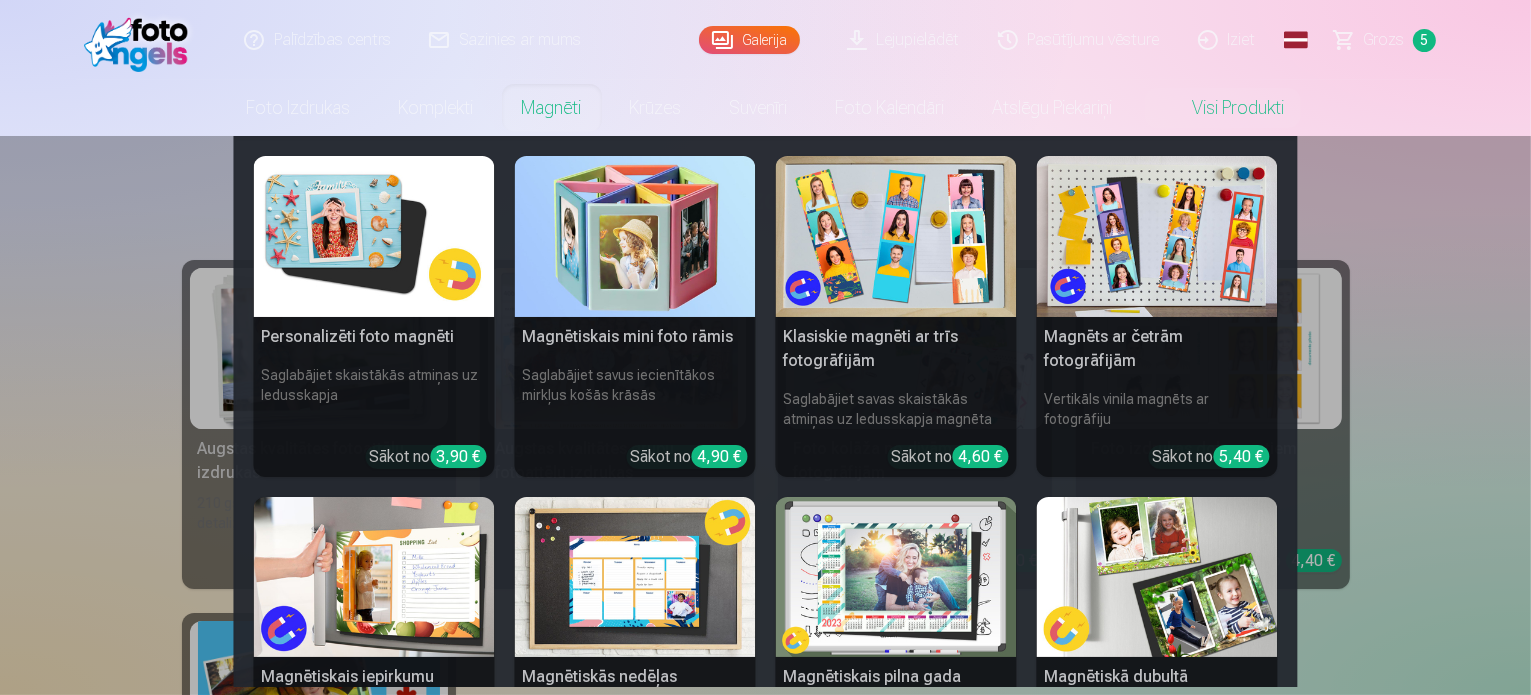 click at bounding box center (635, 236) 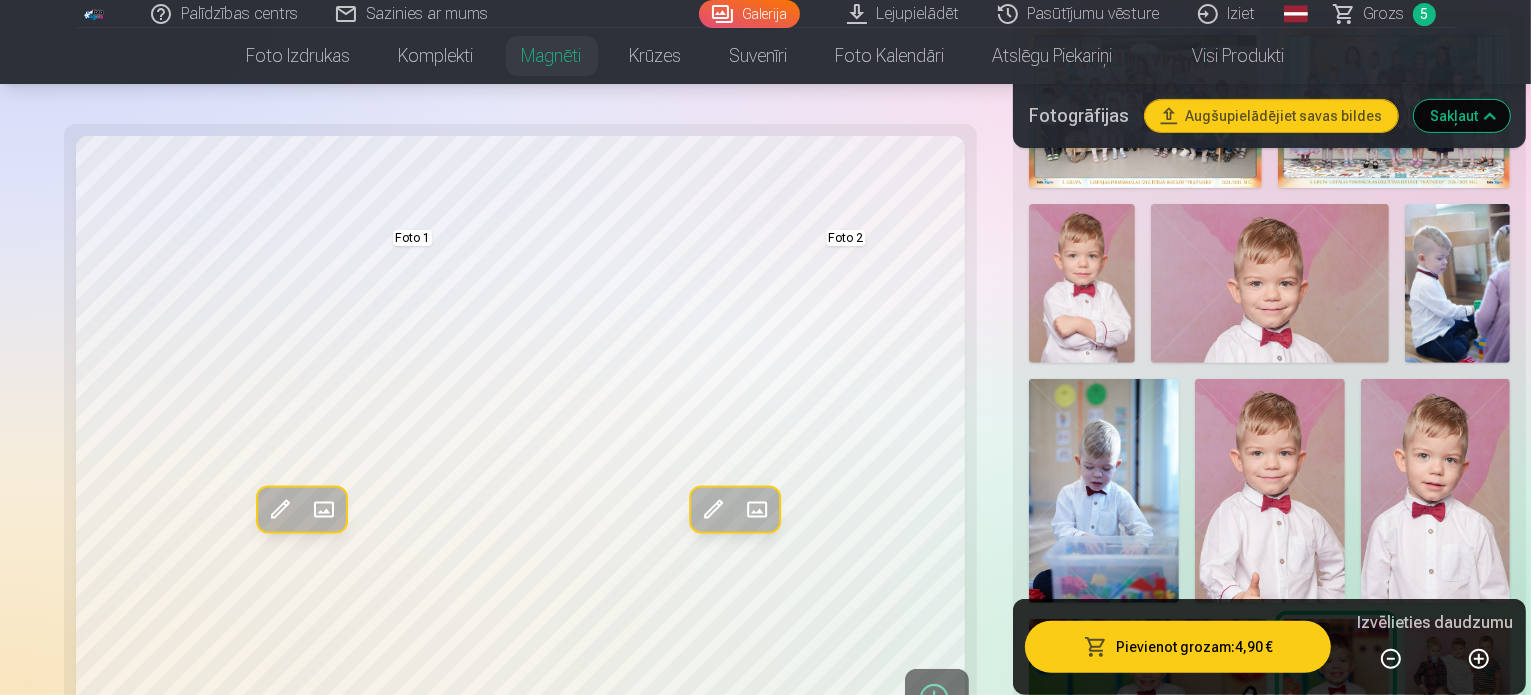 scroll, scrollTop: 1216, scrollLeft: 0, axis: vertical 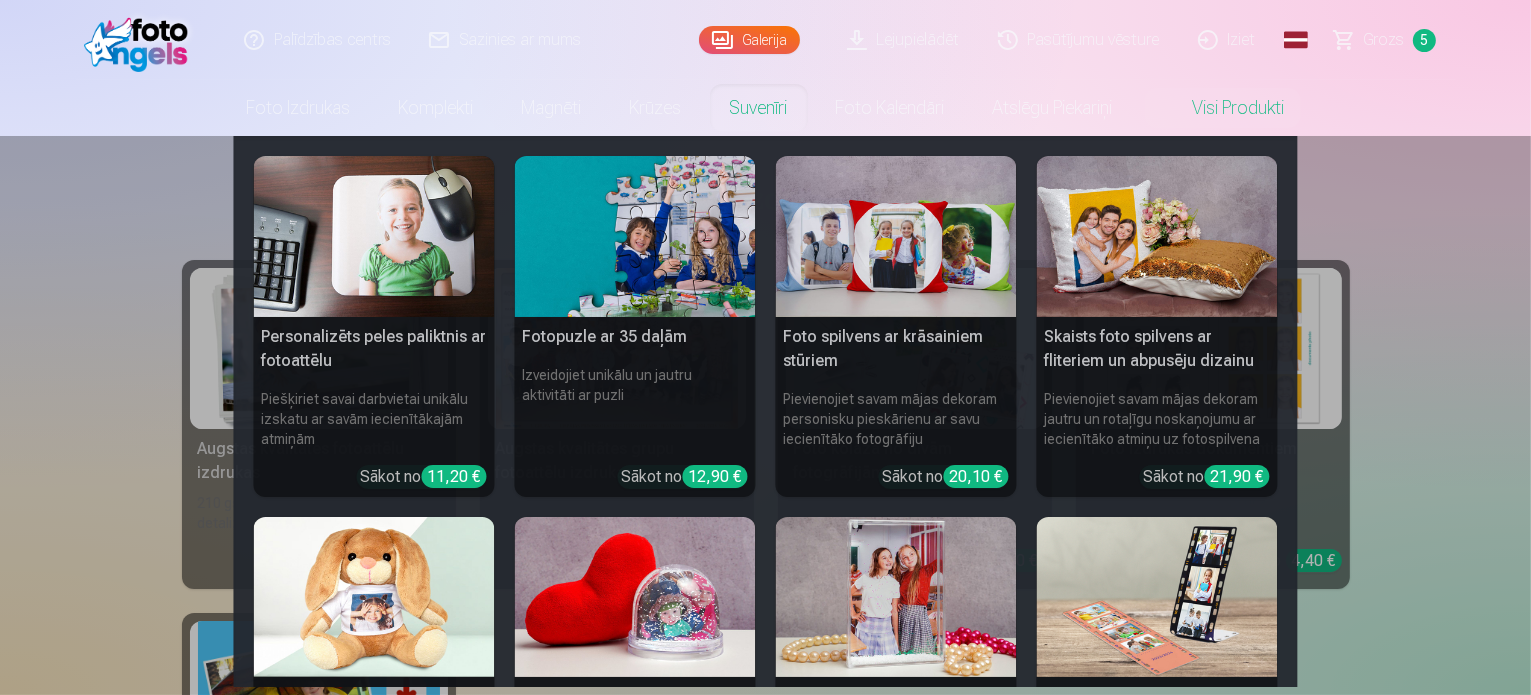 click at bounding box center [1157, 597] 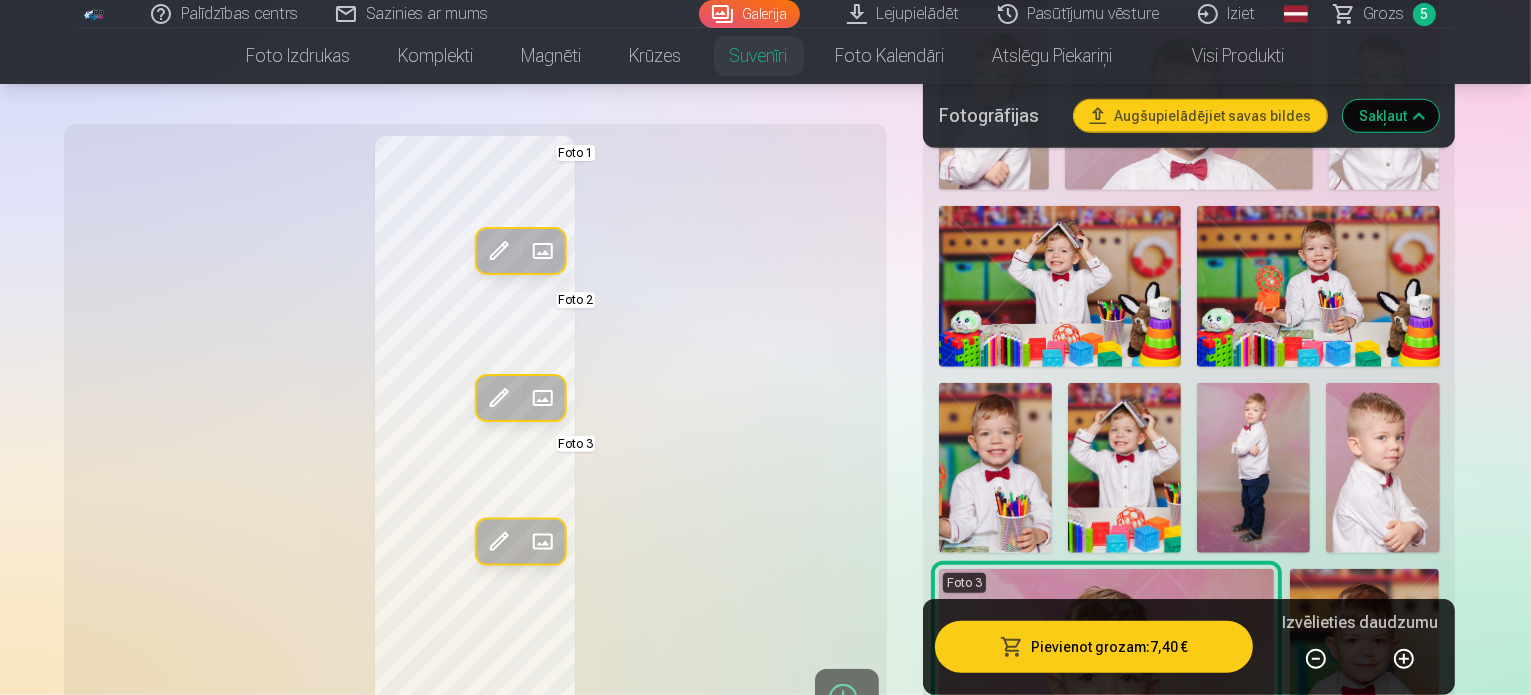 scroll, scrollTop: 1508, scrollLeft: 0, axis: vertical 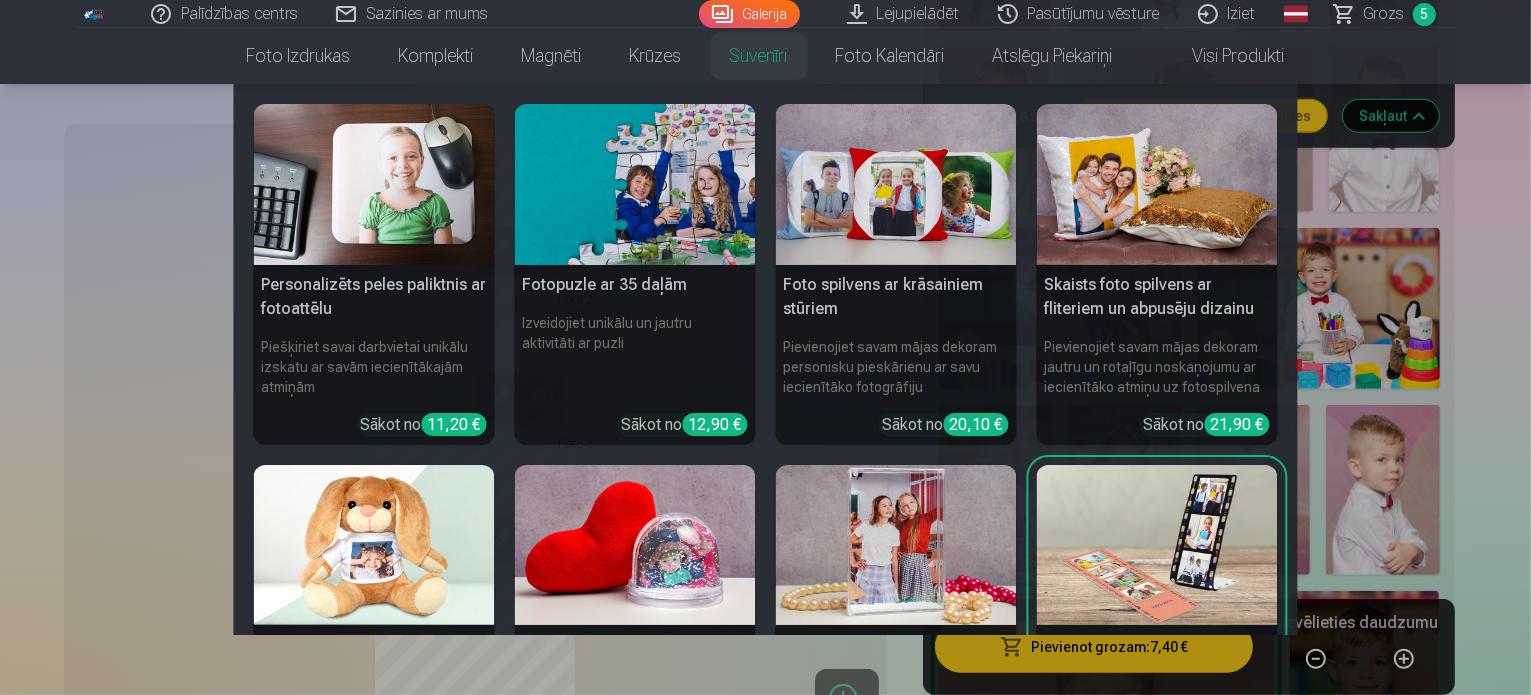 click at bounding box center (1157, 545) 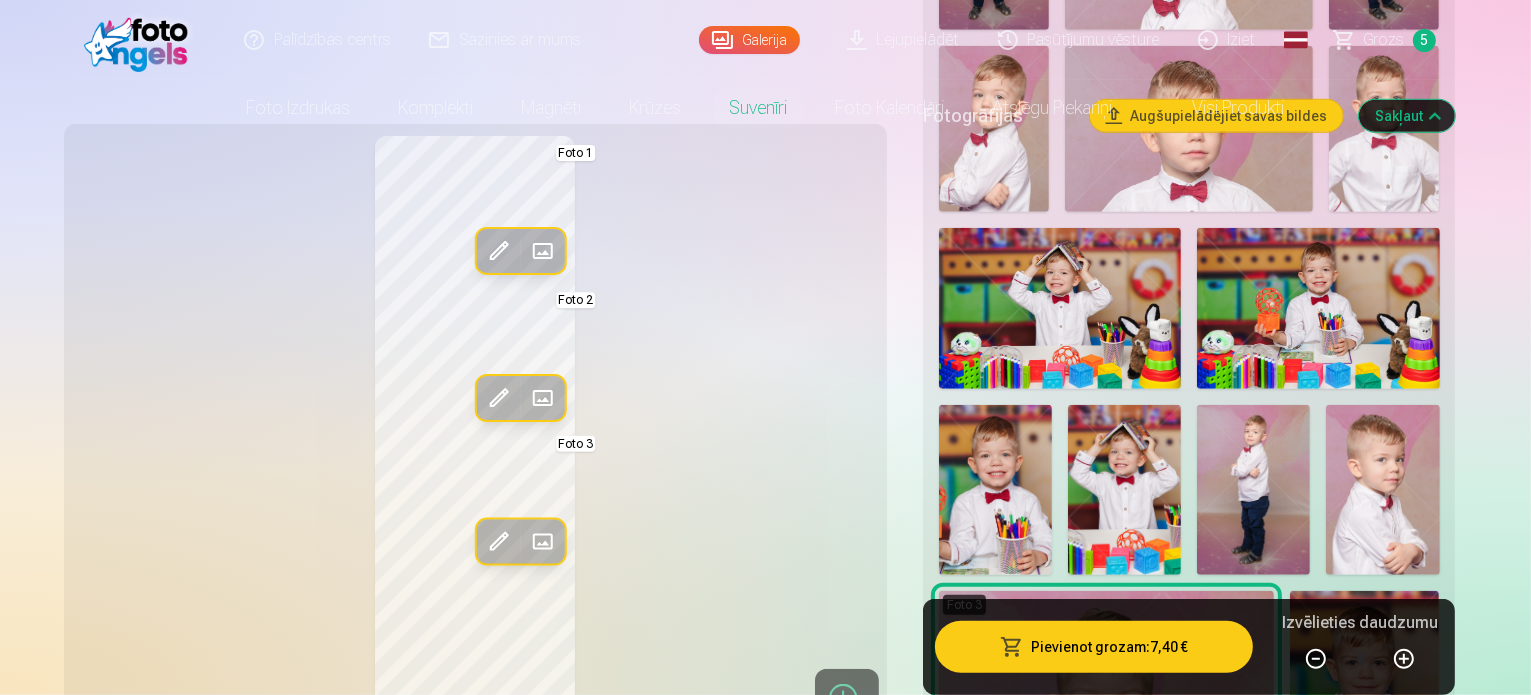 scroll, scrollTop: 0, scrollLeft: 0, axis: both 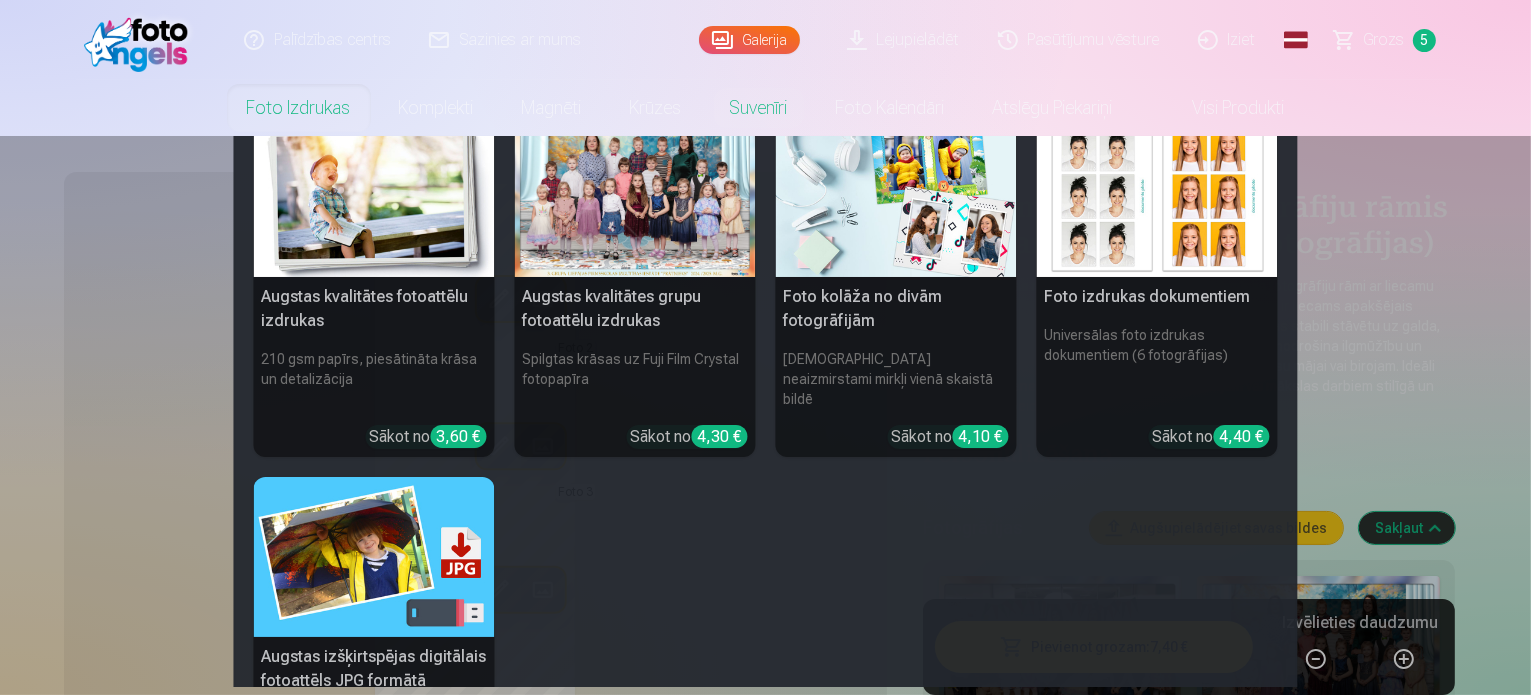 click on "Foto izdrukas" at bounding box center (299, 108) 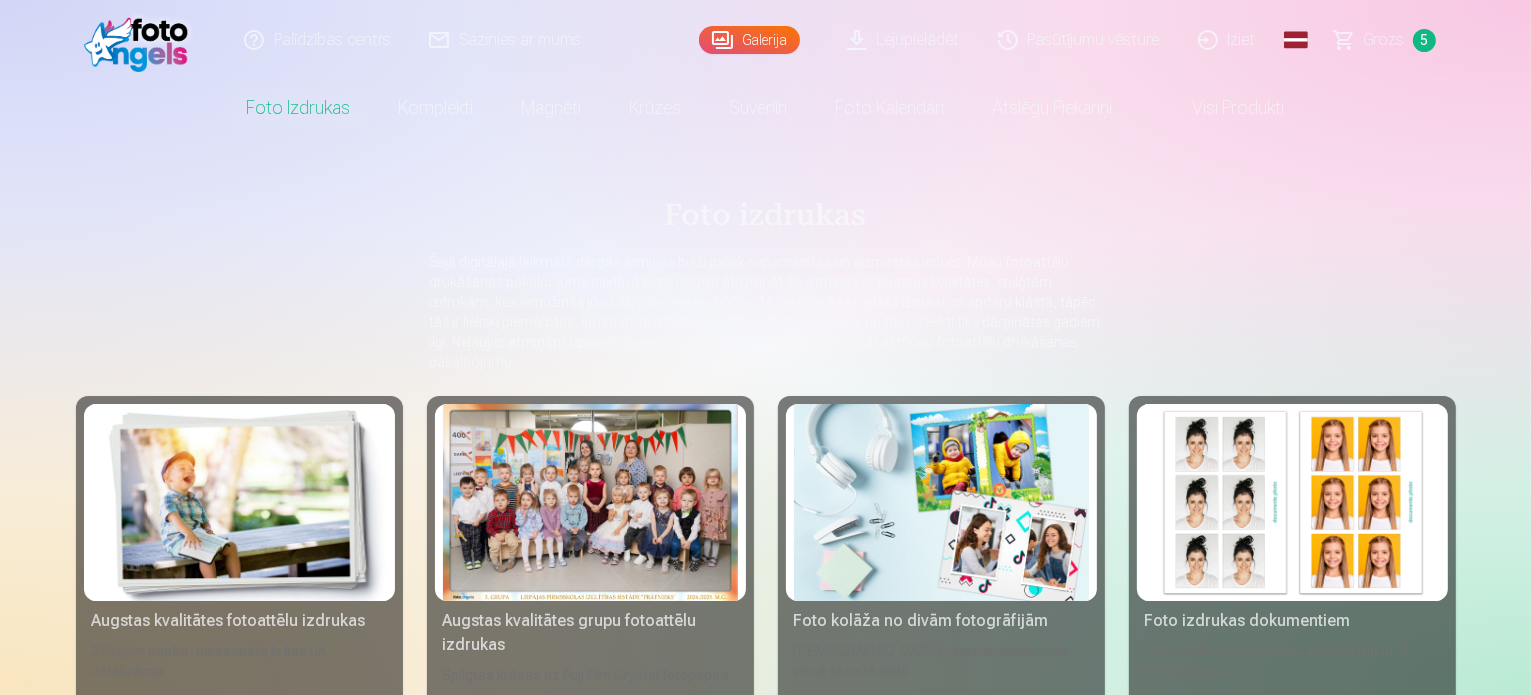 click at bounding box center [239, 502] 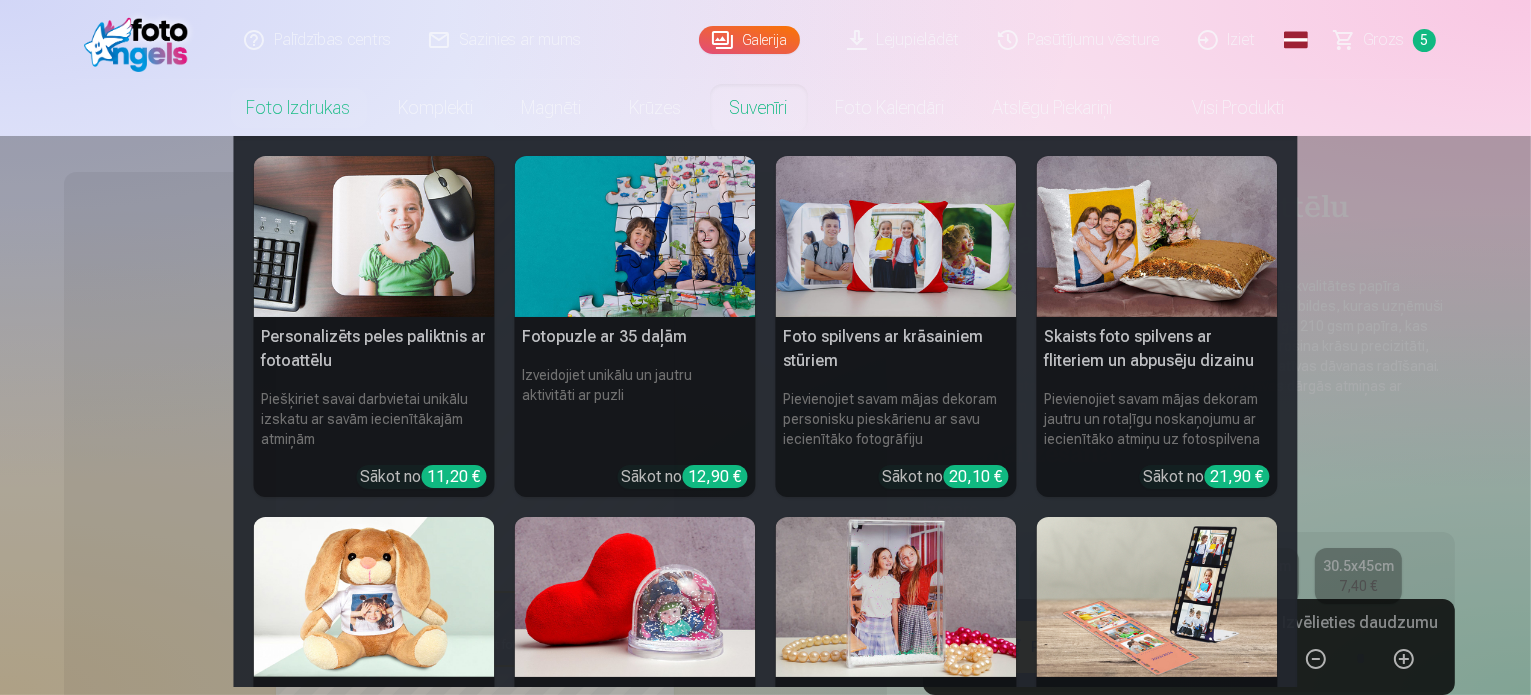 click at bounding box center (1157, 597) 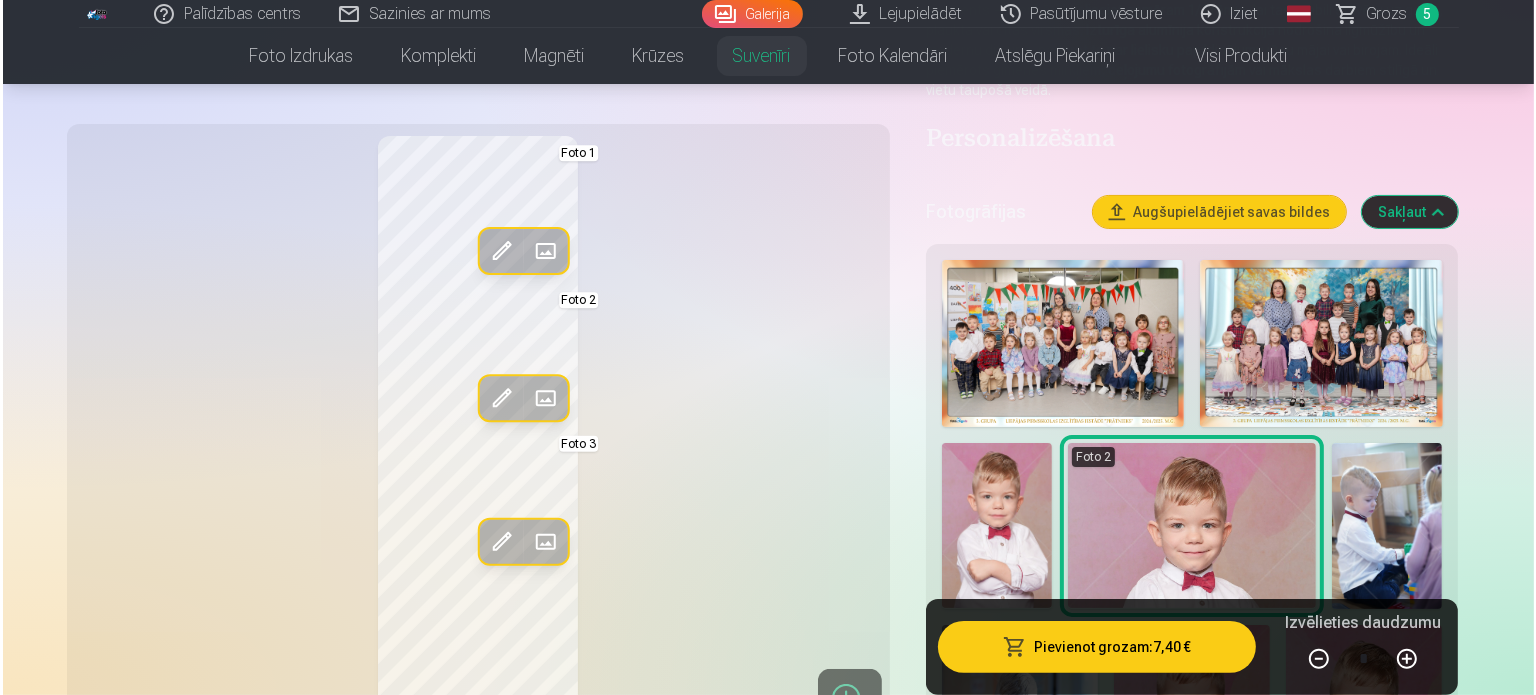 scroll, scrollTop: 284, scrollLeft: 0, axis: vertical 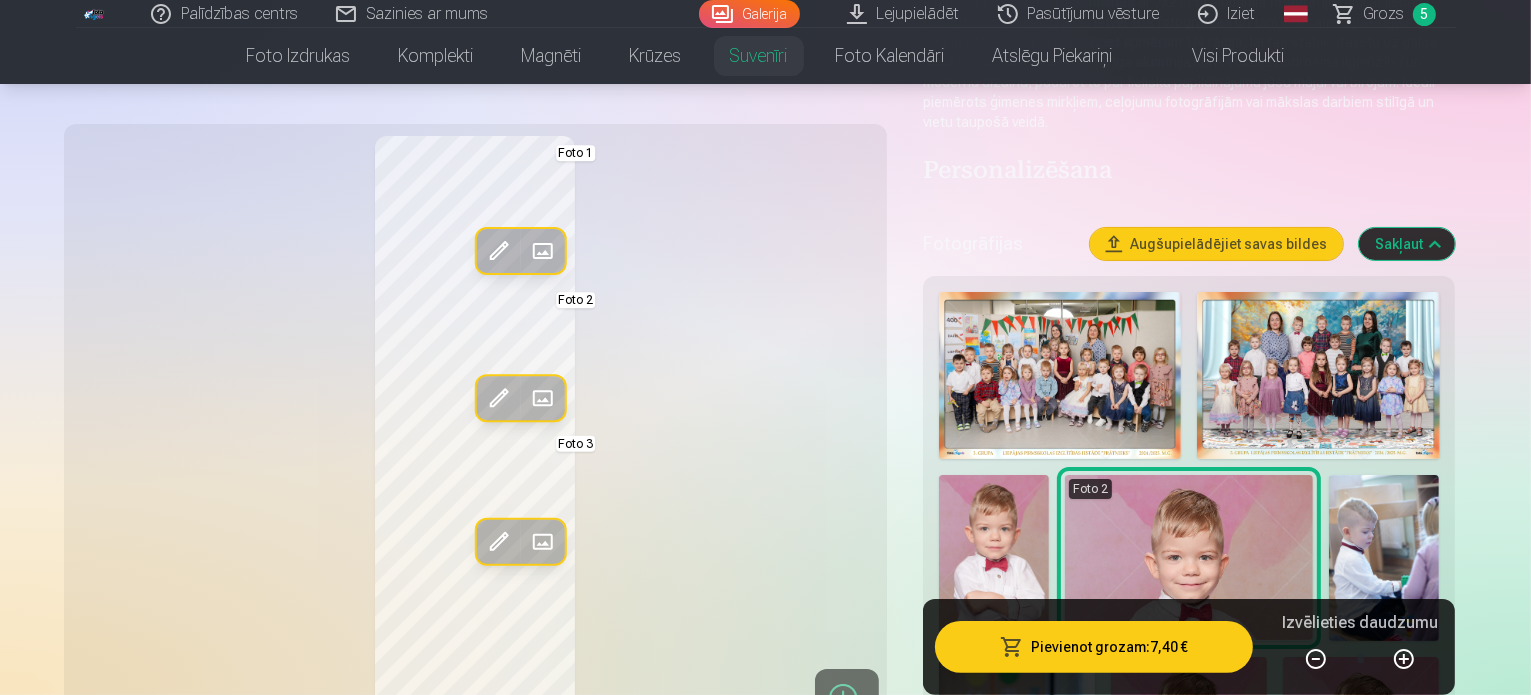 click at bounding box center [542, 251] 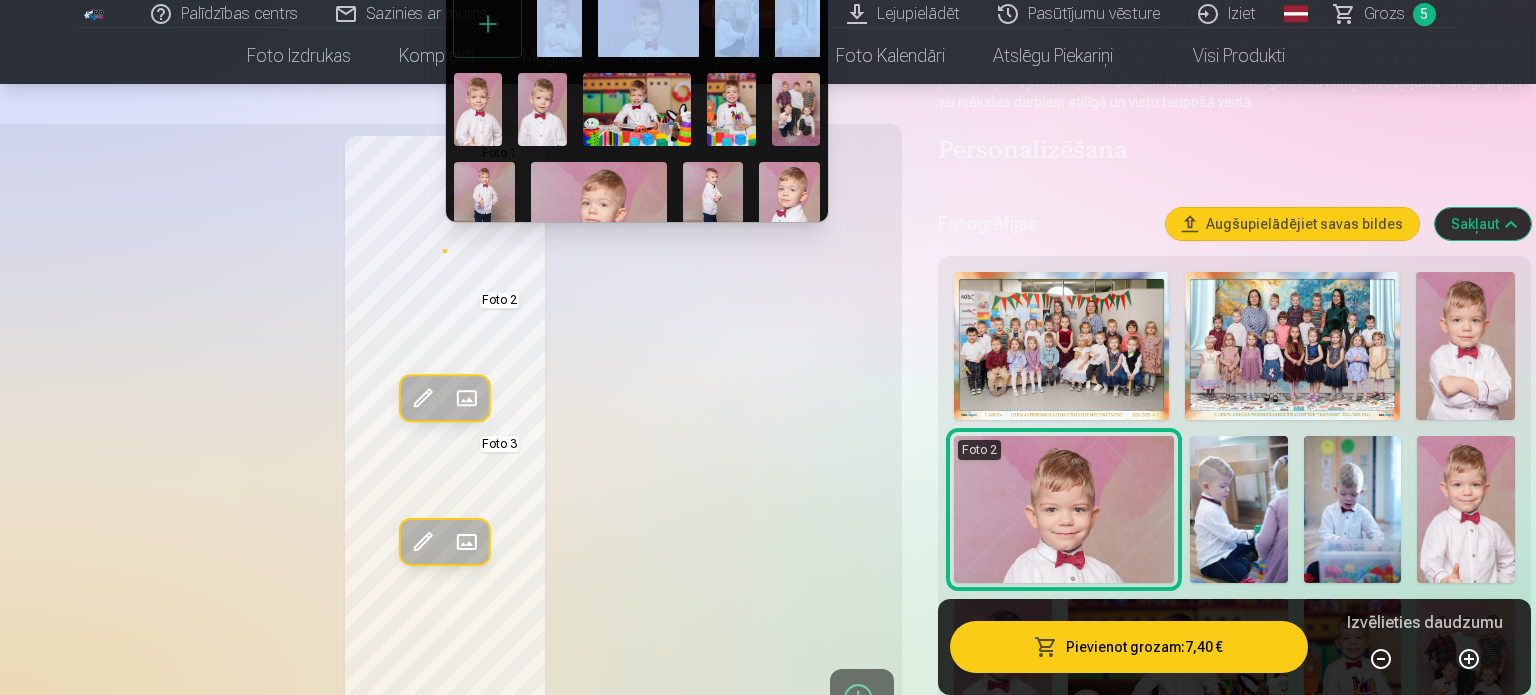 drag, startPoint x: 828, startPoint y: 22, endPoint x: 814, endPoint y: 55, distance: 35.846897 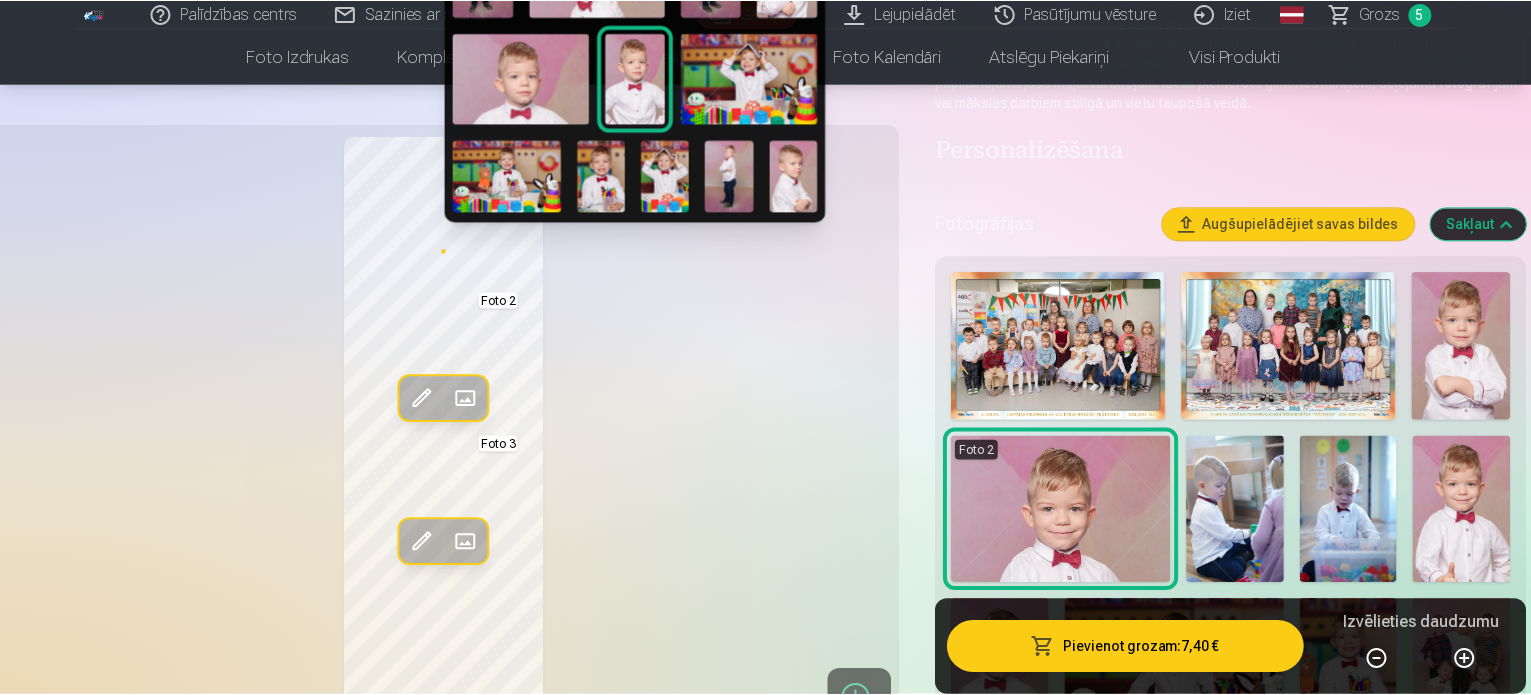 scroll, scrollTop: 278, scrollLeft: 0, axis: vertical 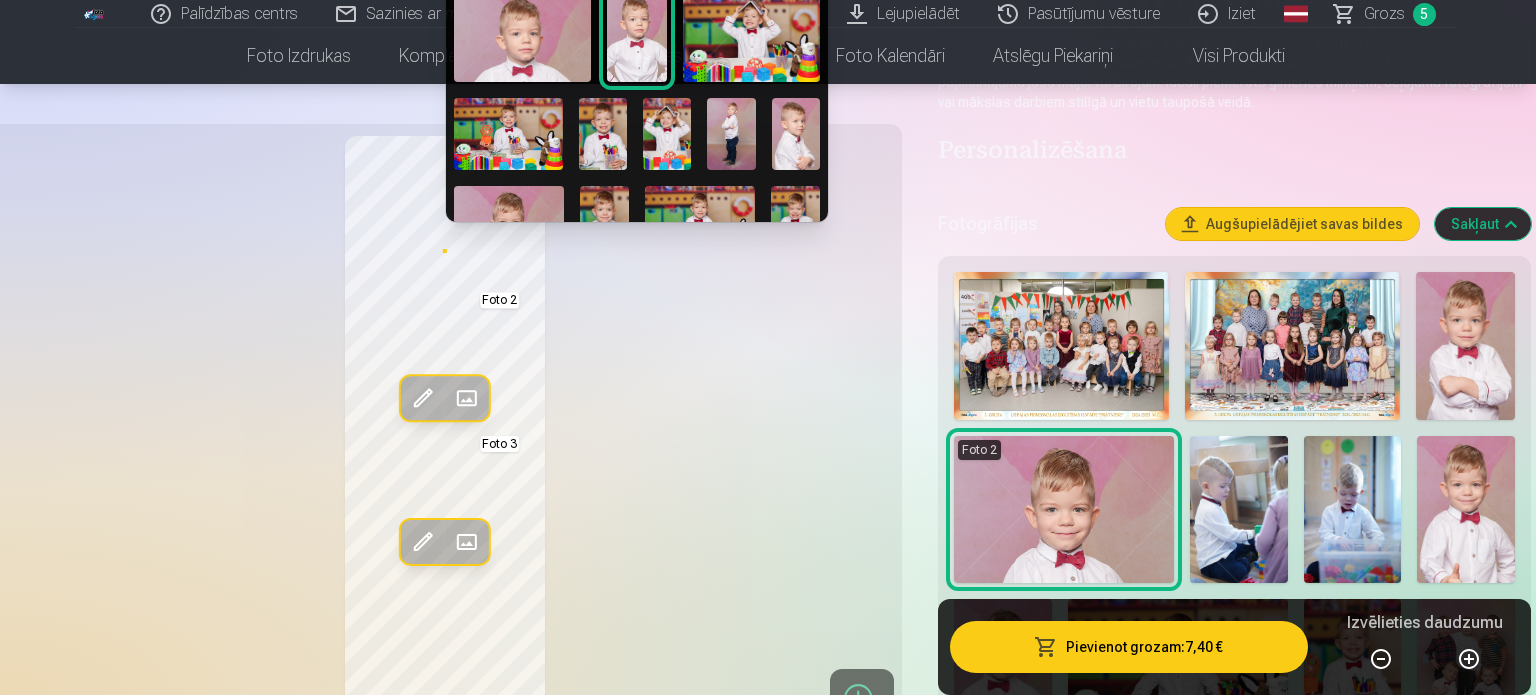 click on "Foto   1" at bounding box center (637, 70) 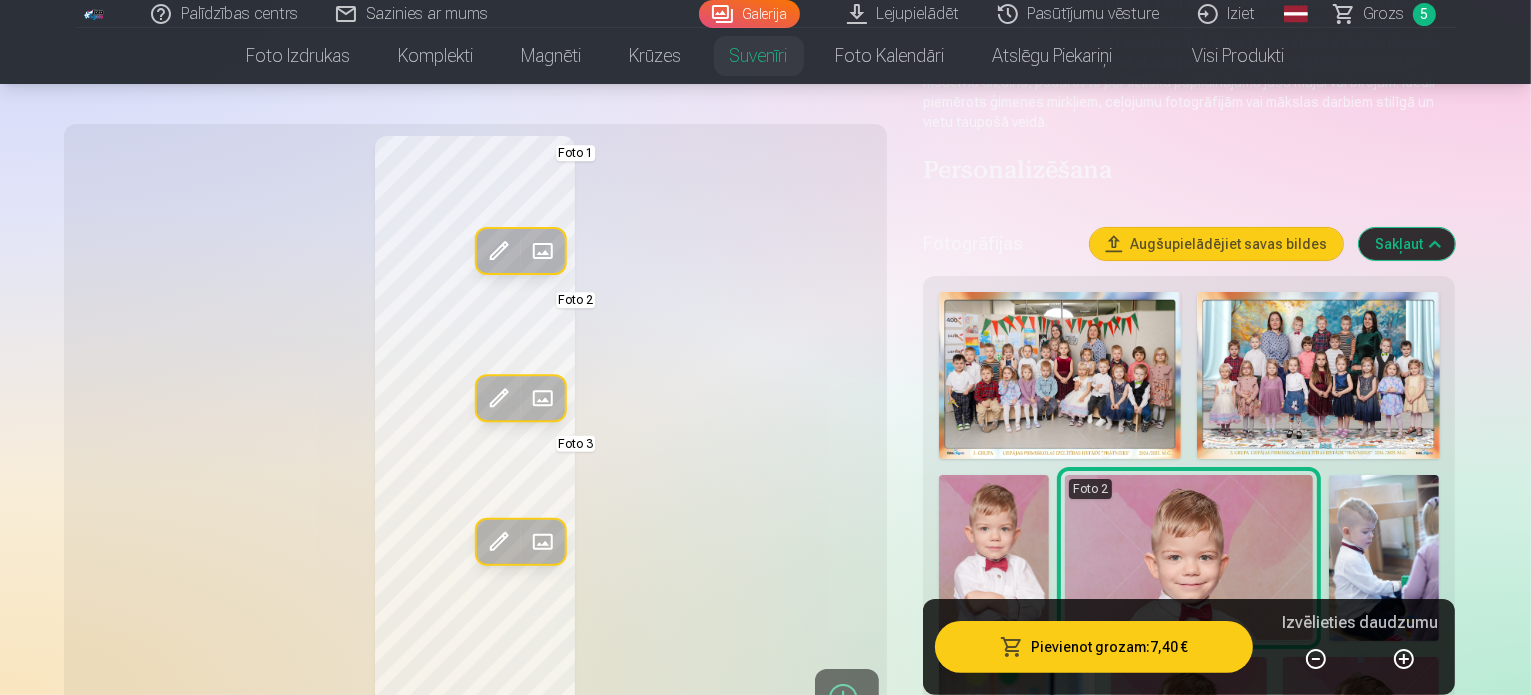 click on "Rediģēt foto" at bounding box center (498, 251) 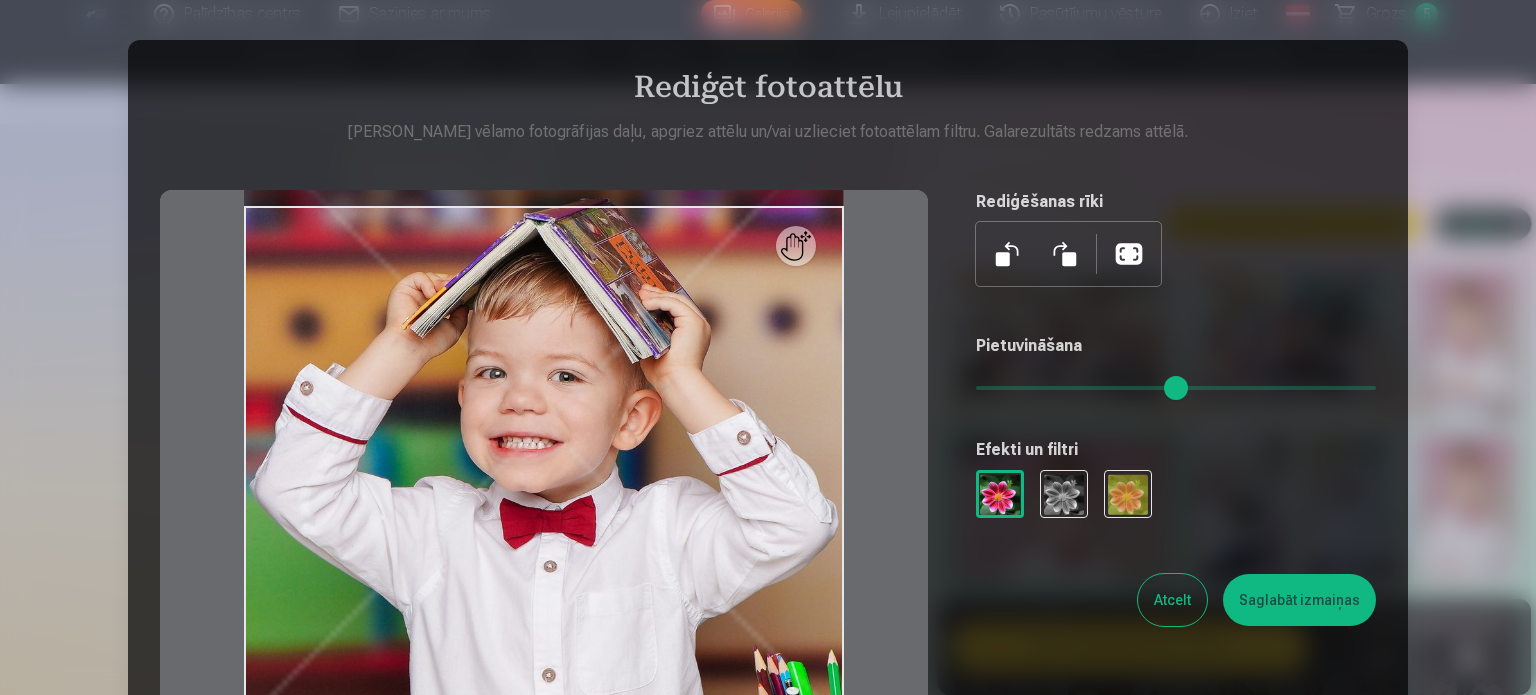 click at bounding box center (544, 506) 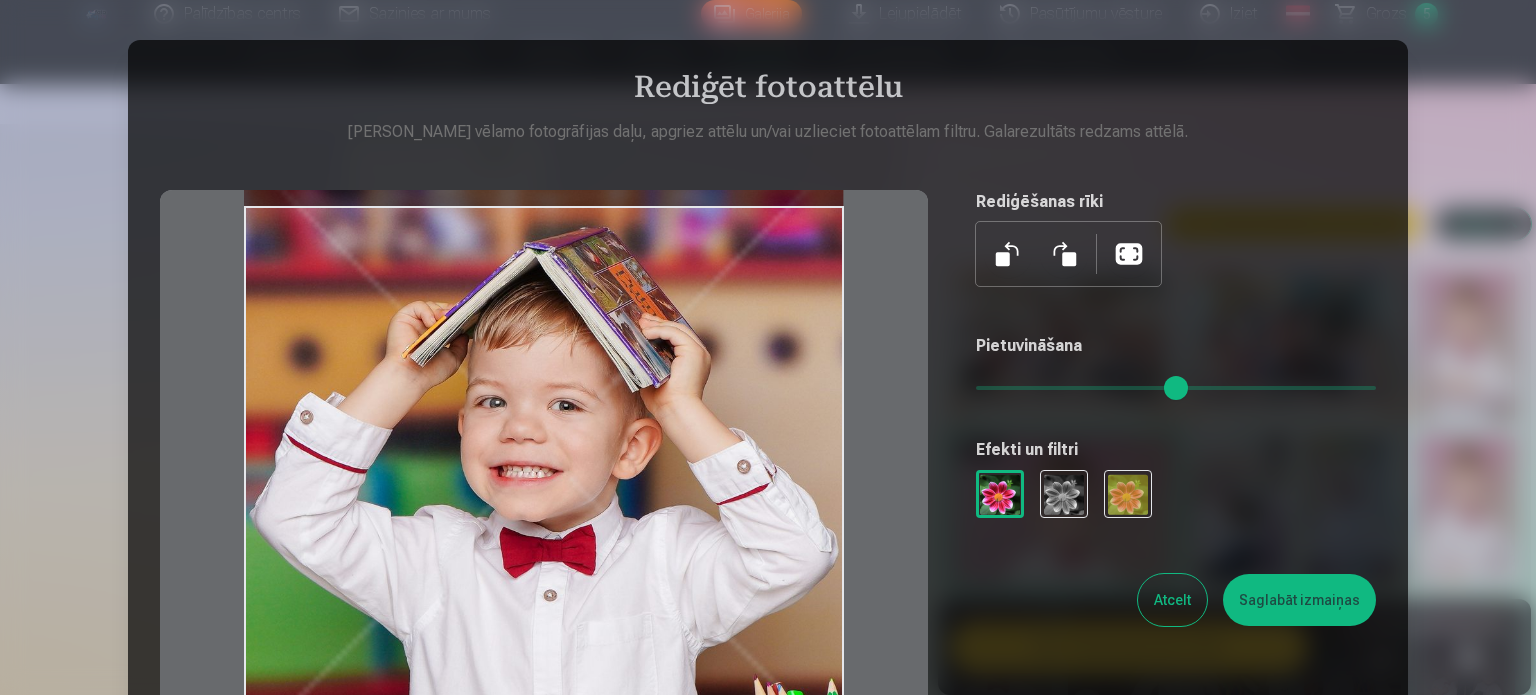 drag, startPoint x: 728, startPoint y: 424, endPoint x: 733, endPoint y: 453, distance: 29.427877 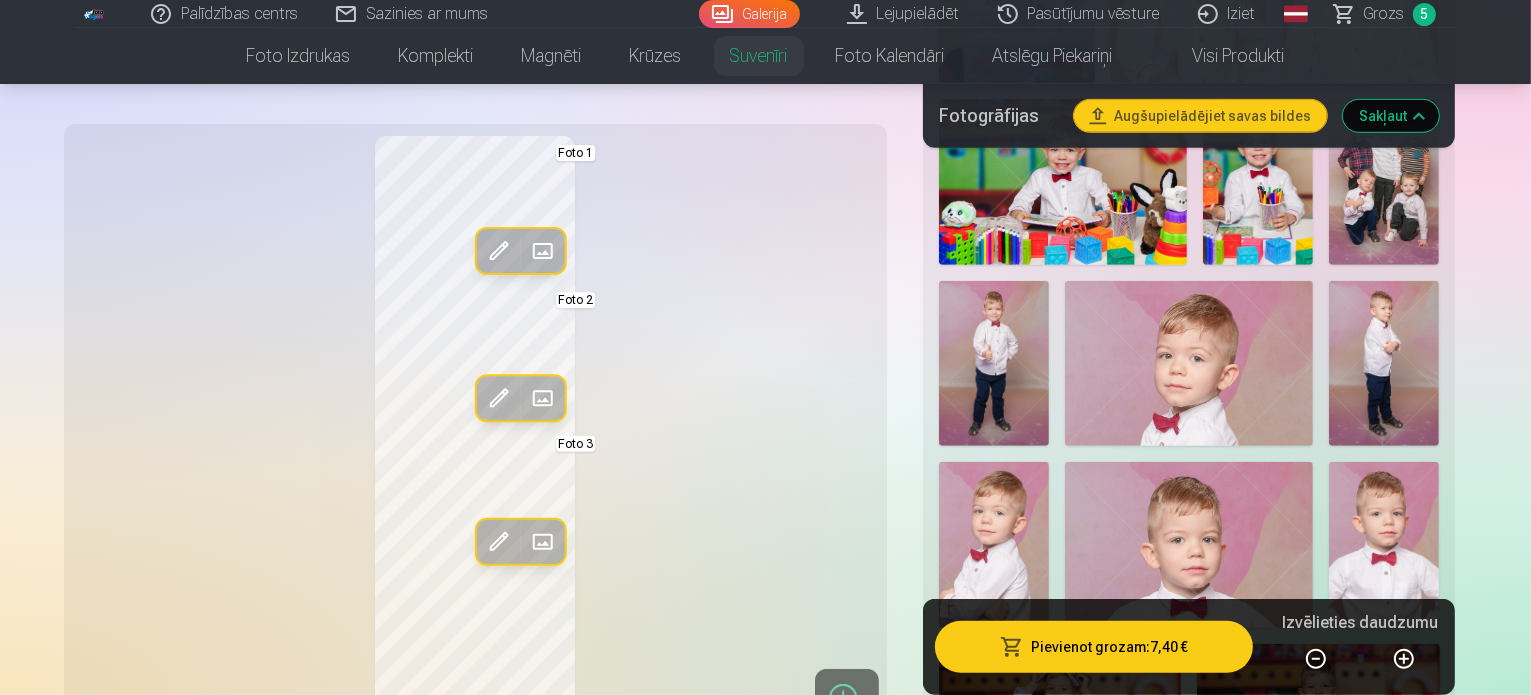 scroll, scrollTop: 1191, scrollLeft: 0, axis: vertical 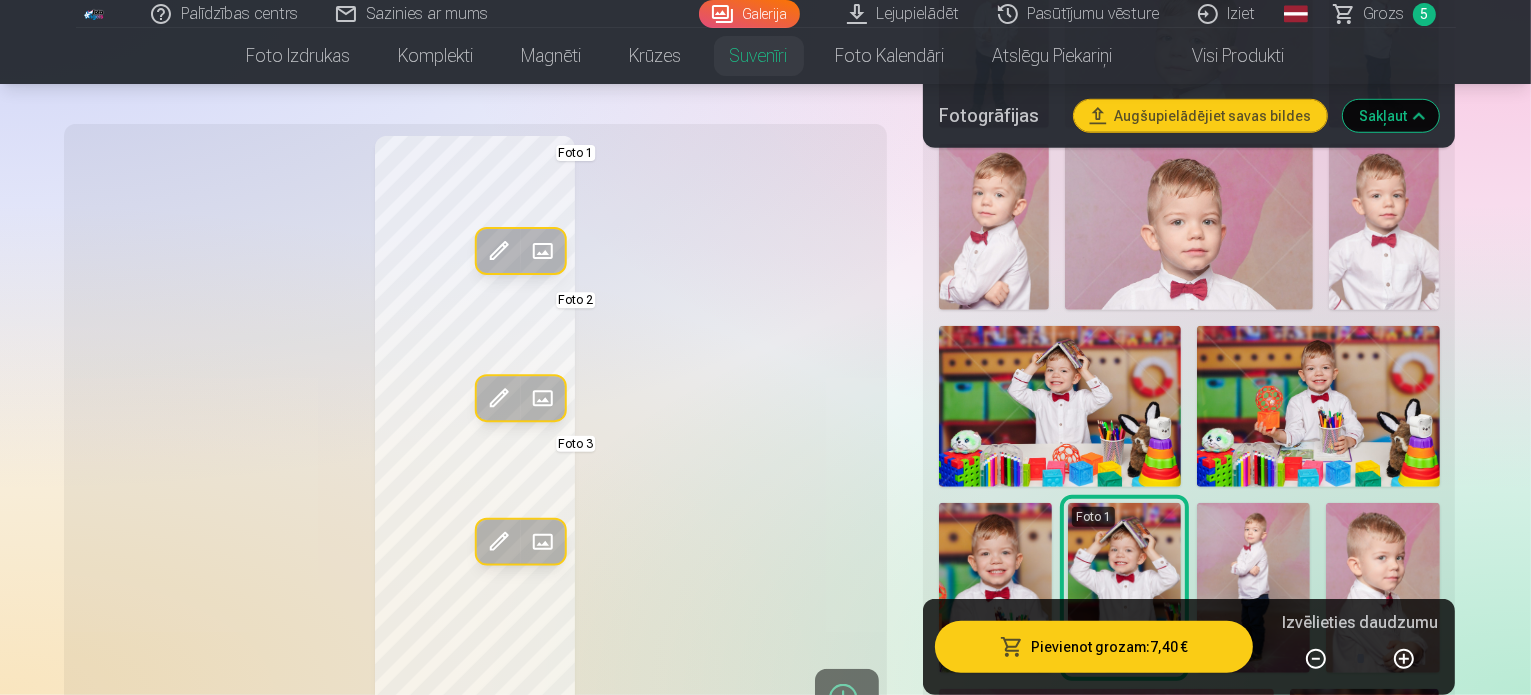 click at bounding box center (542, 398) 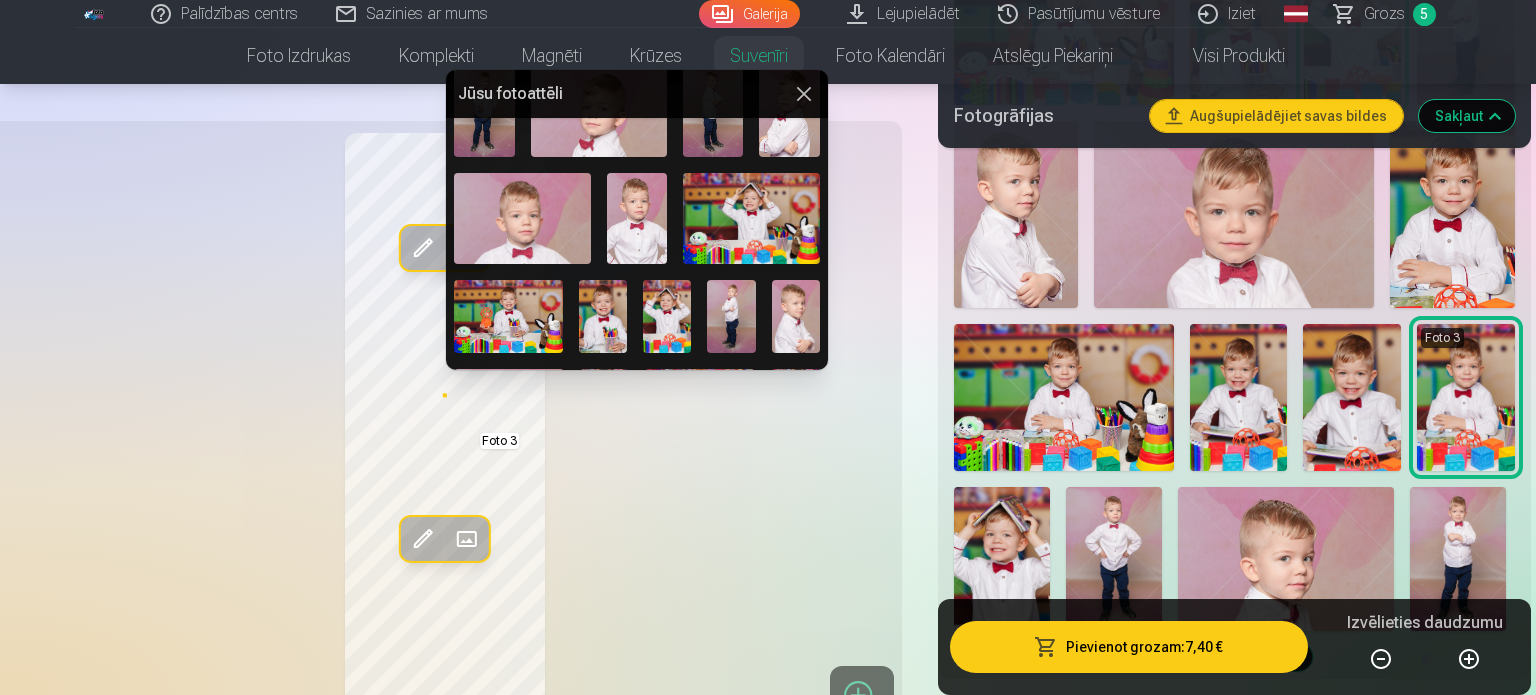 scroll, scrollTop: 0, scrollLeft: 0, axis: both 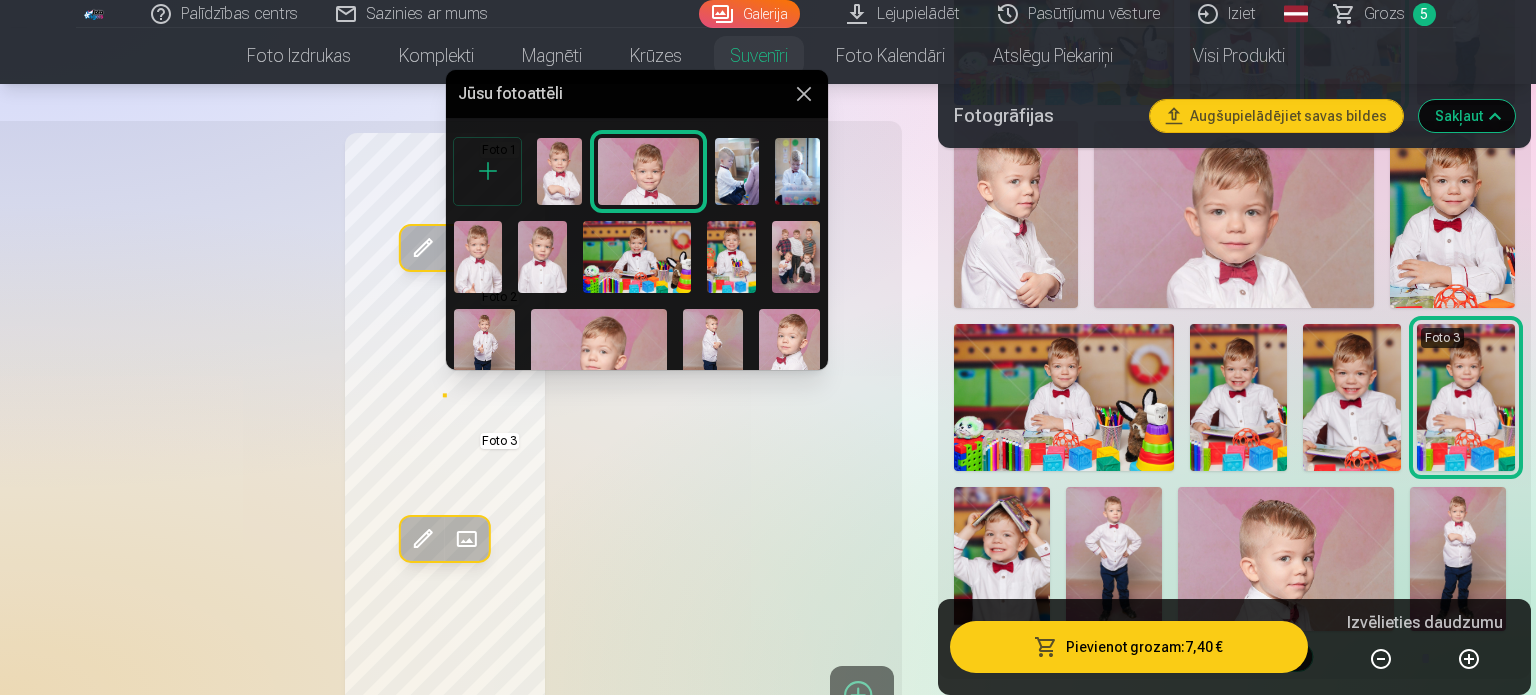 click at bounding box center (487, 171) 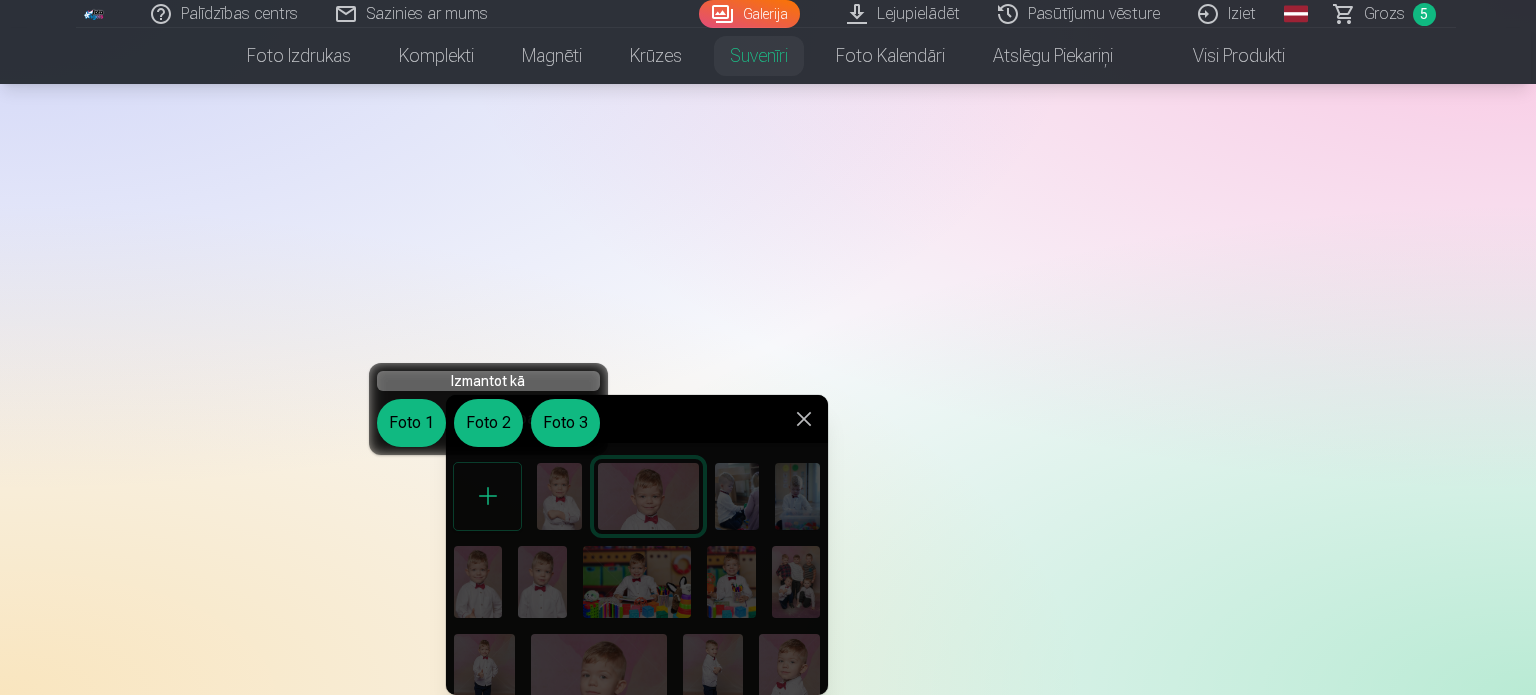 scroll, scrollTop: 1084, scrollLeft: 0, axis: vertical 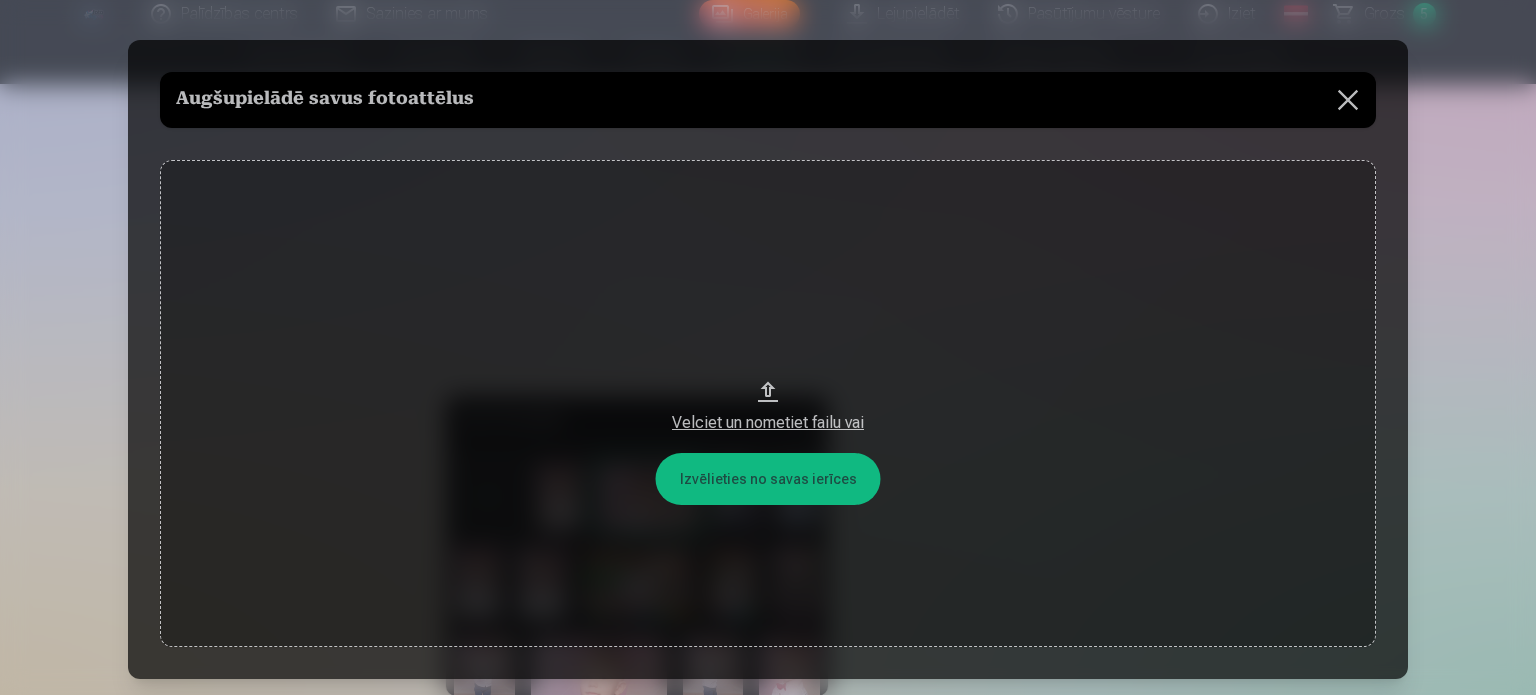 click at bounding box center [1348, 100] 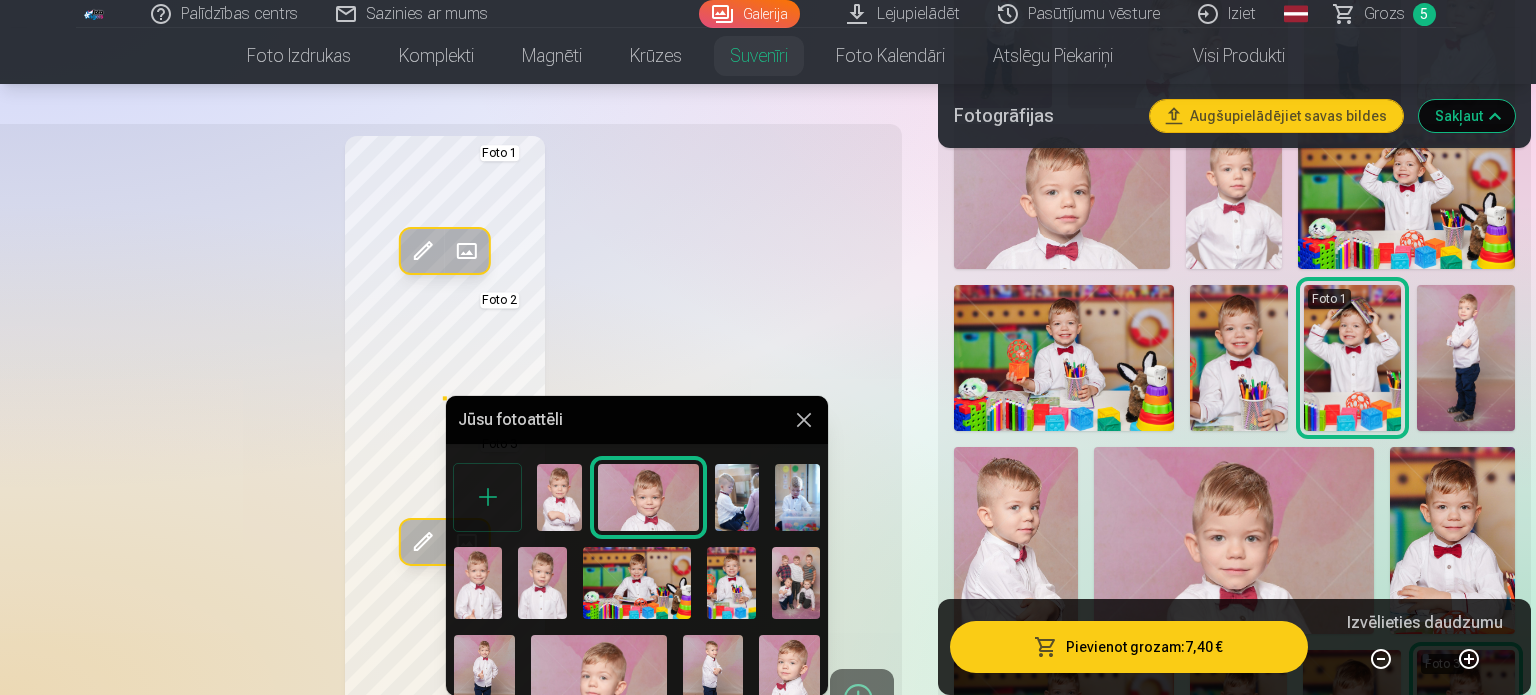 click at bounding box center (487, 497) 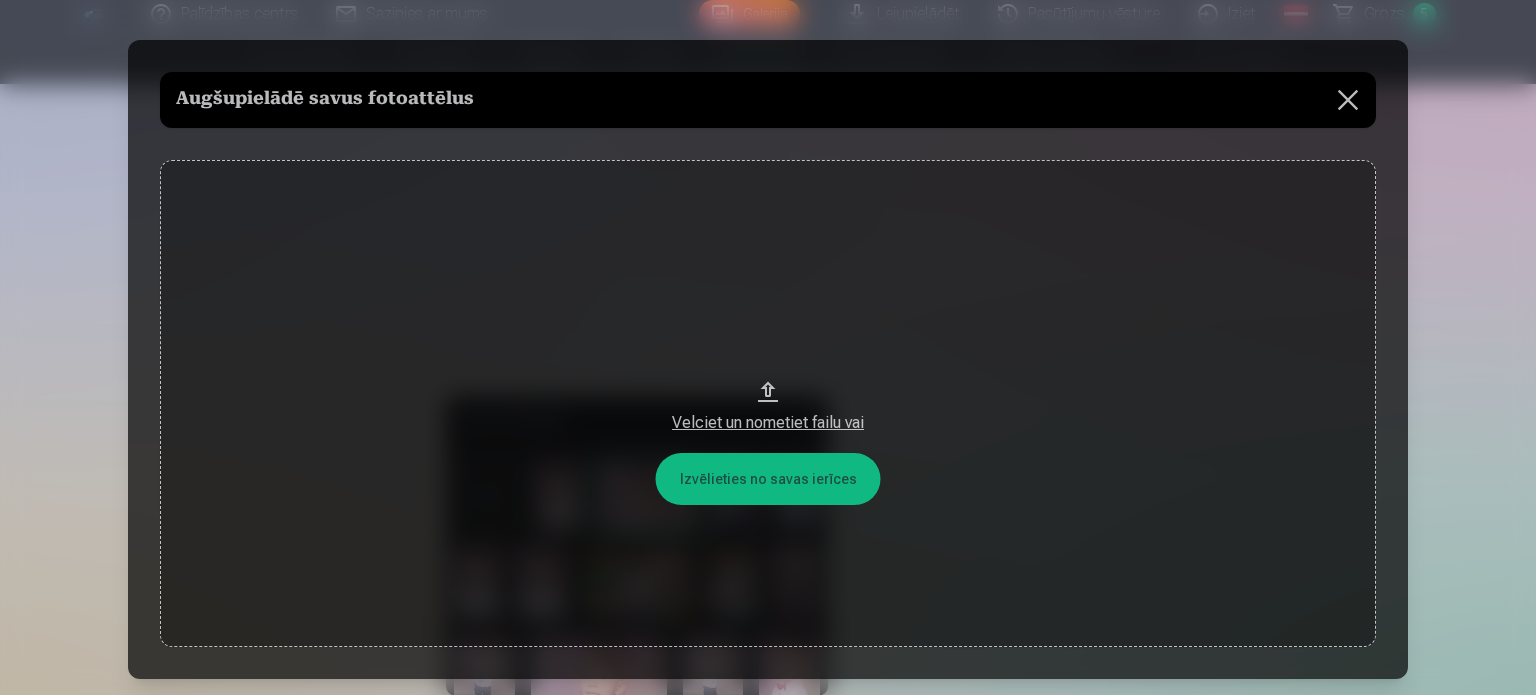 click on "Velciet un nometiet failu vai" at bounding box center [768, 403] 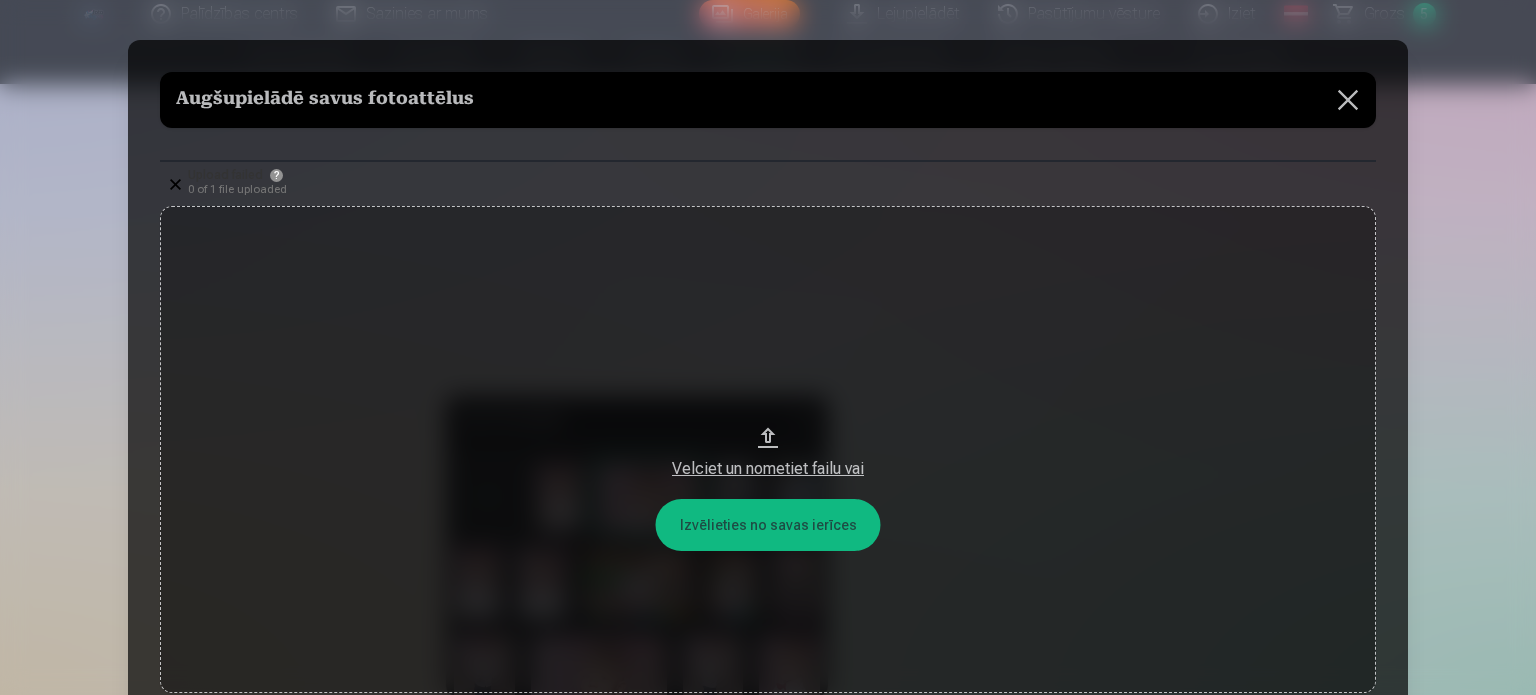 click on "Velciet un nometiet failu vai" at bounding box center (768, 449) 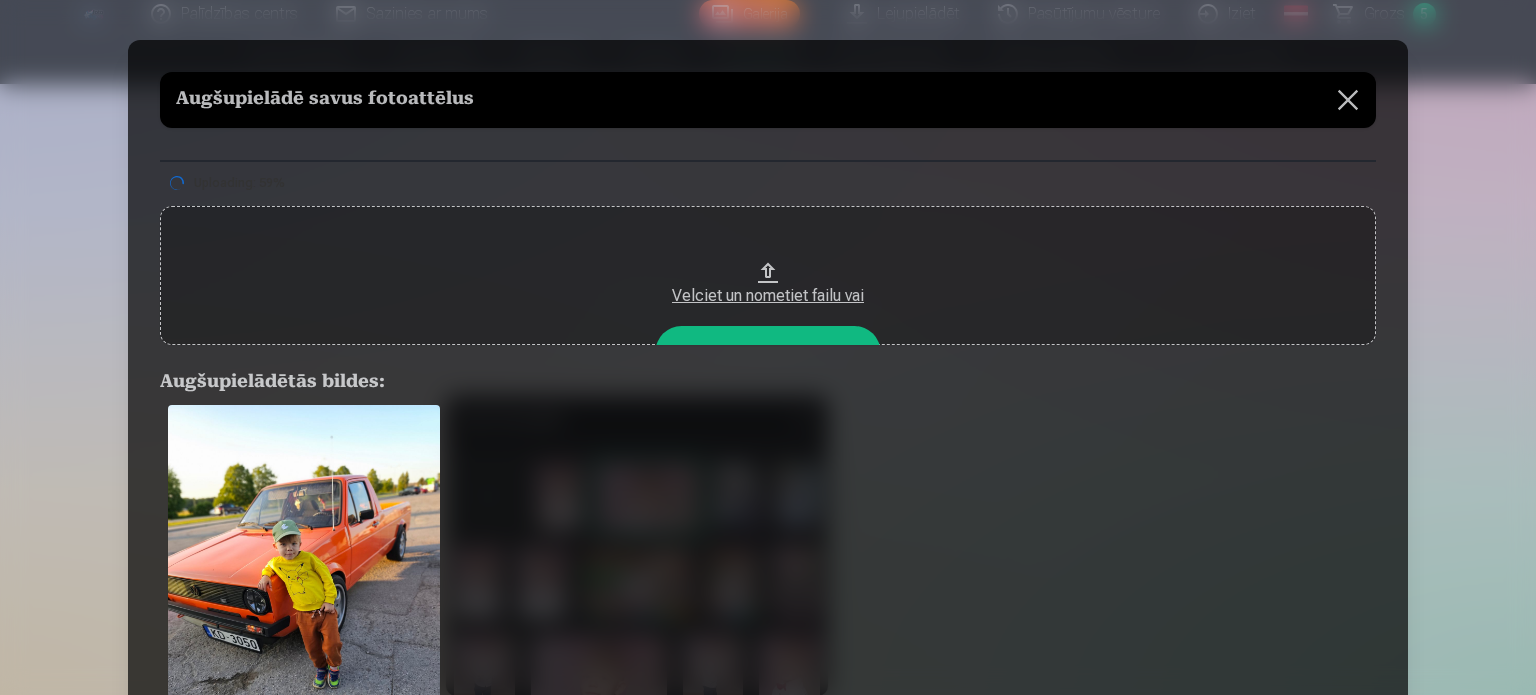 click on "Velciet un nometiet failu vai" at bounding box center (768, 275) 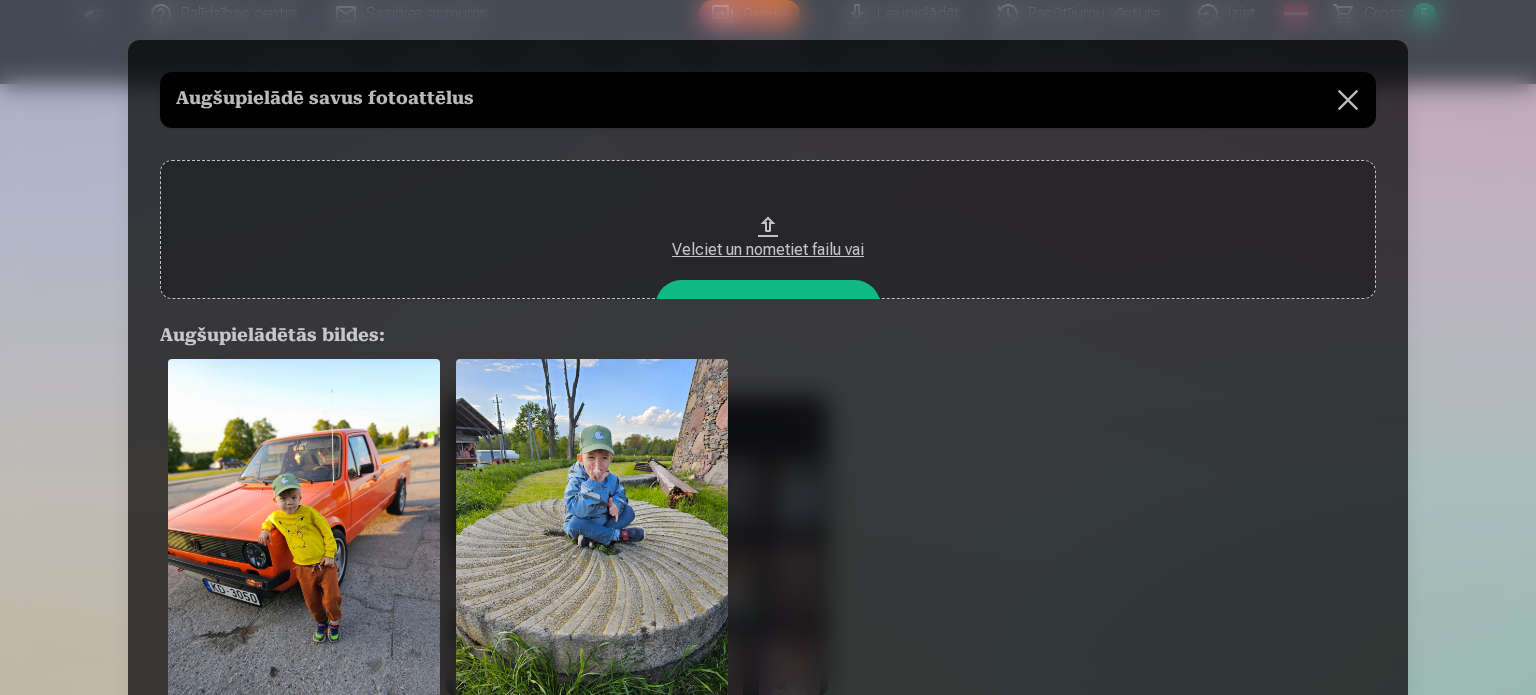 click at bounding box center [1348, 100] 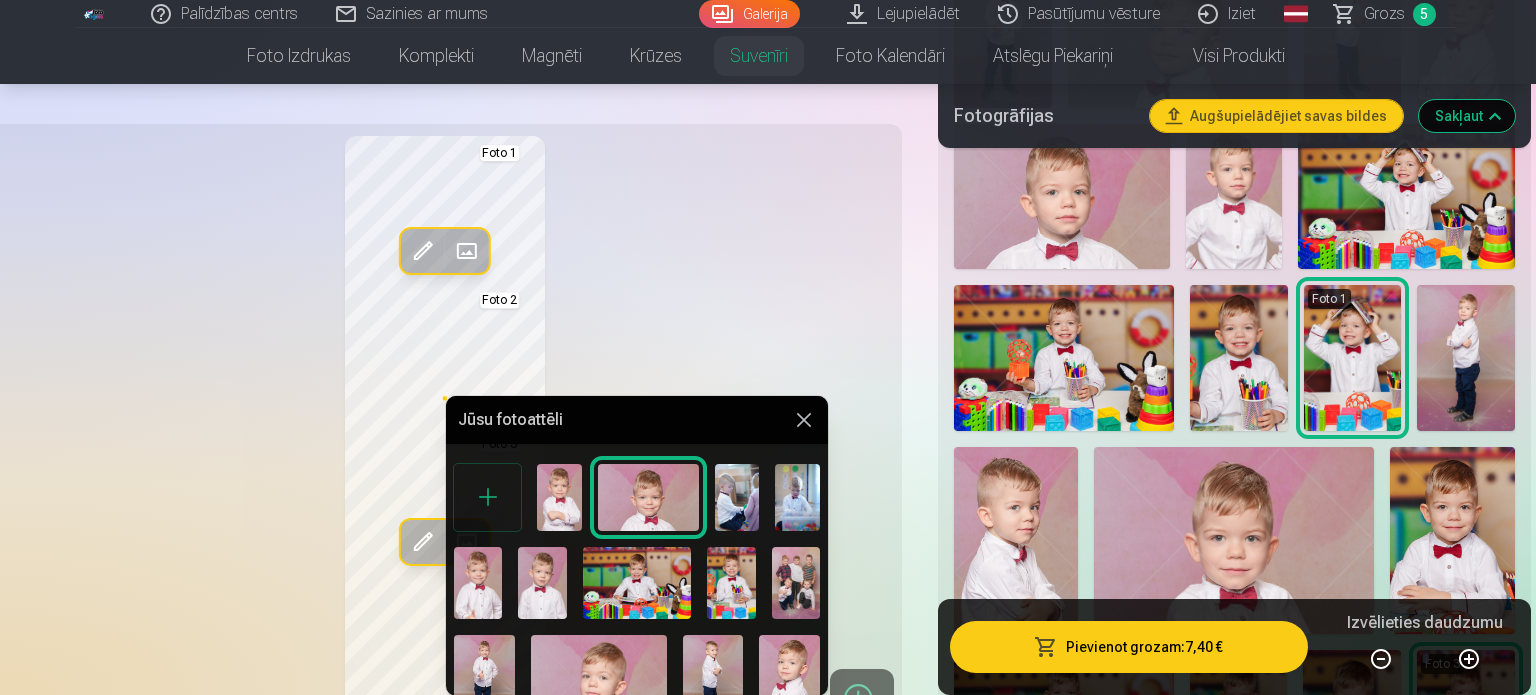 click at bounding box center [487, 497] 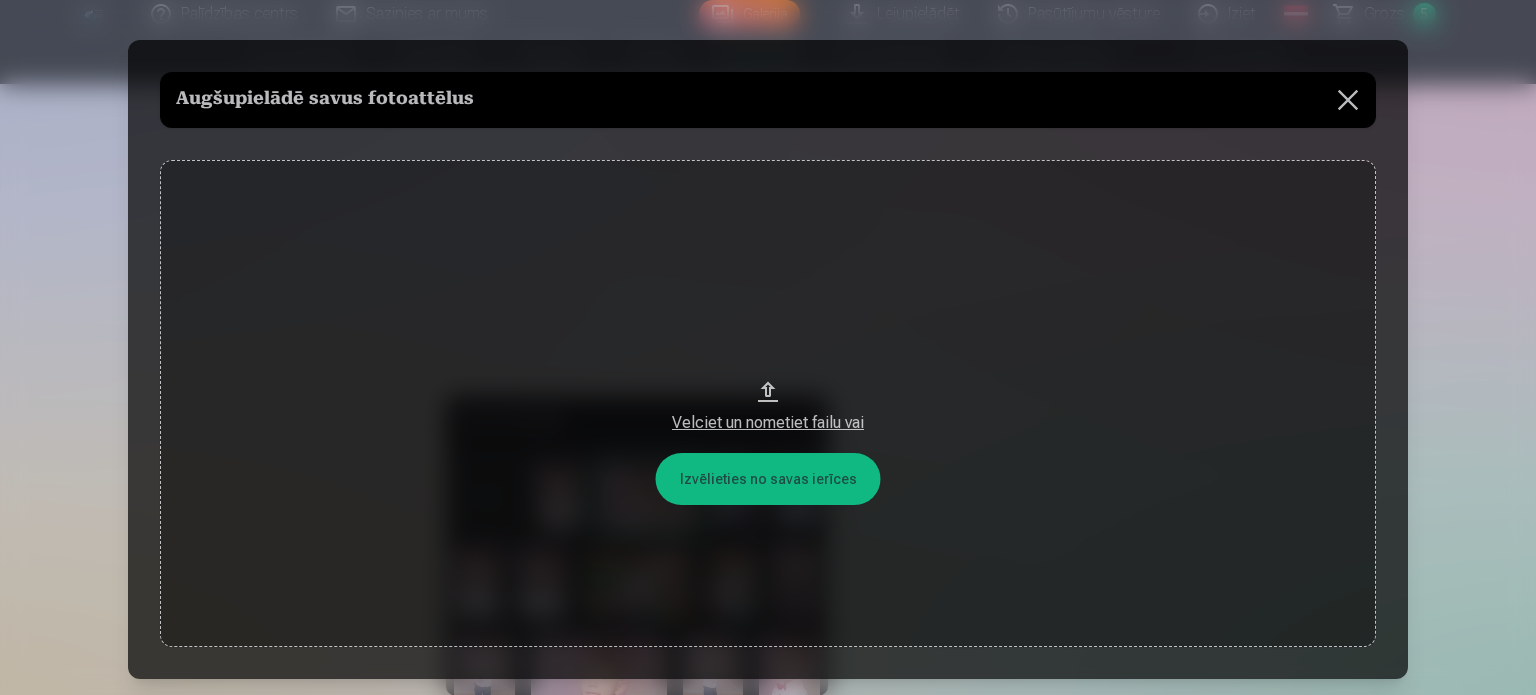 click on "Palīdzības centrs Sazinies ar mums Galerija Lejupielādēt Pasūtījumu vēsture Iziet Global English (en) Latvian (lv) Russian (ru) Lithuanian (lt) Estonian (et) Grozs 5 Foto izdrukas Augstas kvalitātes fotoattēlu izdrukas 210 gsm papīrs, piesātināta krāsa un detalizācija Sākot no  3,60 € Augstas kvalitātes grupu fotoattēlu izdrukas Spilgtas krāsas uz Fuji Film Crystal fotopapīra Sākot no  4,30 € Foto kolāža no divām fotogrāfijām Divi neaizmirstami mirkļi vienā skaistā bildē Sākot no  4,10 € Foto izdrukas dokumentiem Universālas foto izdrukas dokumentiem (6 fotogrāfijas) Sākot no  4,40 € Augstas izšķirtspējas digitālais fotoattēls JPG formātā Iemūžiniet savas atmiņas ērtā digitālā veidā Sākot no  6,00 € See all products Komplekti Pilns Atmiņu Komplekts – Drukātas (15×23cm, 40% ATLAIDE) un 🎁 Digitālas Fotogrāfijas   Klasiskais komplekts Sākot no  19,20 € Populārs komplekts Sākot no  24,00 € Premium komplekts + 🎁  Sākot no  Foto" at bounding box center [768, -737] 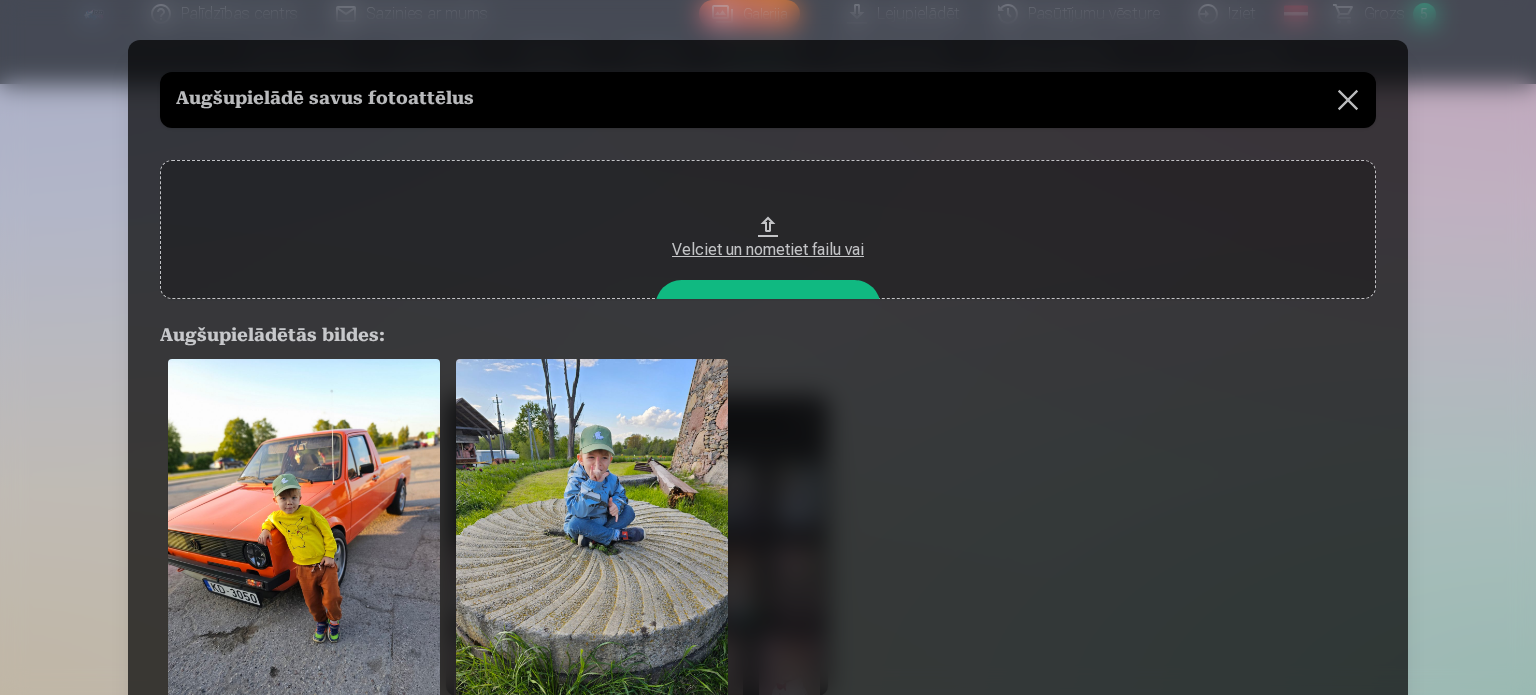 type 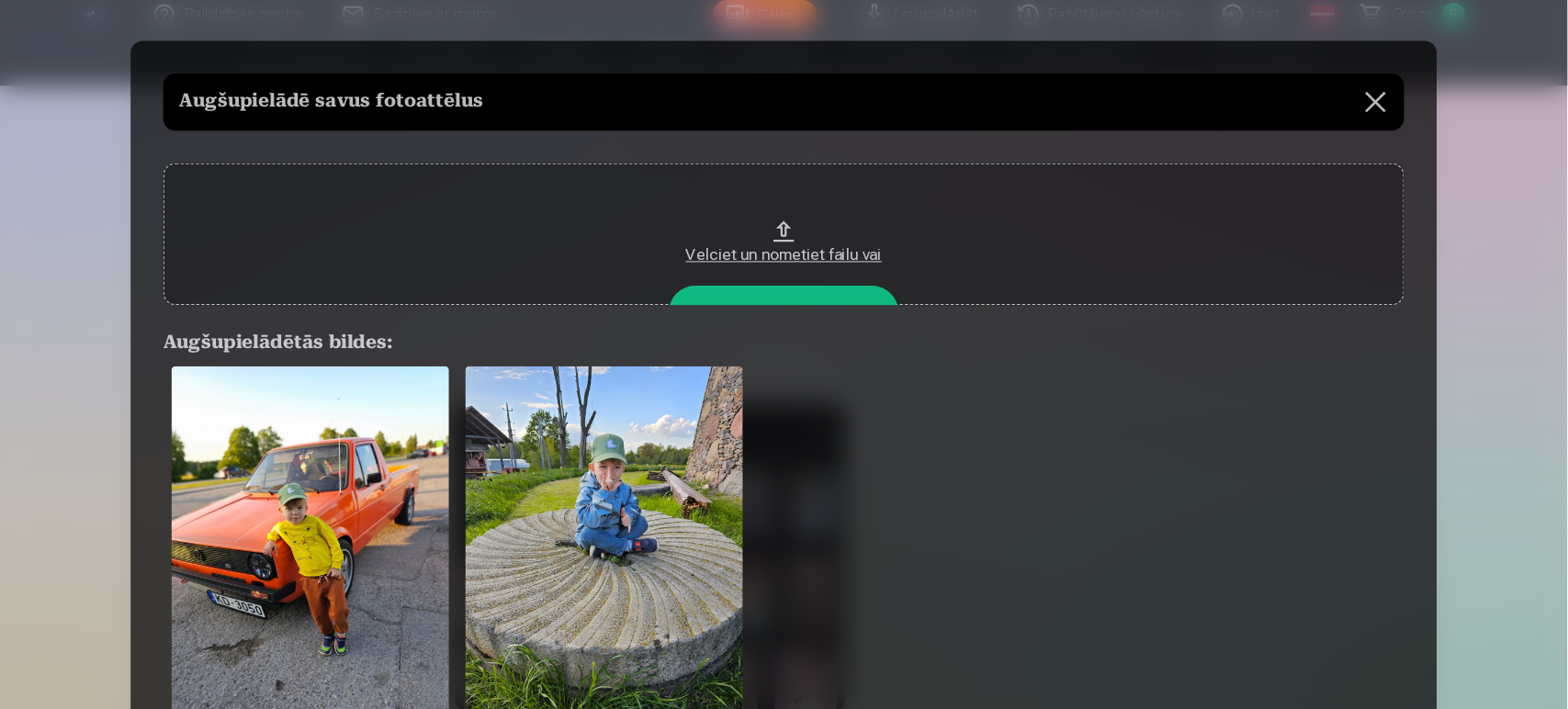 scroll, scrollTop: 925, scrollLeft: 0, axis: vertical 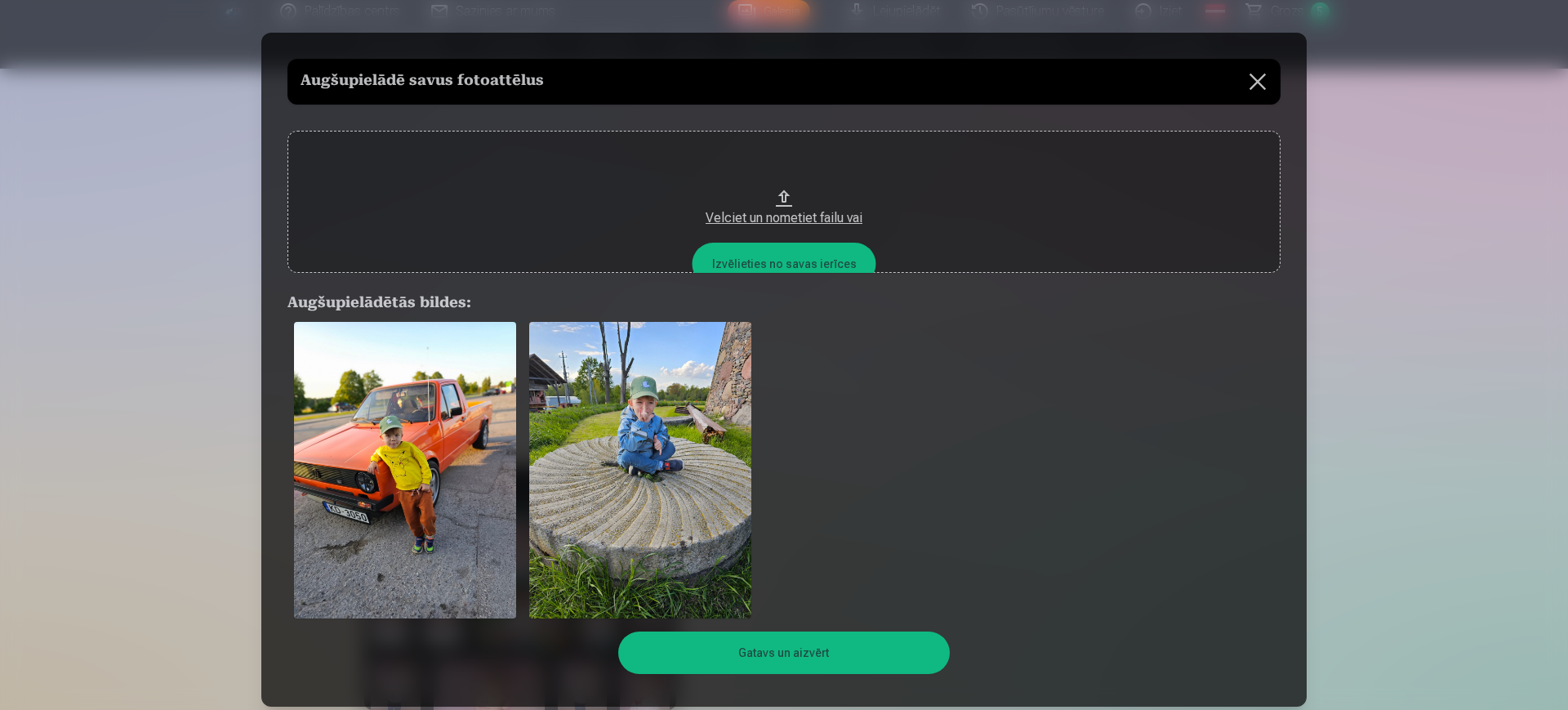 click on "Velciet un nometiet failu vai" at bounding box center [784, 202] 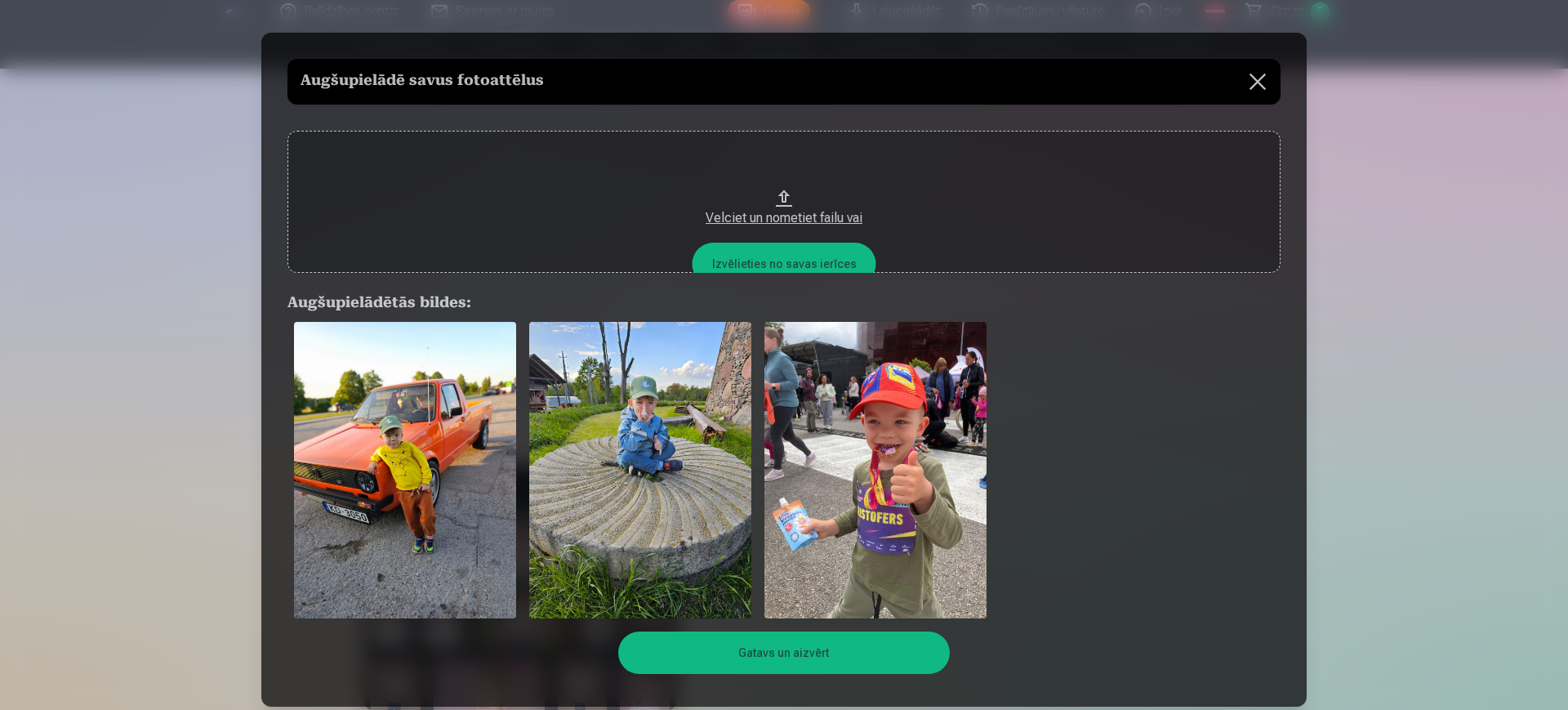 click on "Gatavs un aizvērt" at bounding box center [783, 653] 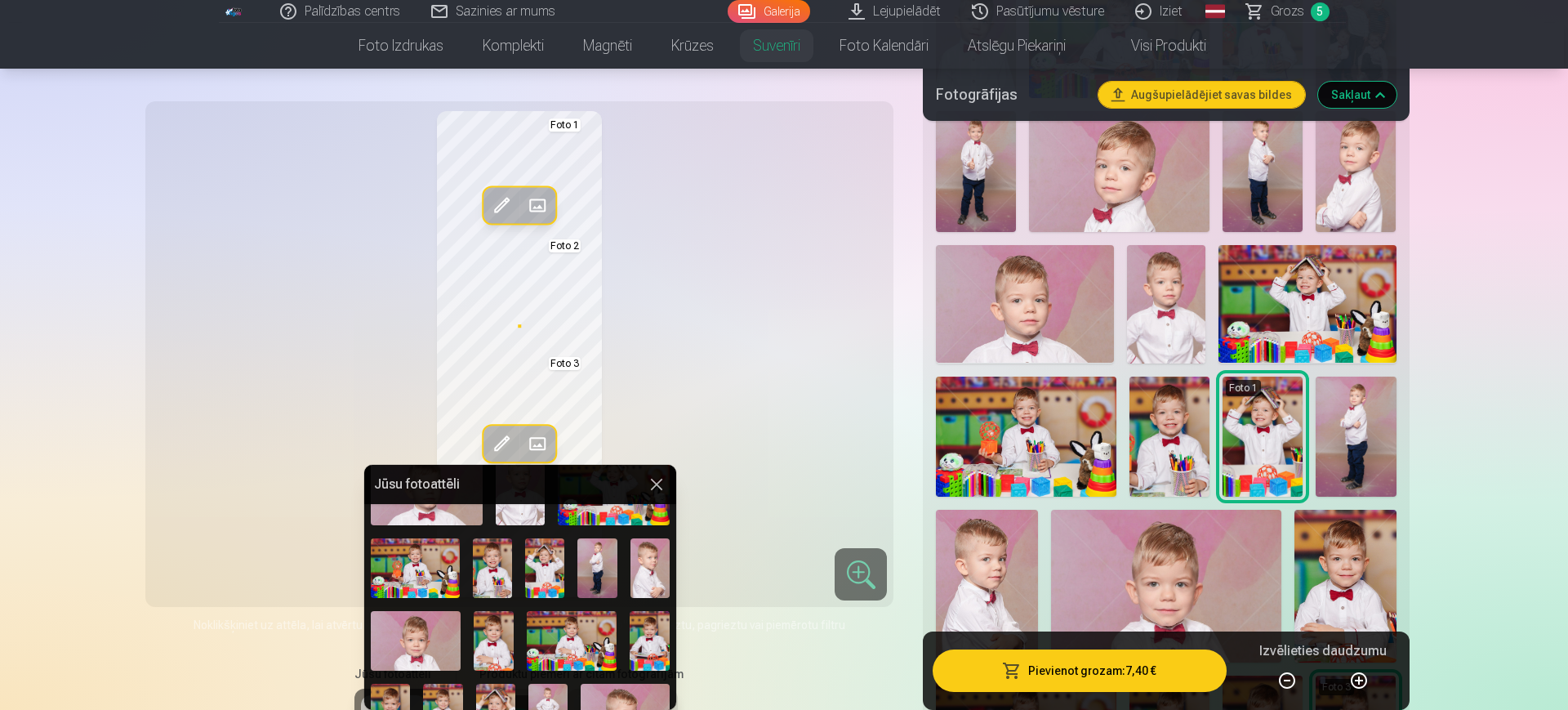 scroll, scrollTop: 474, scrollLeft: 0, axis: vertical 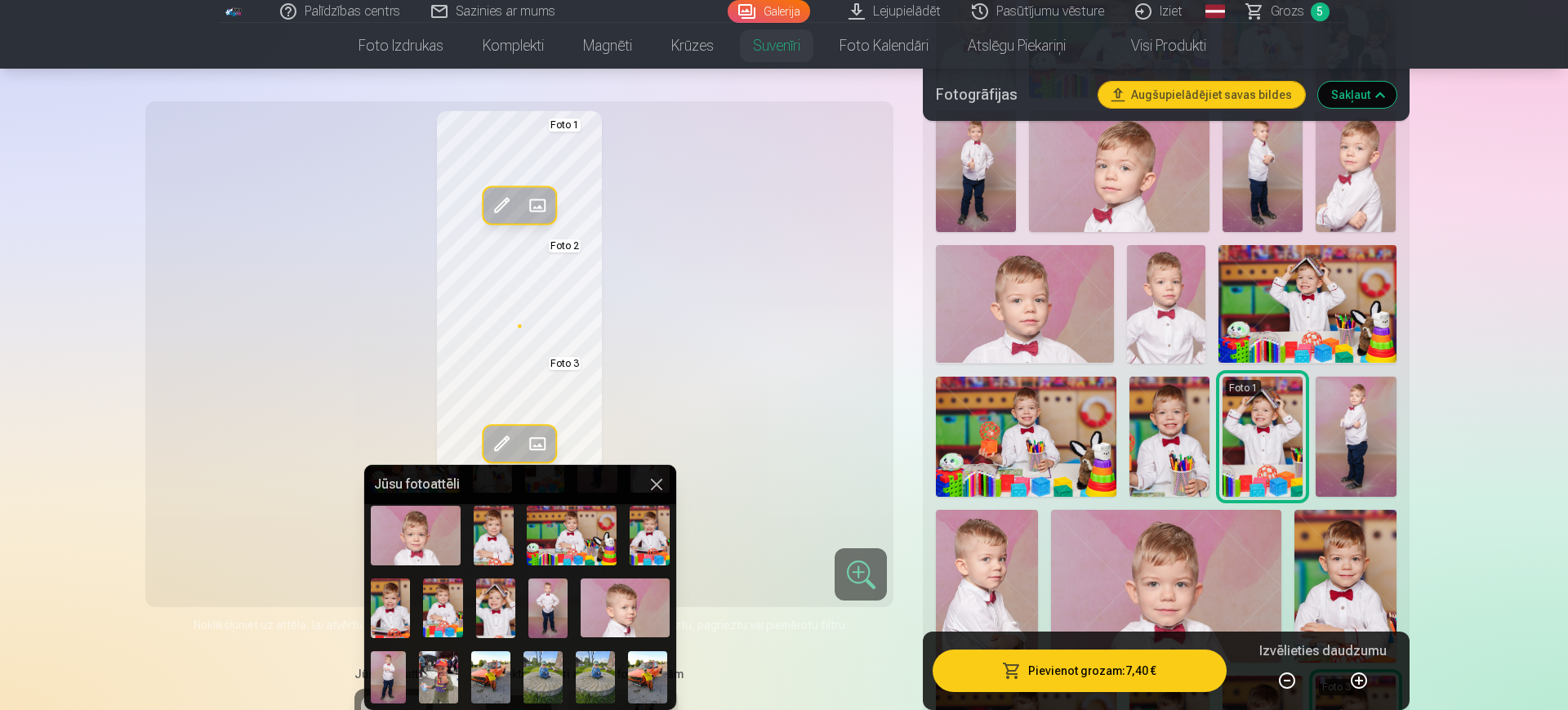 click at bounding box center [439, 677] 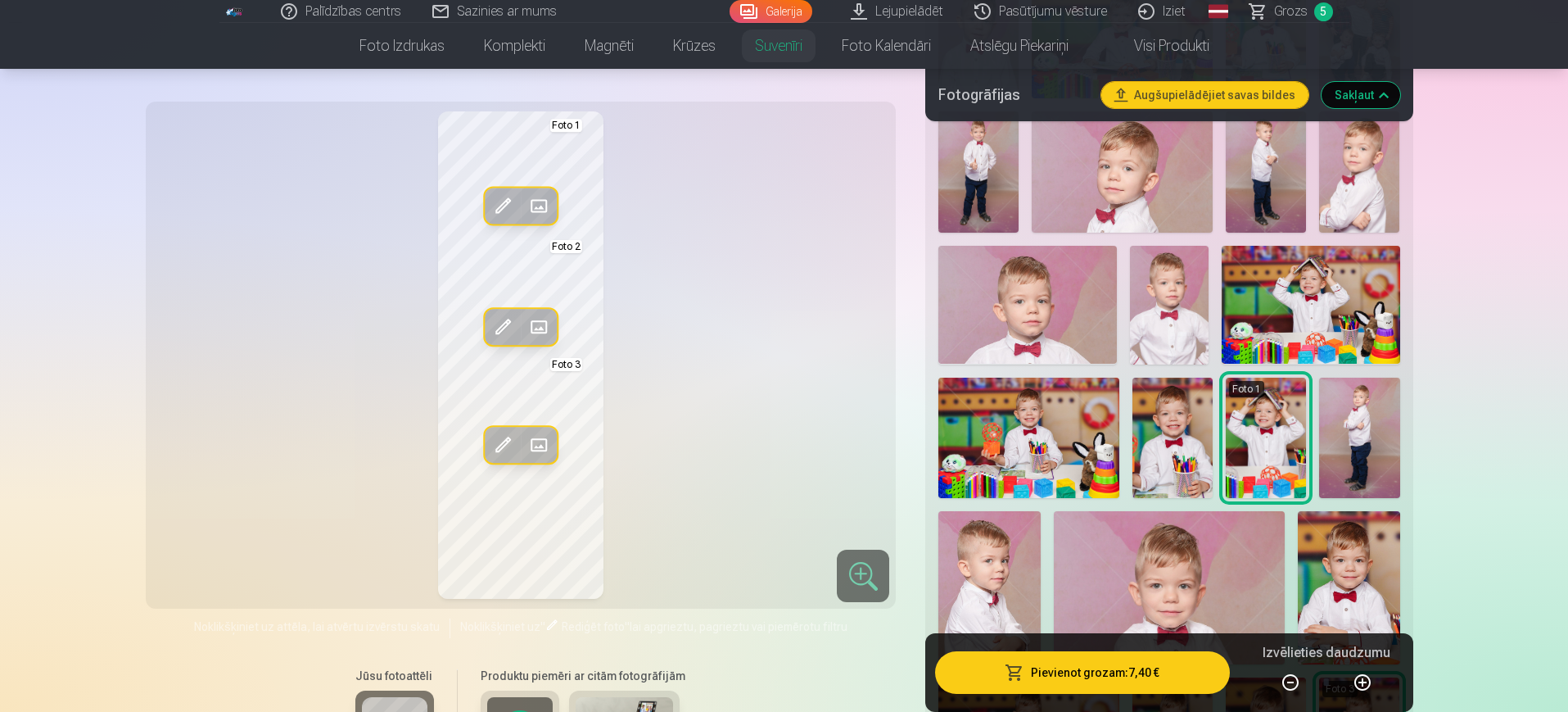 click at bounding box center (539, 206) 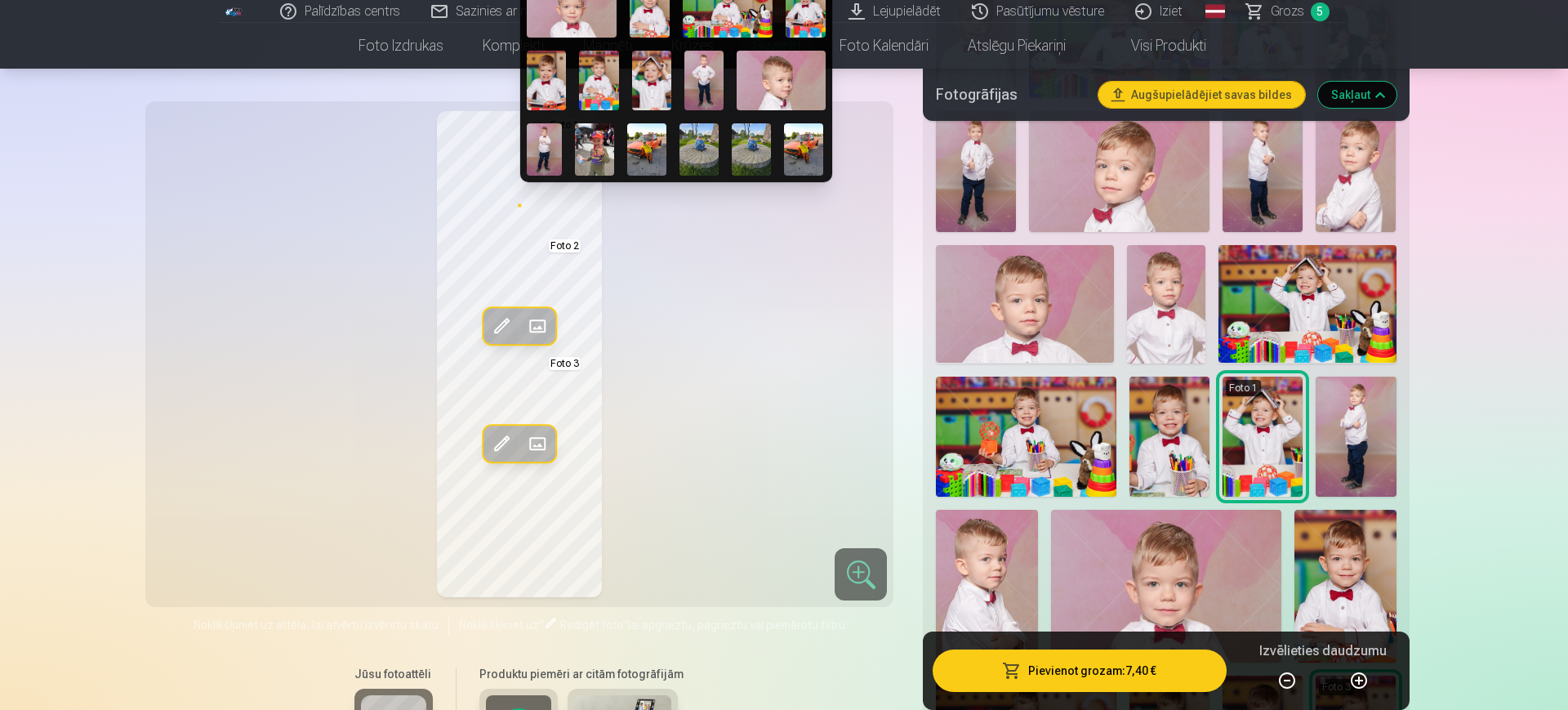 scroll, scrollTop: 464, scrollLeft: 0, axis: vertical 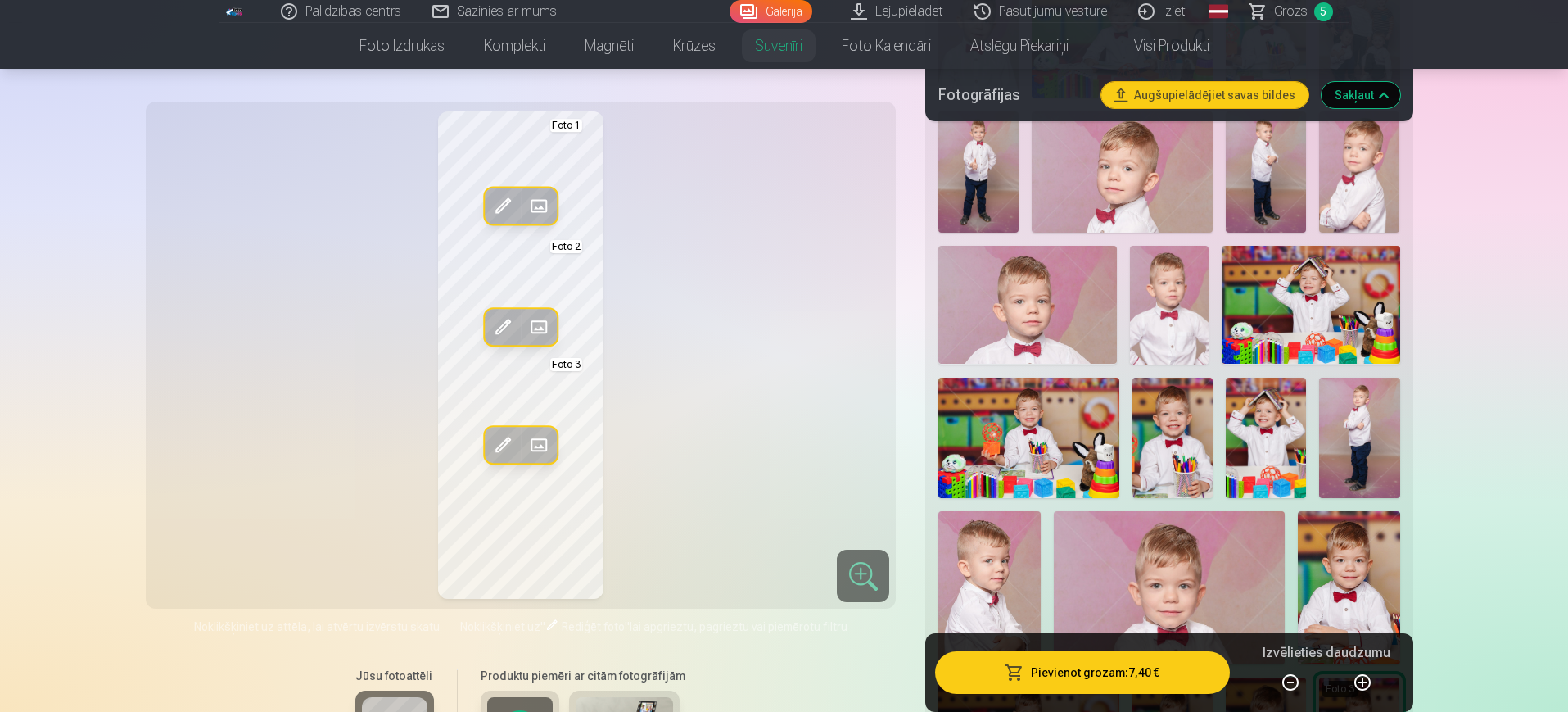 click at bounding box center (539, 445) 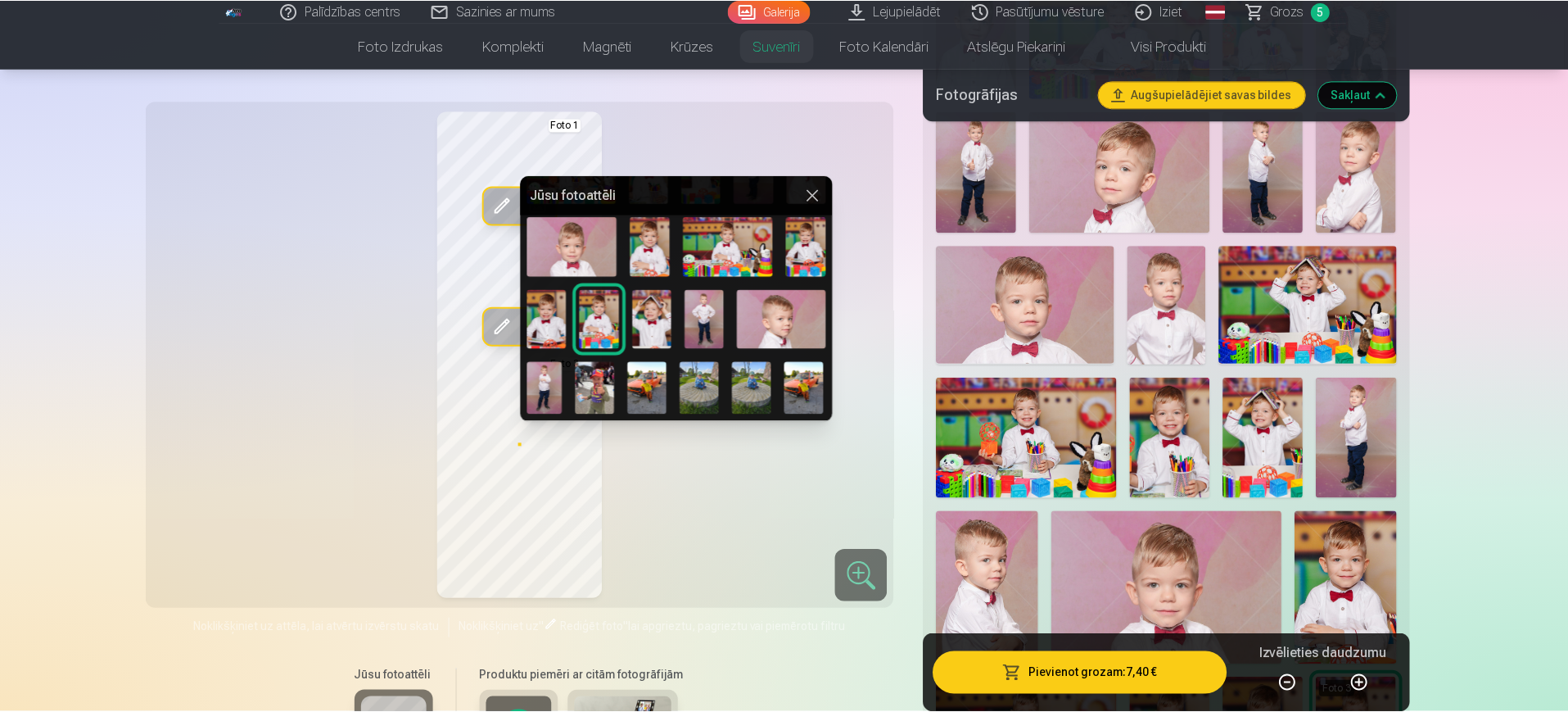 scroll, scrollTop: 475, scrollLeft: 0, axis: vertical 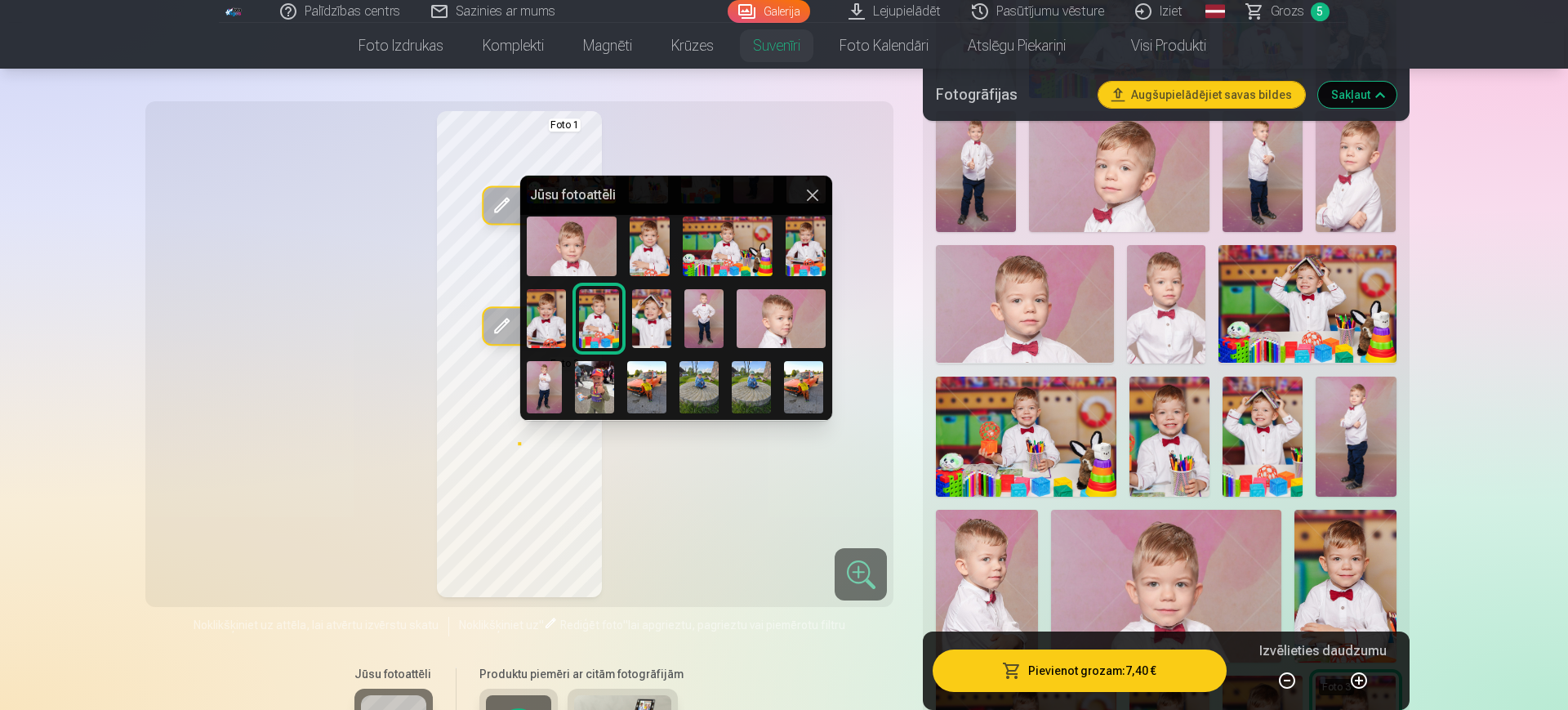 click at bounding box center (751, 387) 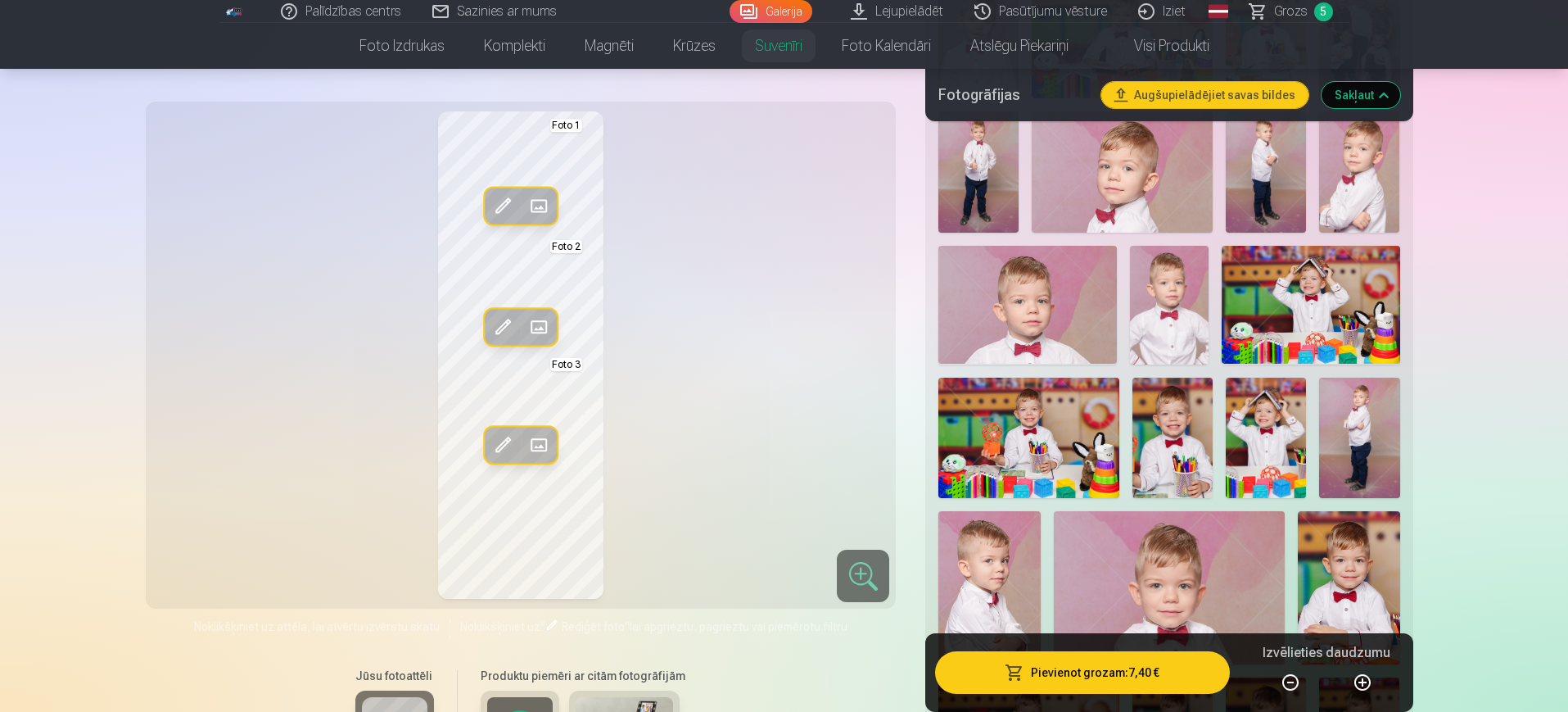 click at bounding box center (503, 445) 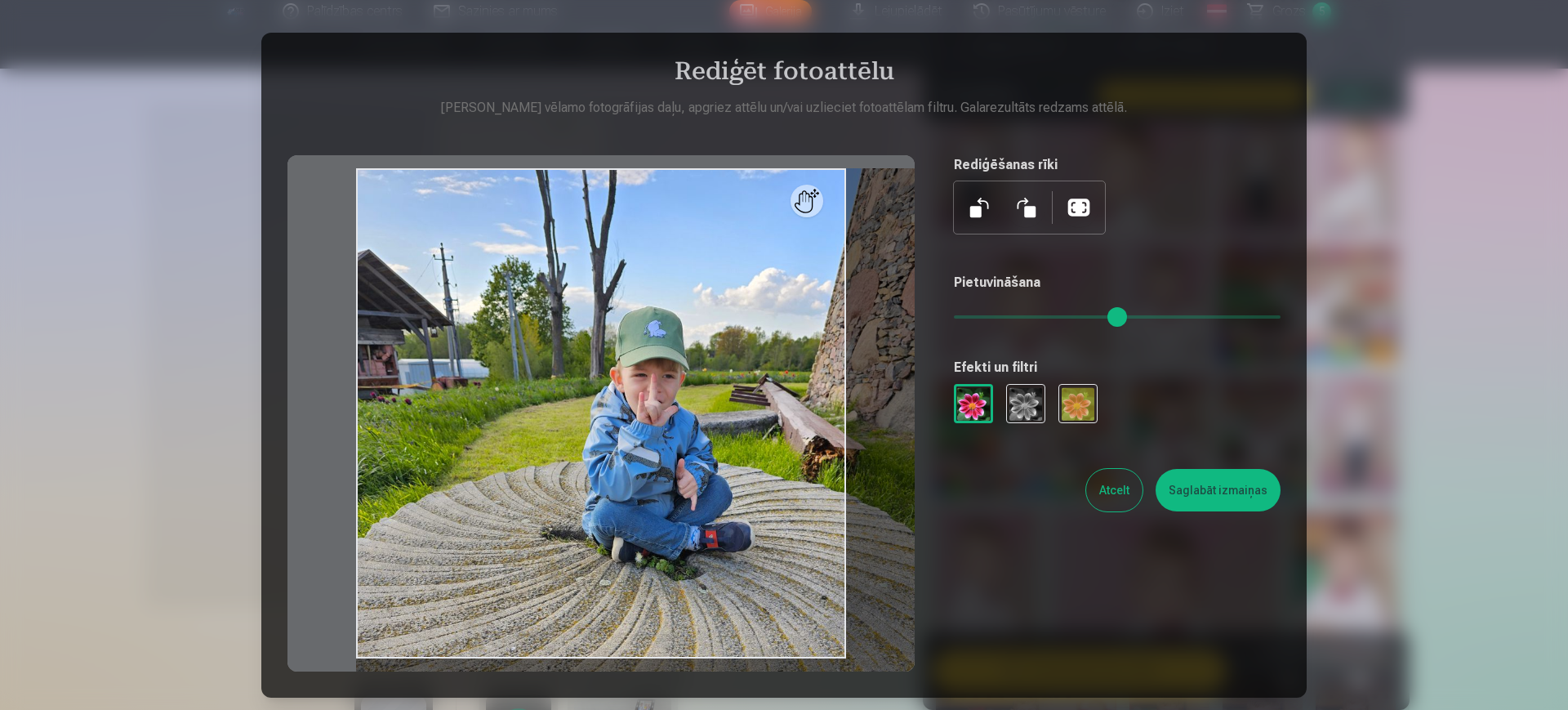 drag, startPoint x: 961, startPoint y: 324, endPoint x: 975, endPoint y: 328, distance: 14.56022 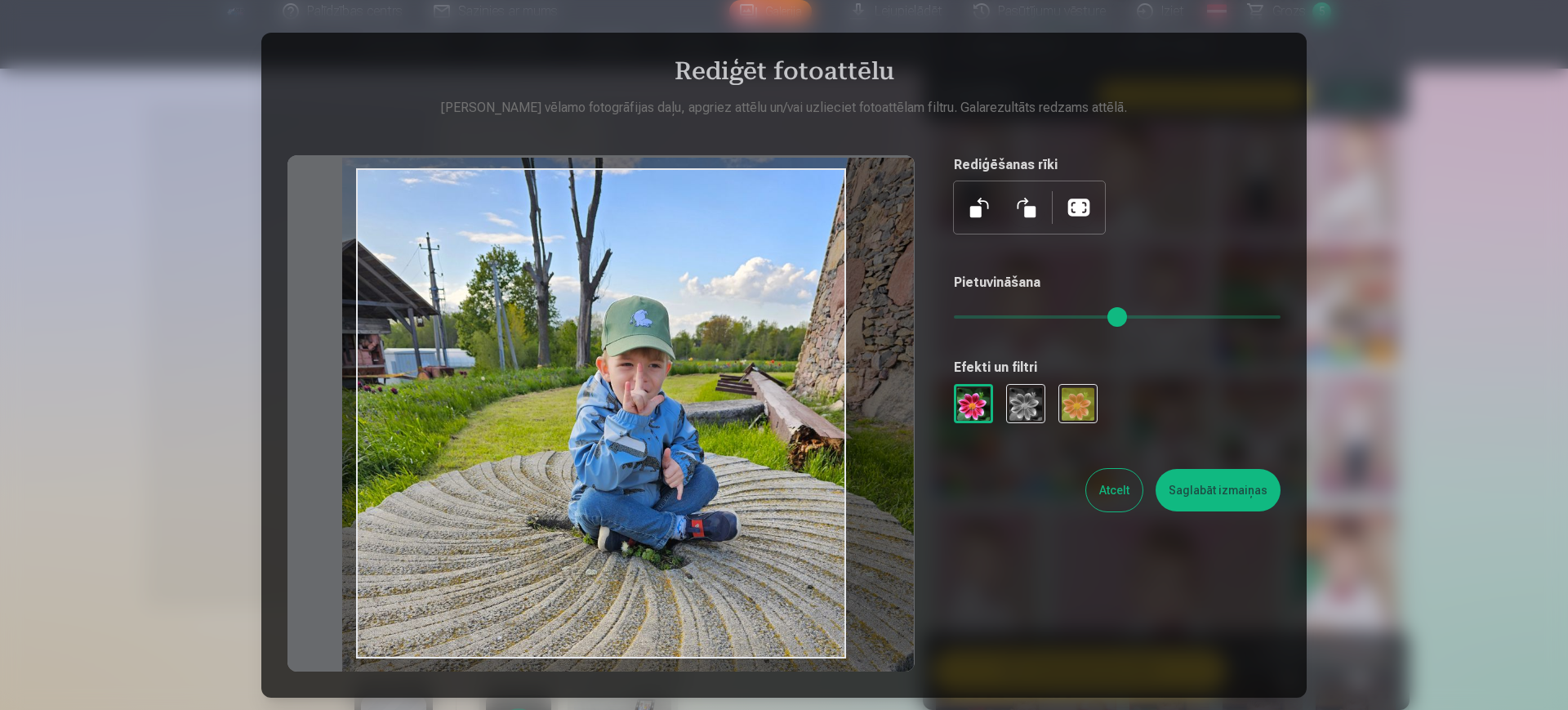 drag, startPoint x: 641, startPoint y: 455, endPoint x: 616, endPoint y: 437, distance: 30.805844 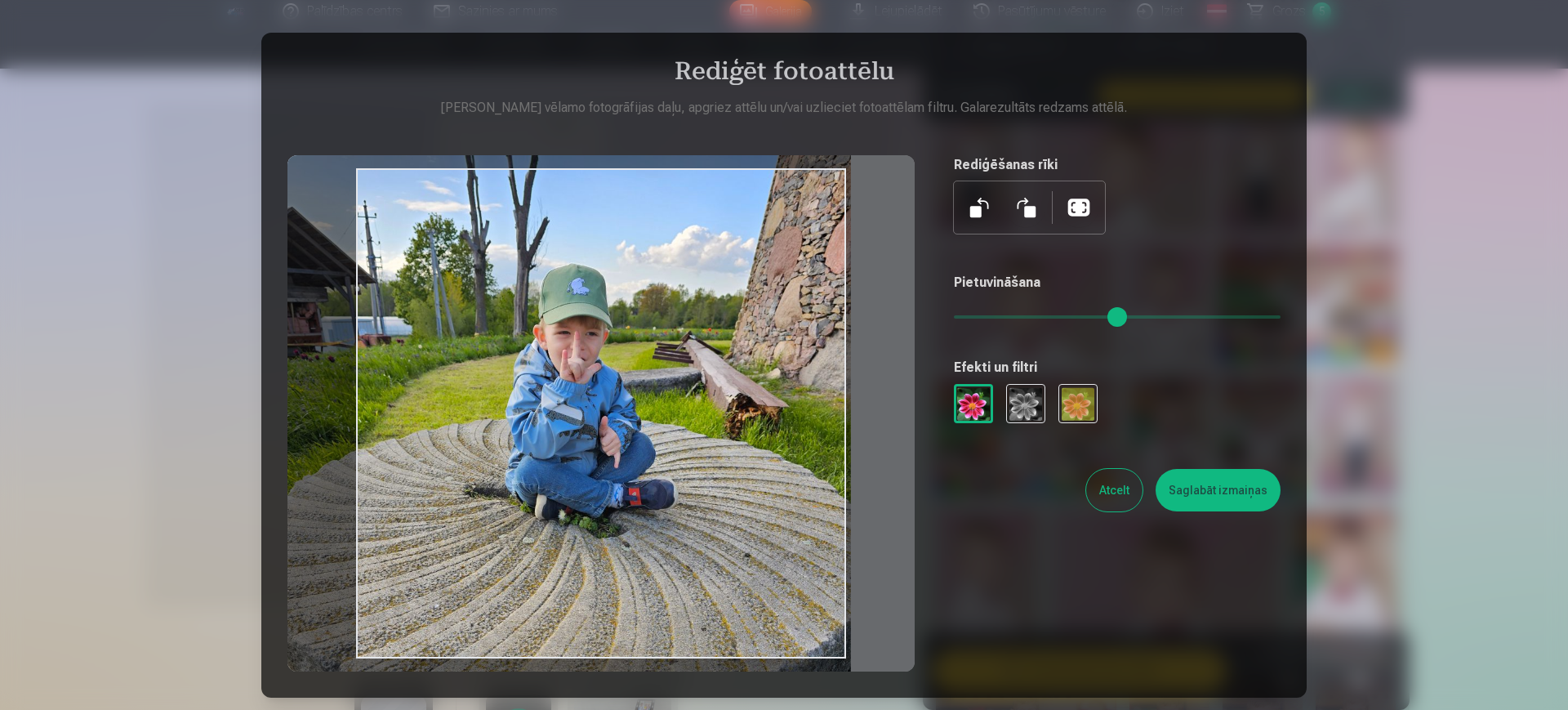 drag, startPoint x: 616, startPoint y: 437, endPoint x: 549, endPoint y: 408, distance: 73.00685 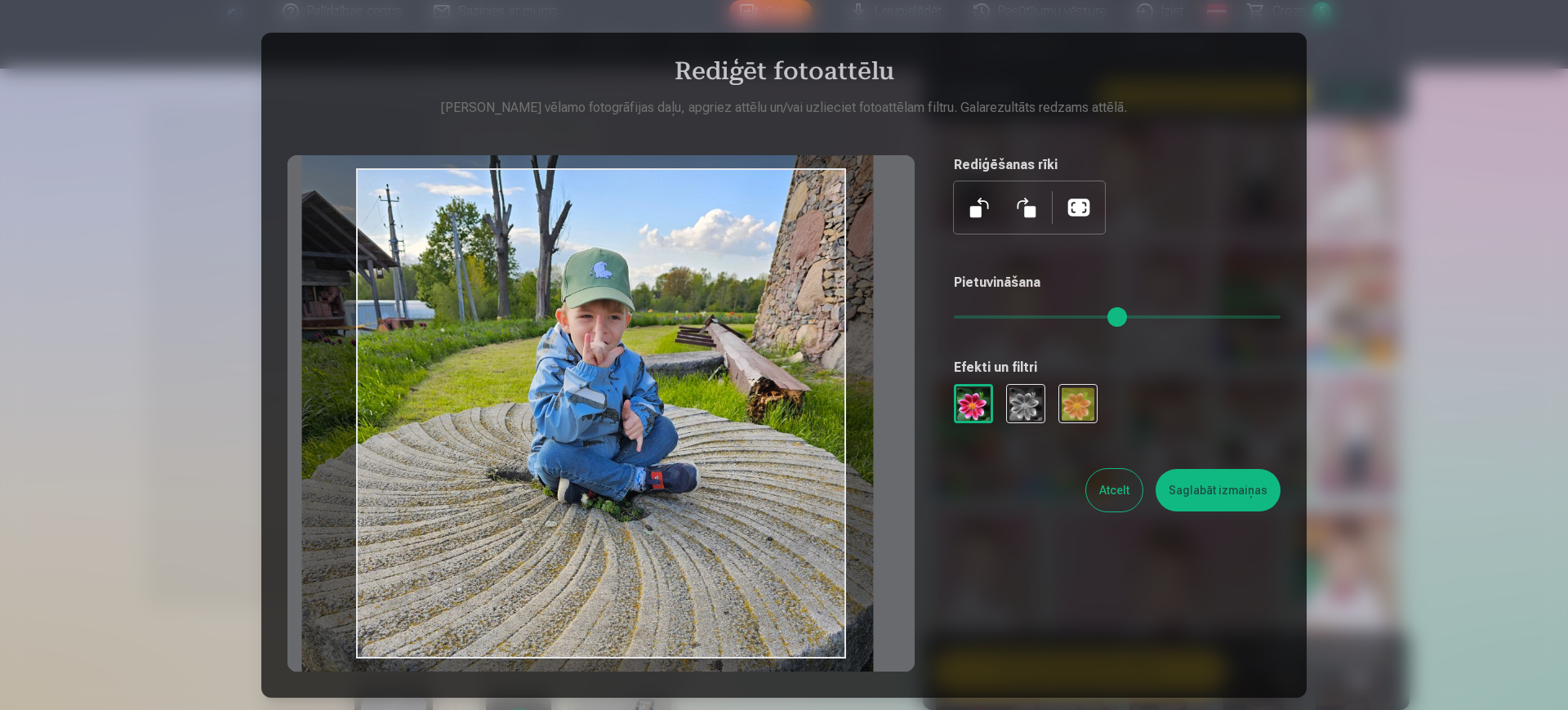 drag, startPoint x: 549, startPoint y: 408, endPoint x: 577, endPoint y: 396, distance: 30.463092 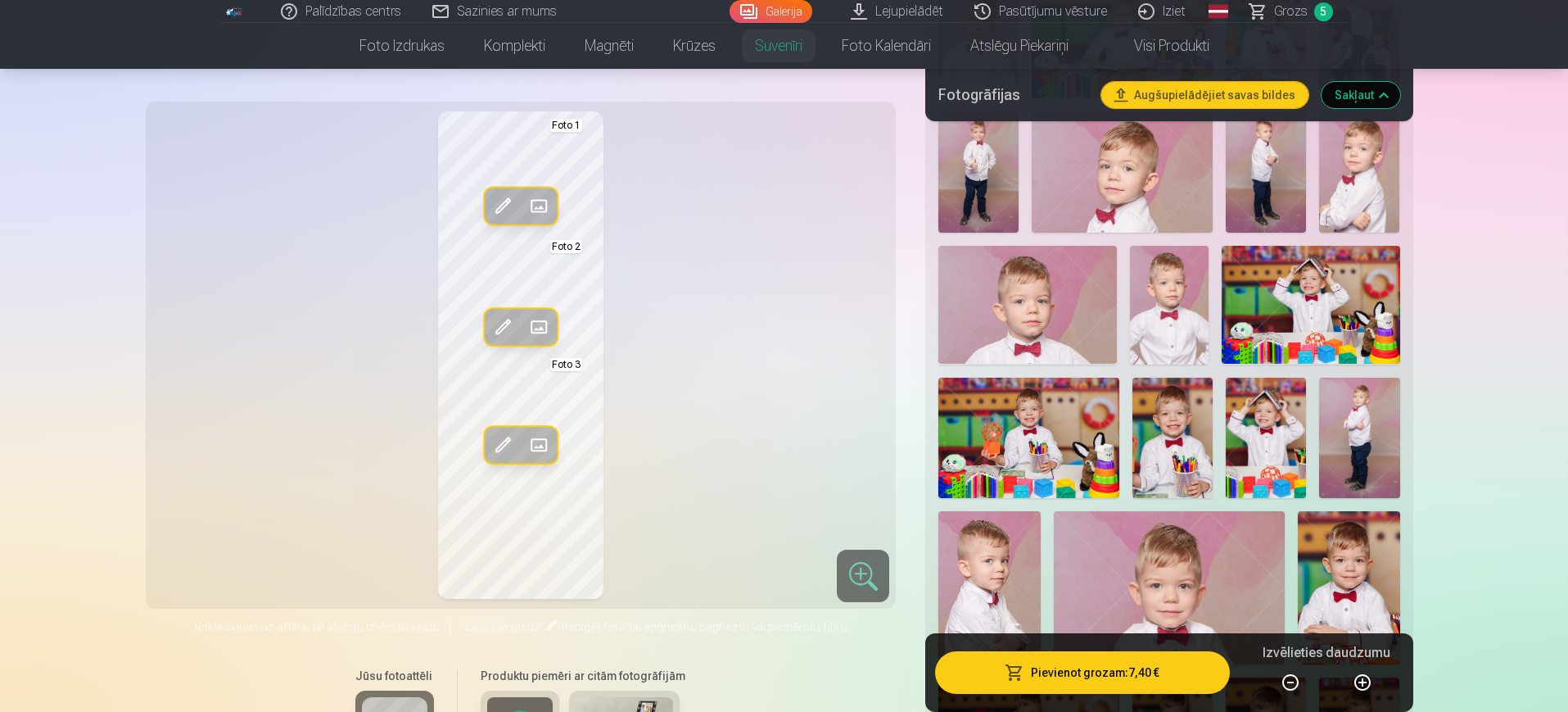 click at bounding box center (503, 327) 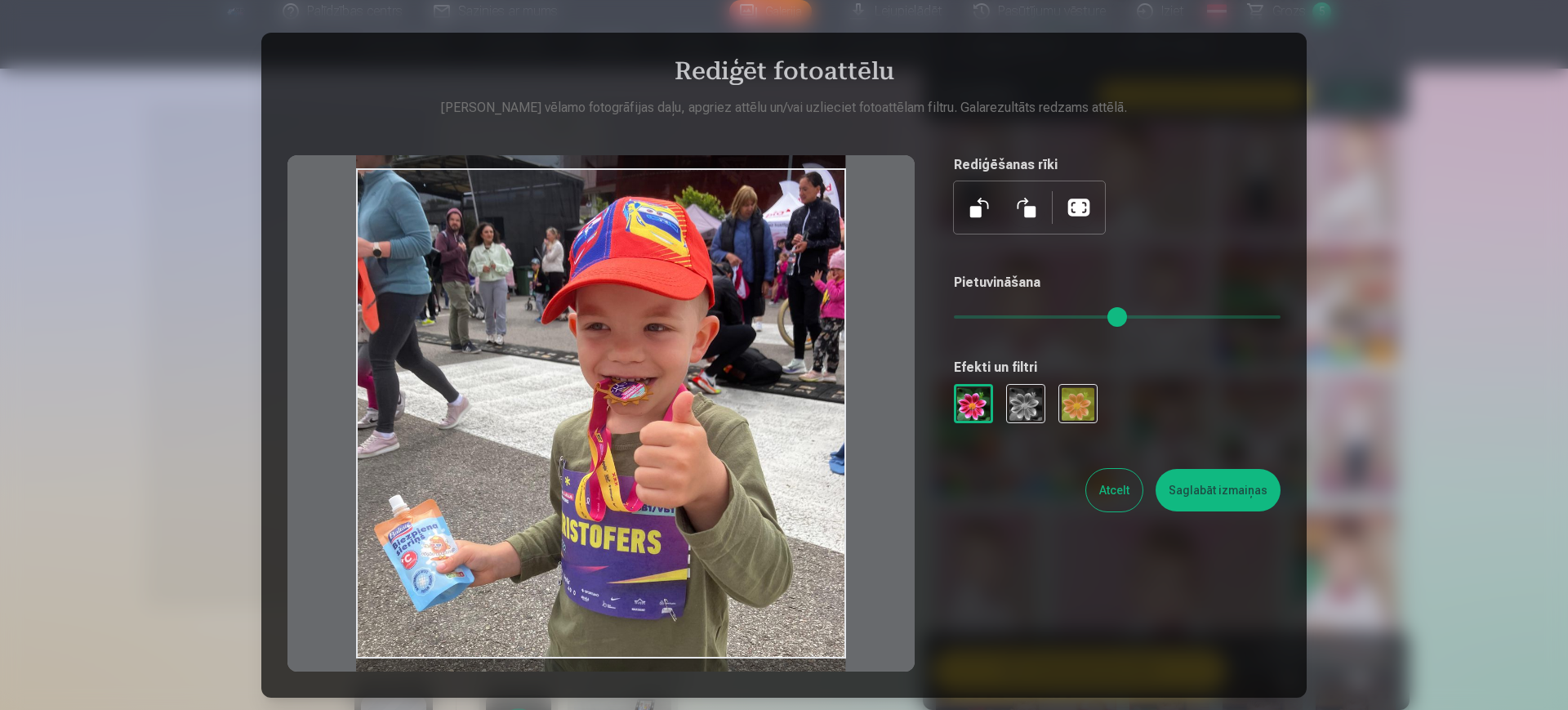 drag, startPoint x: 695, startPoint y: 508, endPoint x: 598, endPoint y: 447, distance: 114.58621 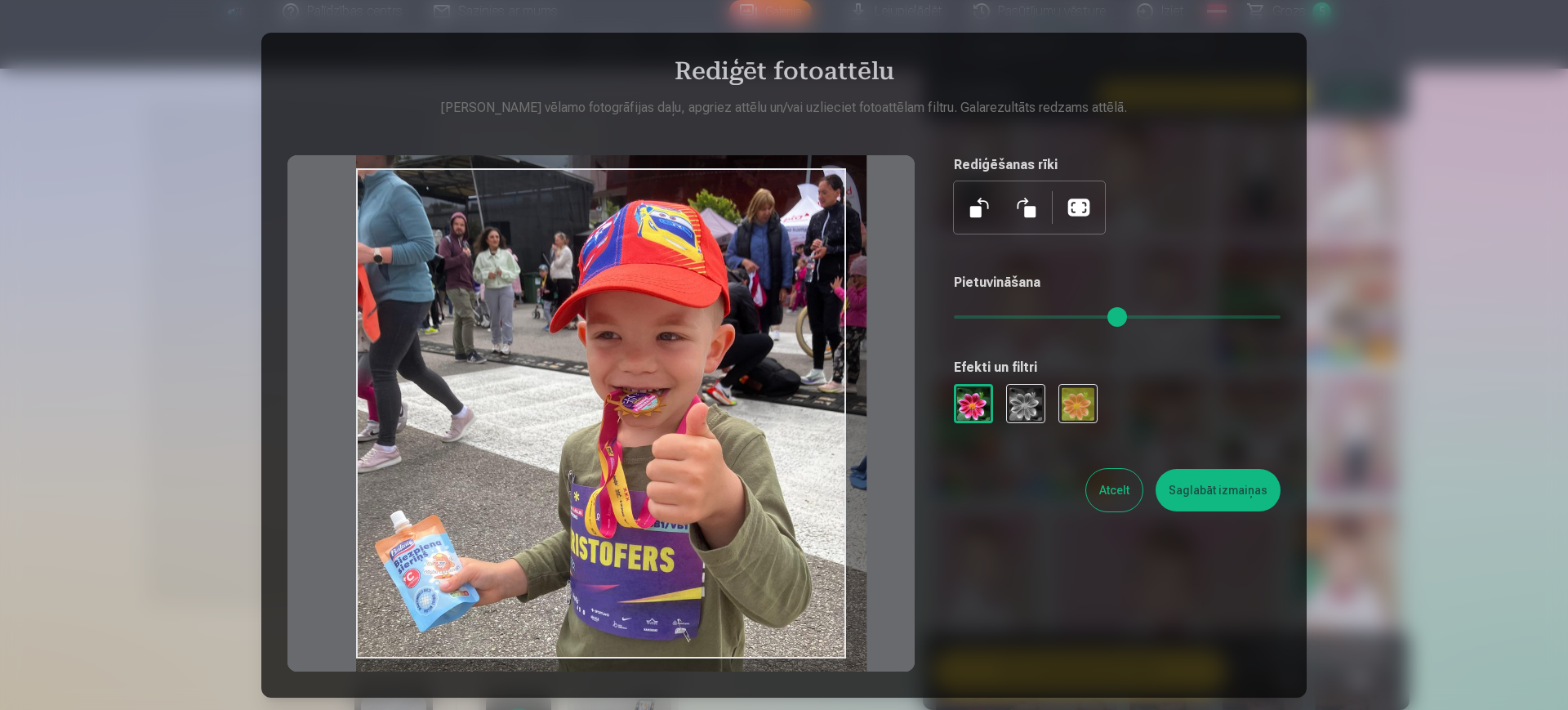 type on "*" 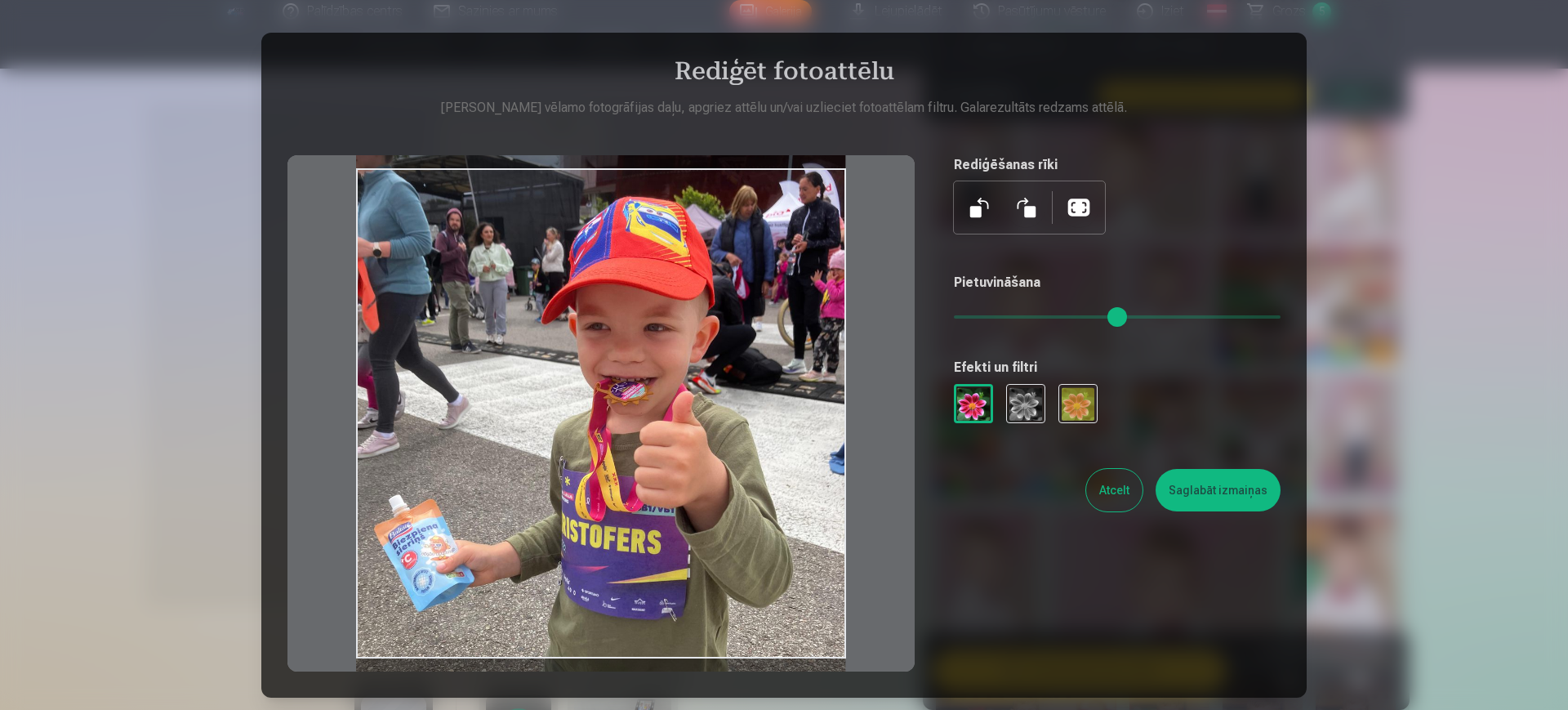 drag, startPoint x: 964, startPoint y: 316, endPoint x: 952, endPoint y: 314, distance: 12.1655251 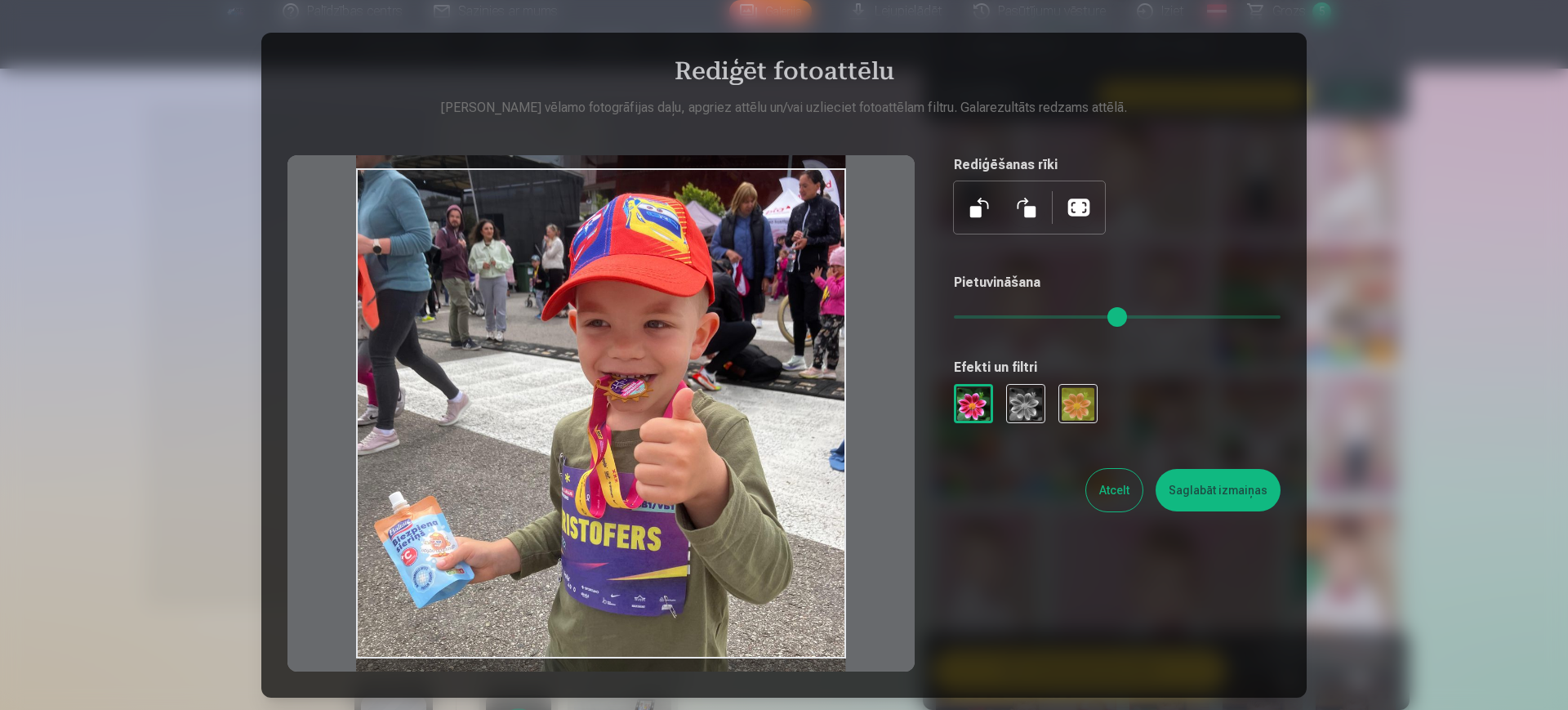 drag, startPoint x: 442, startPoint y: 490, endPoint x: 388, endPoint y: 487, distance: 54.0833 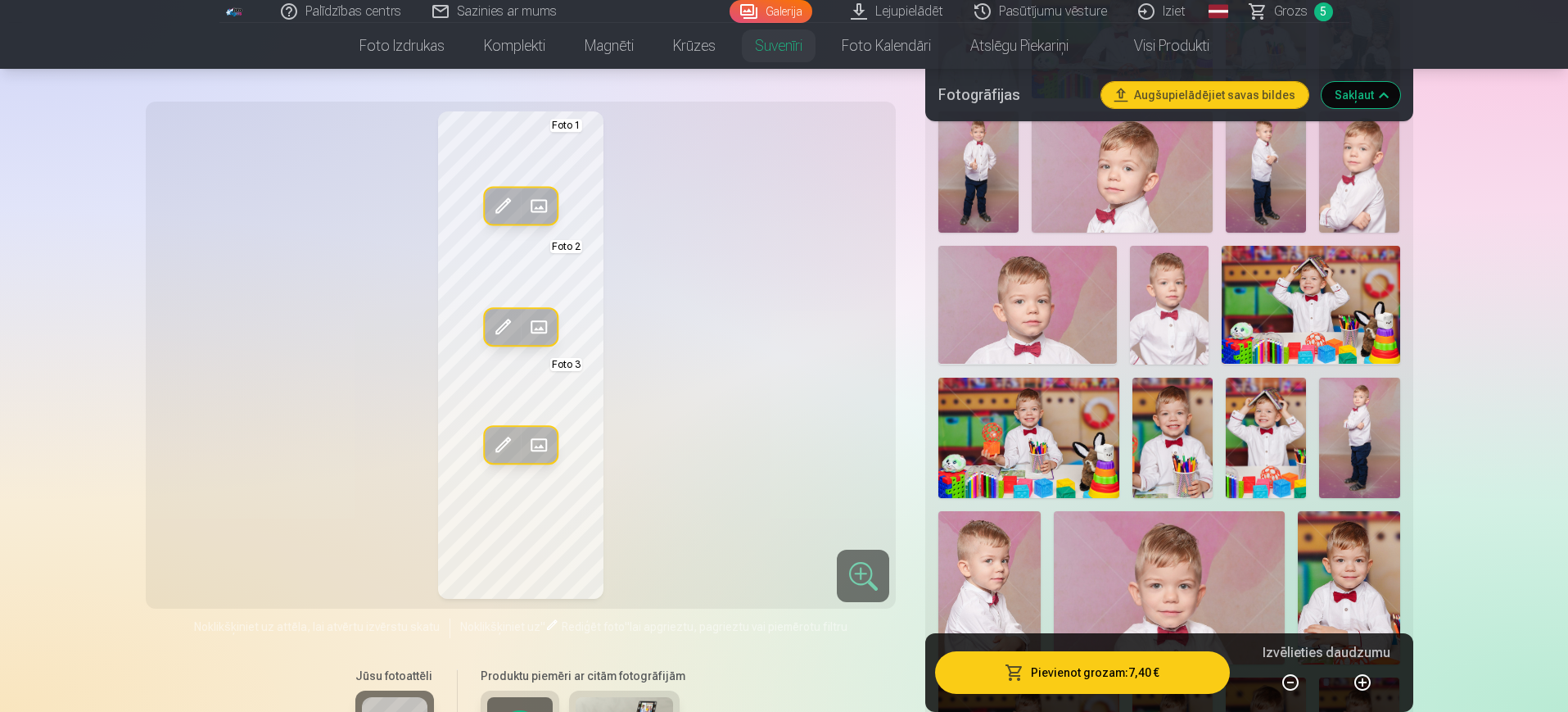 click at bounding box center [503, 206] 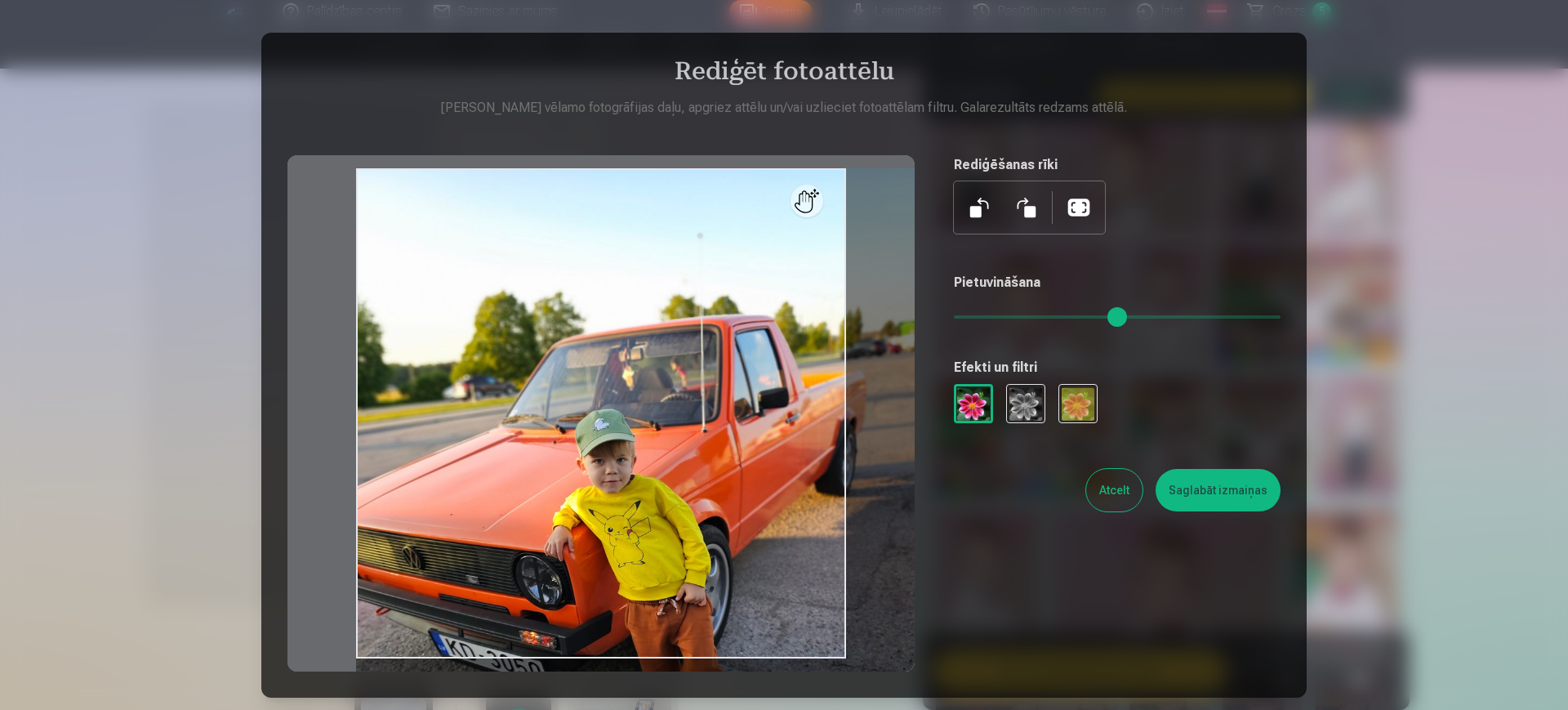 drag, startPoint x: 958, startPoint y: 311, endPoint x: 974, endPoint y: 309, distance: 16.12452 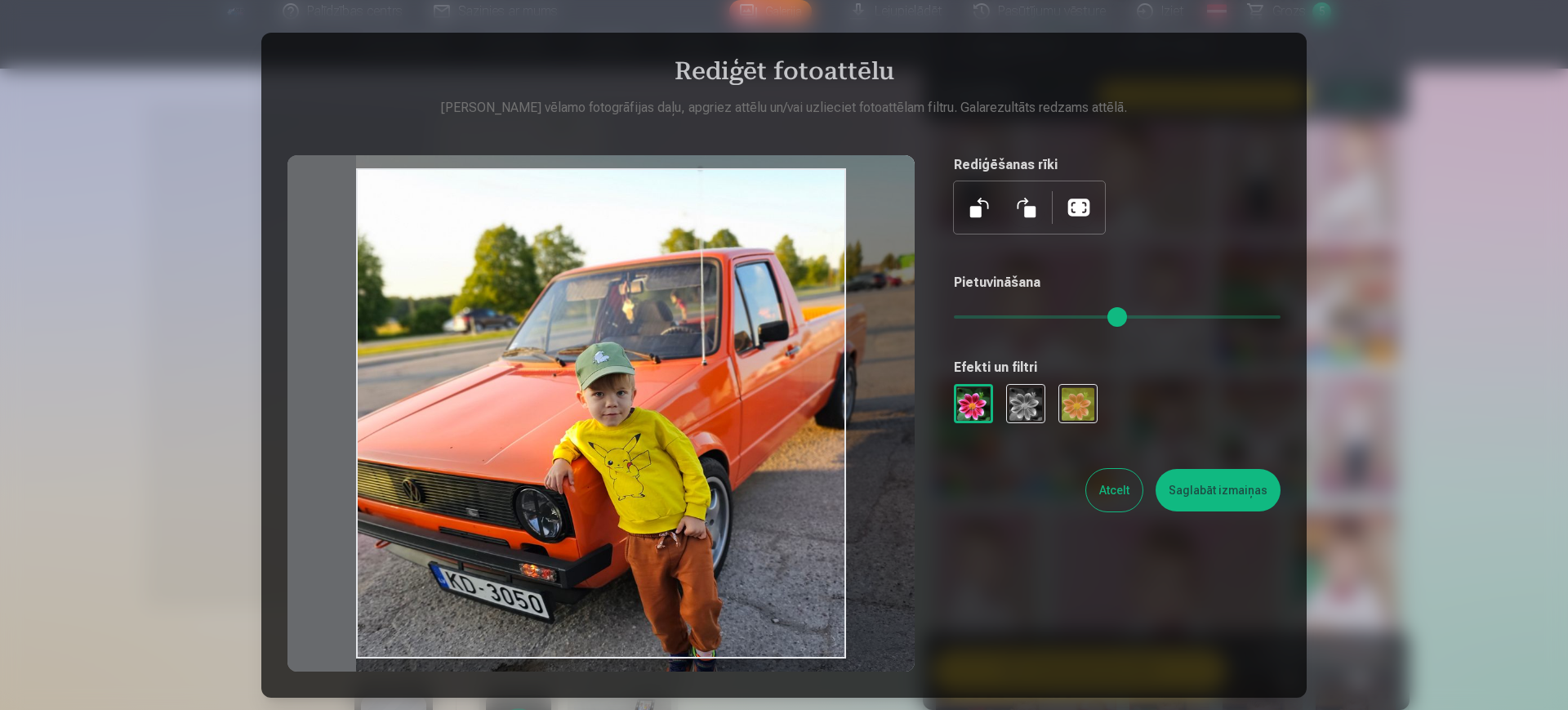 type on "****" 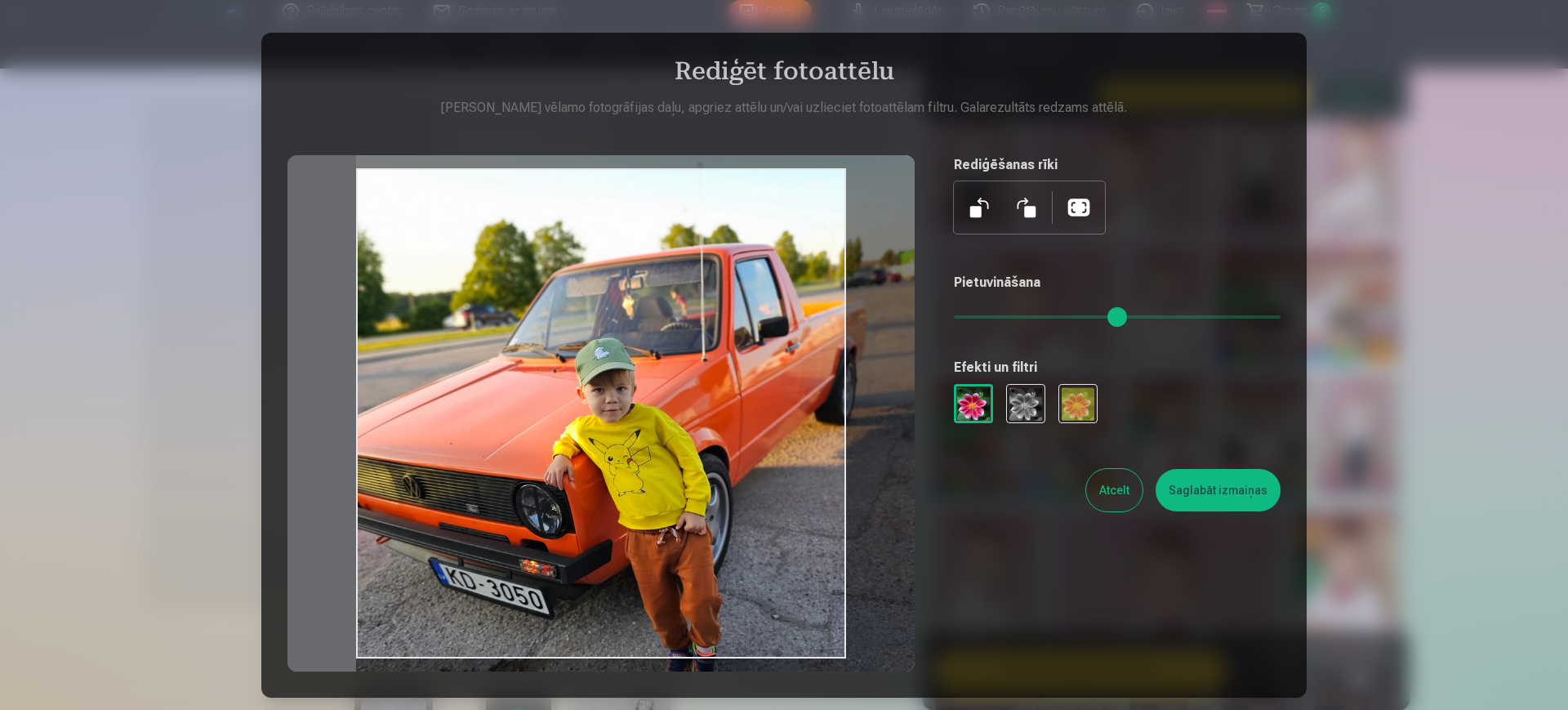 drag, startPoint x: 681, startPoint y: 507, endPoint x: 697, endPoint y: 436, distance: 72.78049 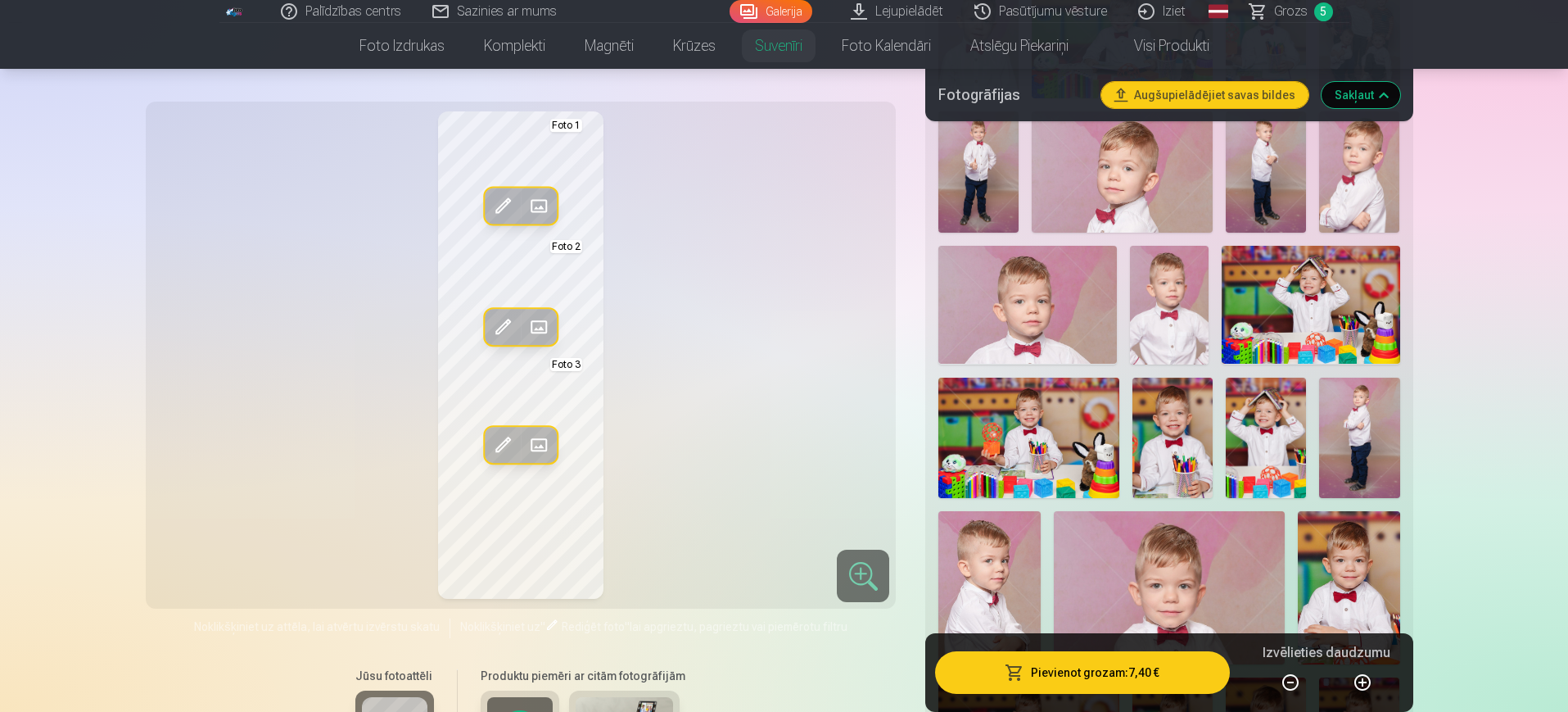 click on "Rediģēt foto Aizstāt Foto   1 Rediģēt foto Aizstāt Foto   2 Rediģēt foto Aizstāt Foto   3" at bounding box center [521, 355] 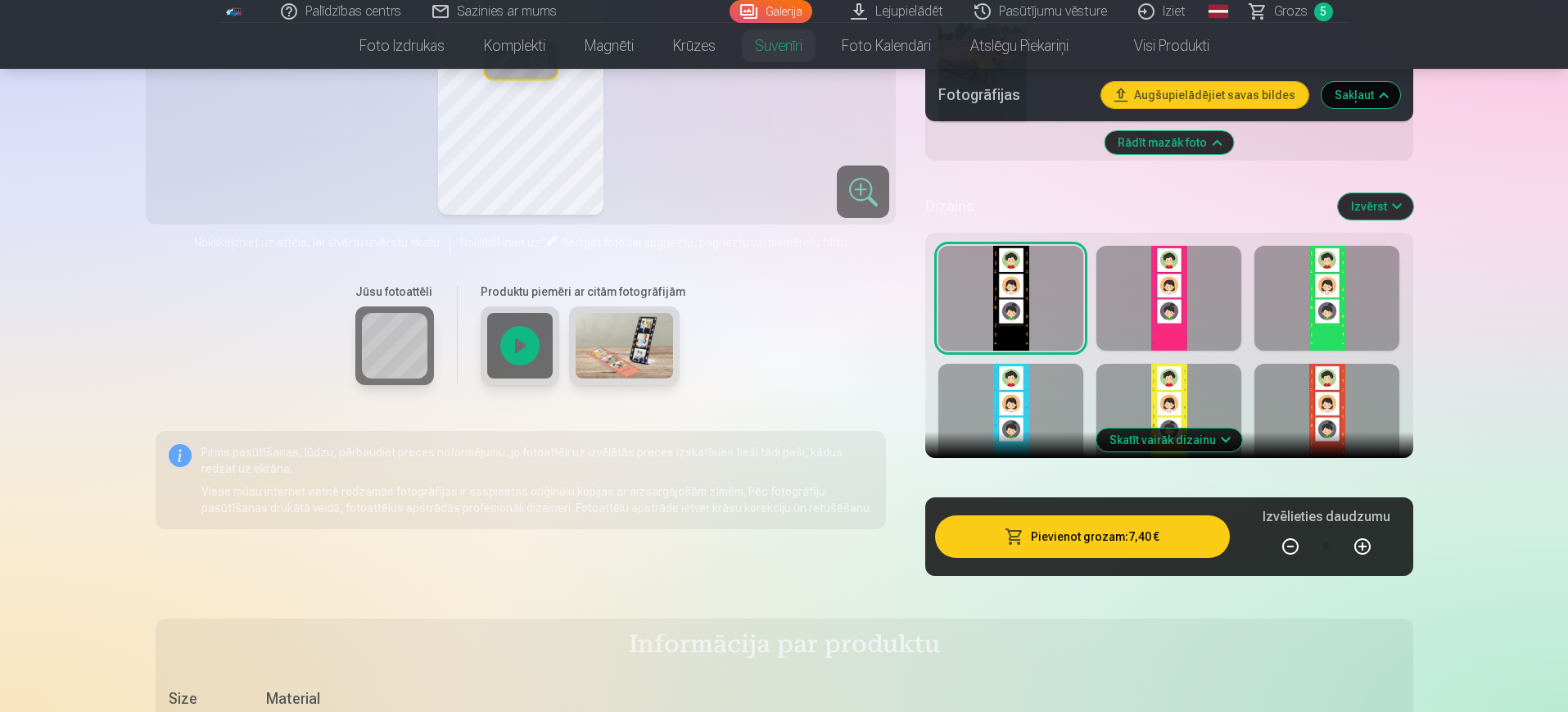 scroll, scrollTop: 1853, scrollLeft: 0, axis: vertical 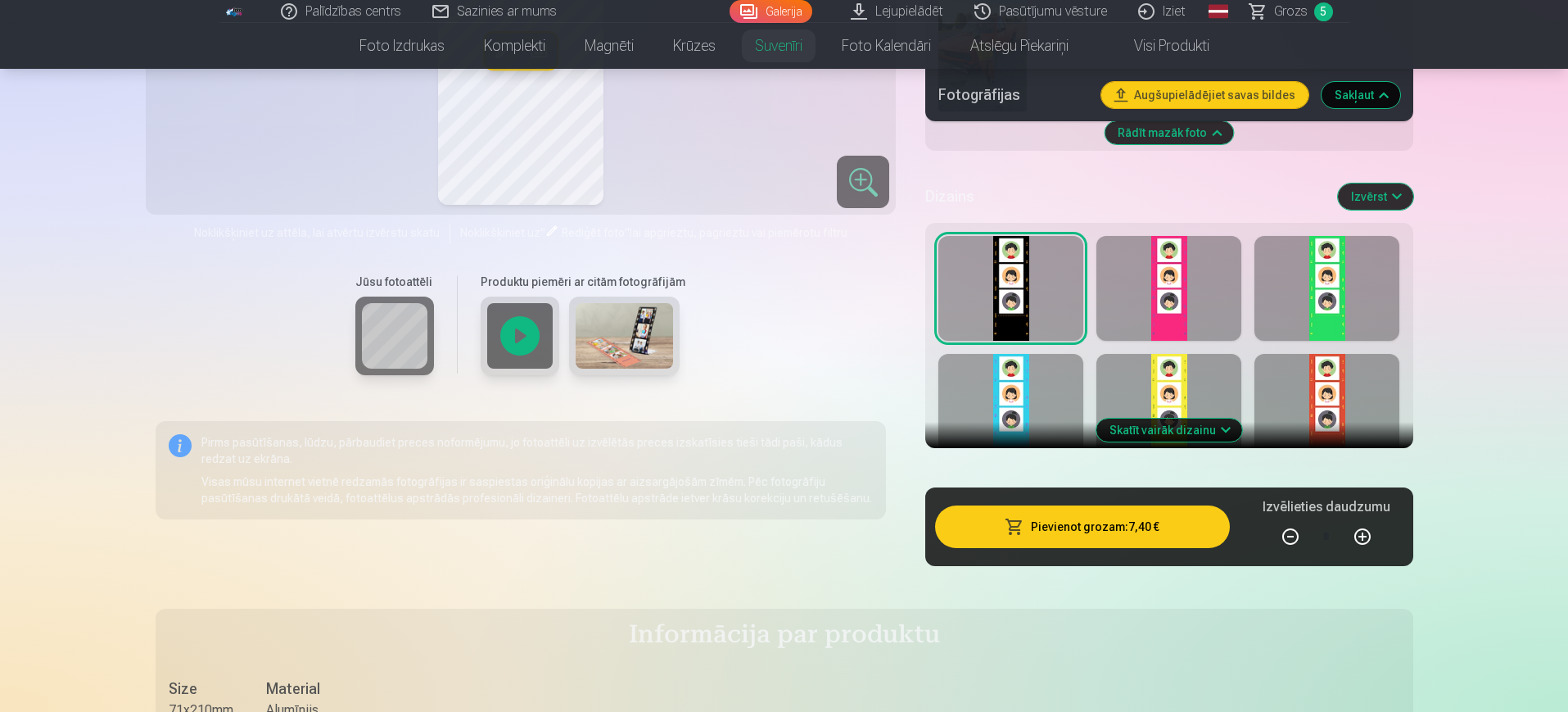 click on "Skatīt vairāk dizainu" at bounding box center (1169, 430) 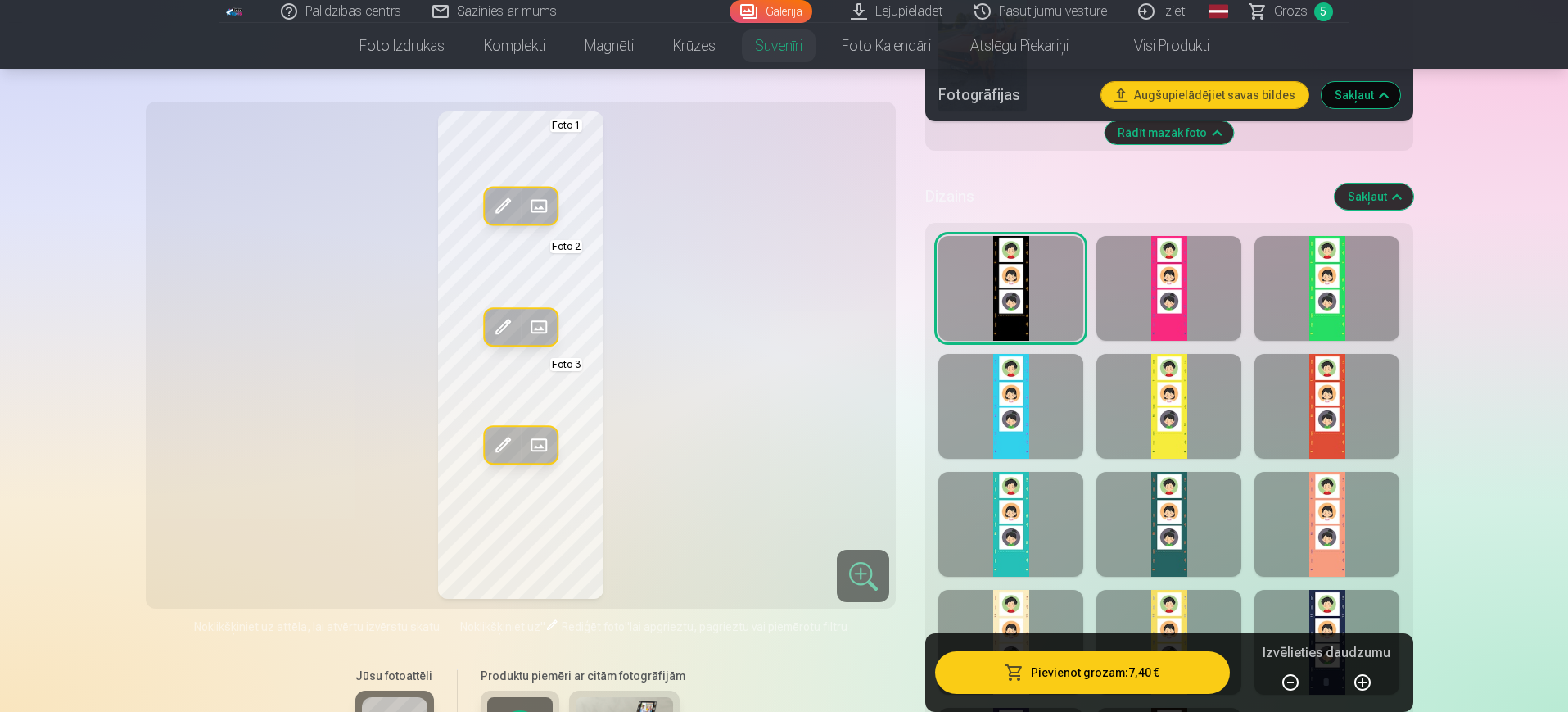click at bounding box center [1168, 524] 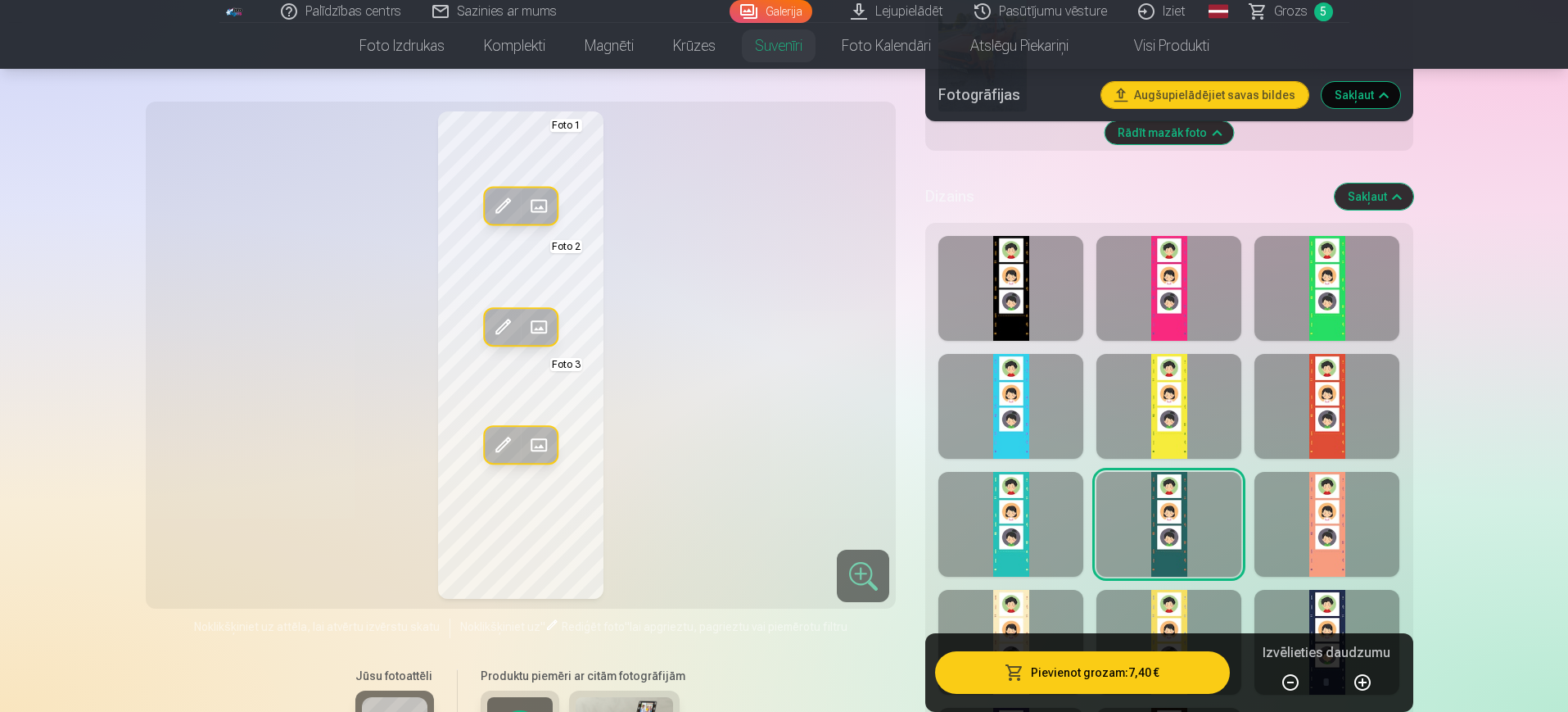 click at bounding box center (1010, 524) 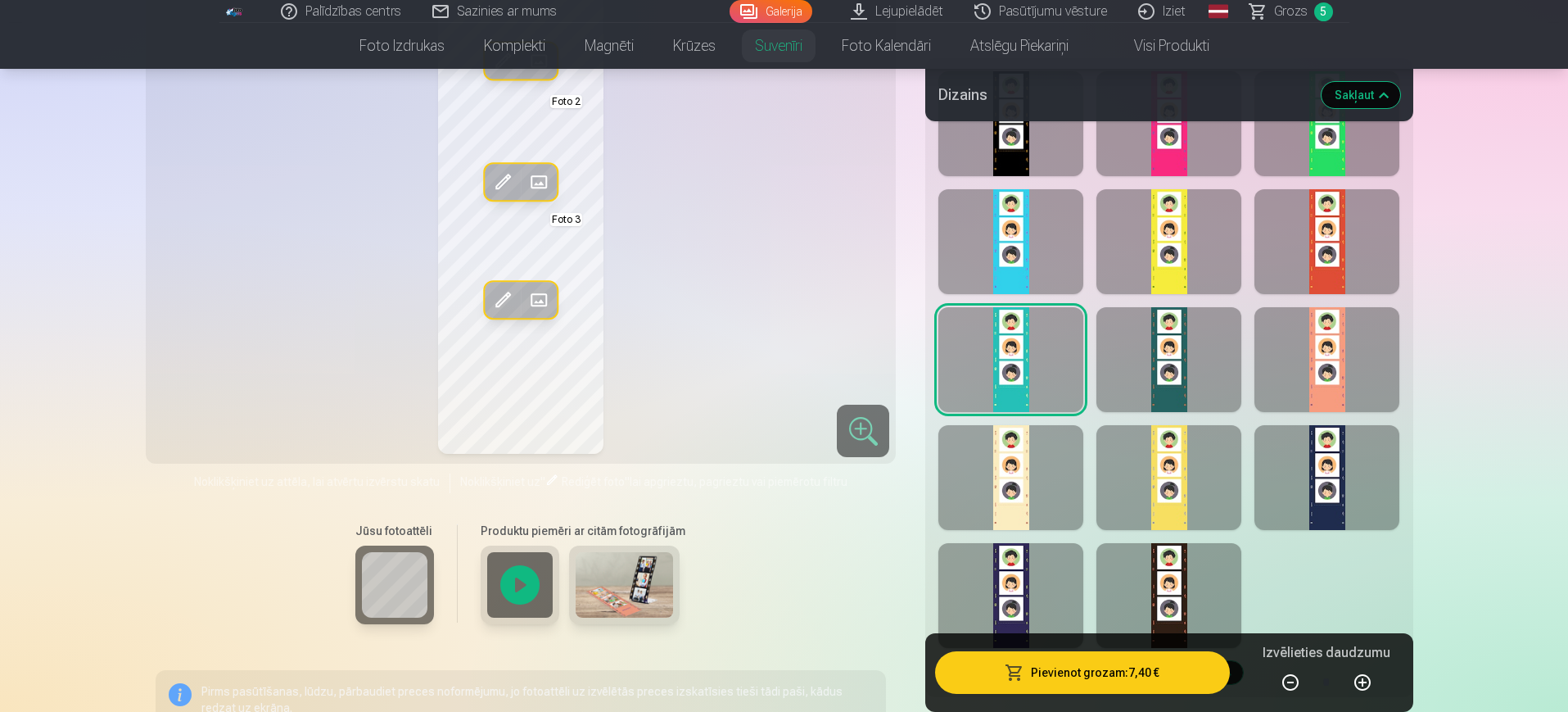 scroll, scrollTop: 2047, scrollLeft: 0, axis: vertical 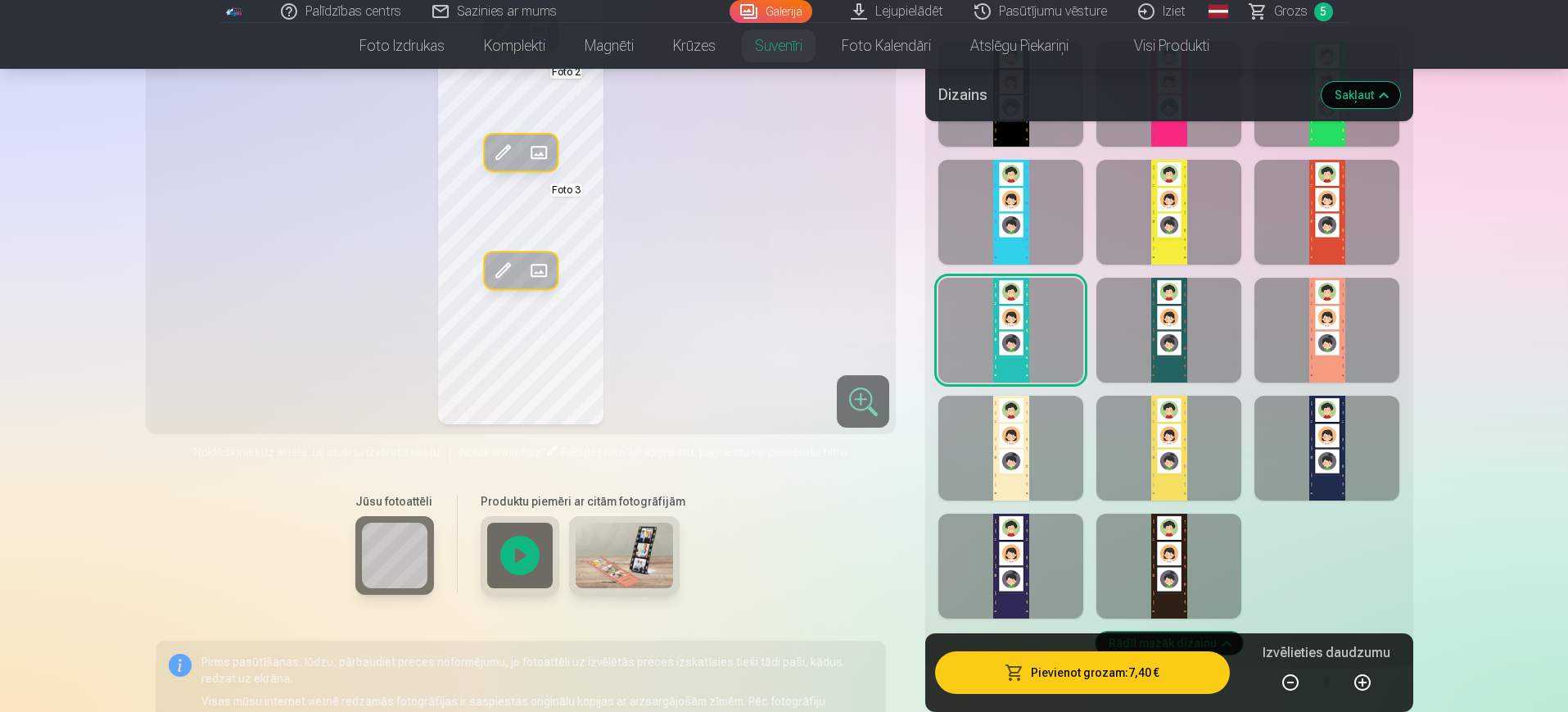 click at bounding box center [1326, 448] 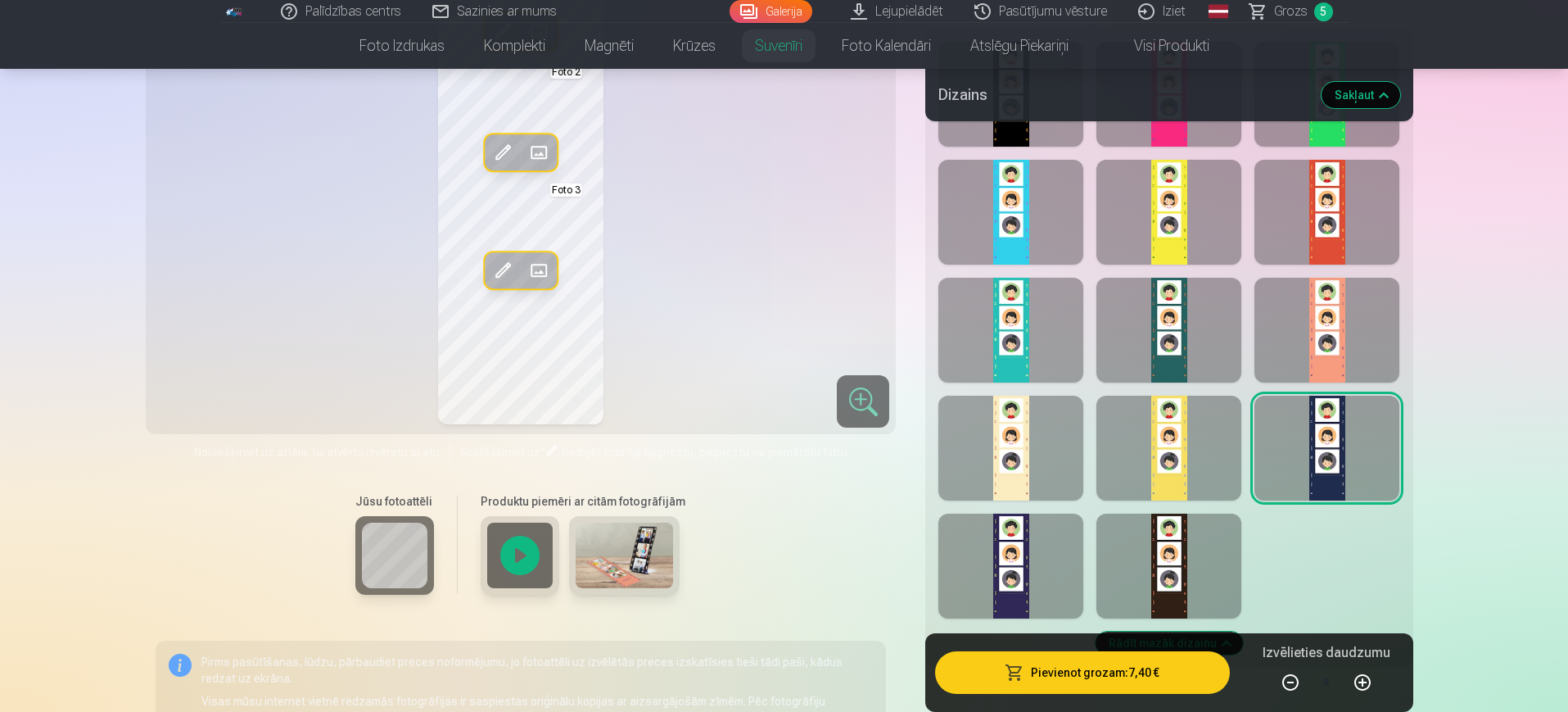 click at bounding box center [1010, 566] 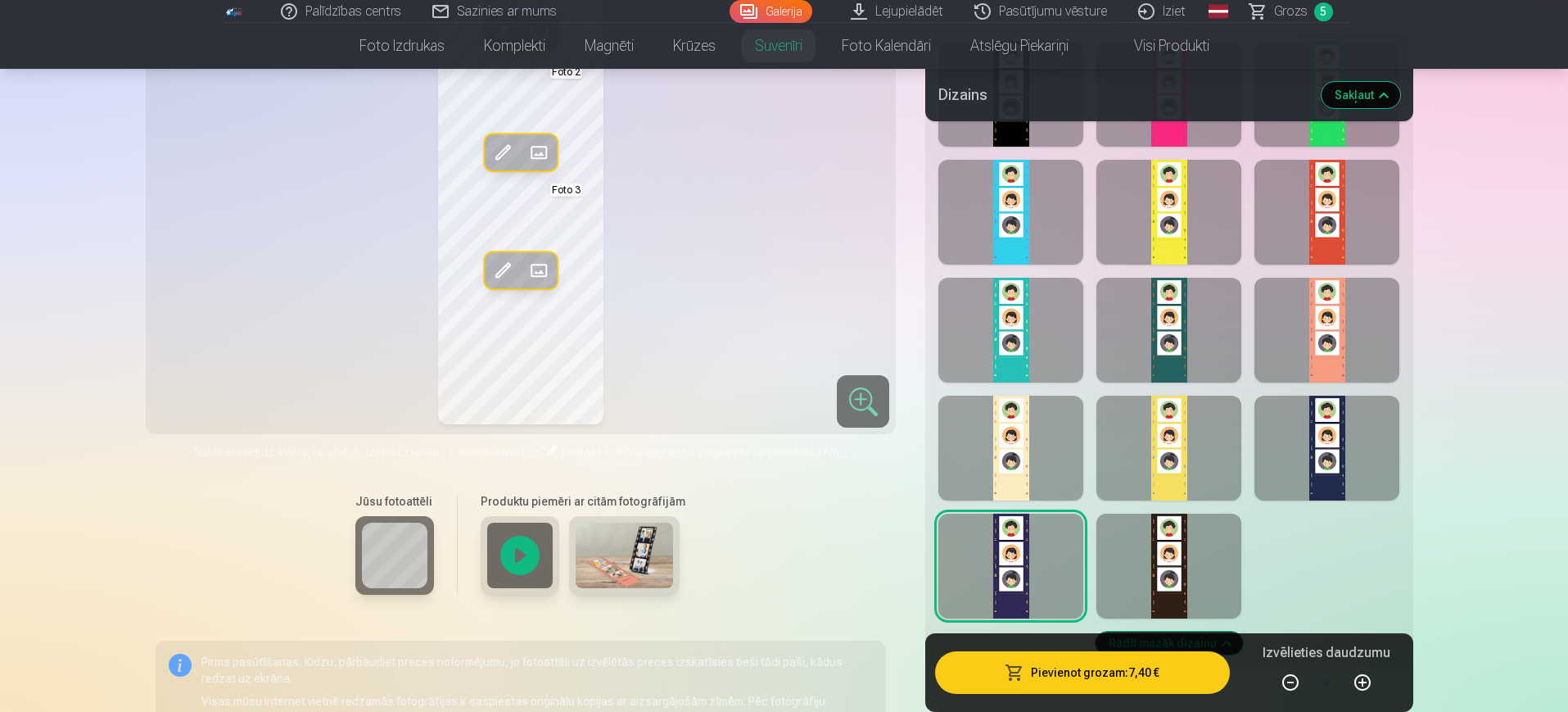 click at bounding box center [1168, 566] 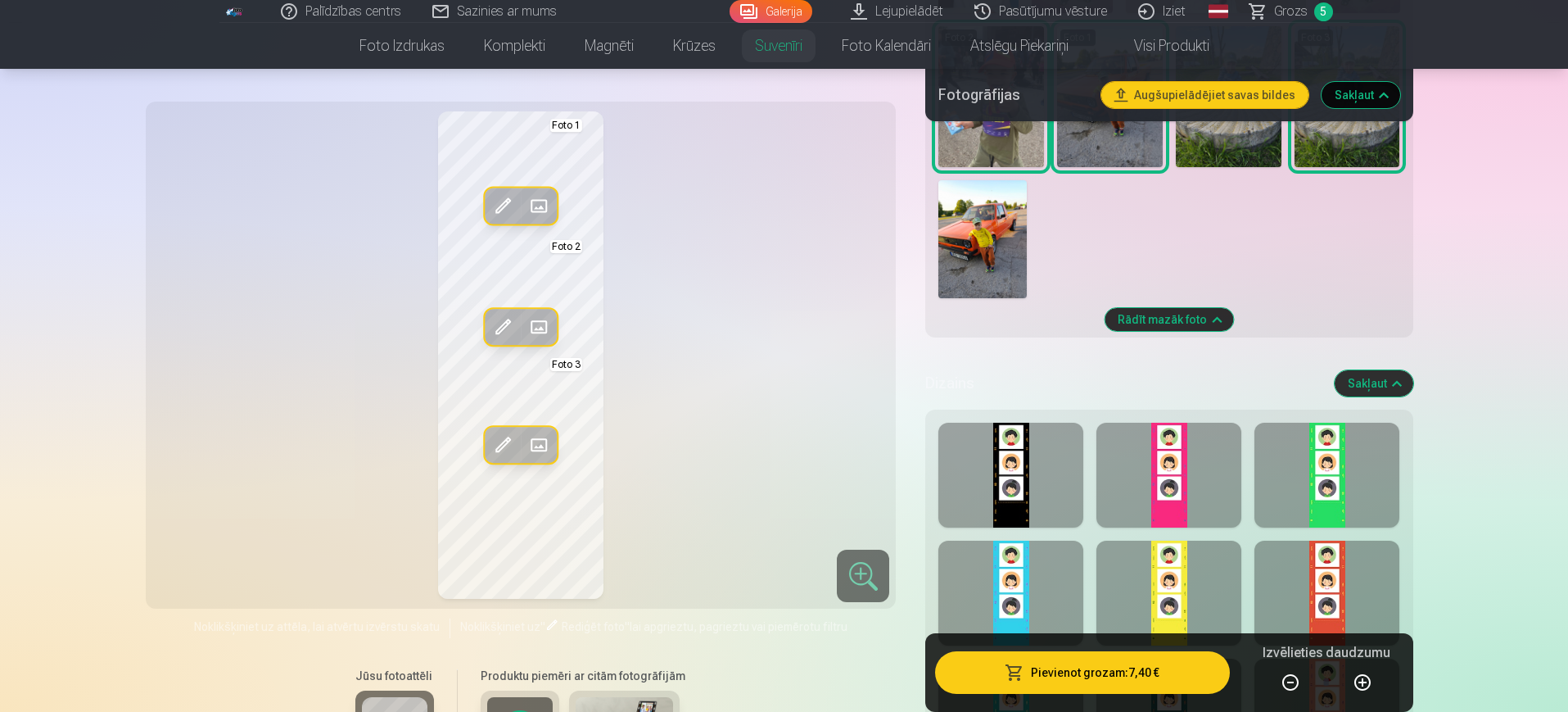 scroll, scrollTop: 1734, scrollLeft: 0, axis: vertical 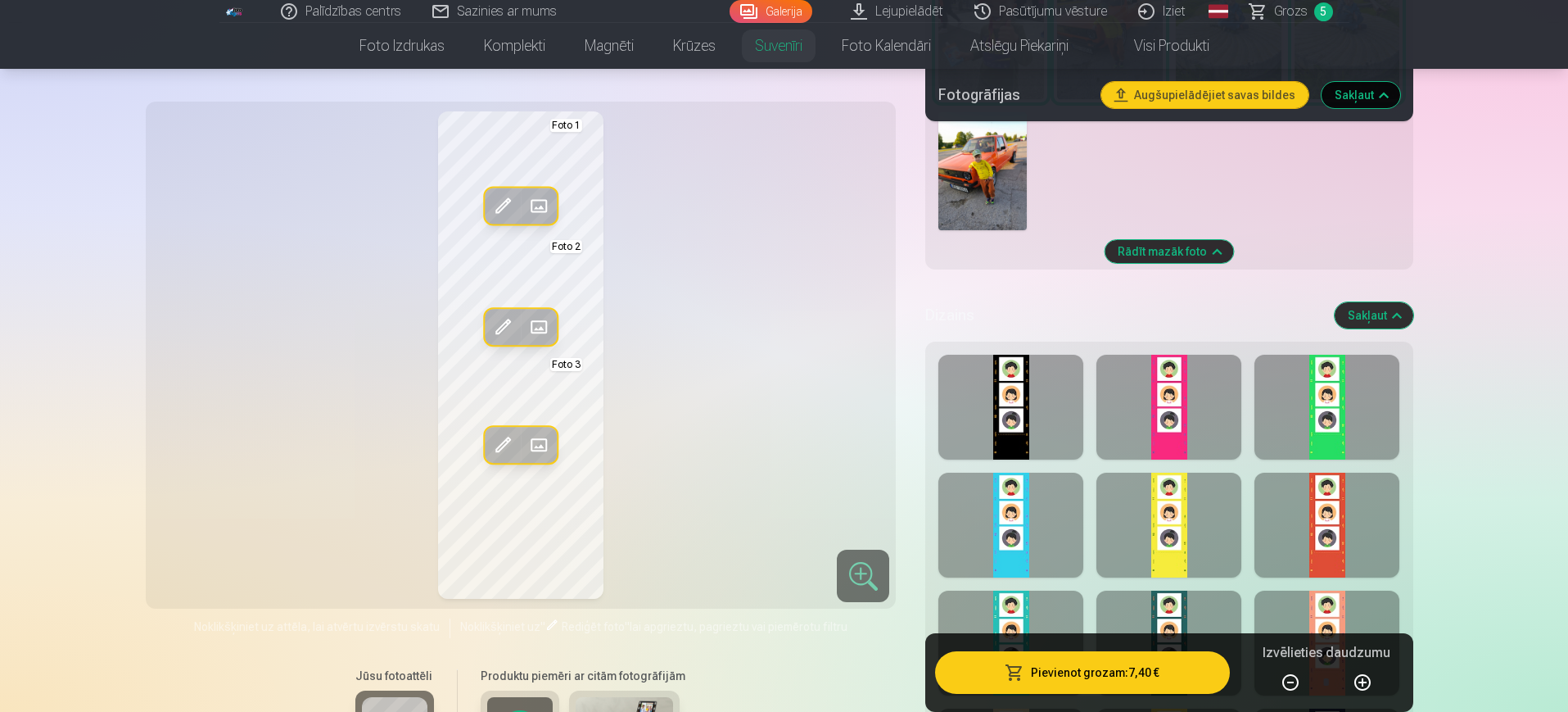 click at bounding box center [1010, 407] 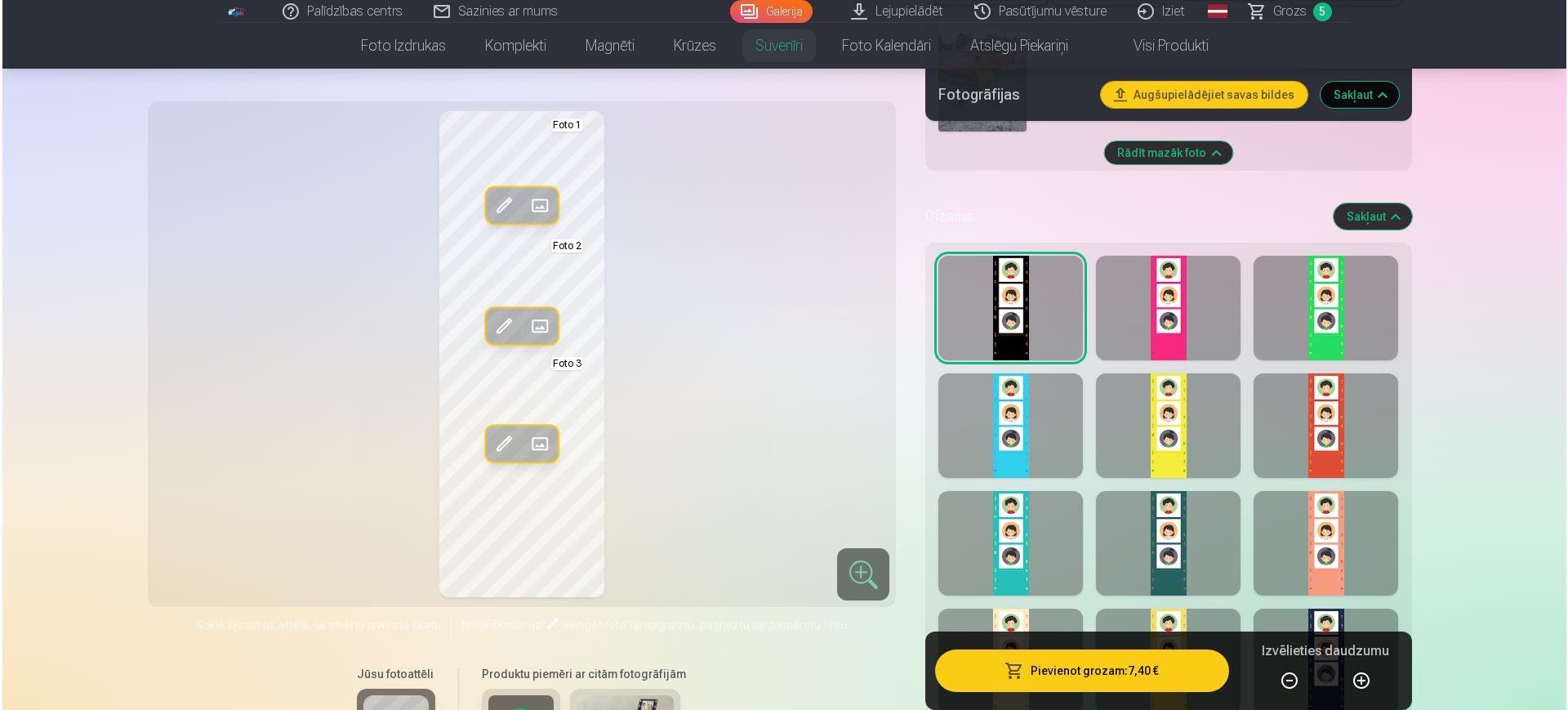 scroll, scrollTop: 1778, scrollLeft: 0, axis: vertical 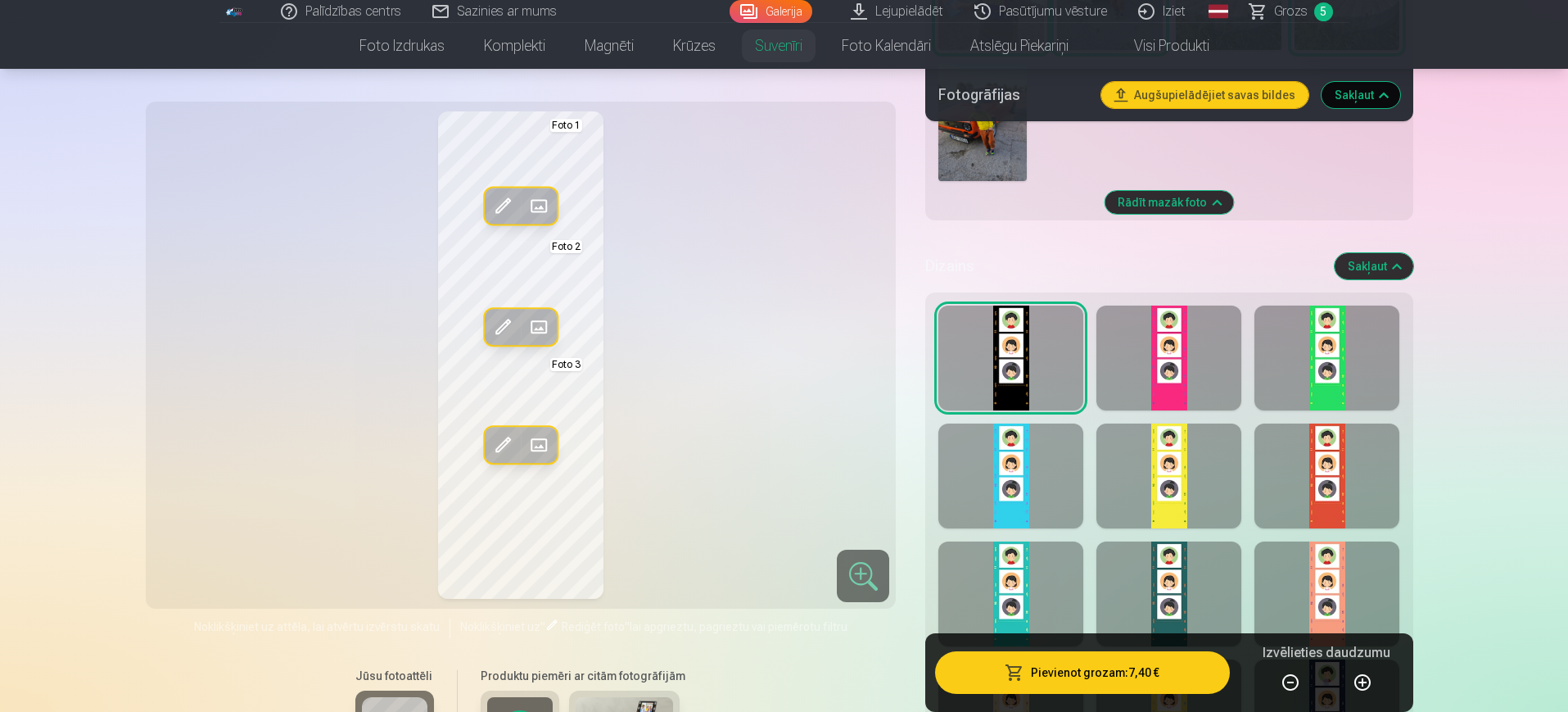 click on "Pievienot grozam :  7,40 €" at bounding box center [1082, 673] 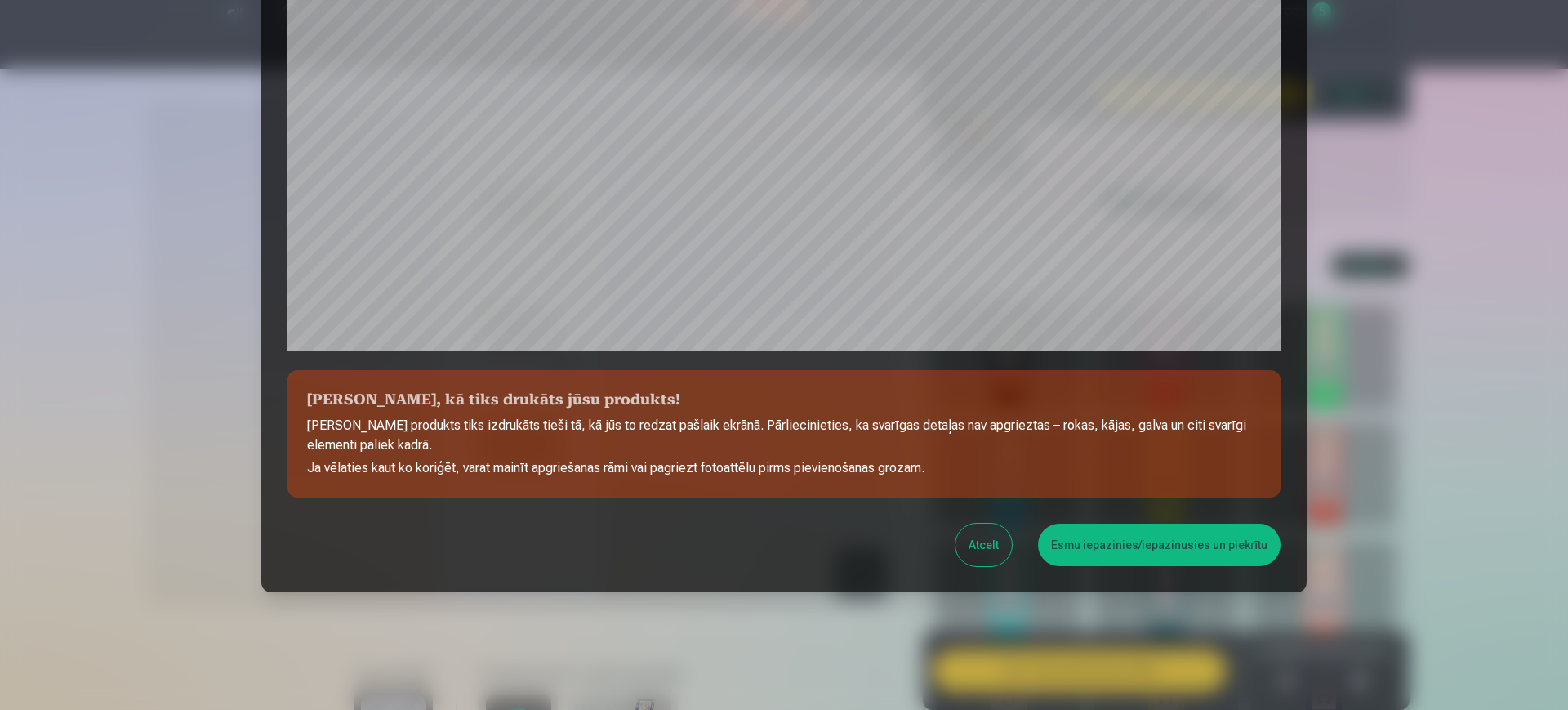 scroll, scrollTop: 467, scrollLeft: 0, axis: vertical 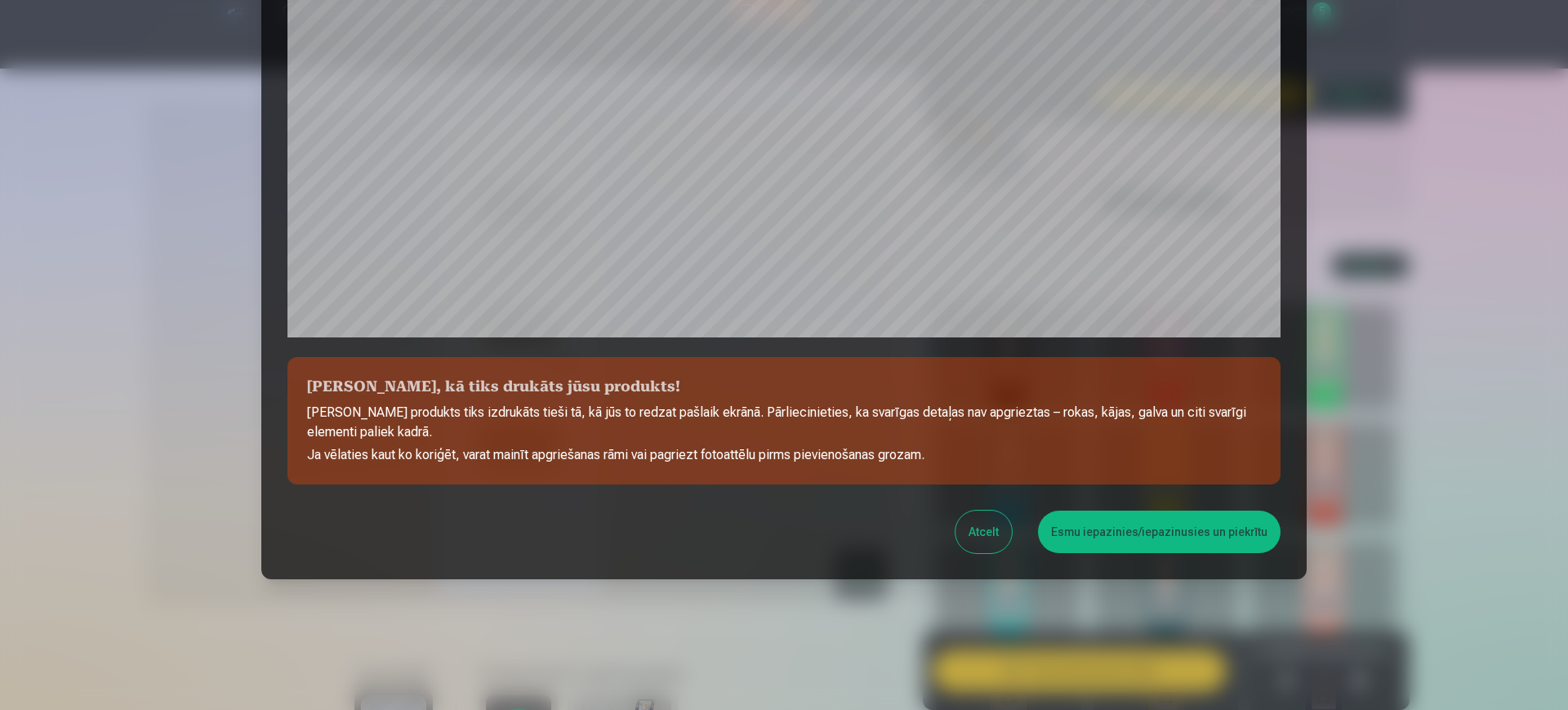 type 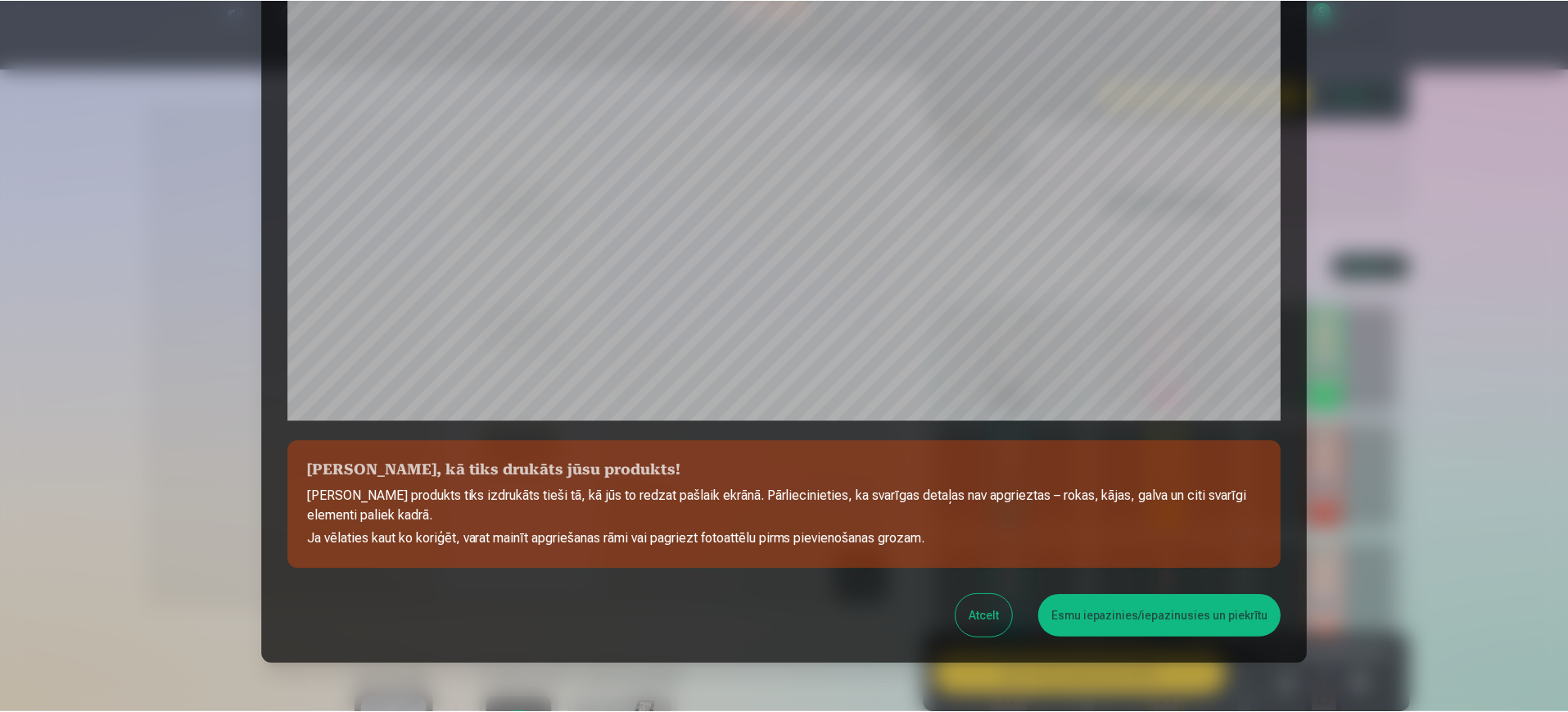 scroll, scrollTop: 468, scrollLeft: 0, axis: vertical 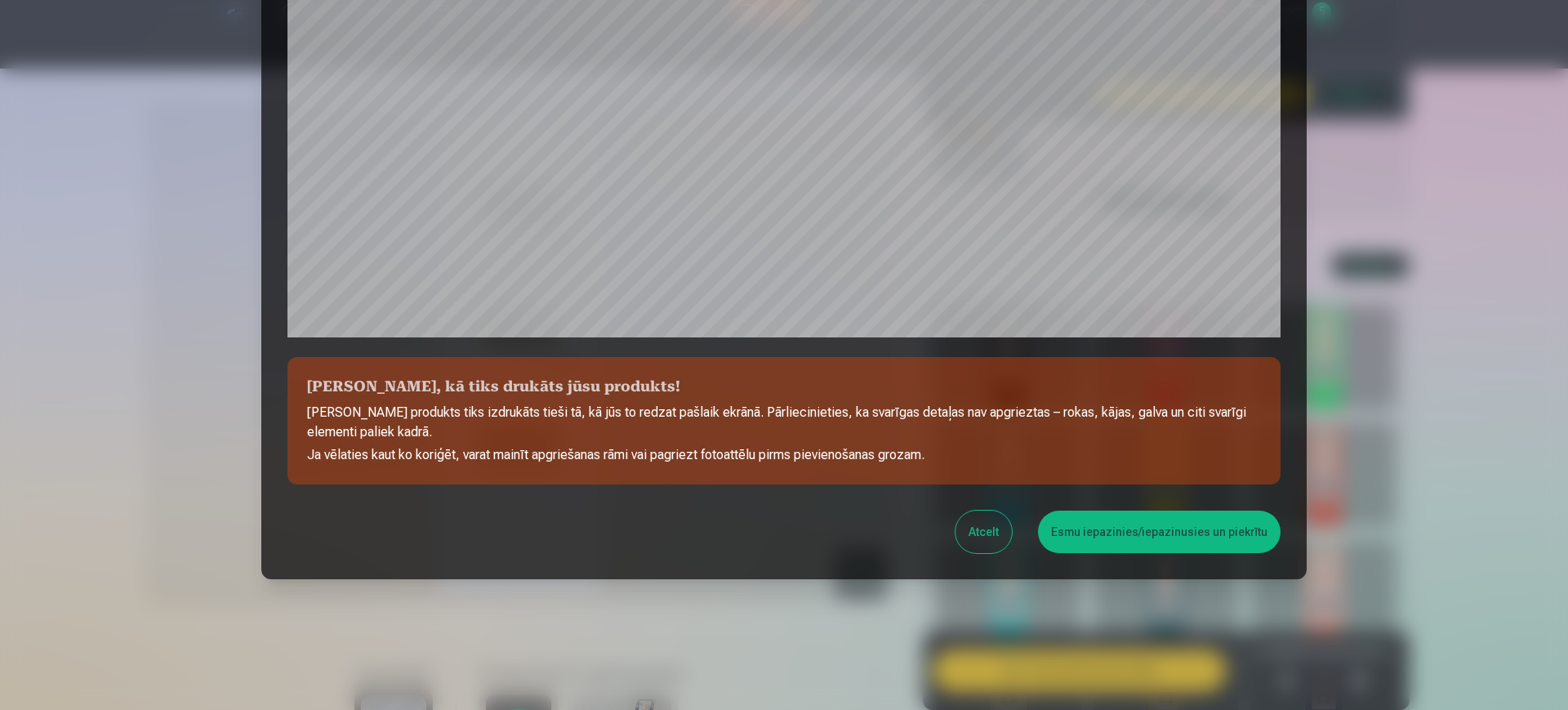 click on "Esmu iepazinies/iepazinusies un piekrītu" at bounding box center (1159, 532) 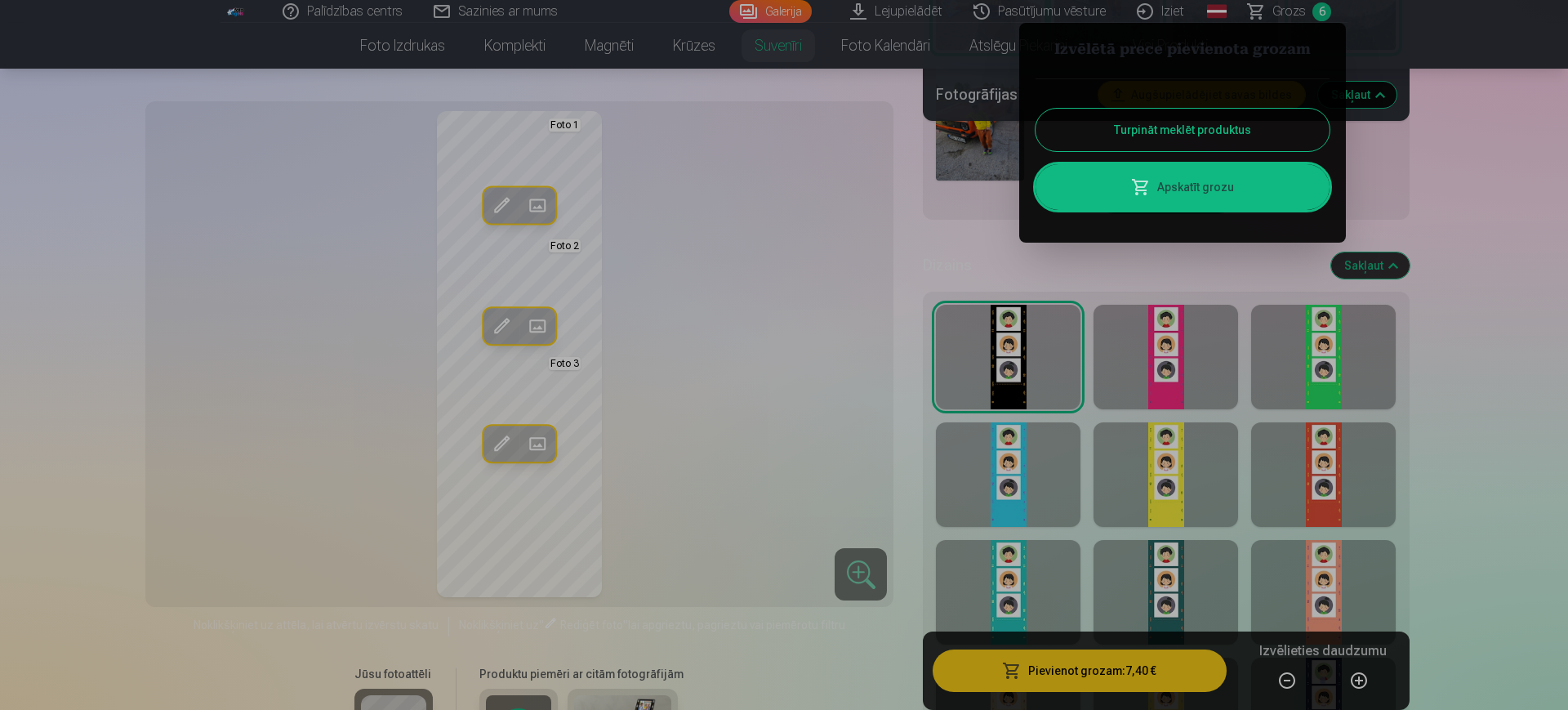 click on "Turpināt meklēt produktus" at bounding box center (1183, 130) 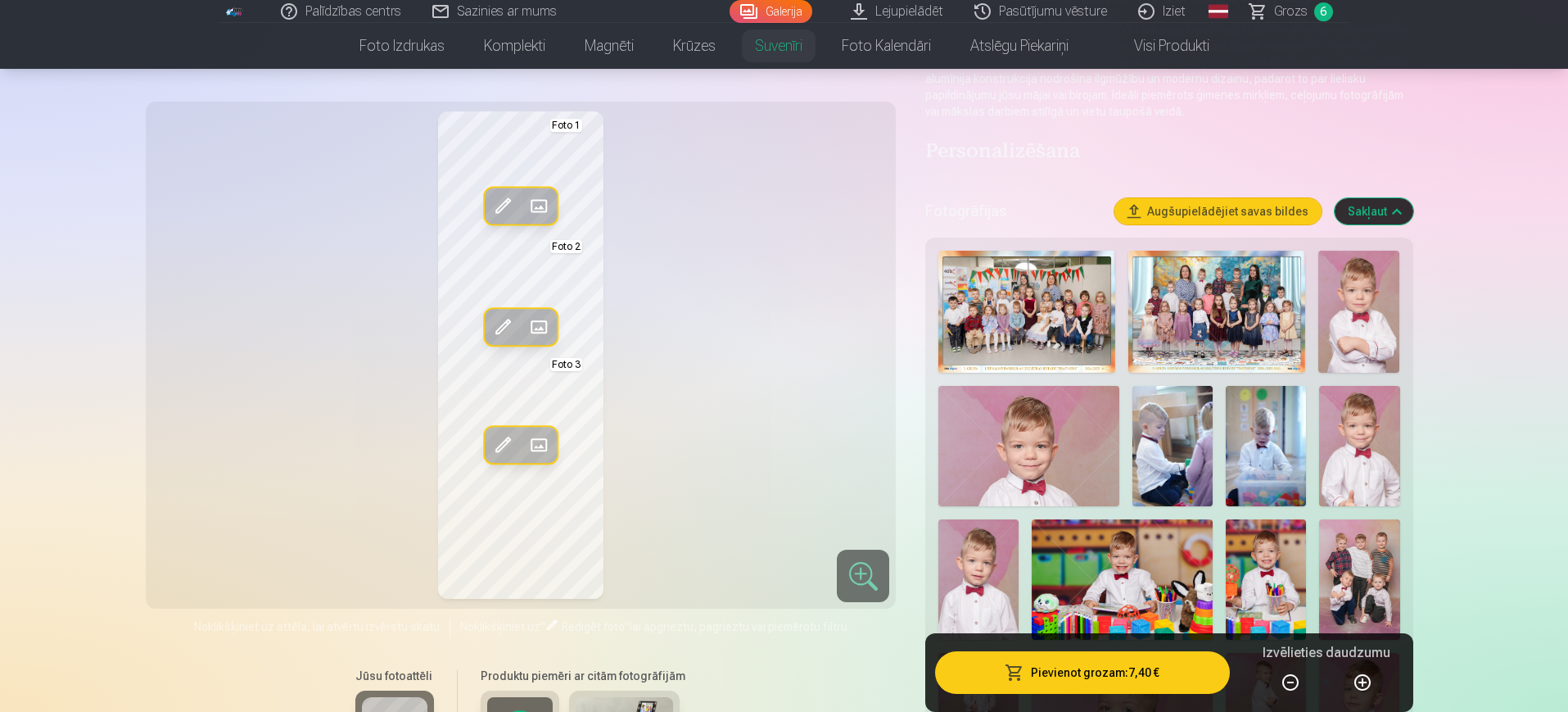 scroll, scrollTop: 0, scrollLeft: 0, axis: both 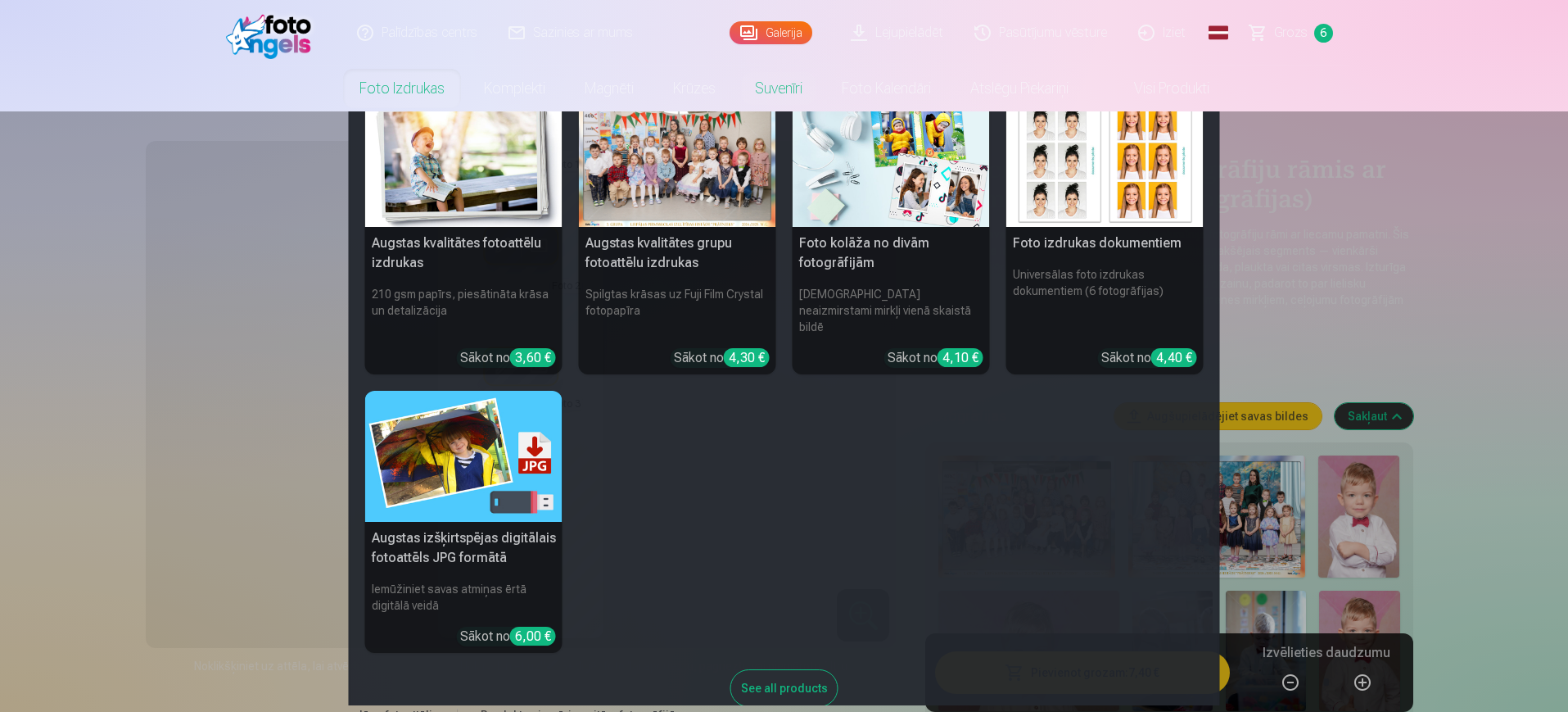 click on "210 gsm papīrs, piesātināta krāsa un detalizācija" at bounding box center (463, 311) 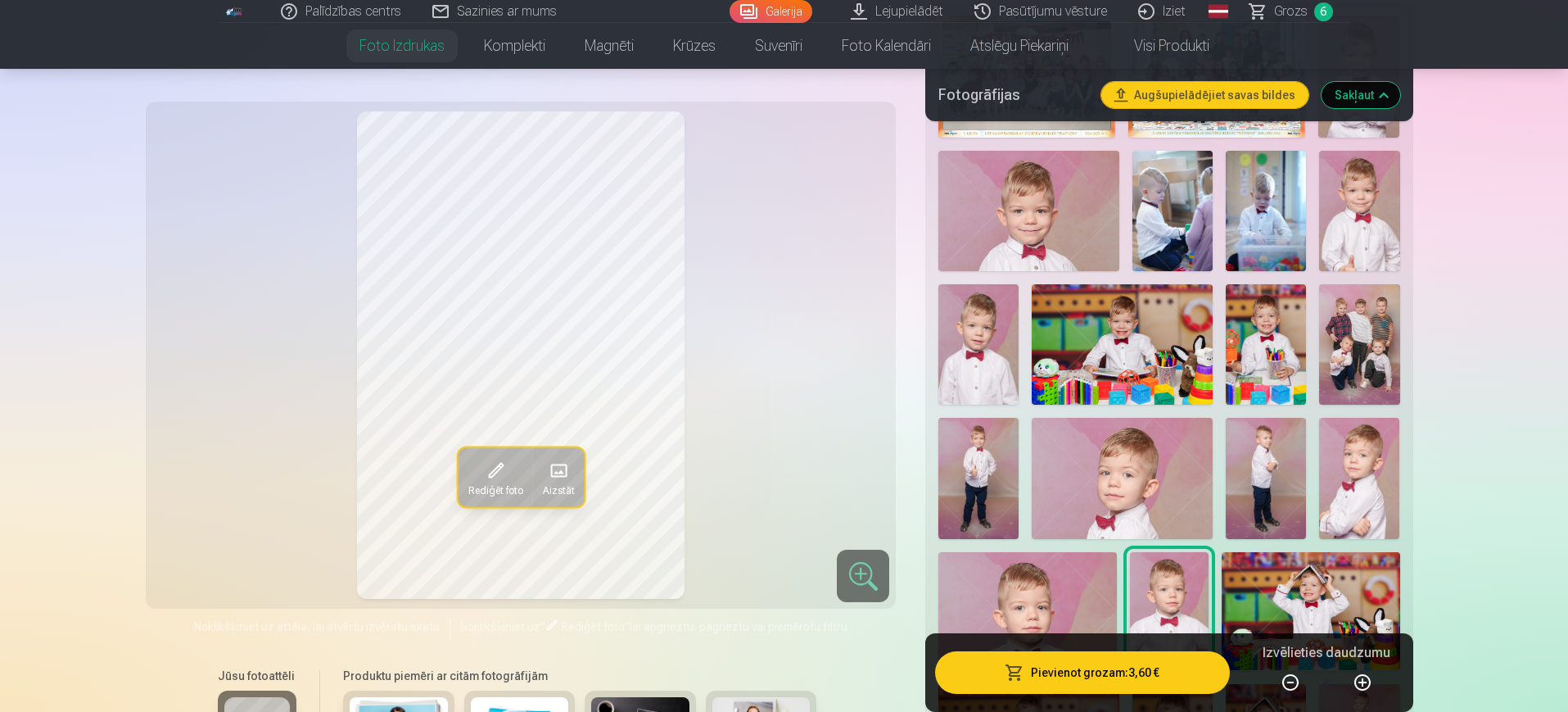 scroll, scrollTop: 678, scrollLeft: 0, axis: vertical 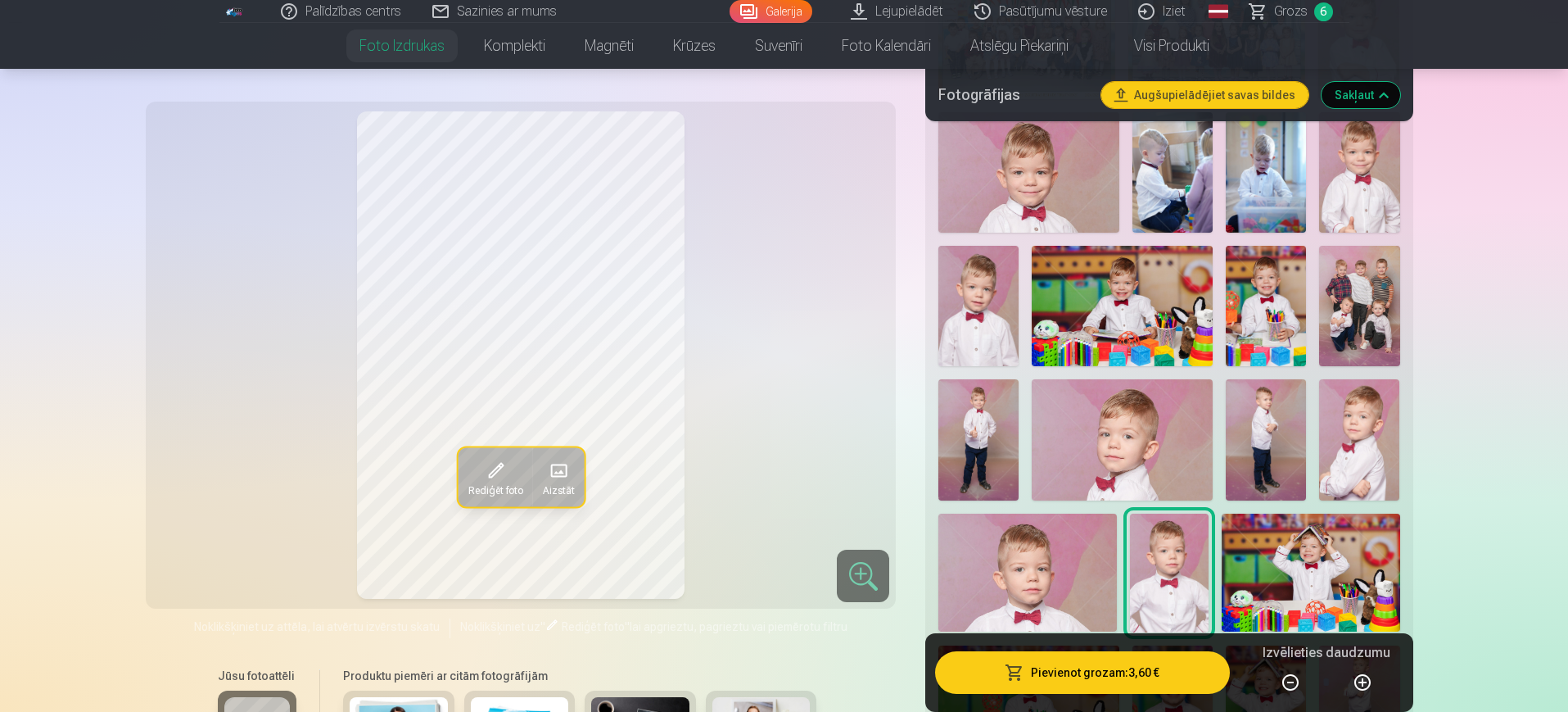 click at bounding box center [1359, 439] 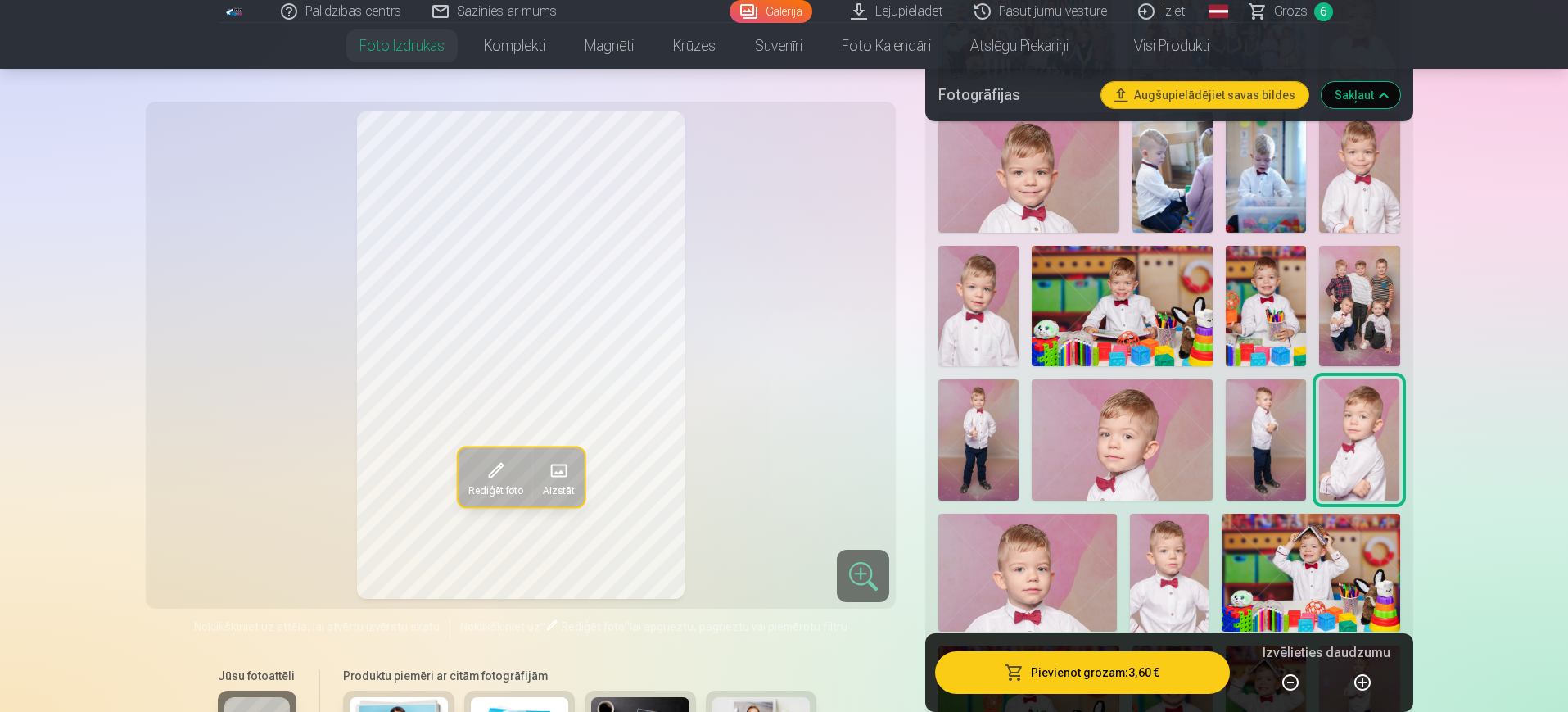 scroll, scrollTop: 55, scrollLeft: 0, axis: vertical 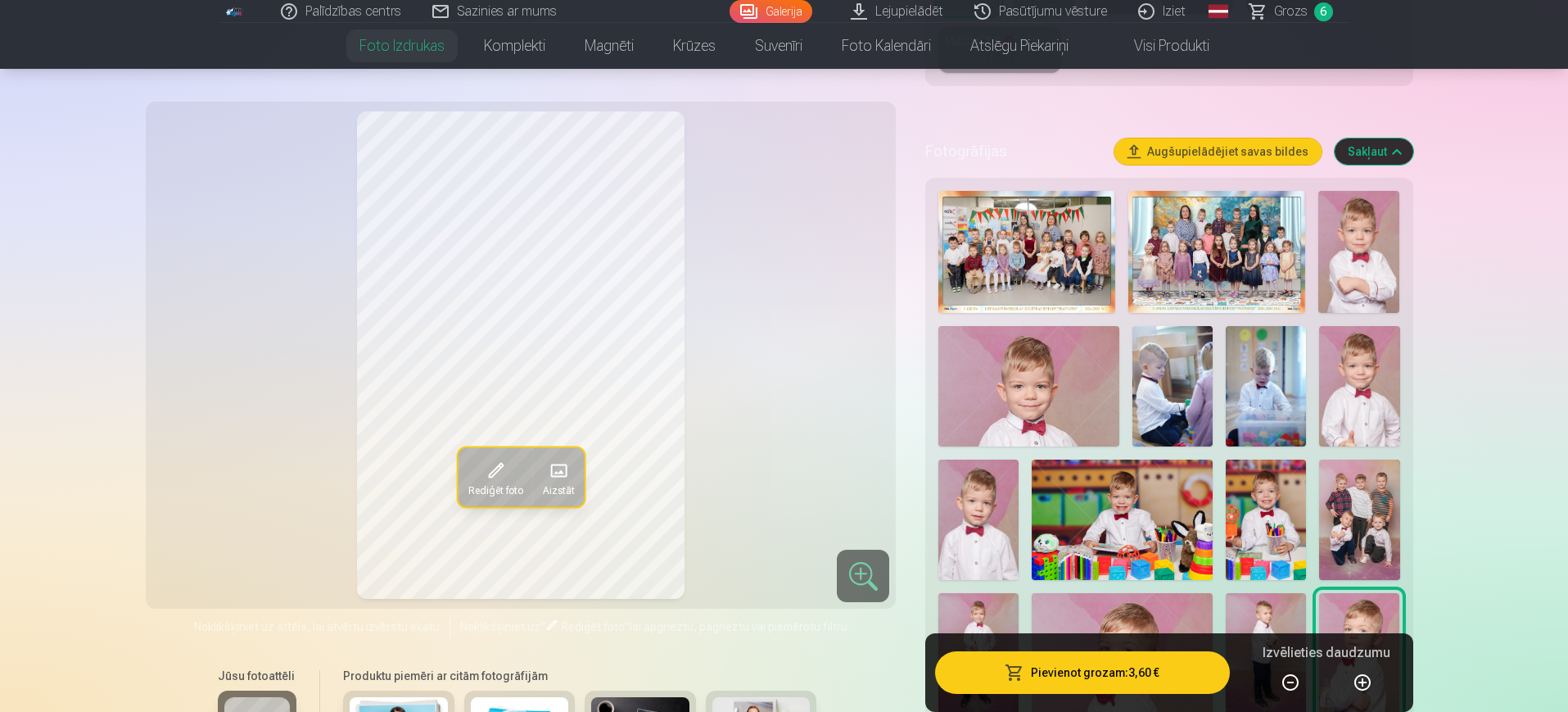 click on "Pievienot grozam :  3,60 €" at bounding box center [1082, 673] 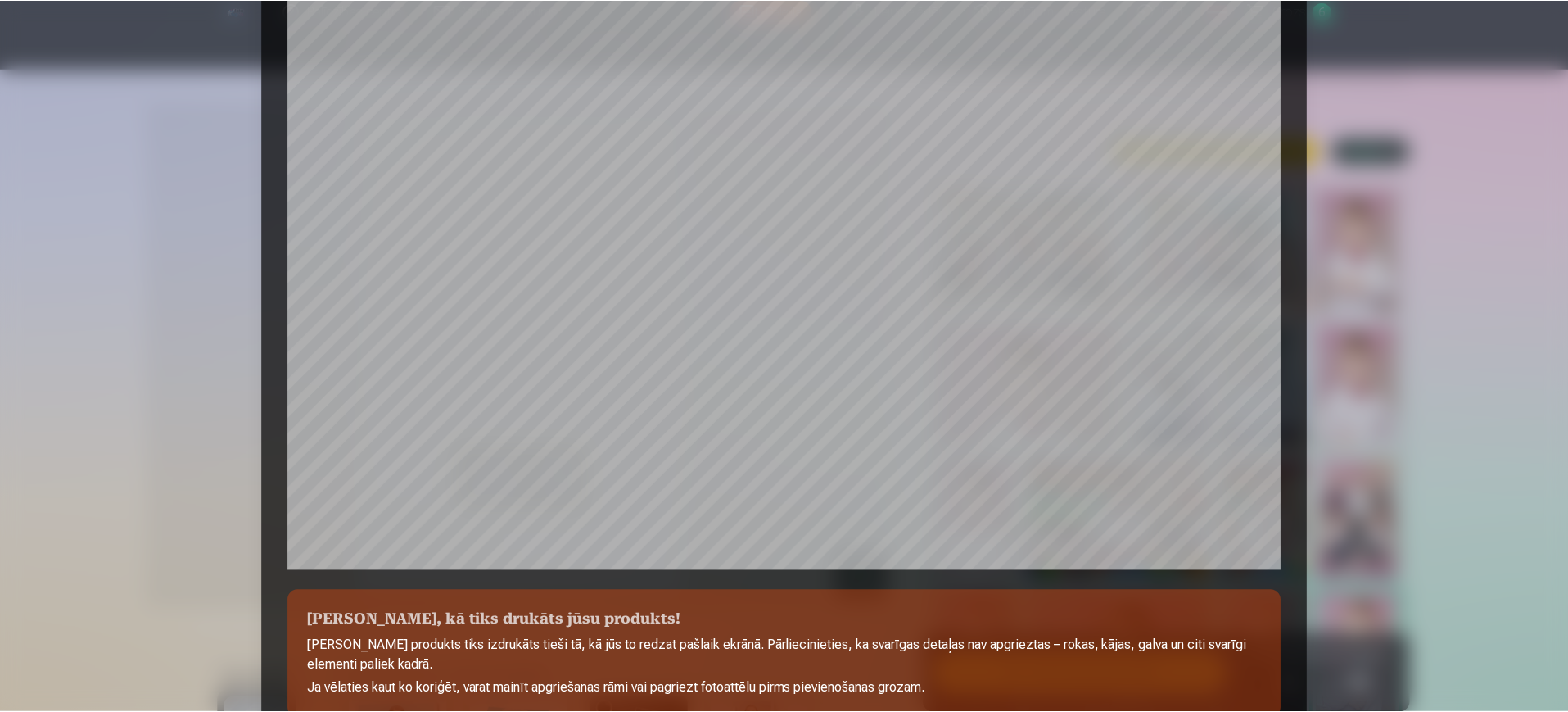scroll, scrollTop: 468, scrollLeft: 0, axis: vertical 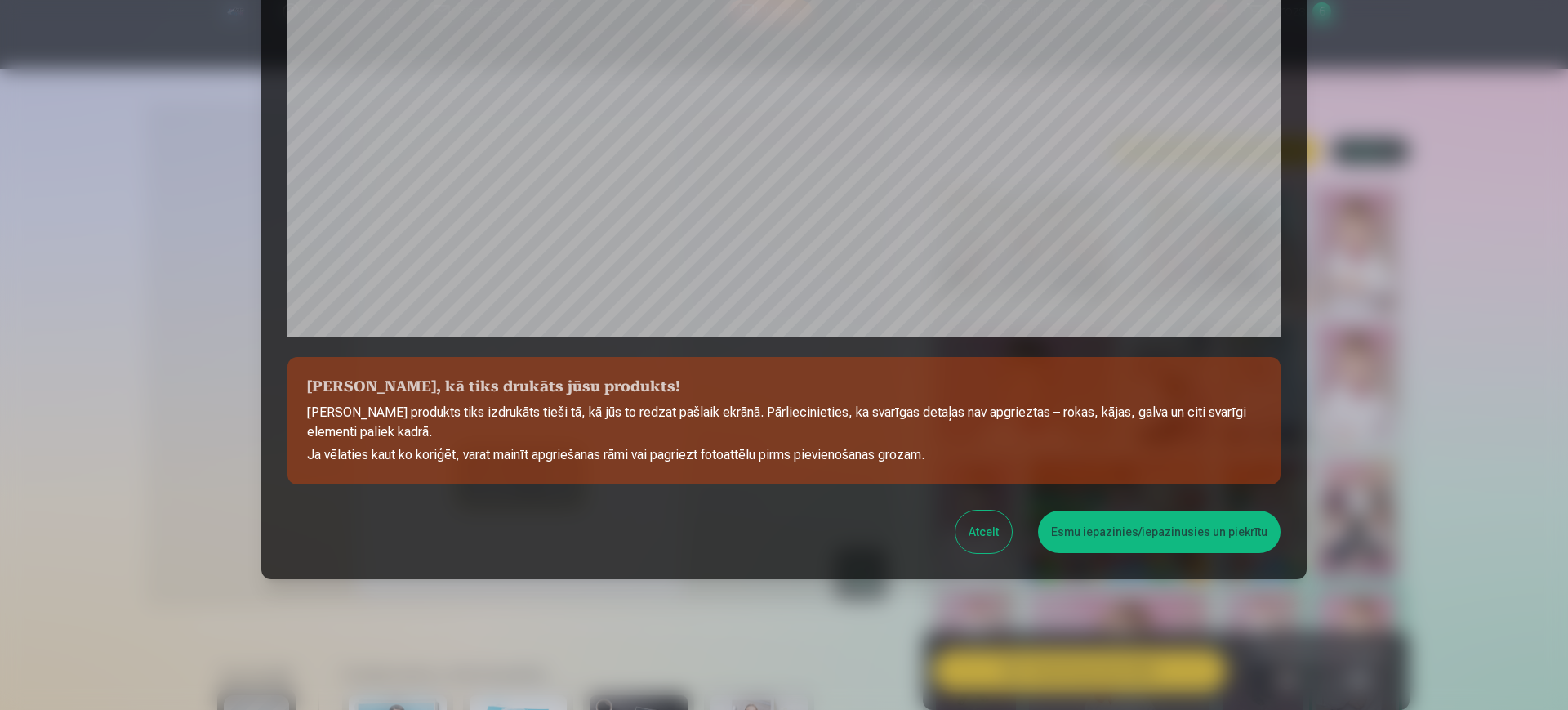 click on "Esmu iepazinies/iepazinusies un piekrītu" at bounding box center (1159, 532) 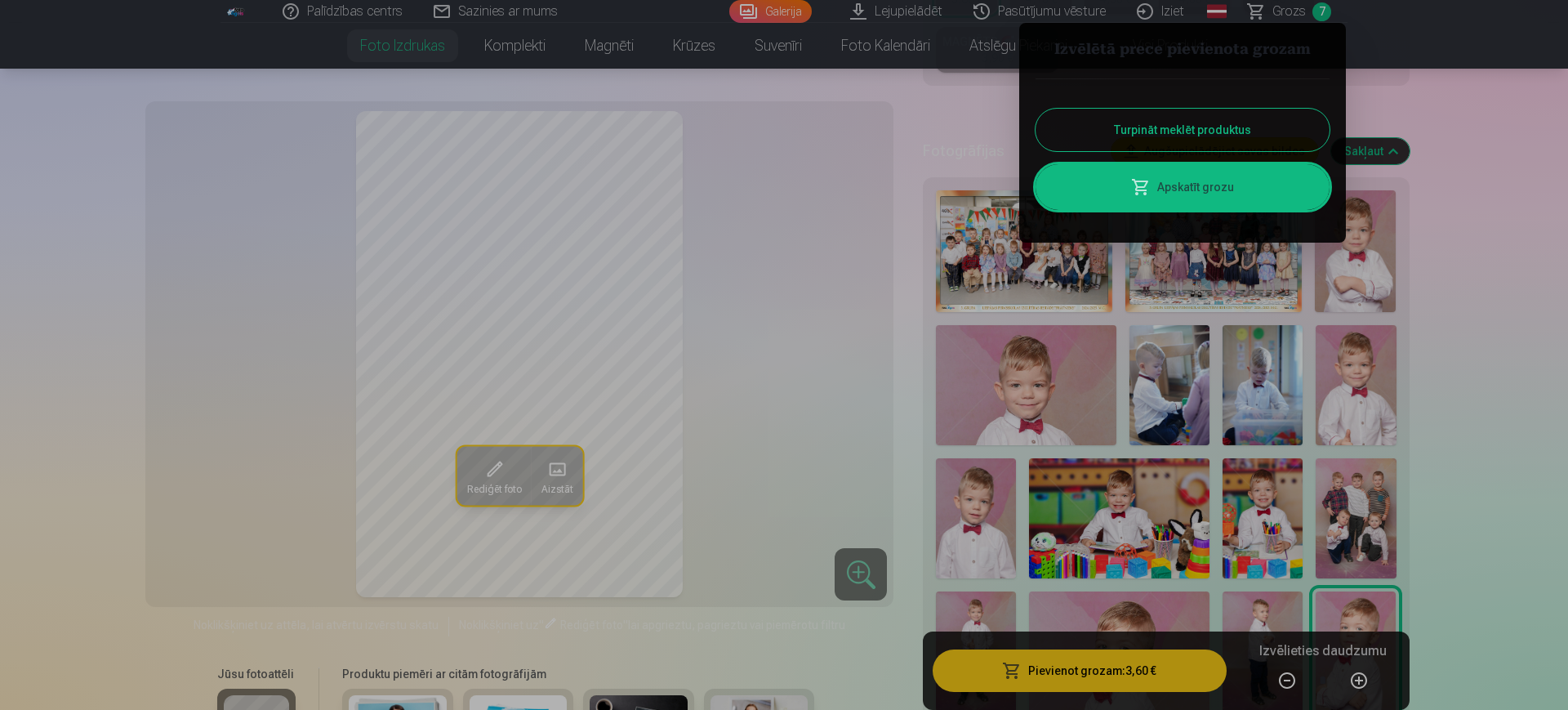click at bounding box center (784, 355) 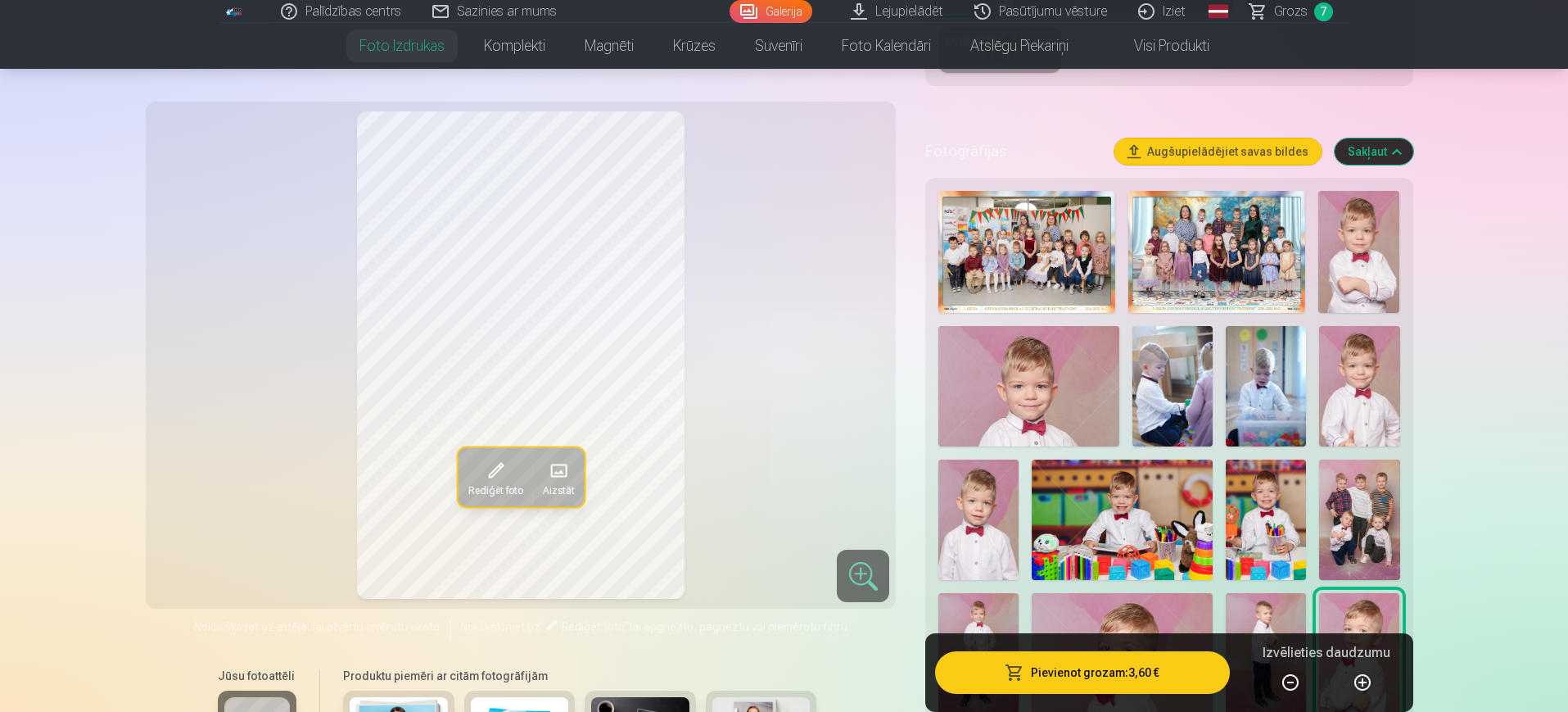 click on "Grozs" at bounding box center (1290, 11) 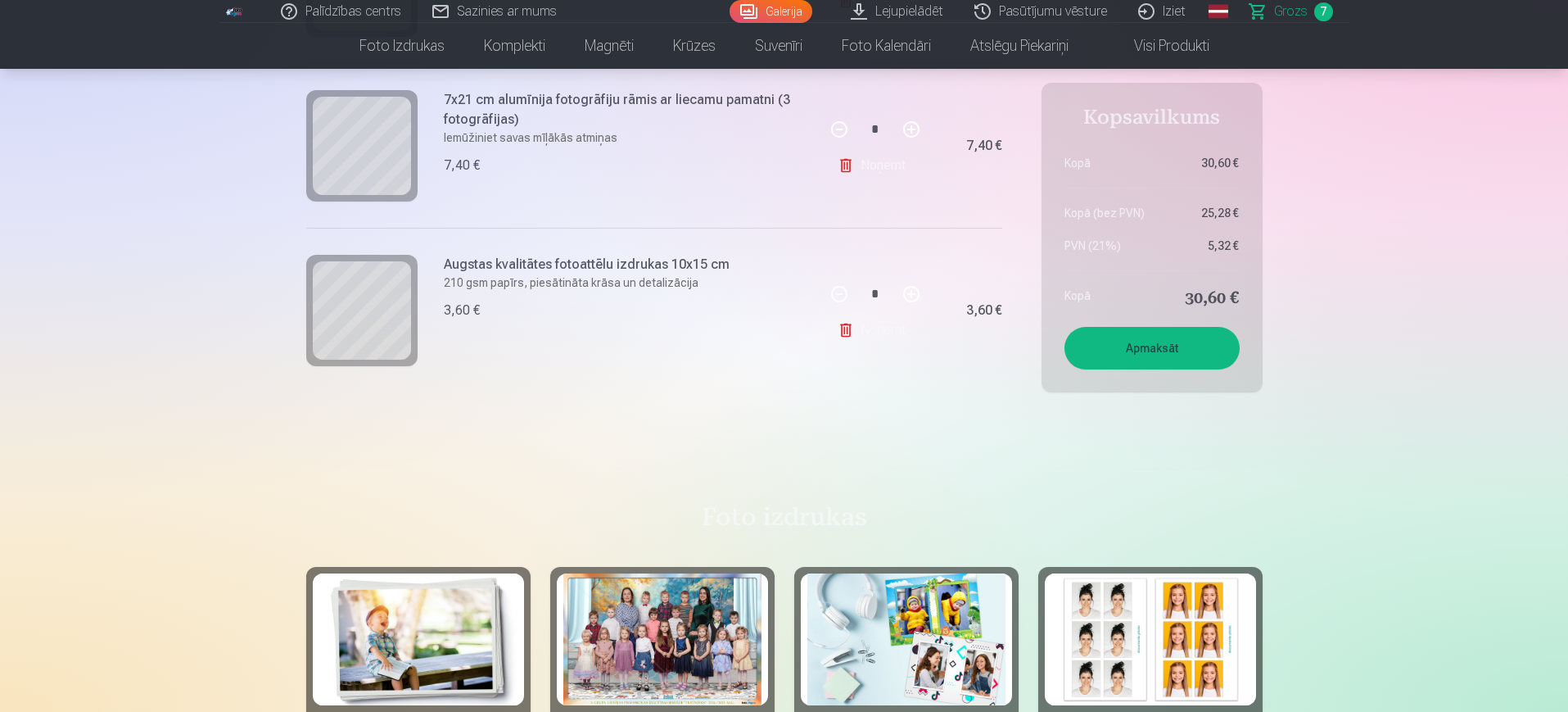 scroll, scrollTop: 1154, scrollLeft: 0, axis: vertical 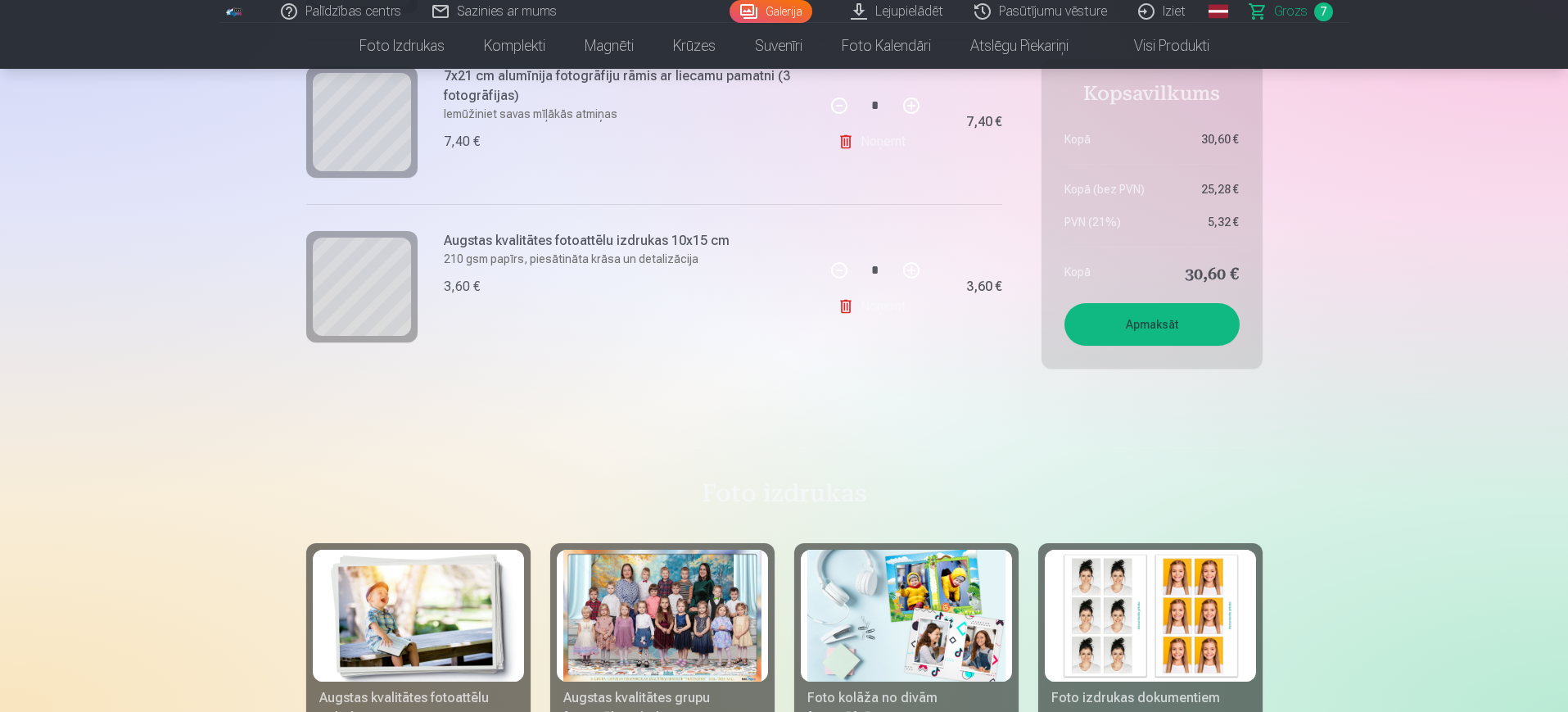 click on "Kopsavilkums Kopā 30,60 € Kopā (bez PVN) 25,28 € PVN (21%) 5,32 € Kopā 30,60 € Apmaksāt" at bounding box center (1152, 214) 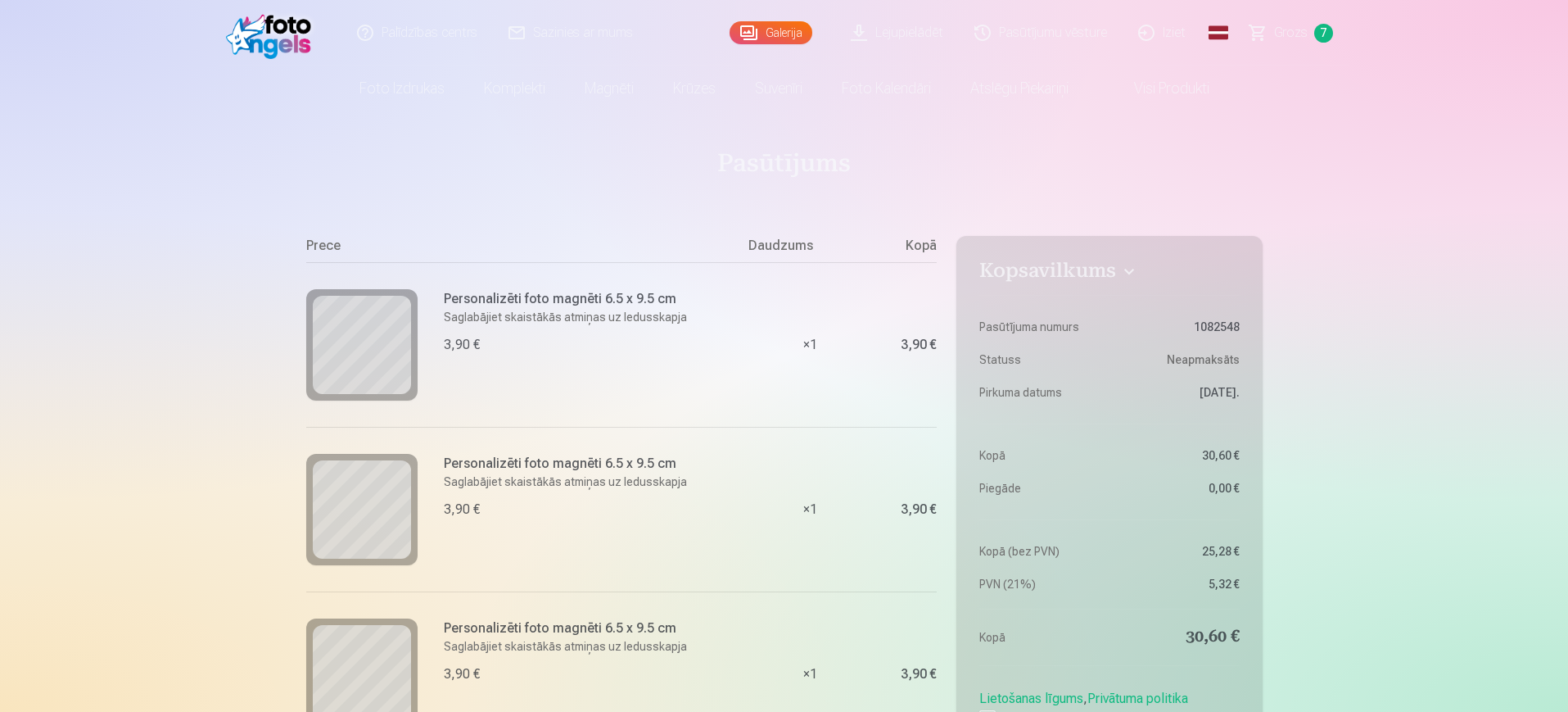 scroll, scrollTop: 0, scrollLeft: 0, axis: both 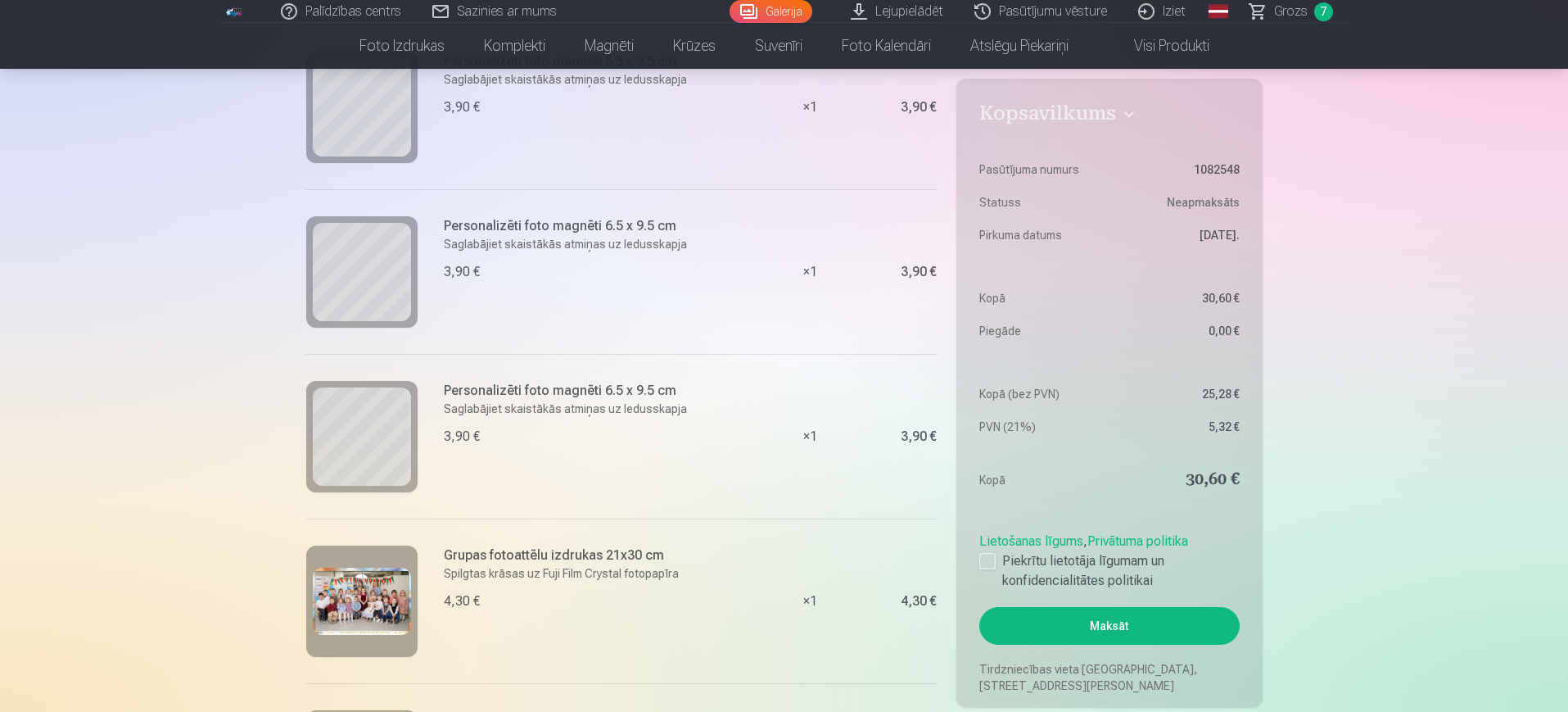 click on "Kopsavilkums" at bounding box center [1109, 116] 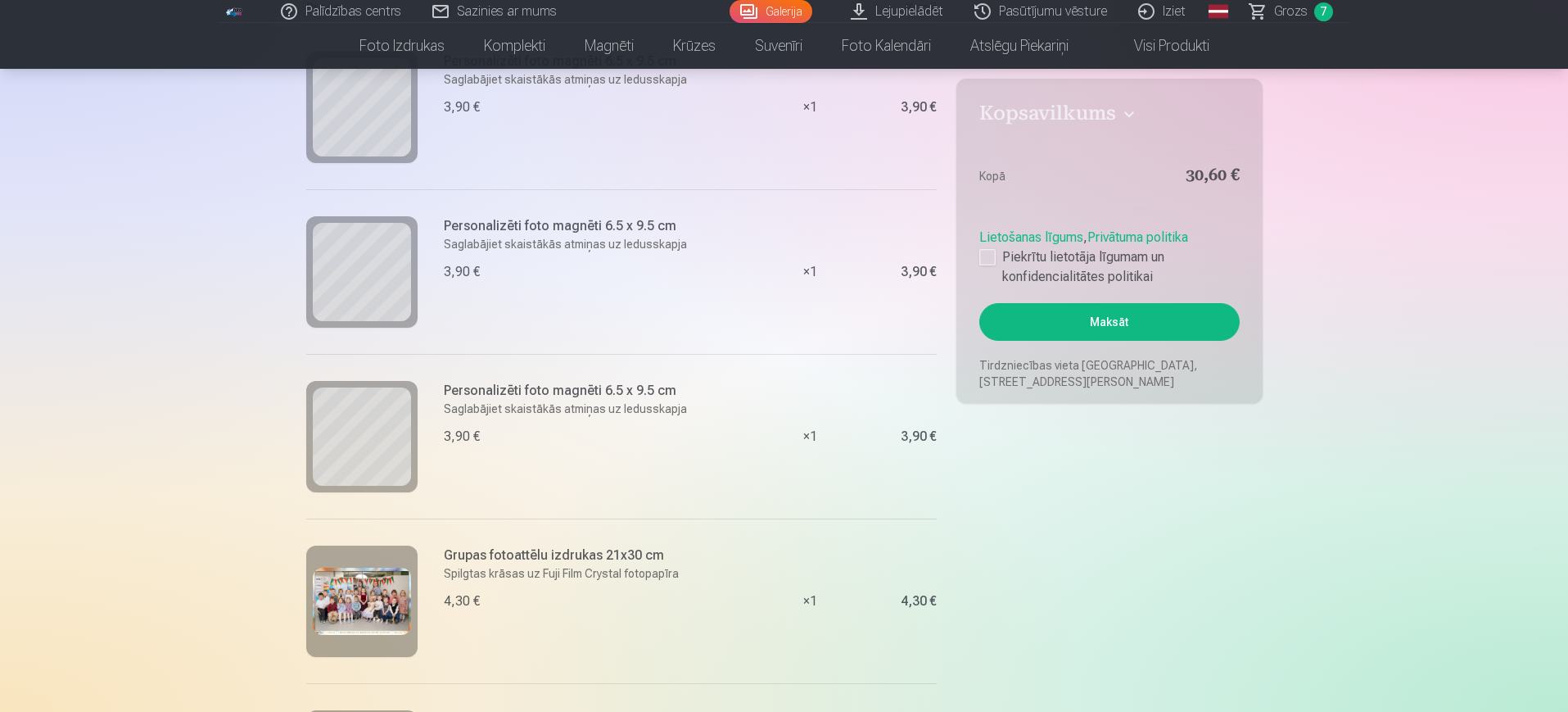 click on "Kopsavilkums" at bounding box center (1109, 116) 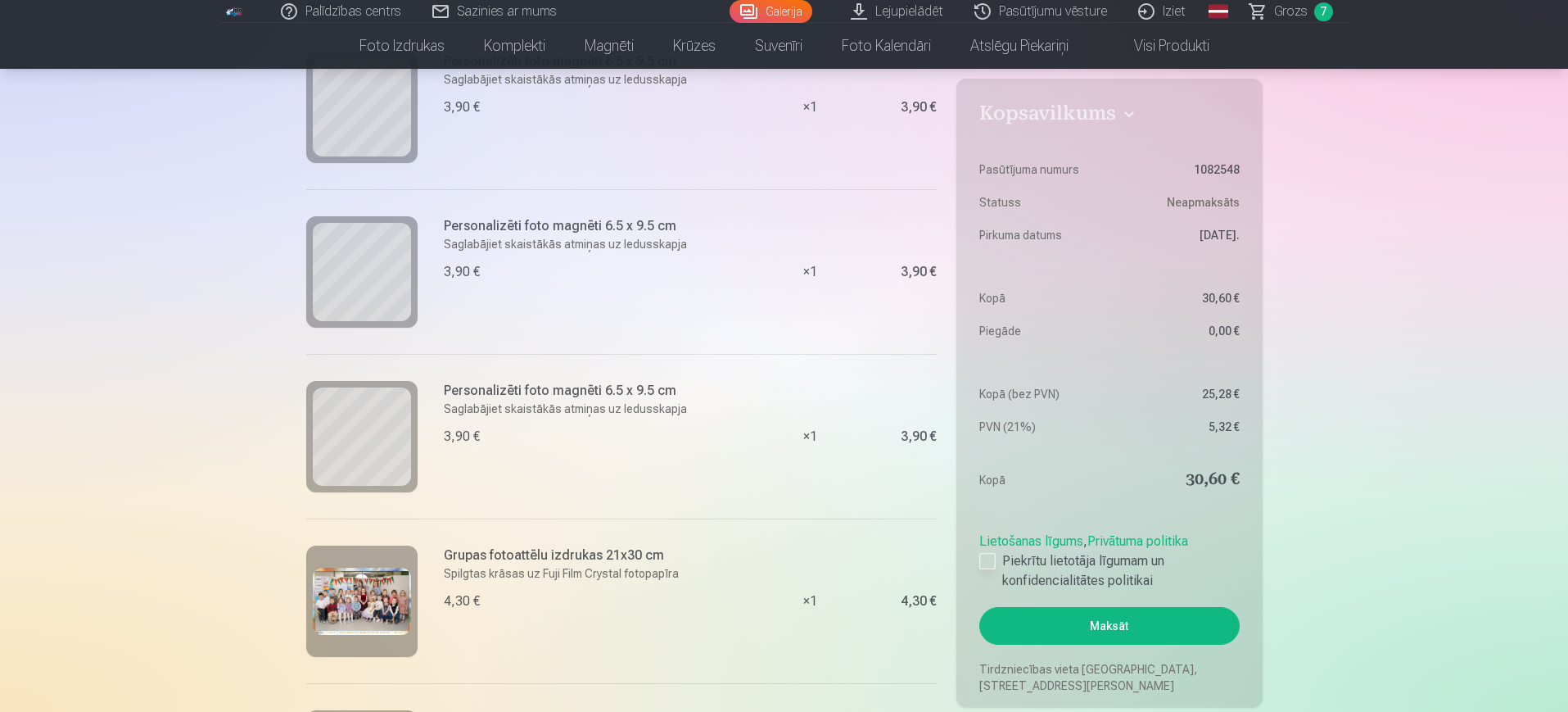 click at bounding box center [987, 561] 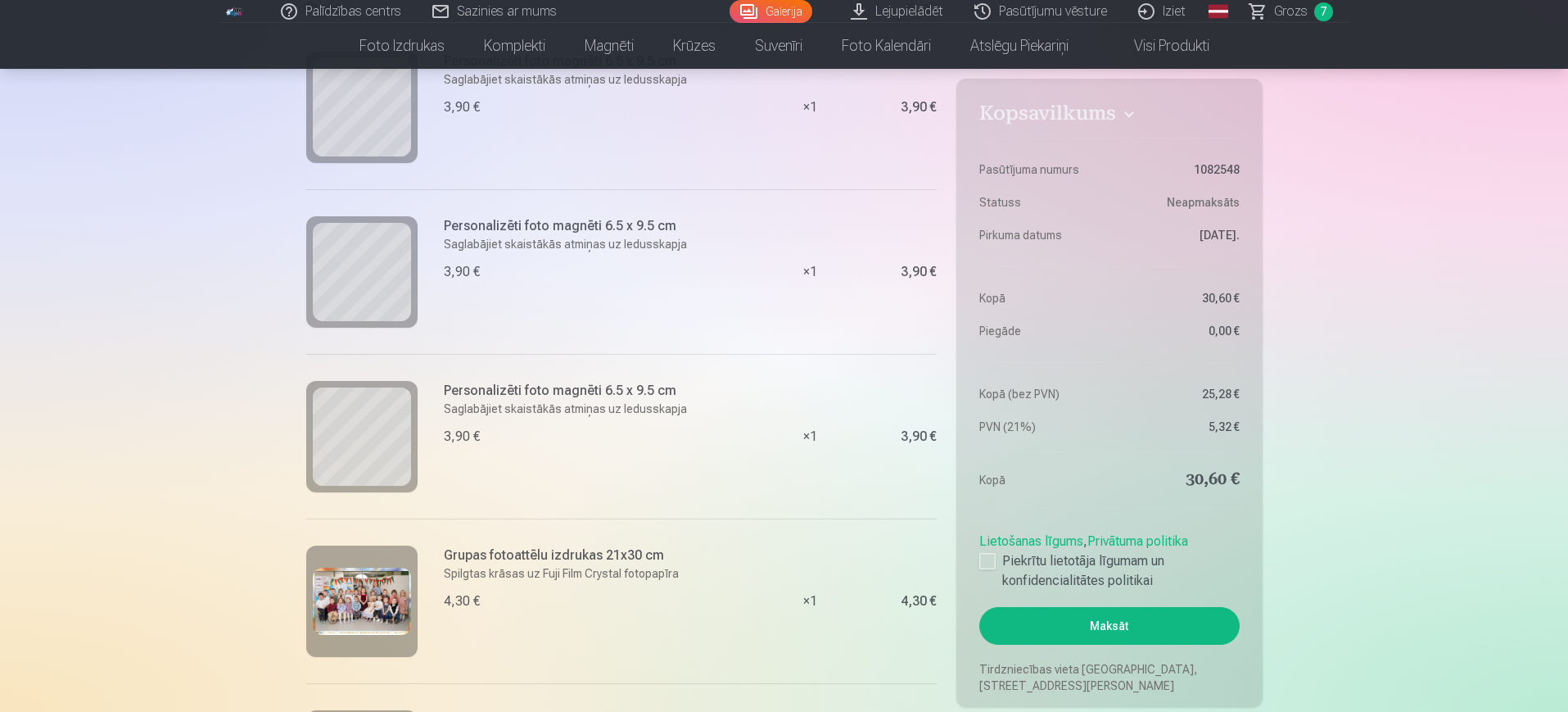 click on "Maksāt" at bounding box center (1109, 626) 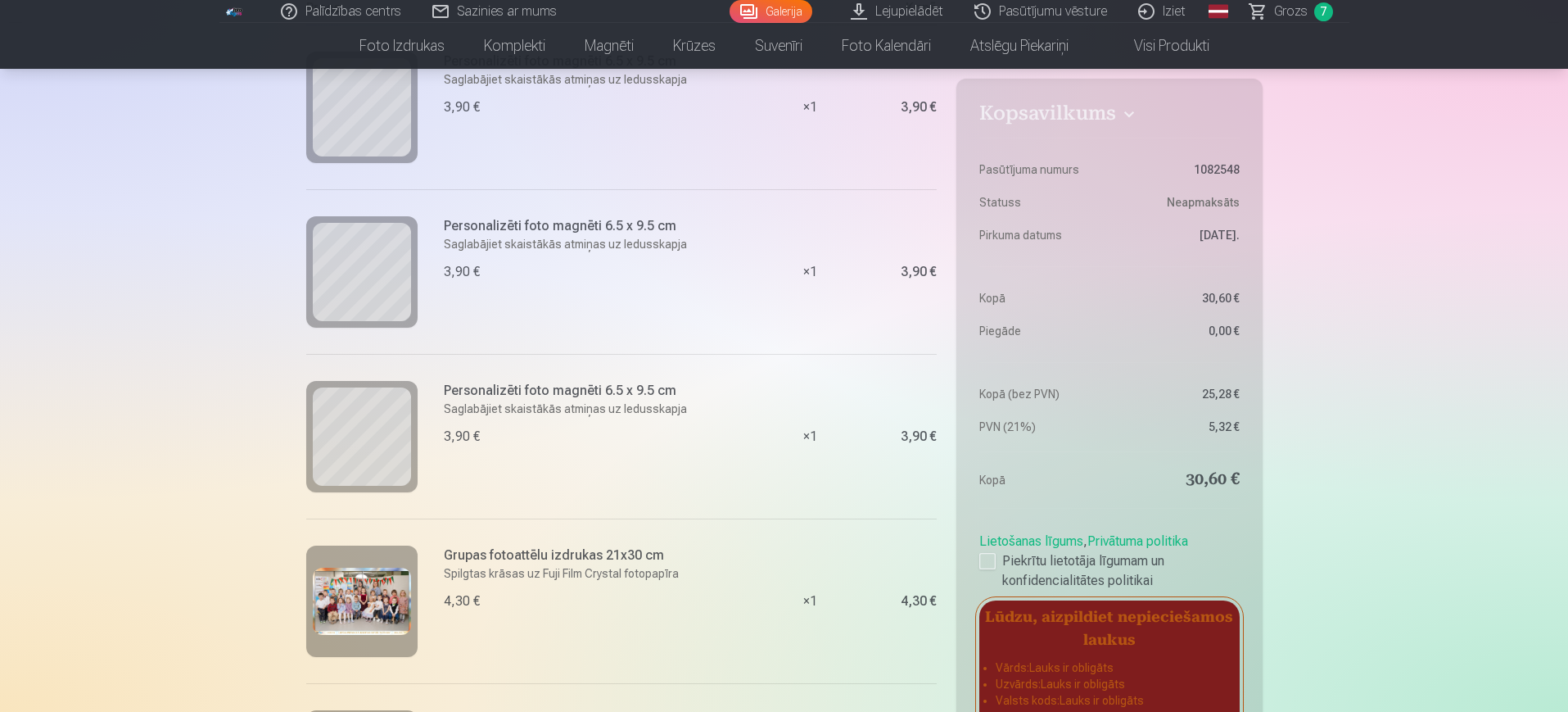 scroll, scrollTop: 1222, scrollLeft: 0, axis: vertical 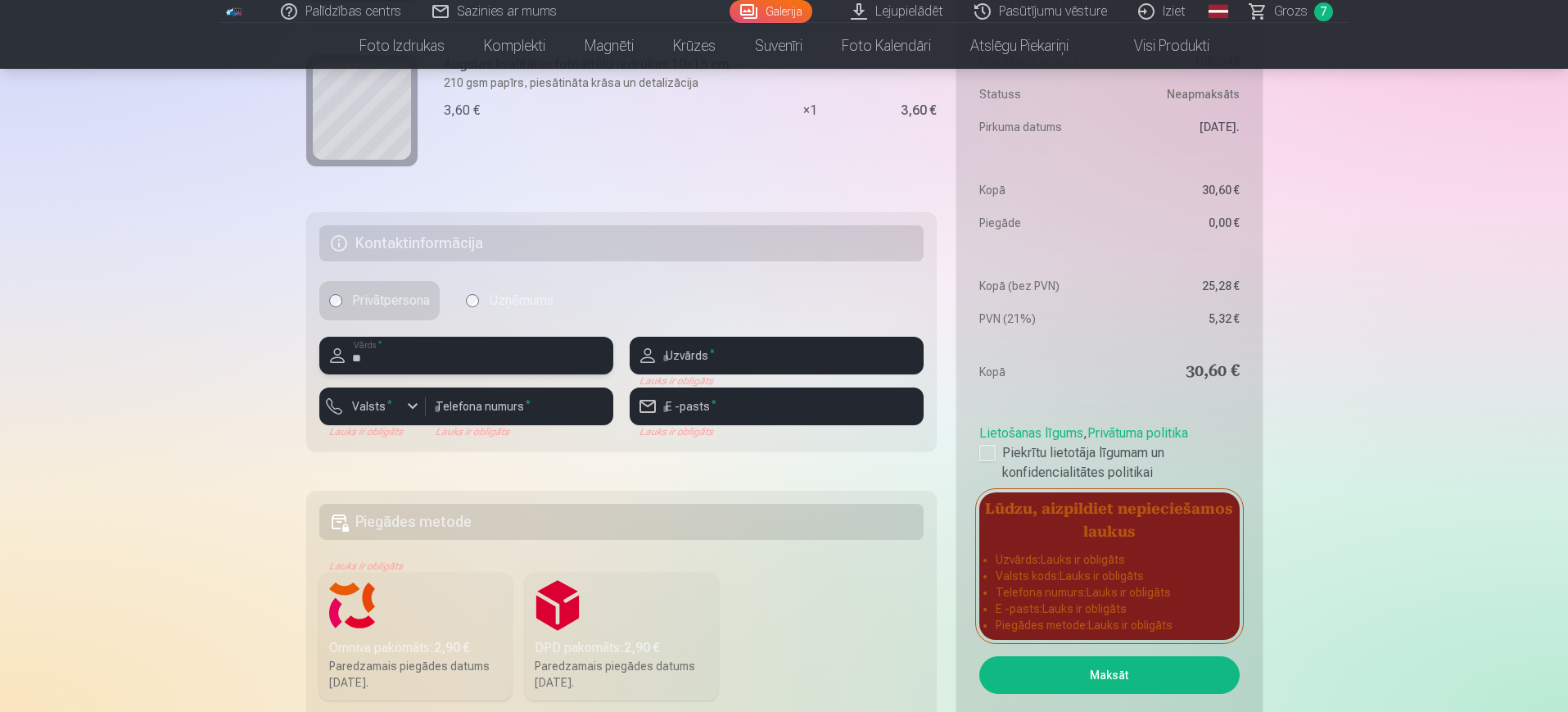 type on "*****" 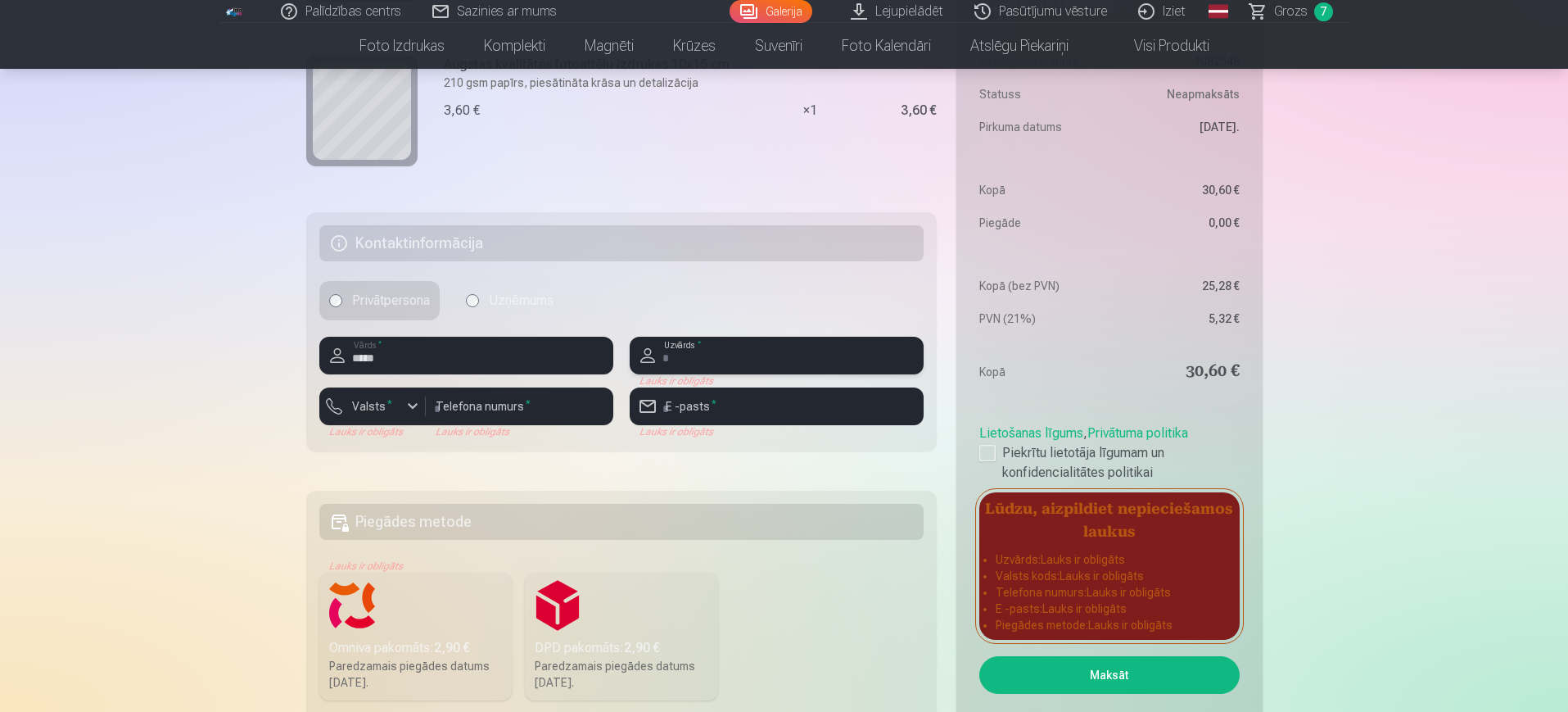 type on "****" 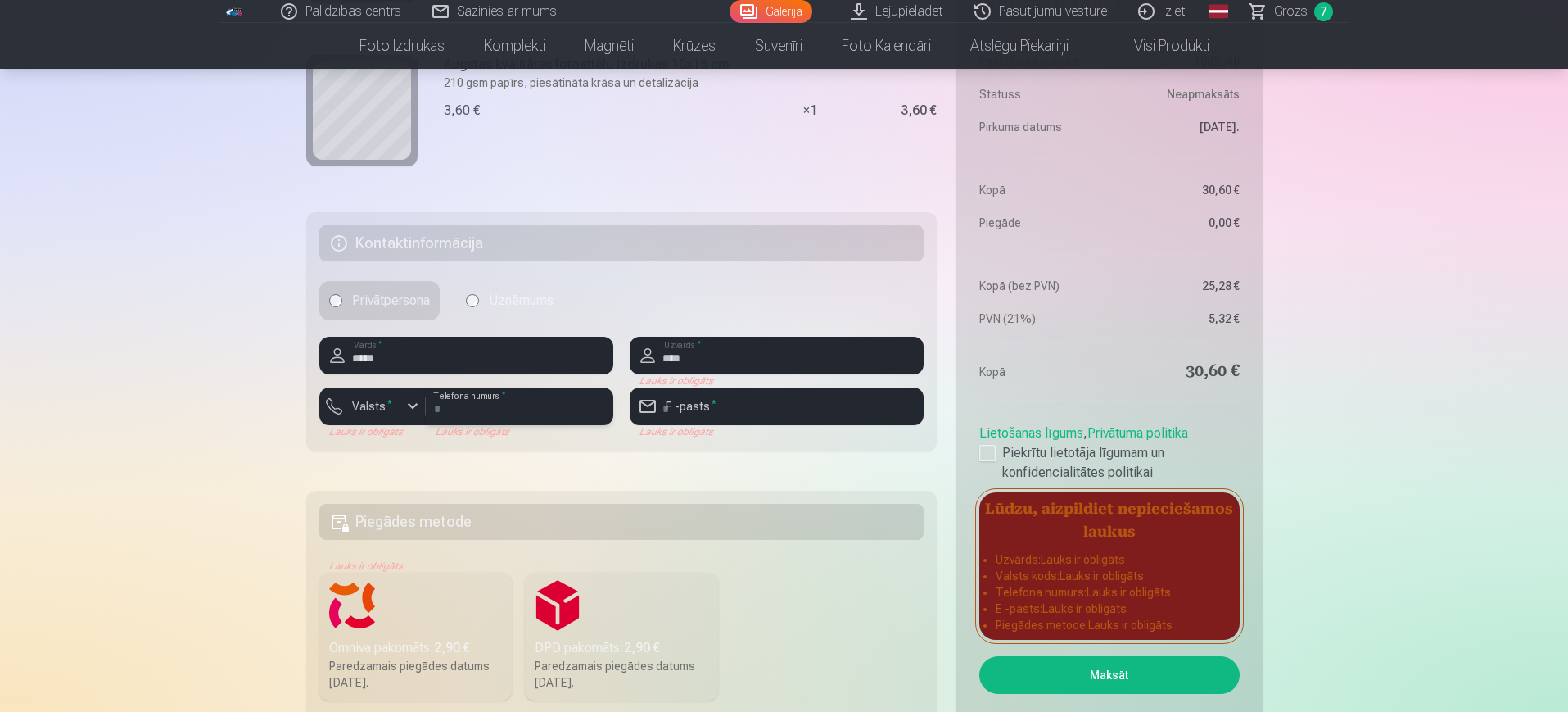 type on "********" 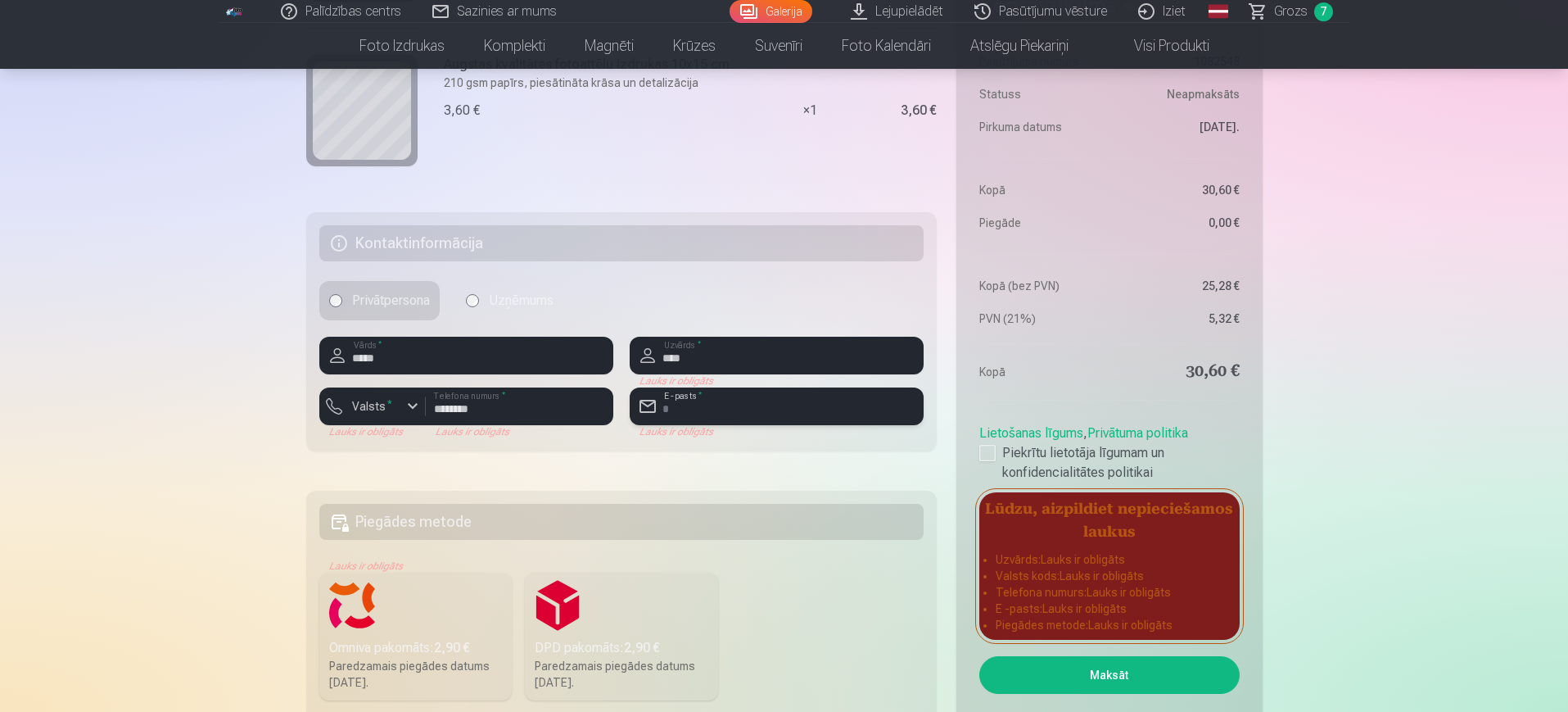 type on "**********" 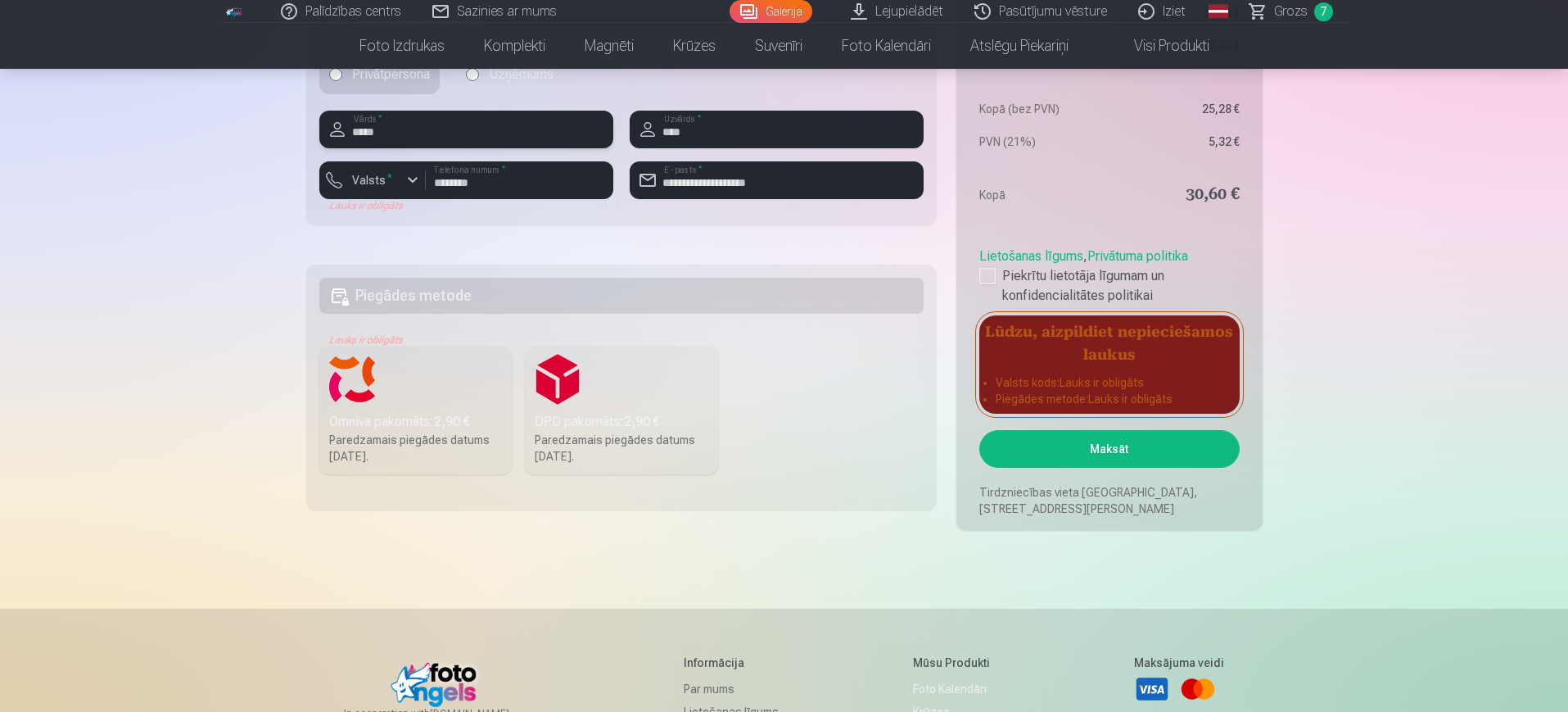 scroll, scrollTop: 1490, scrollLeft: 0, axis: vertical 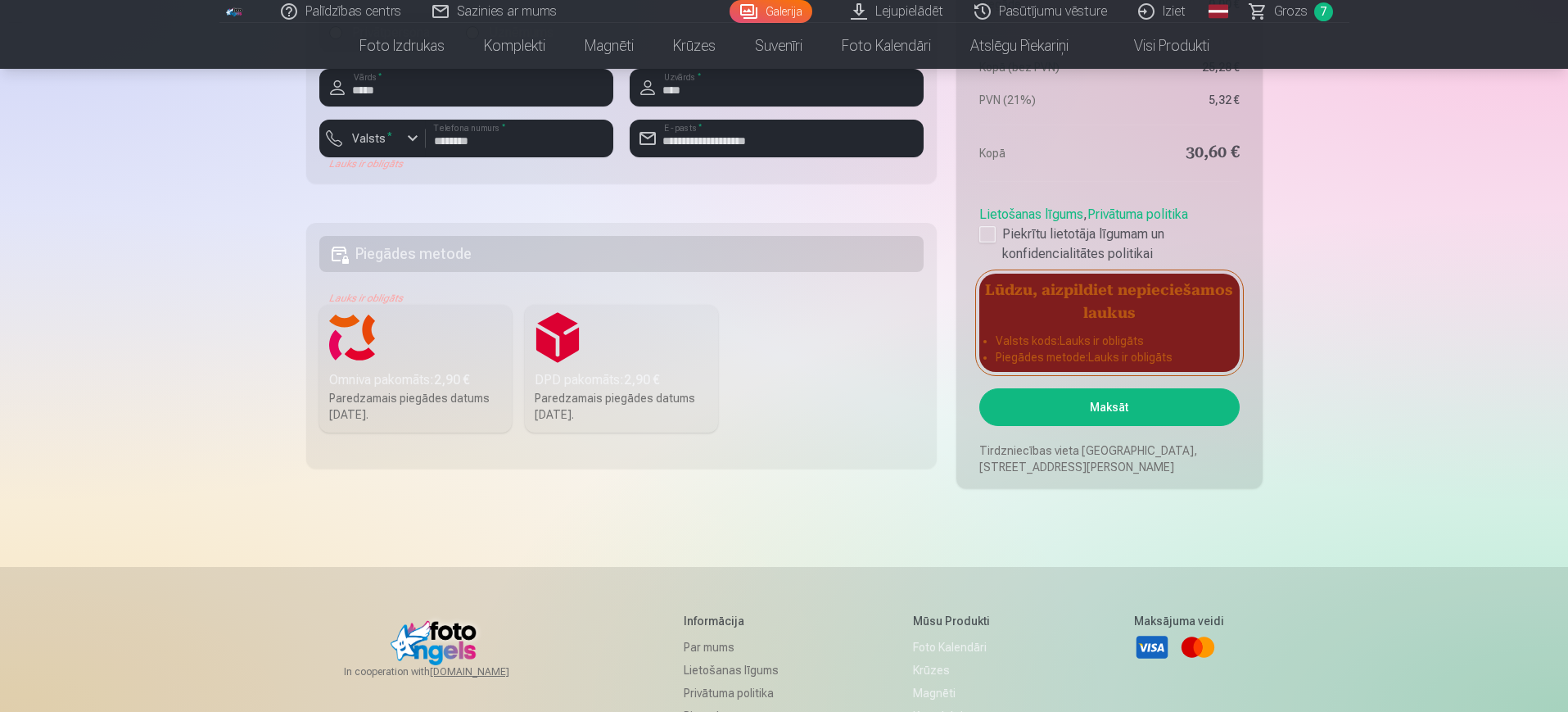 click on "Omniva pakomāts :  2,90 € Paredzamais piegādes datums 26.07.2025." at bounding box center (416, 369) 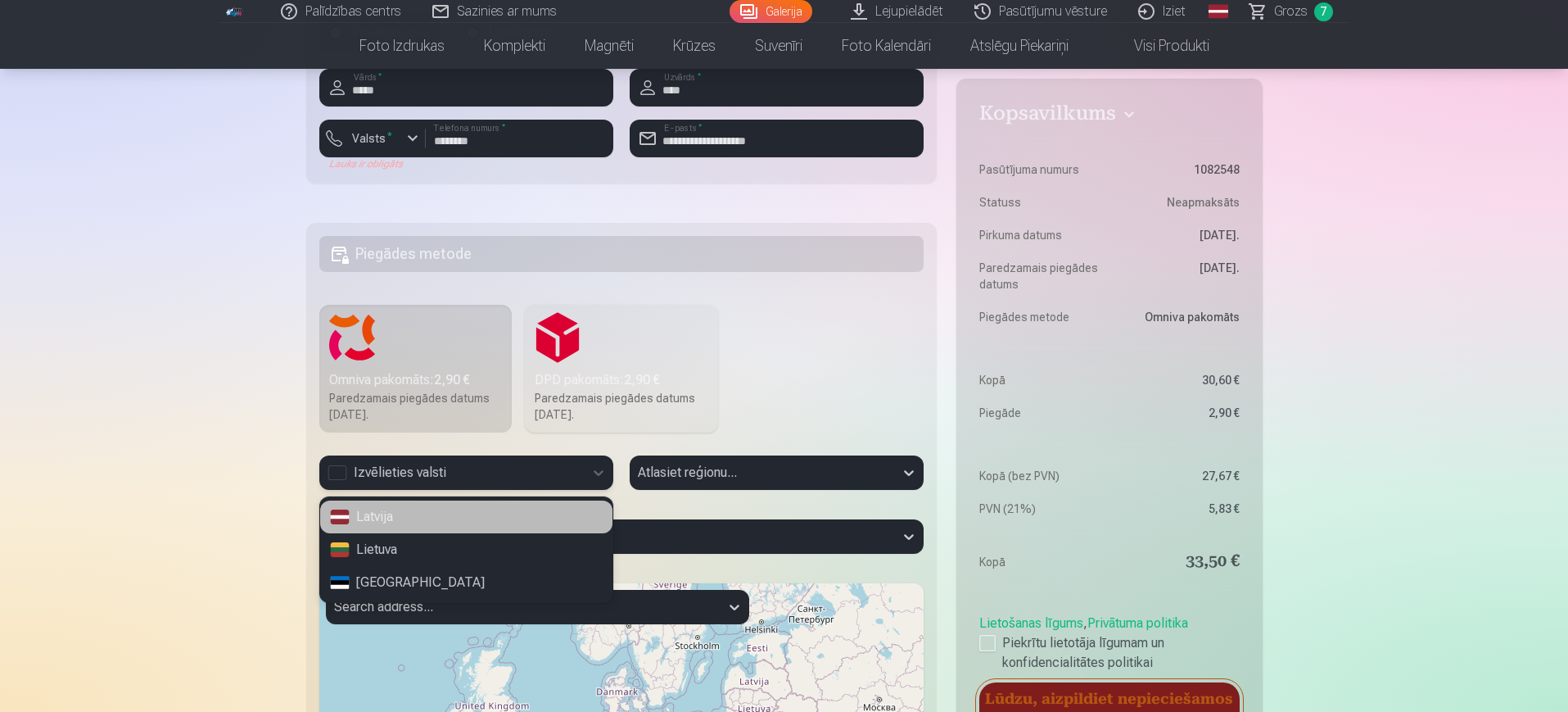 click on "Izvēlieties valsti" at bounding box center [451, 473] 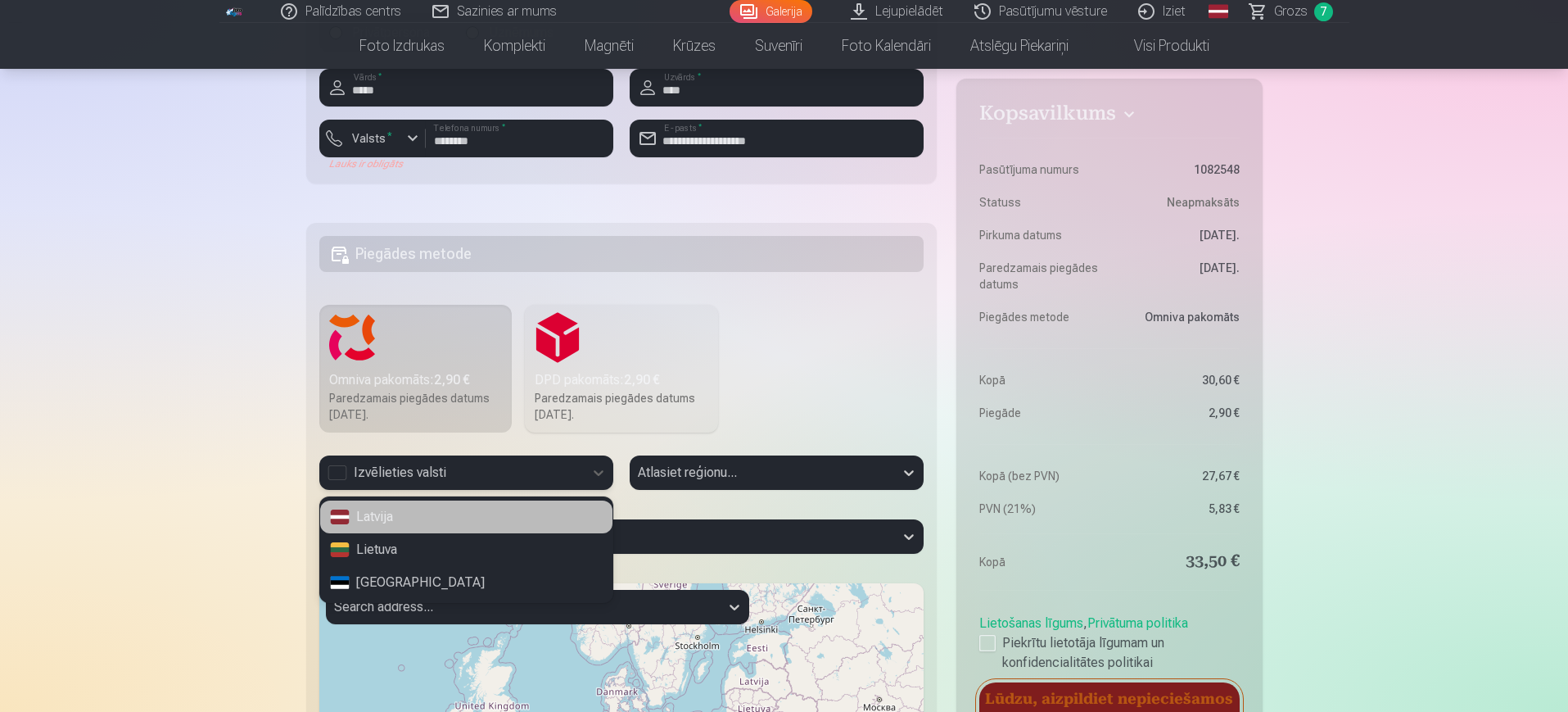 click on "Latvija" at bounding box center (466, 517) 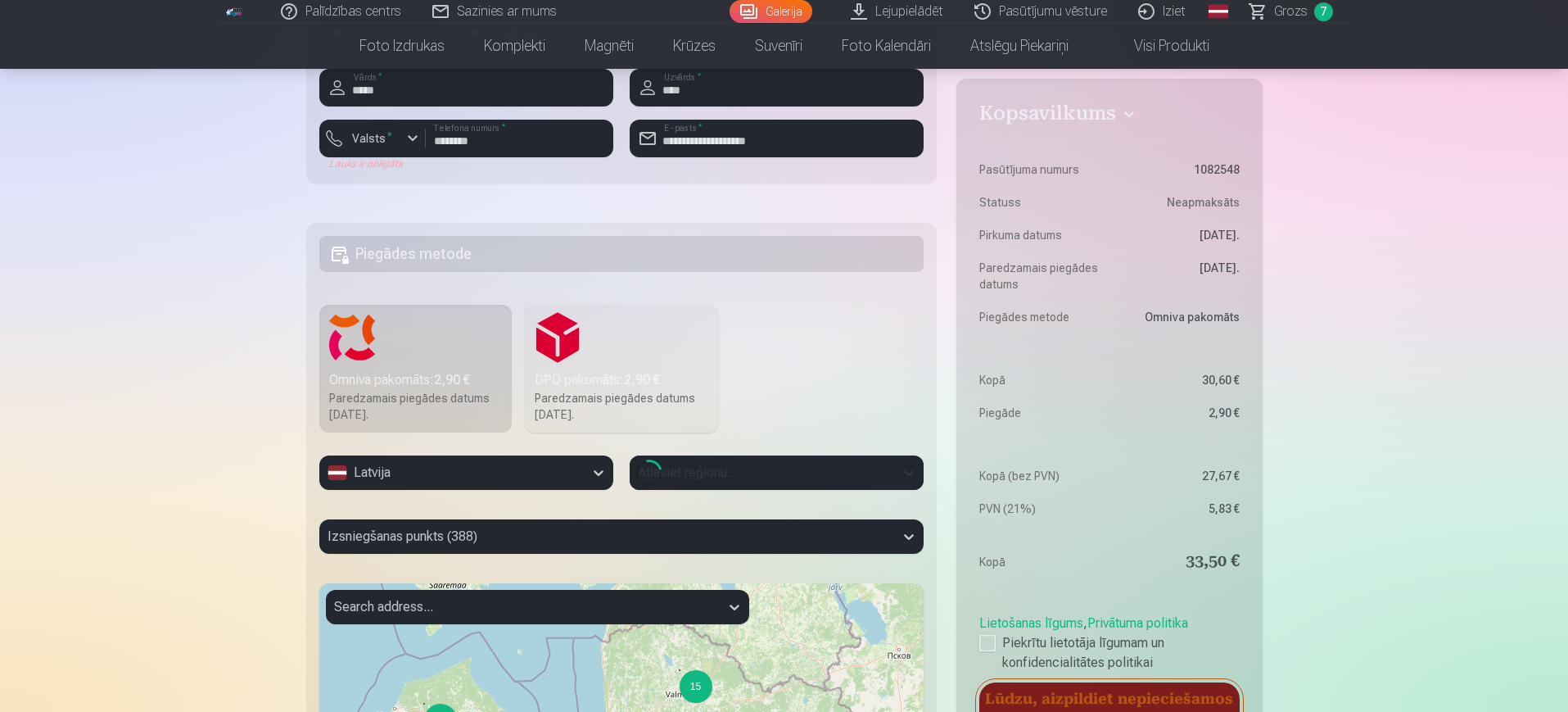 click on "Loading..." at bounding box center (776, 473) 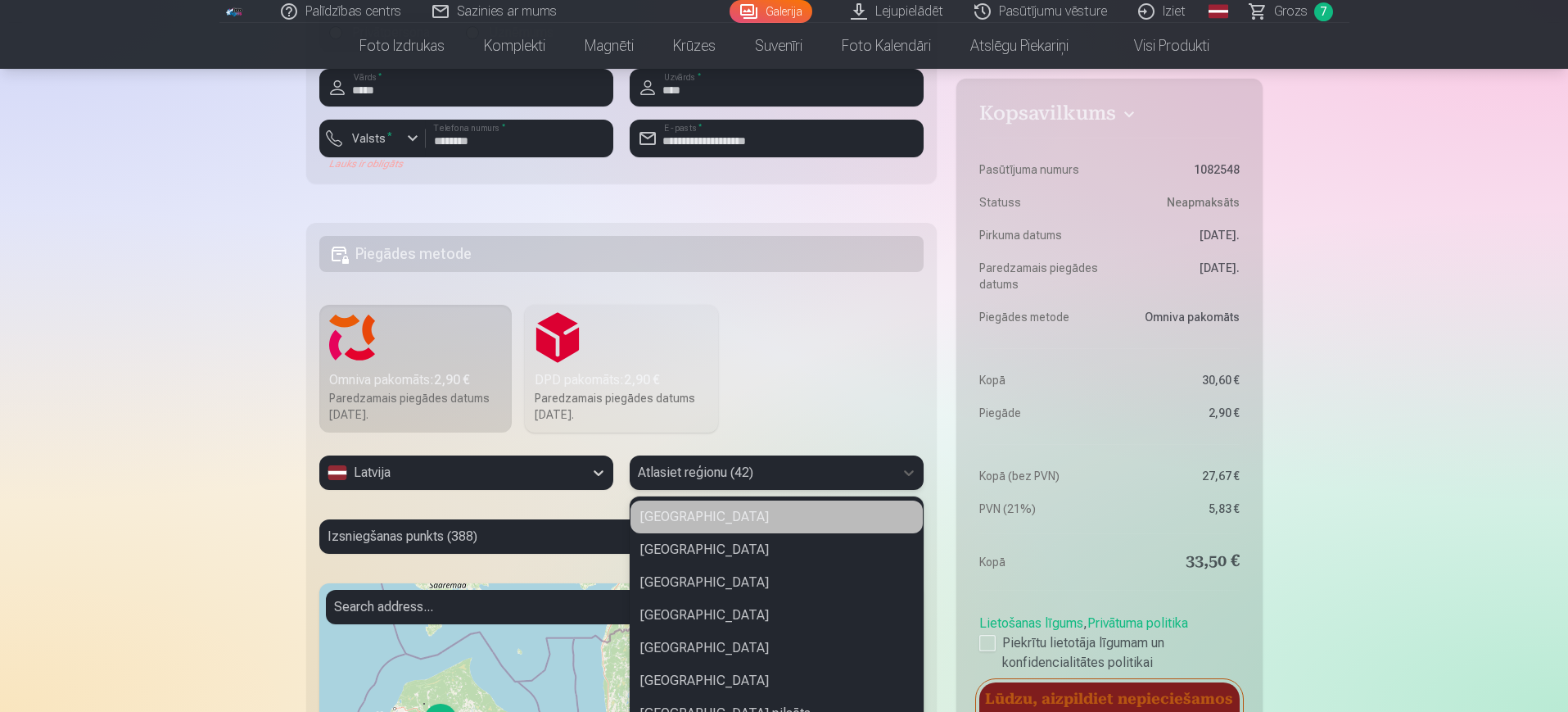 scroll, scrollTop: 1529, scrollLeft: 0, axis: vertical 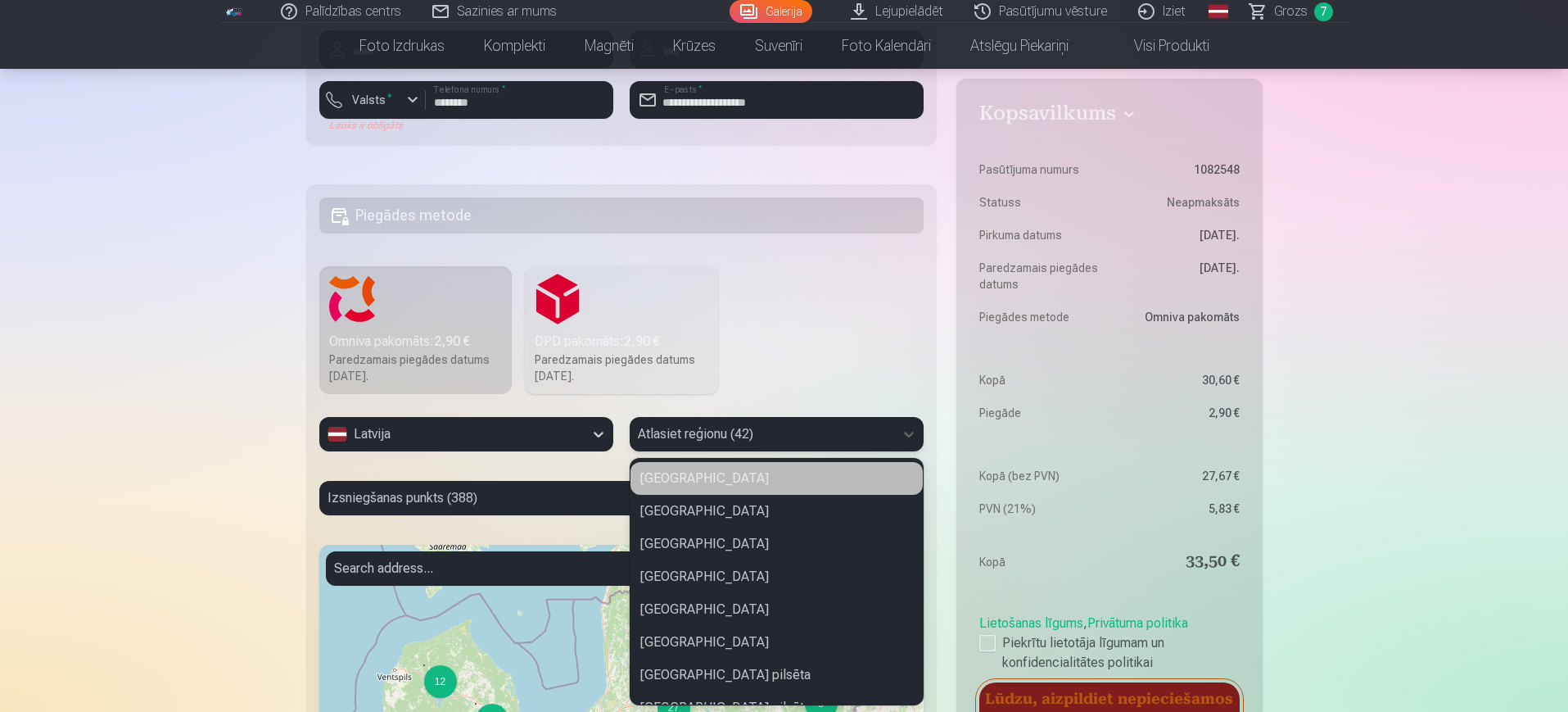 click on "42 results available. Use Up and Down to choose options, press Enter to select the currently focused option, press Escape to exit the menu, press Tab to select the option and exit the menu. Atlasiet reģionu (42) Alūksnes novads Līvānu novads Gulbenes novads Ventspils novads Valkas novads Salaspils novads Jelgavas pilsēta Rēzeknes pilsēta Jūrmalas pilsēta Ventspils pilsēta Rīgas pilsēta Liepājas pilsēta Dienvidkurzemes novads Kuldīgas novads Saldus novads Talsu novads Tukuma novads Dobeles novads Jelgavas novads Mārupes novads Bauskas novads Ogres novads Aizkraukles novads Jēkabpils novads Ludzas novads Rēzeknes novads Balvu novads Madonas novads Smiltenes novads Cēsu novads Valmieras novads Ādažu novads Ropažu novads Siguldas novads Preiļu novads Krāslavas novads Ķekavas novads Olaines novads Saulkrastu novads Limbažu novads Augšdaugavas novads Varakļānu novads" at bounding box center (776, 434) 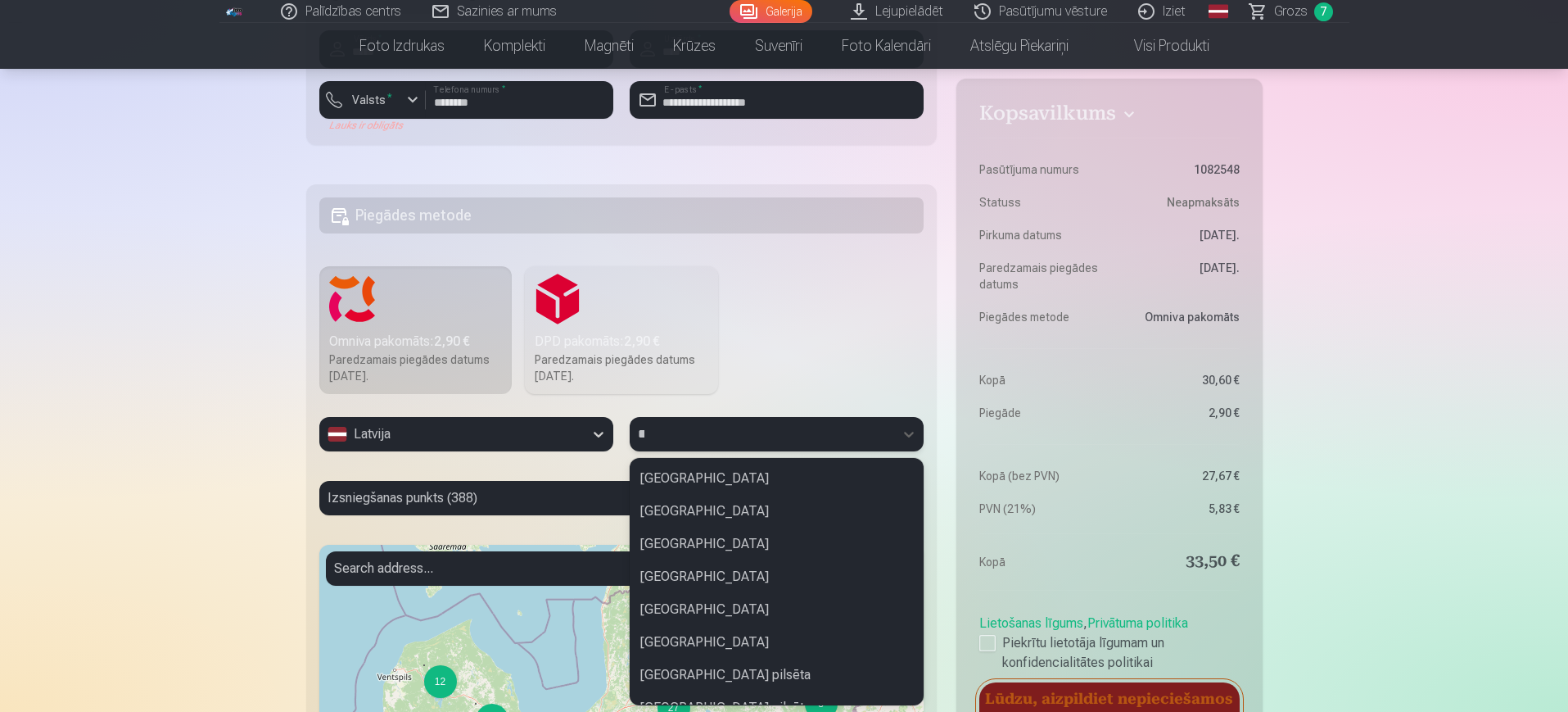 type on "***" 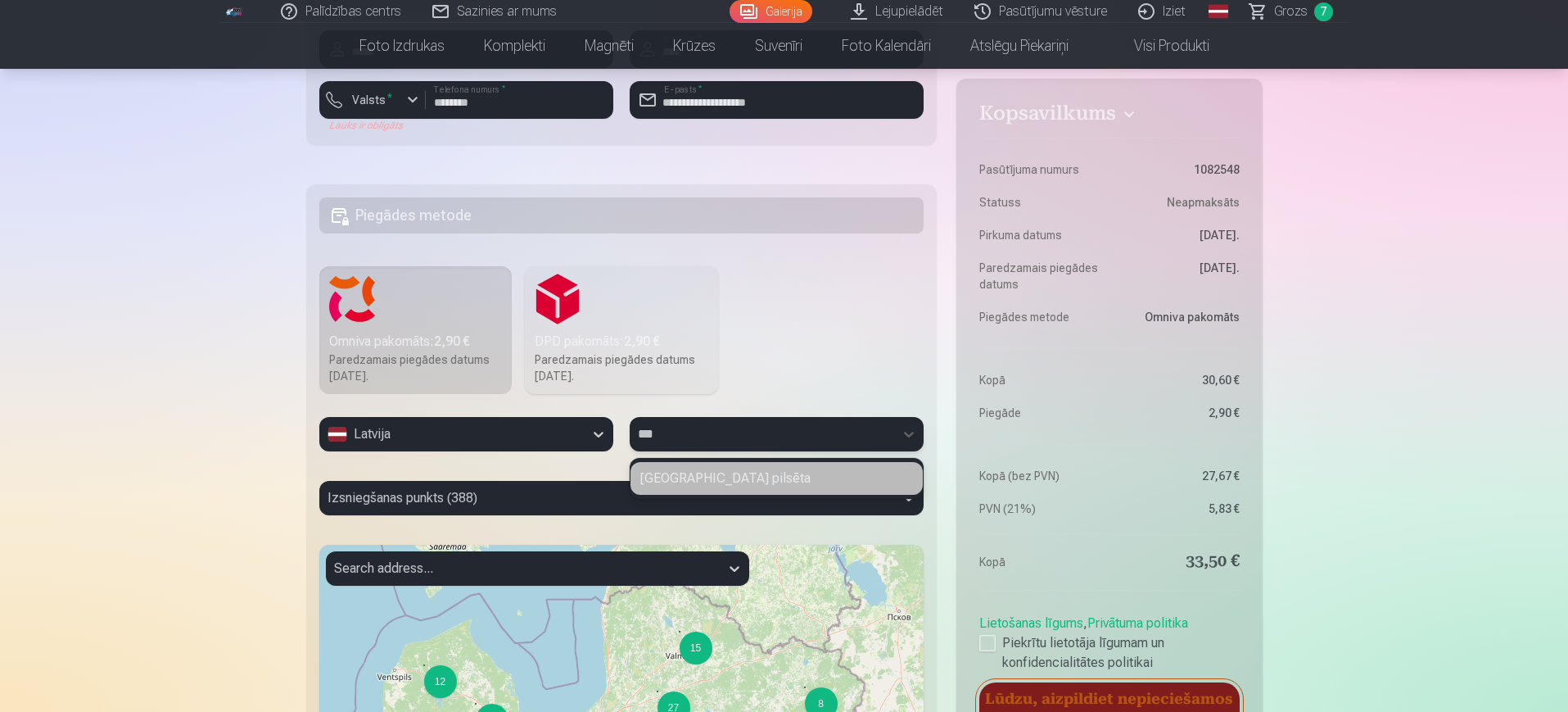 click on "Liepājas pilsēta" at bounding box center (776, 478) 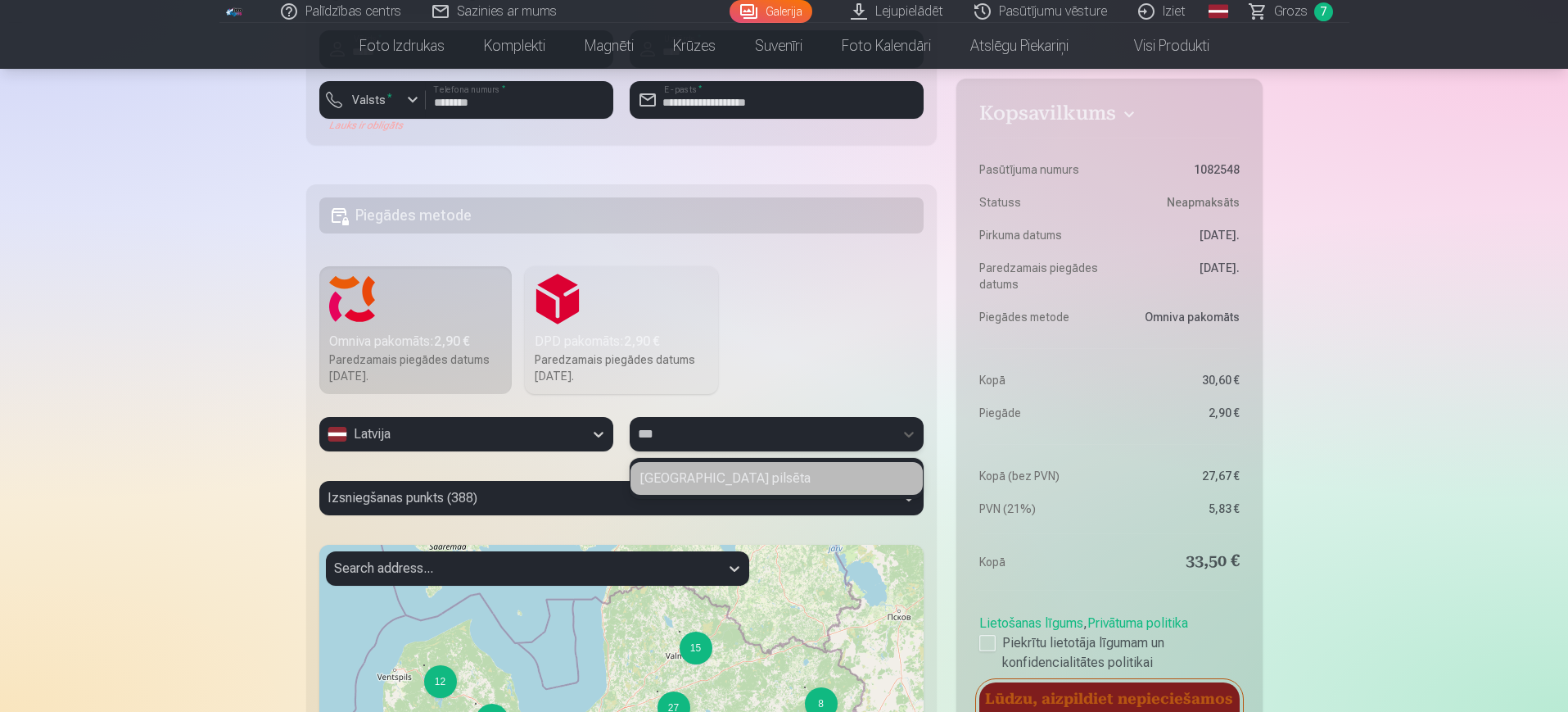 type 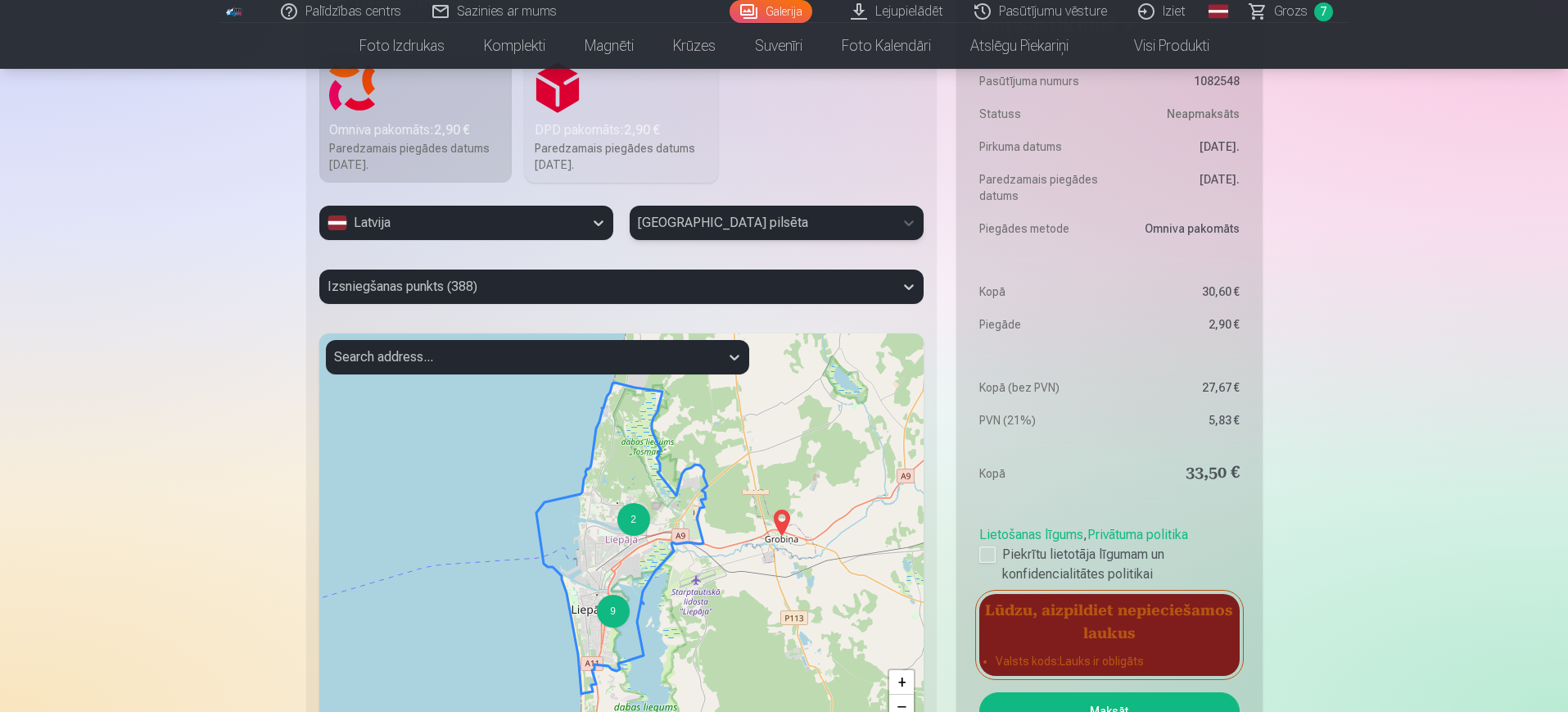 scroll, scrollTop: 1772, scrollLeft: 0, axis: vertical 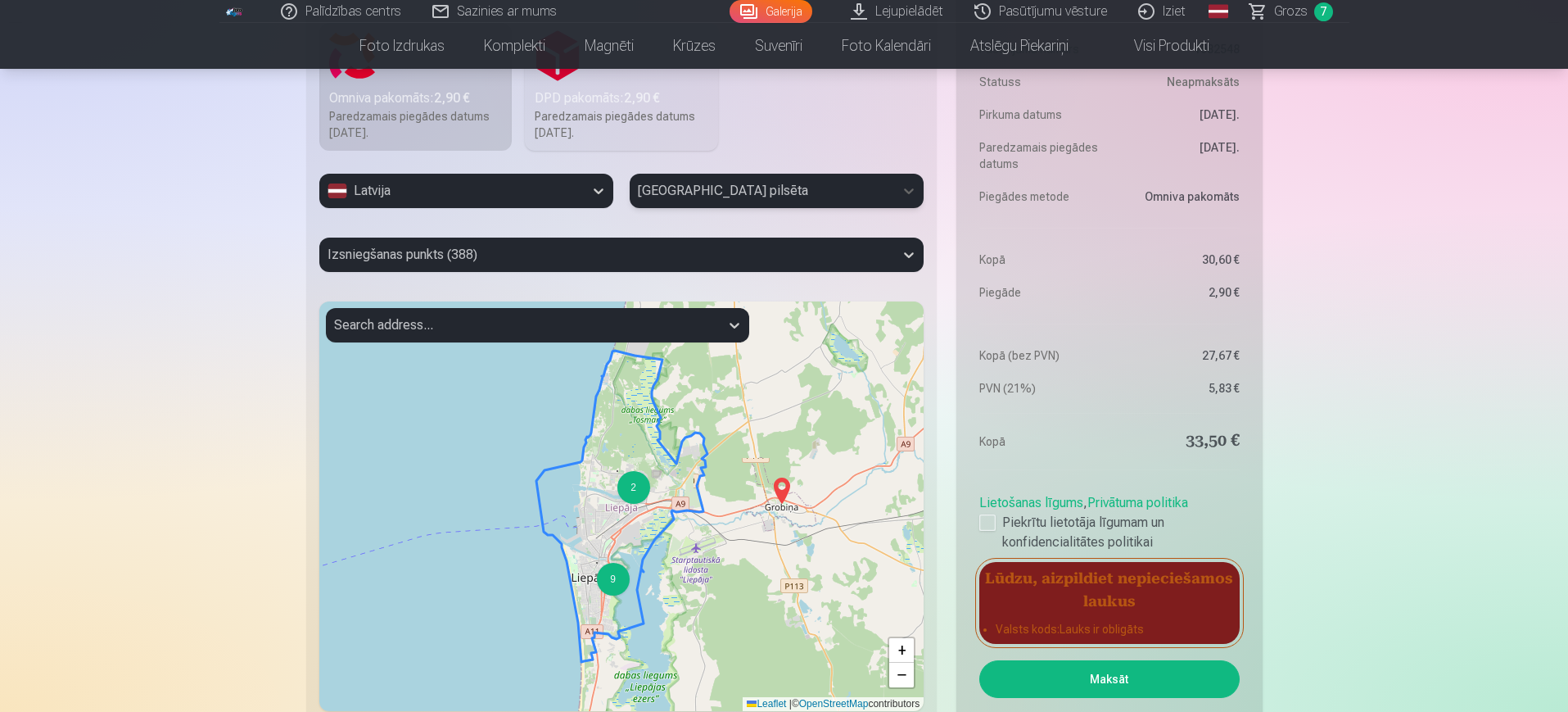 click on "2 9 + −  Leaflet   |  ©  OpenStreetMap  contributors" at bounding box center [621, 506] 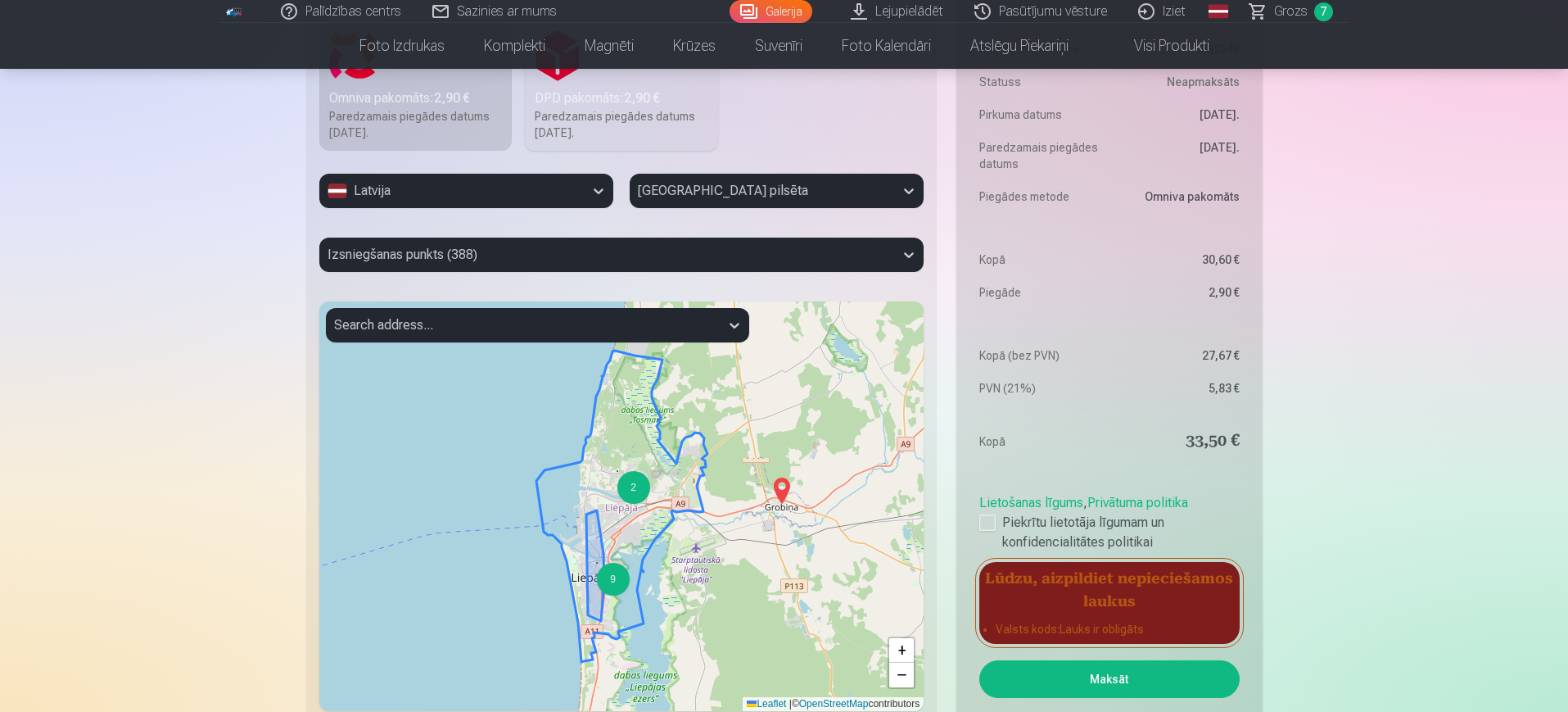 click on "9" at bounding box center (613, 579) 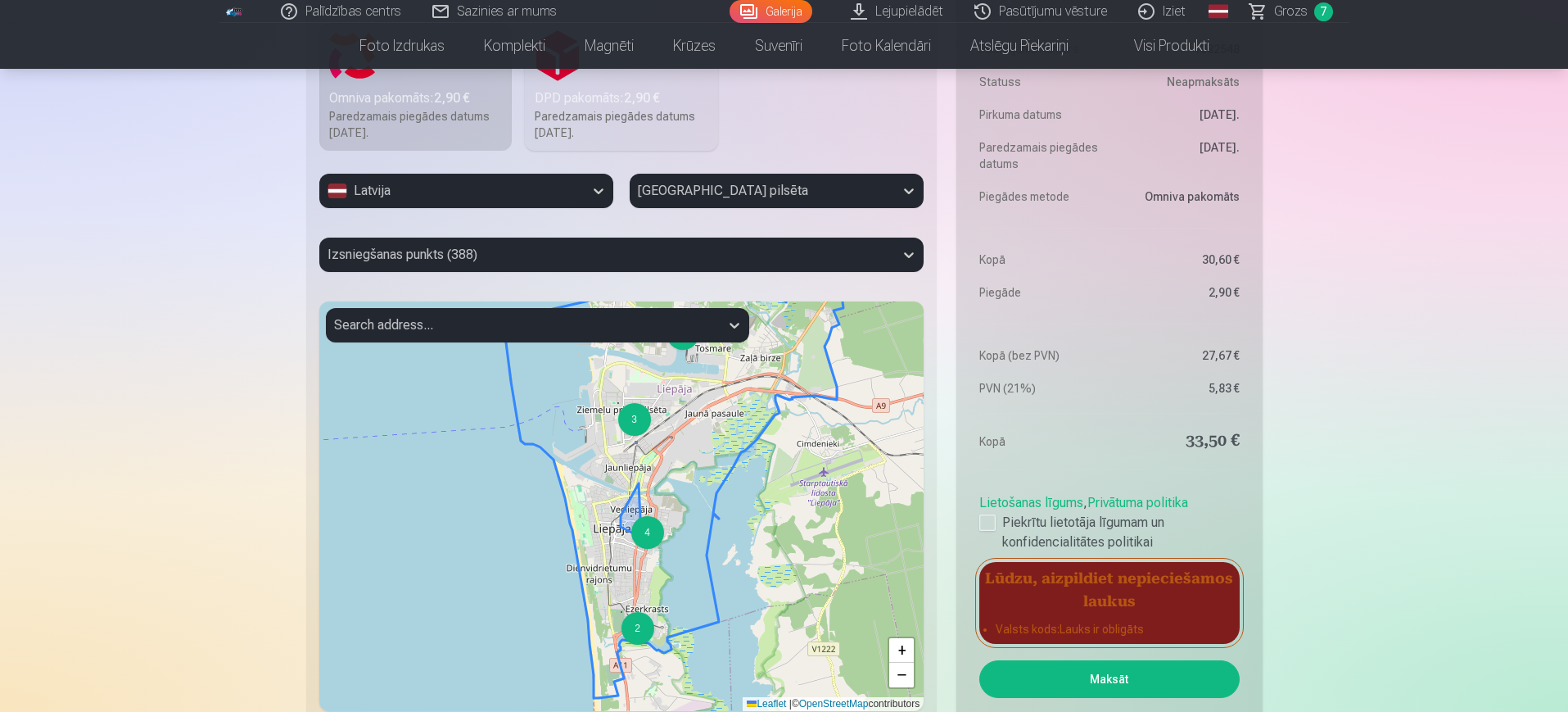 click on "4" at bounding box center [648, 533] 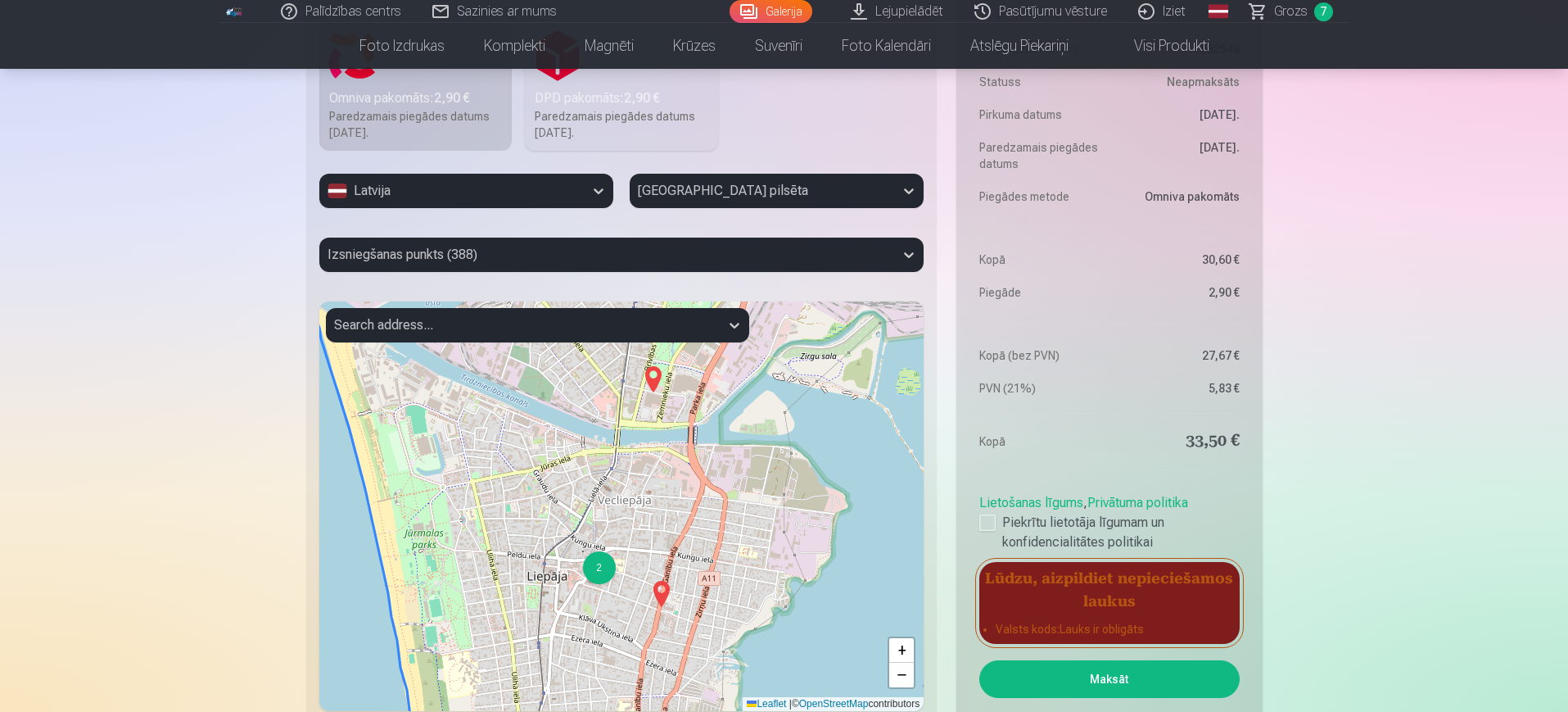 click on "2" at bounding box center [599, 568] 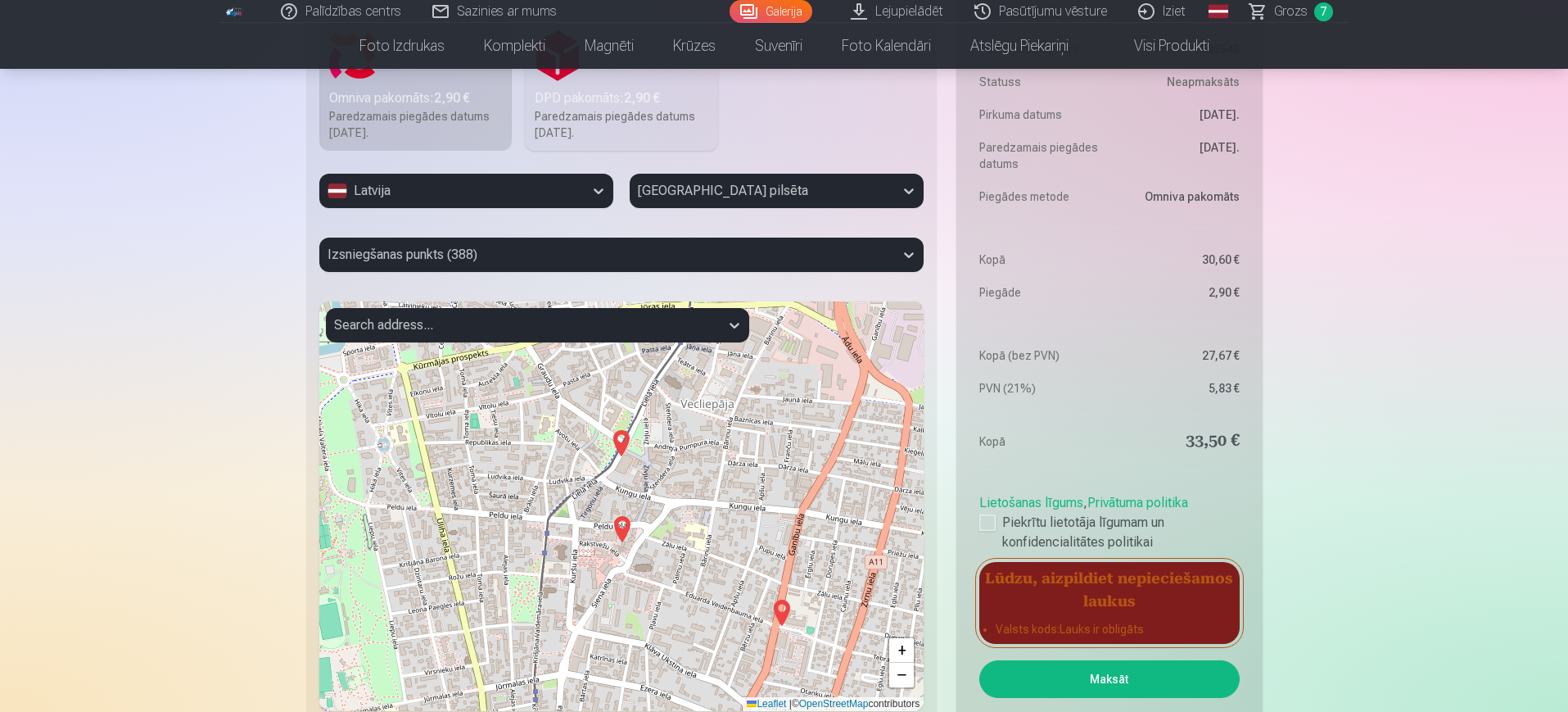 click at bounding box center [622, 529] 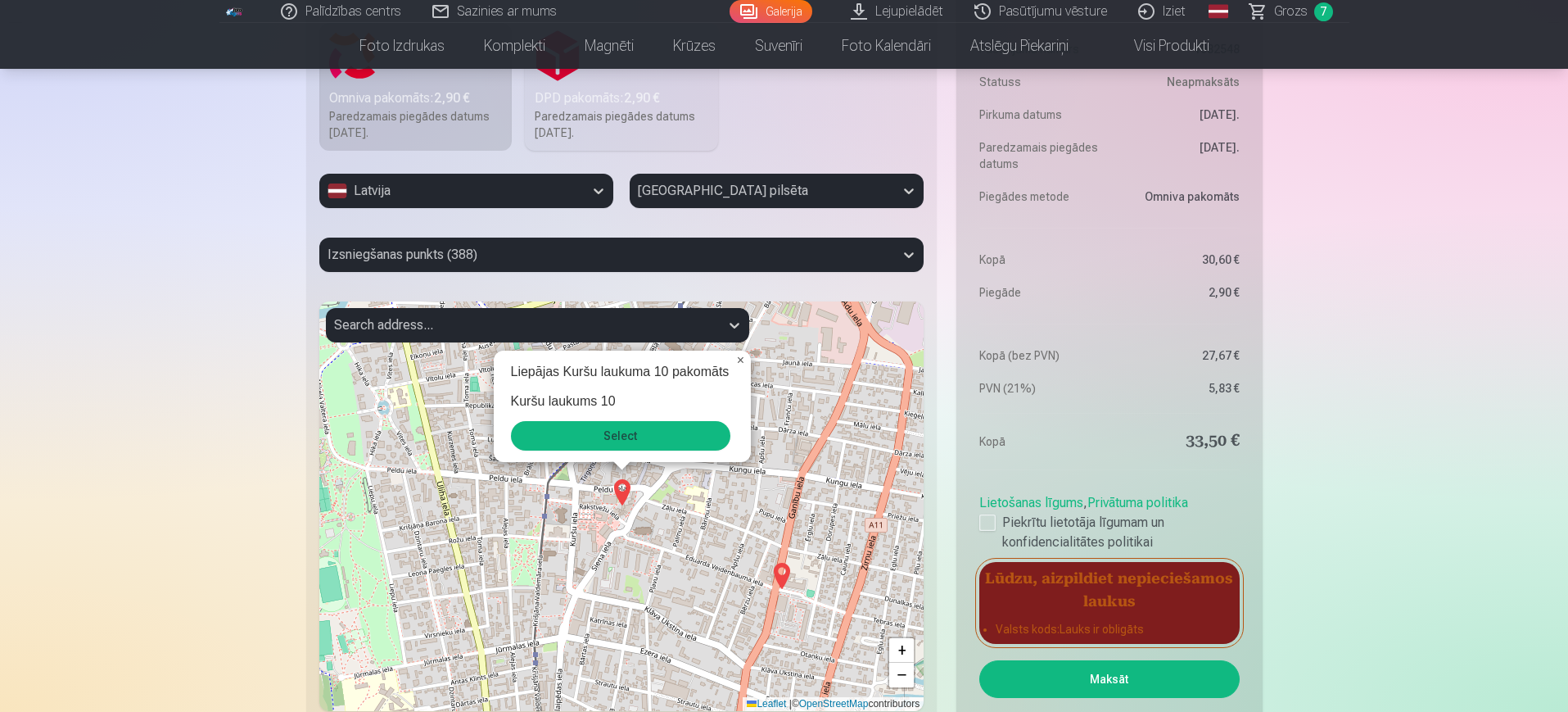 click on "×" at bounding box center [740, 360] 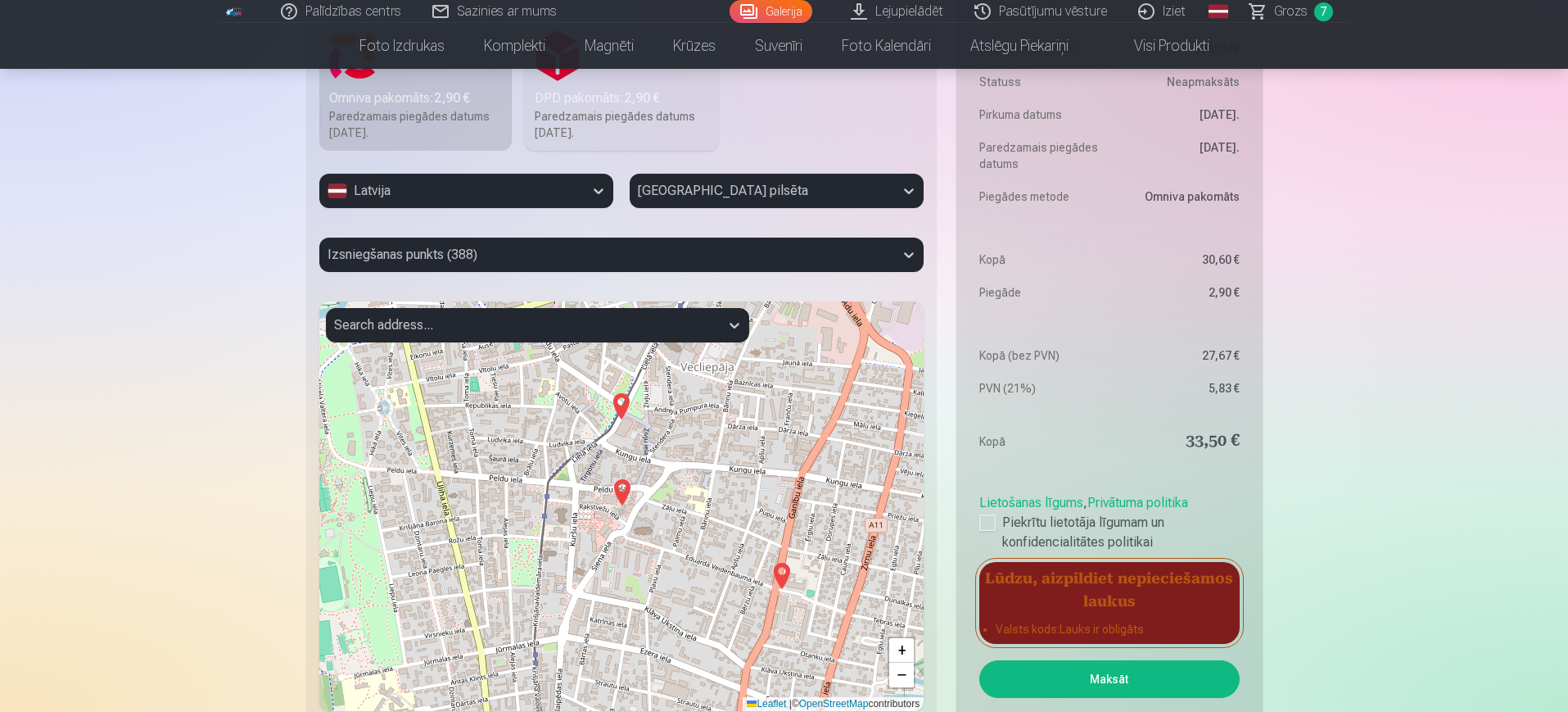click at bounding box center (621, 406) 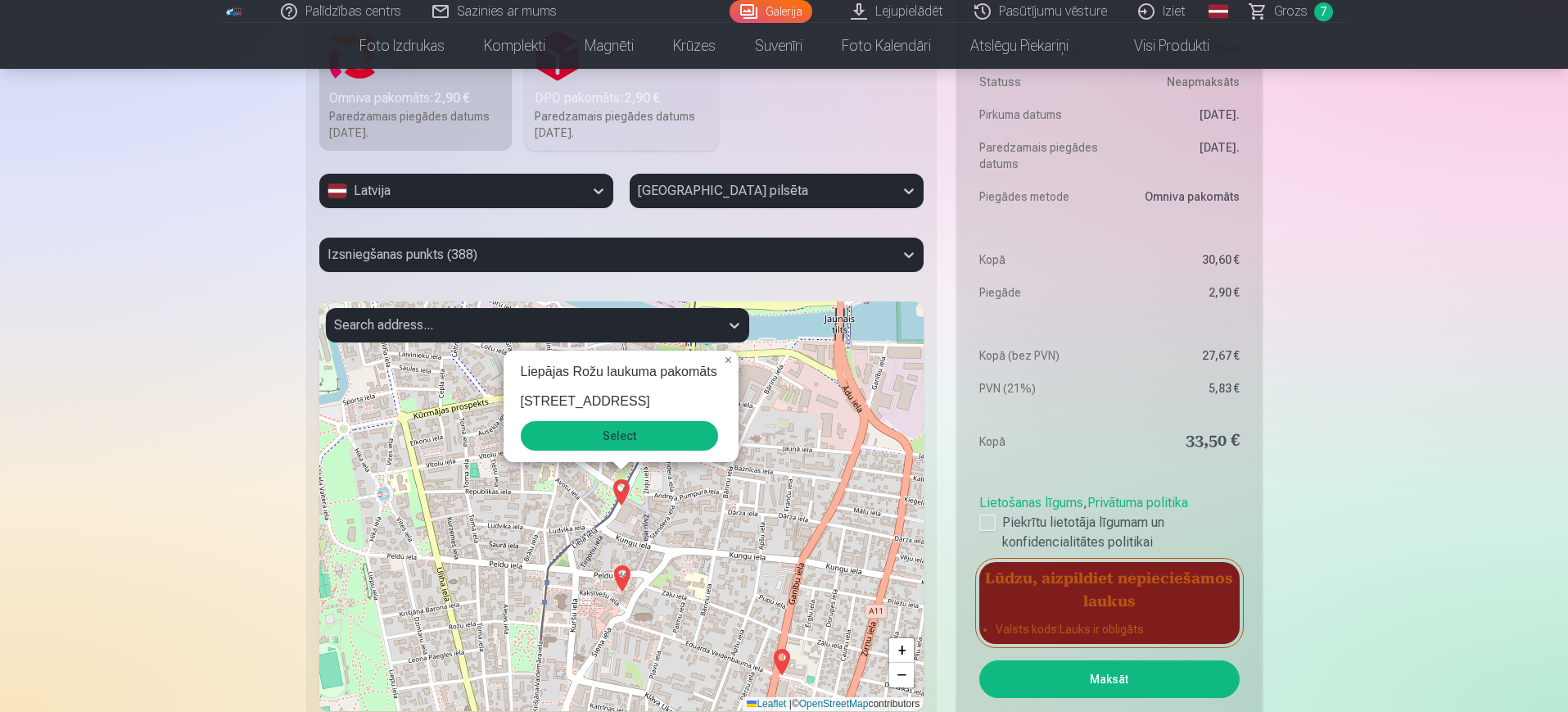 click on "Select" at bounding box center [619, 436] 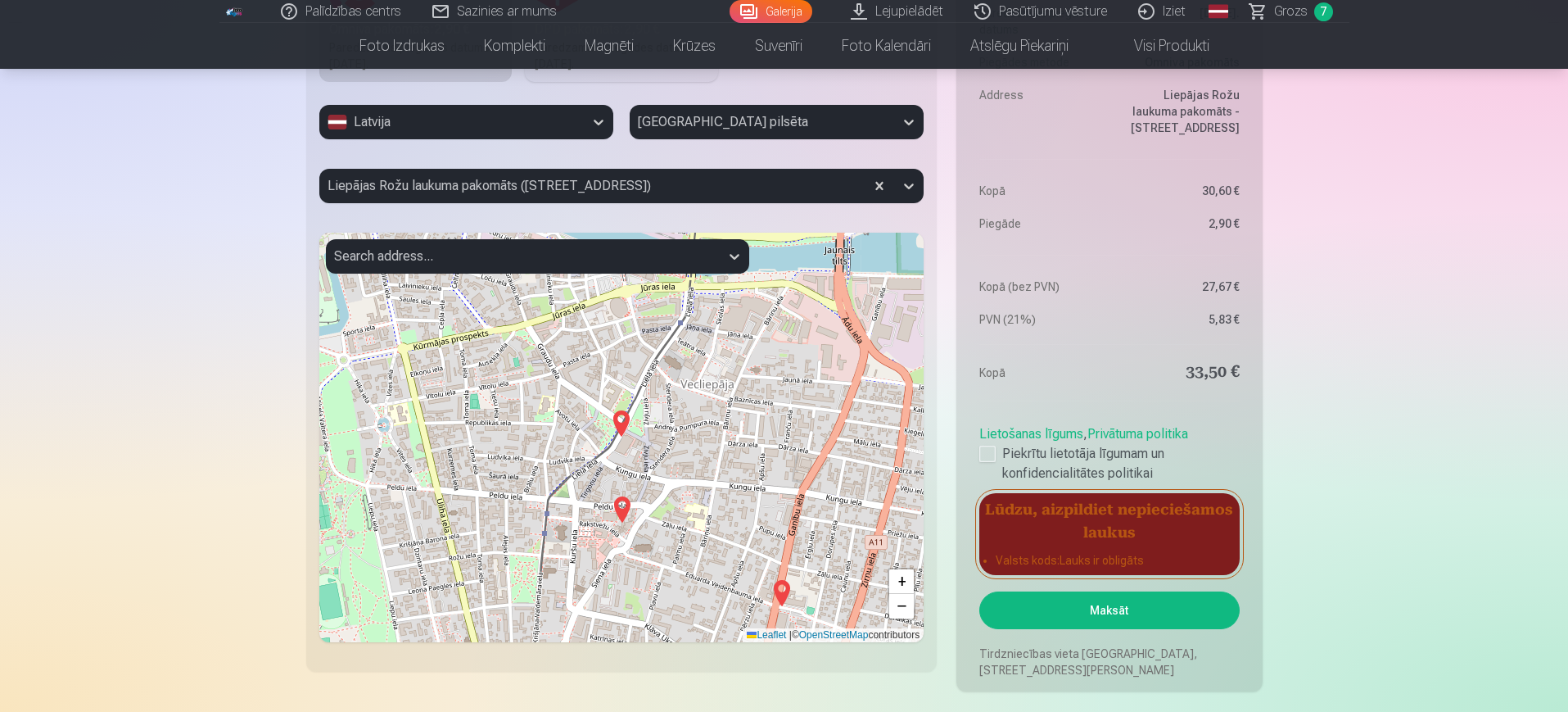 scroll, scrollTop: 1880, scrollLeft: 0, axis: vertical 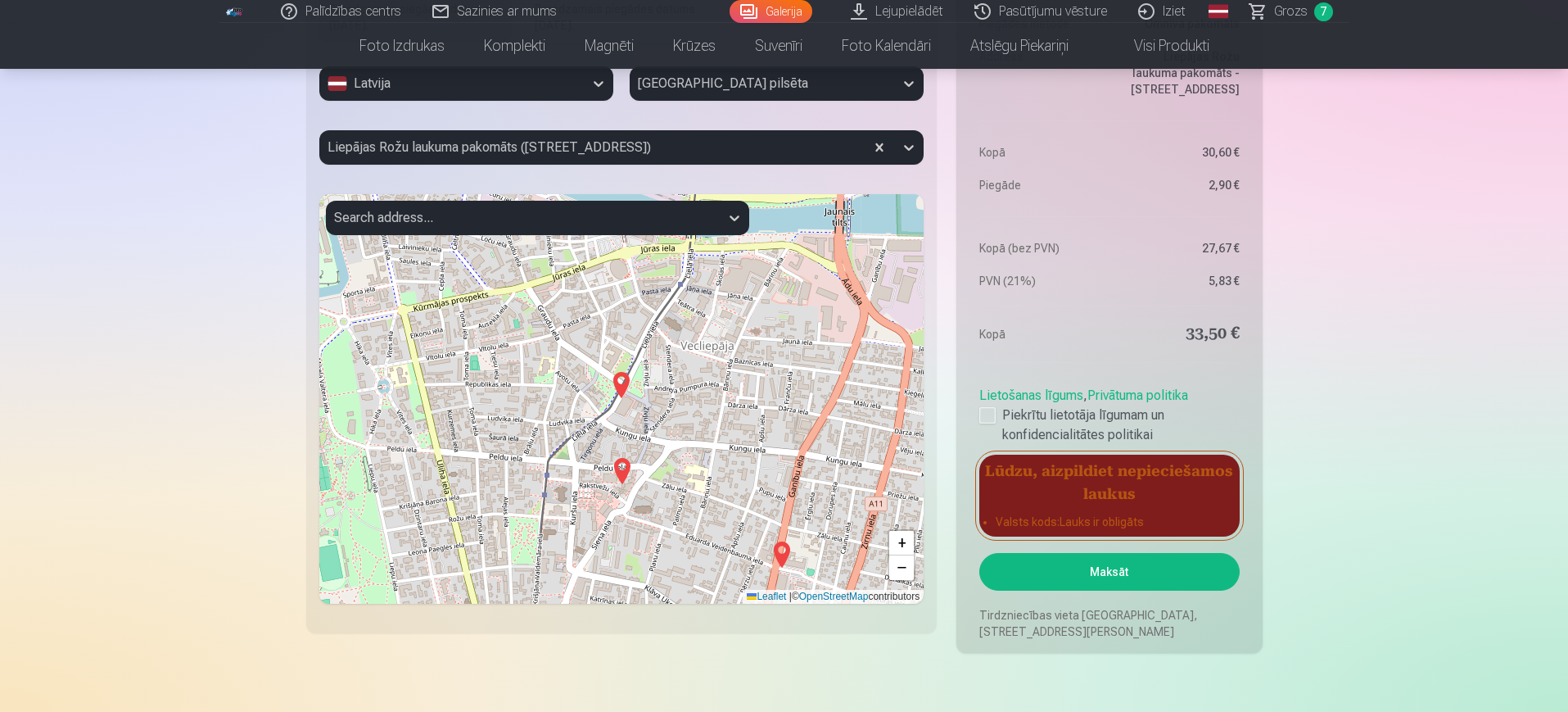 click on "Maksāt" at bounding box center [1109, 572] 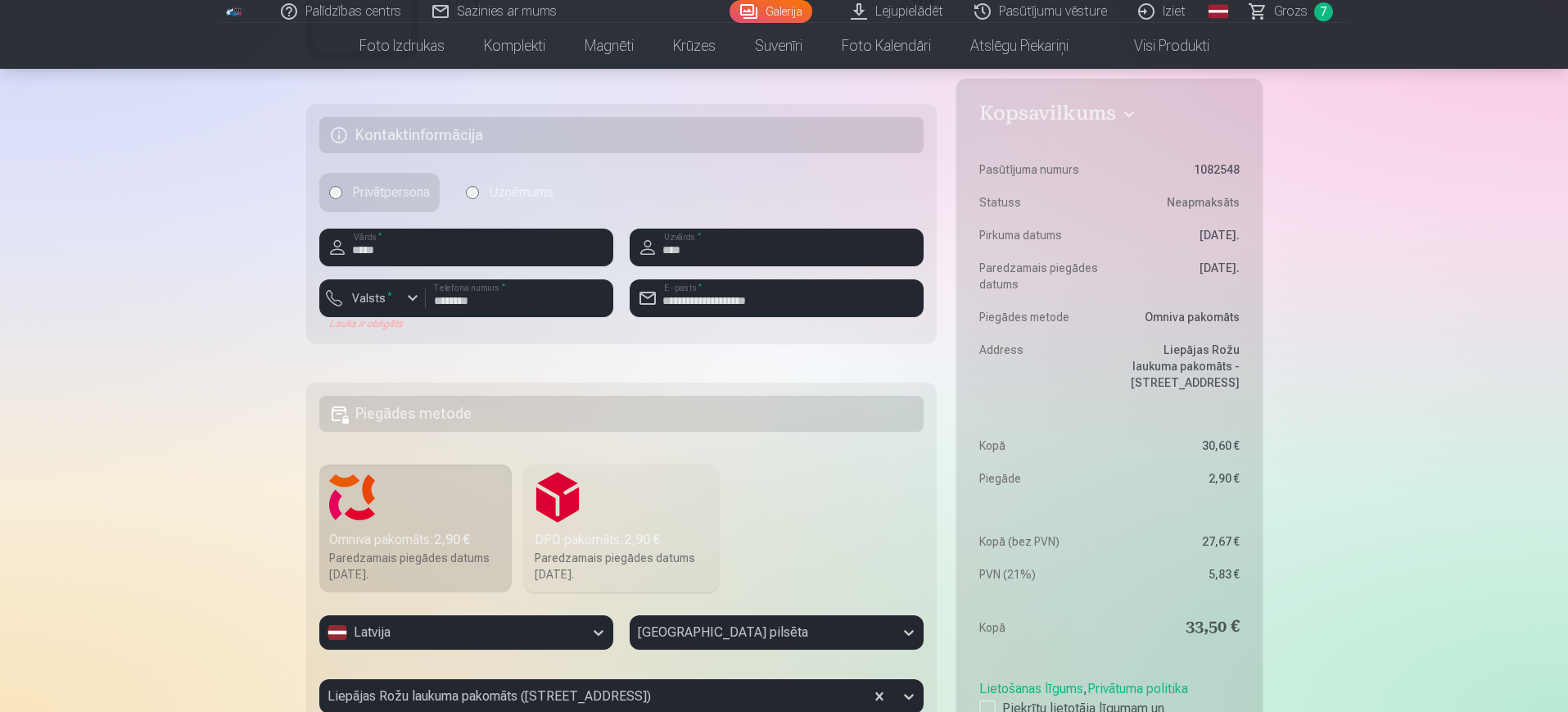 scroll, scrollTop: 1320, scrollLeft: 0, axis: vertical 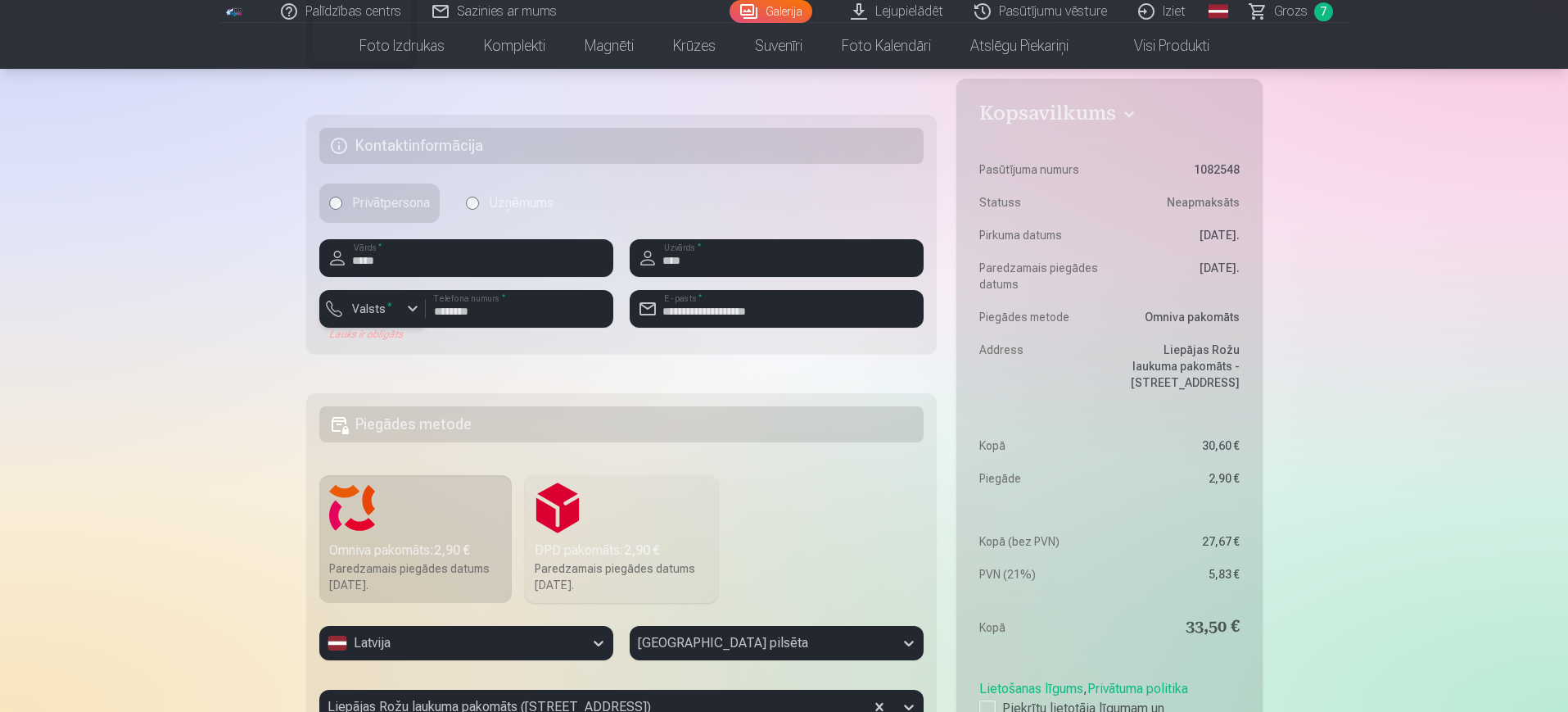 click at bounding box center [413, 309] 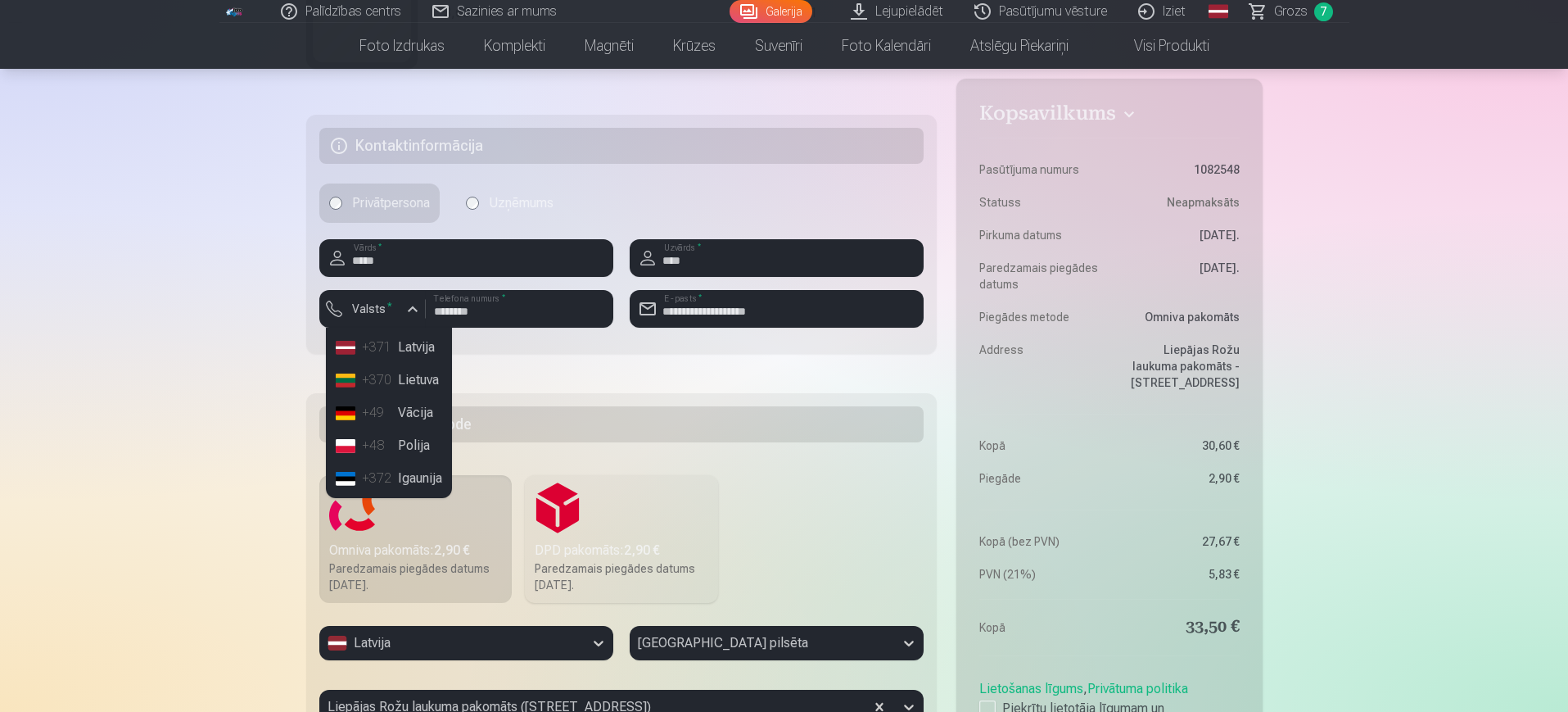 click on "+371 Latvija" at bounding box center (389, 347) 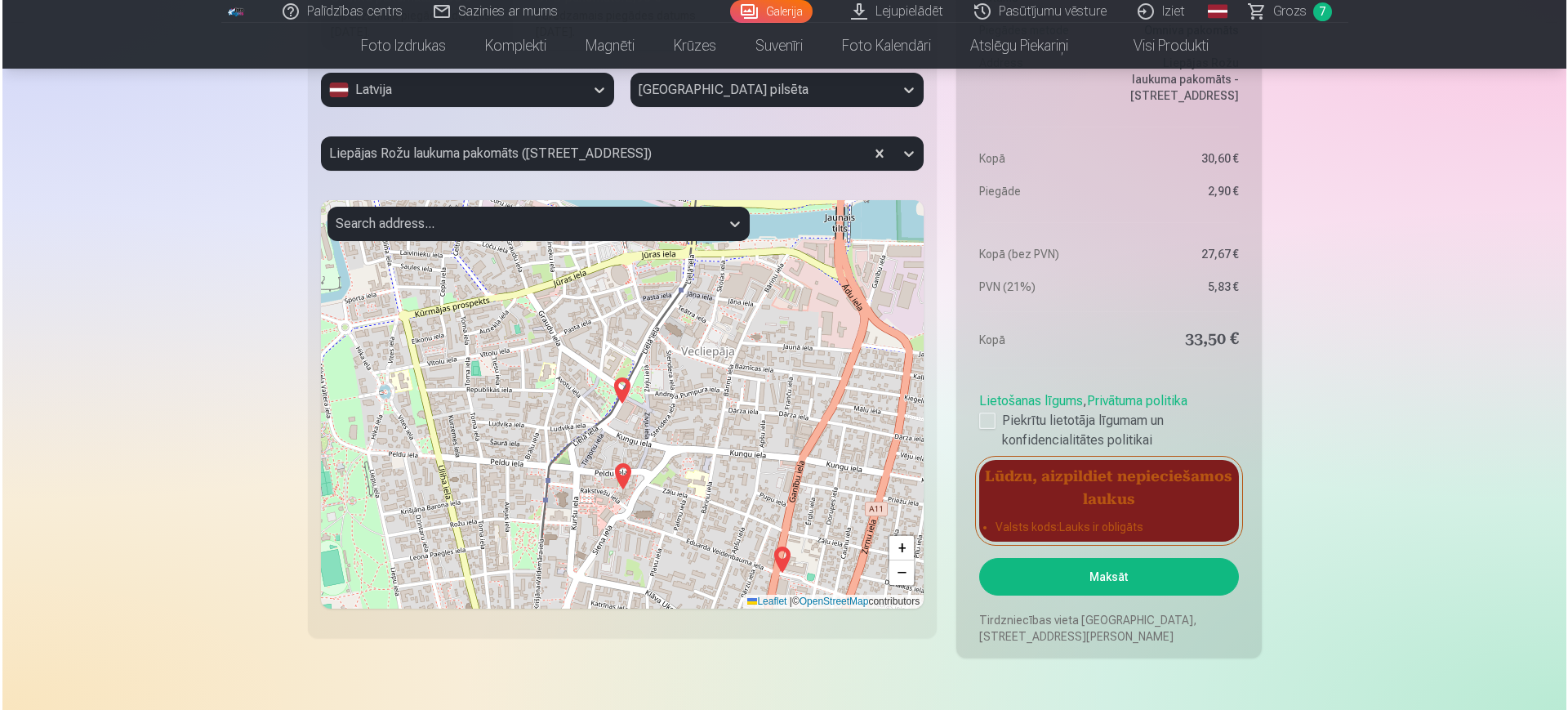 scroll, scrollTop: 1896, scrollLeft: 0, axis: vertical 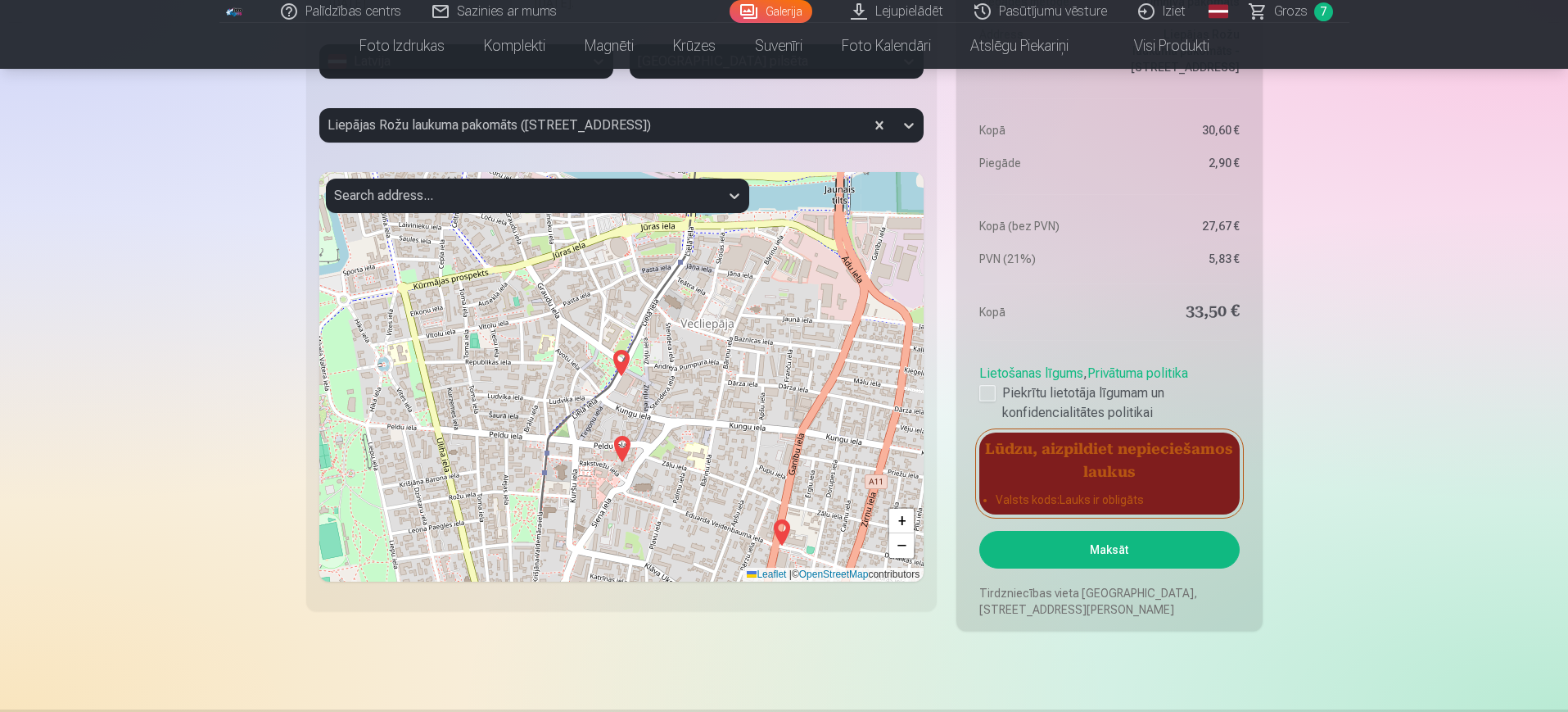 click on "Maksāt" at bounding box center (1109, 550) 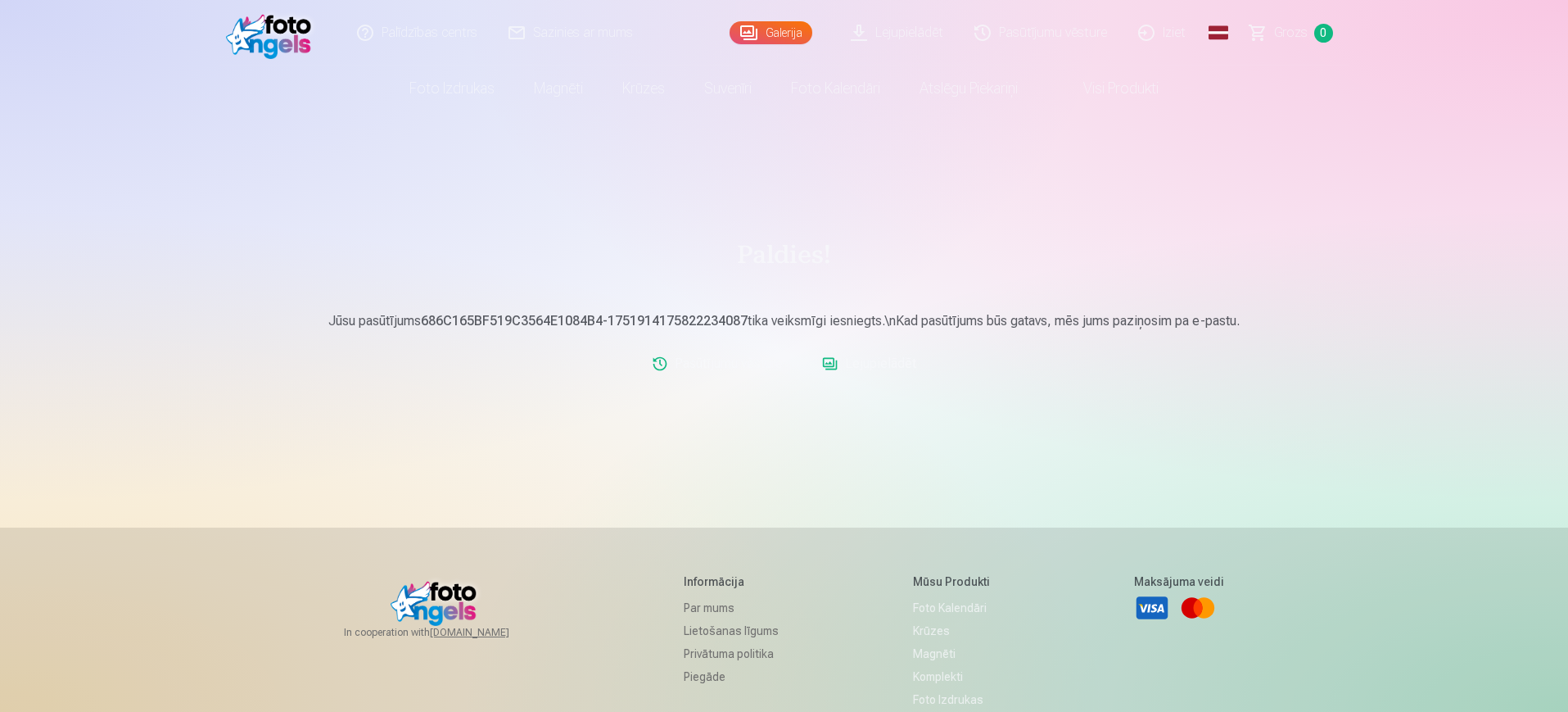 scroll, scrollTop: 0, scrollLeft: 0, axis: both 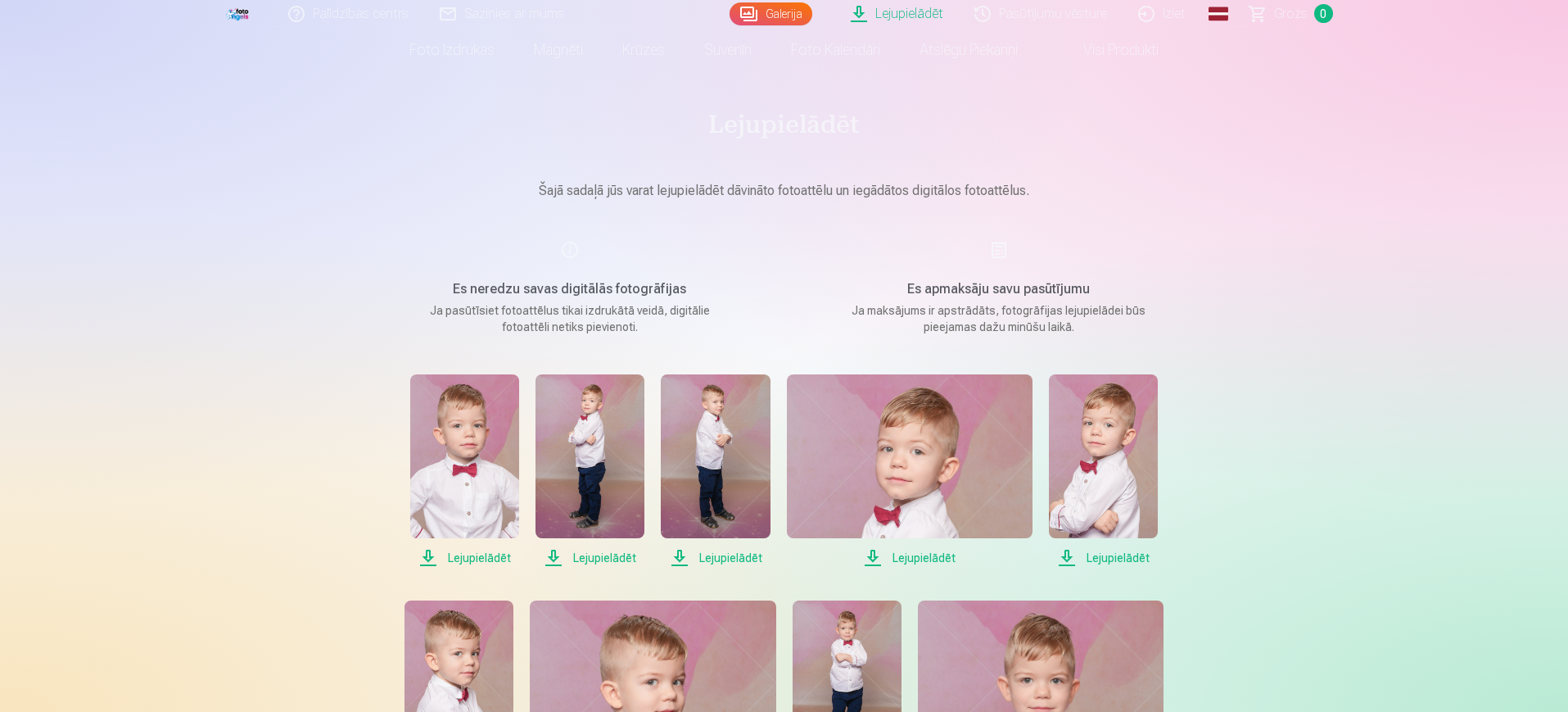 click on "Lejupielādēt" at bounding box center (464, 558) 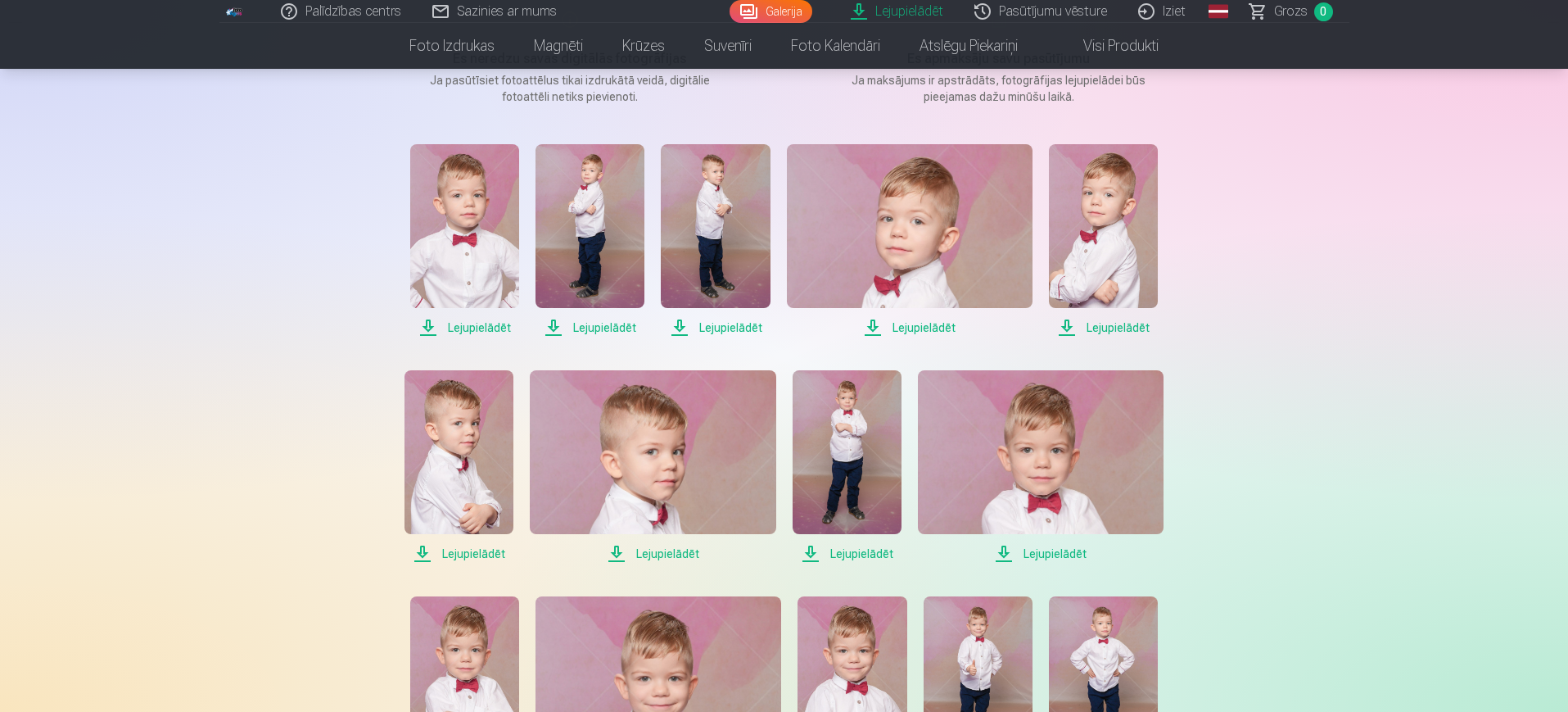scroll, scrollTop: 272, scrollLeft: 0, axis: vertical 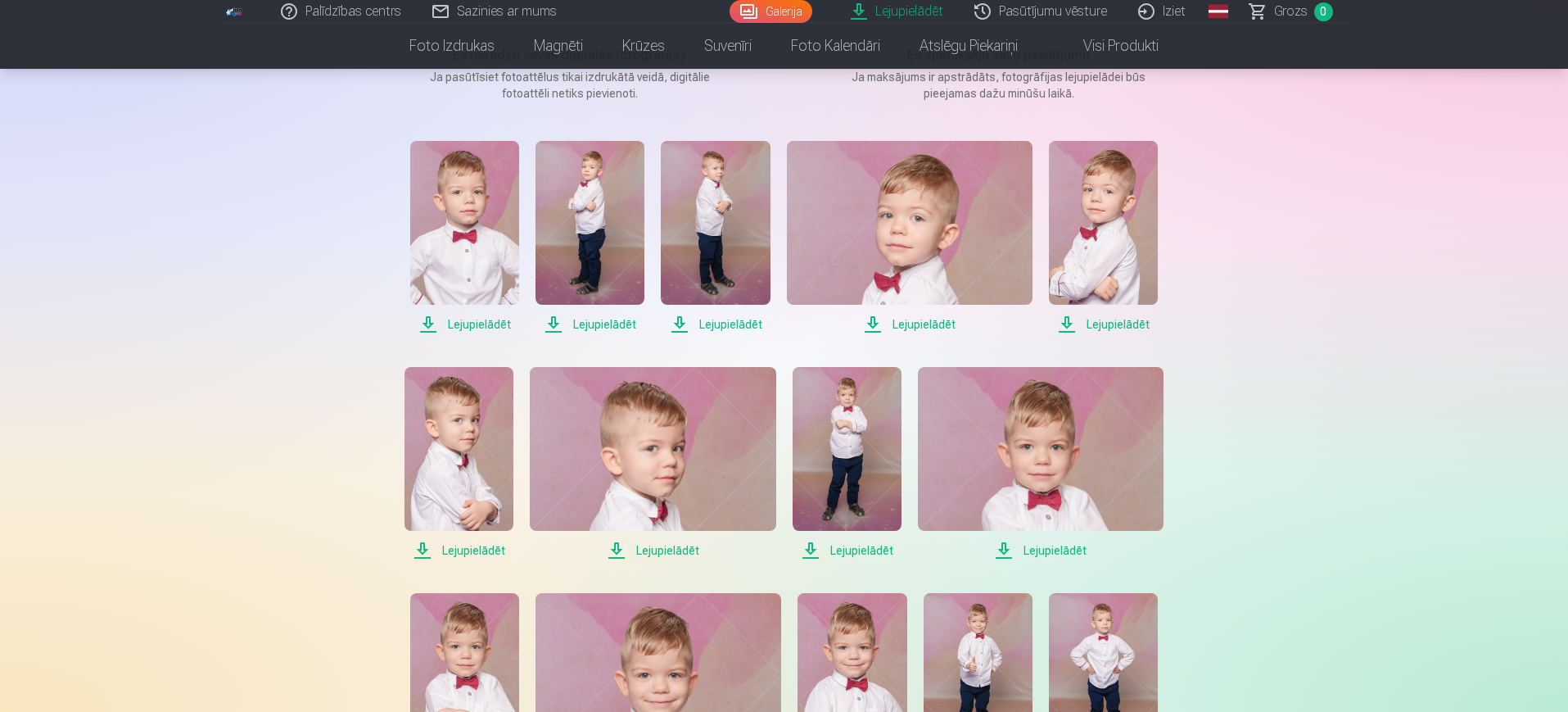 click at bounding box center (590, 223) 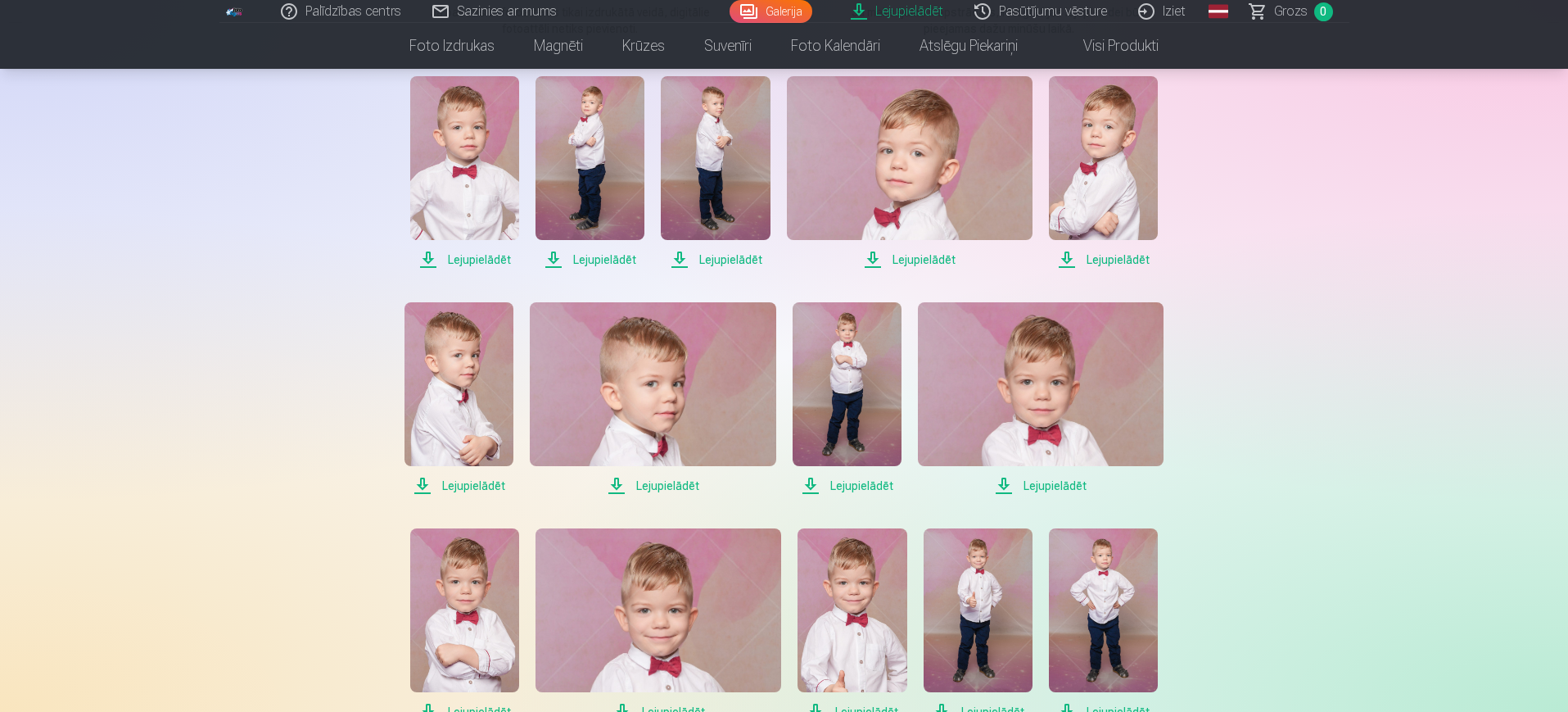 scroll, scrollTop: 356, scrollLeft: 0, axis: vertical 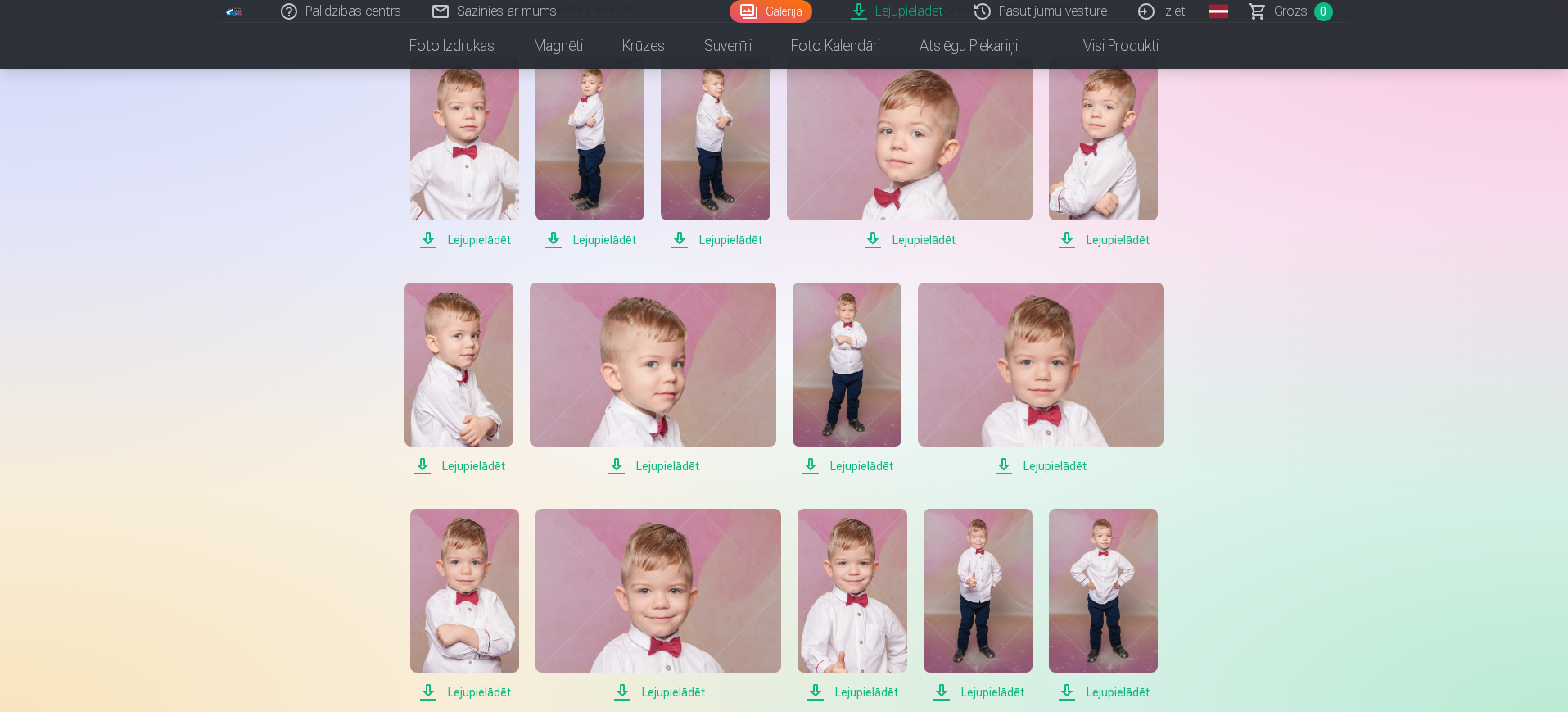 click on "Lejupielādēt" at bounding box center (459, 466) 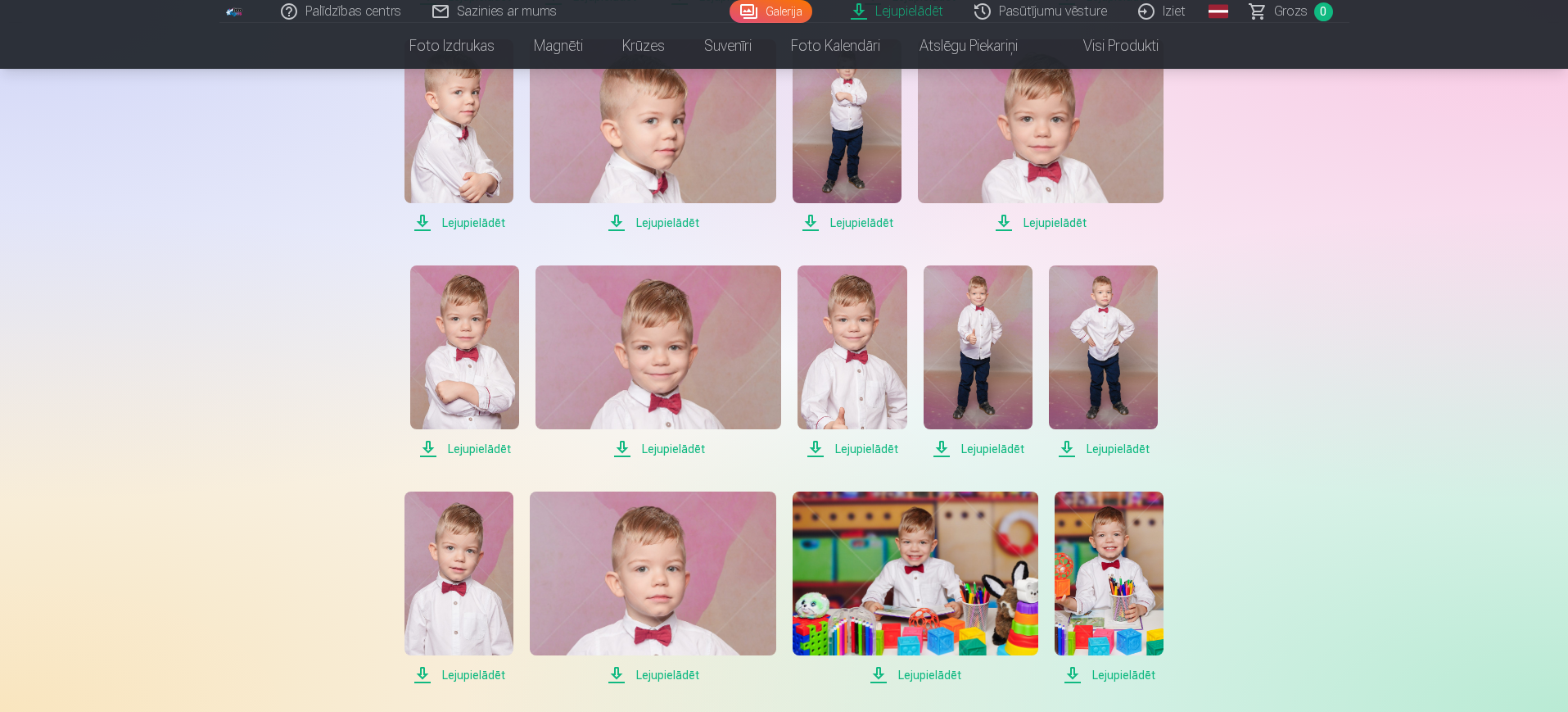 scroll, scrollTop: 602, scrollLeft: 0, axis: vertical 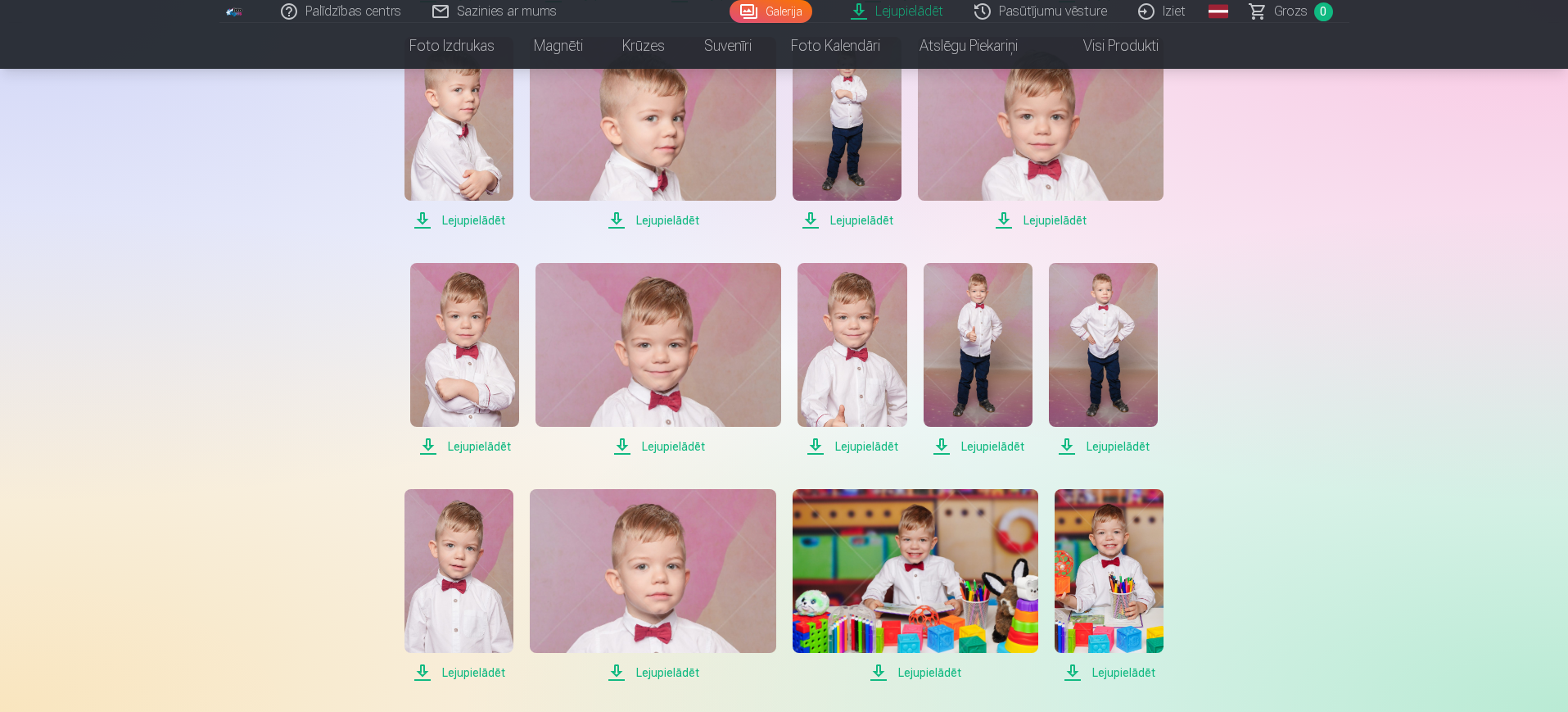 click on "Lejupielādēt" at bounding box center (852, 447) 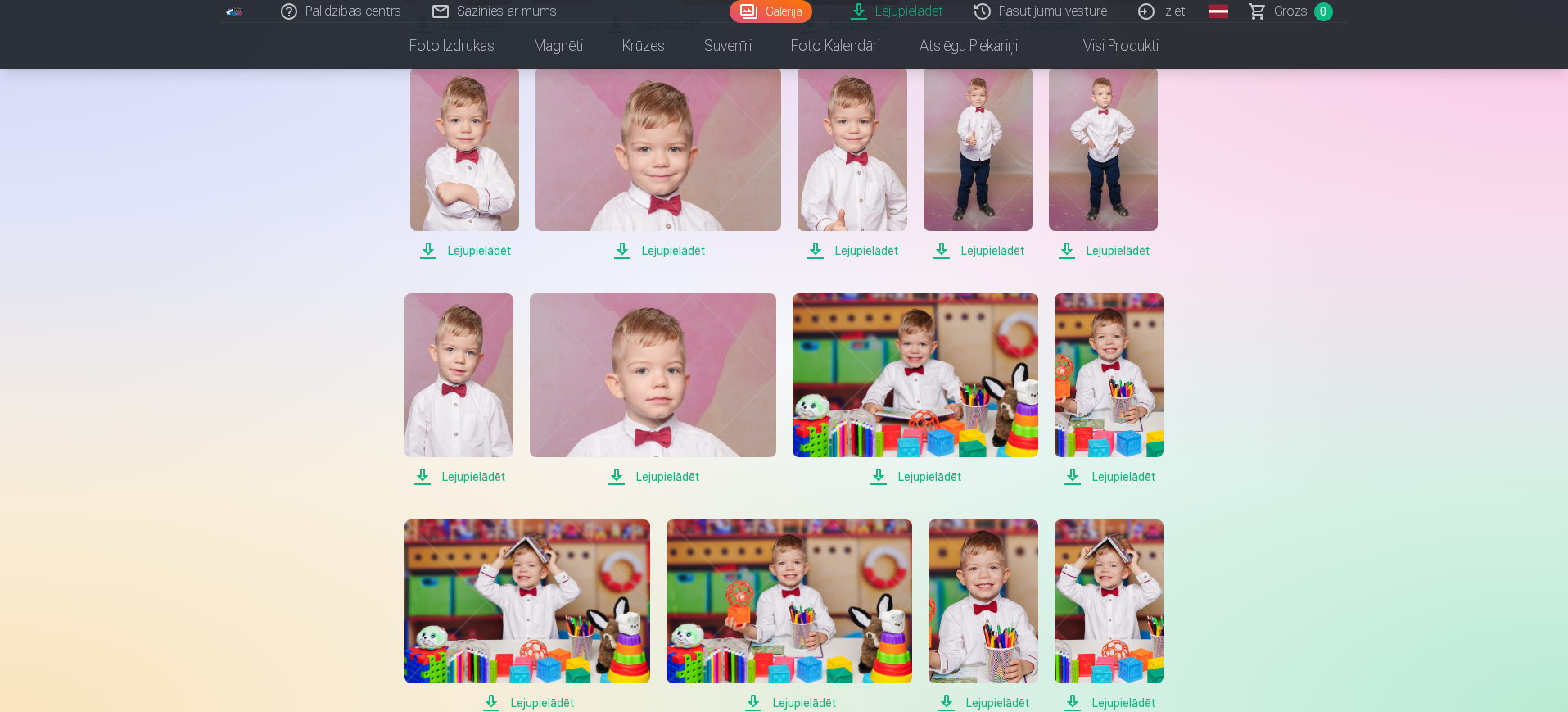scroll, scrollTop: 822, scrollLeft: 0, axis: vertical 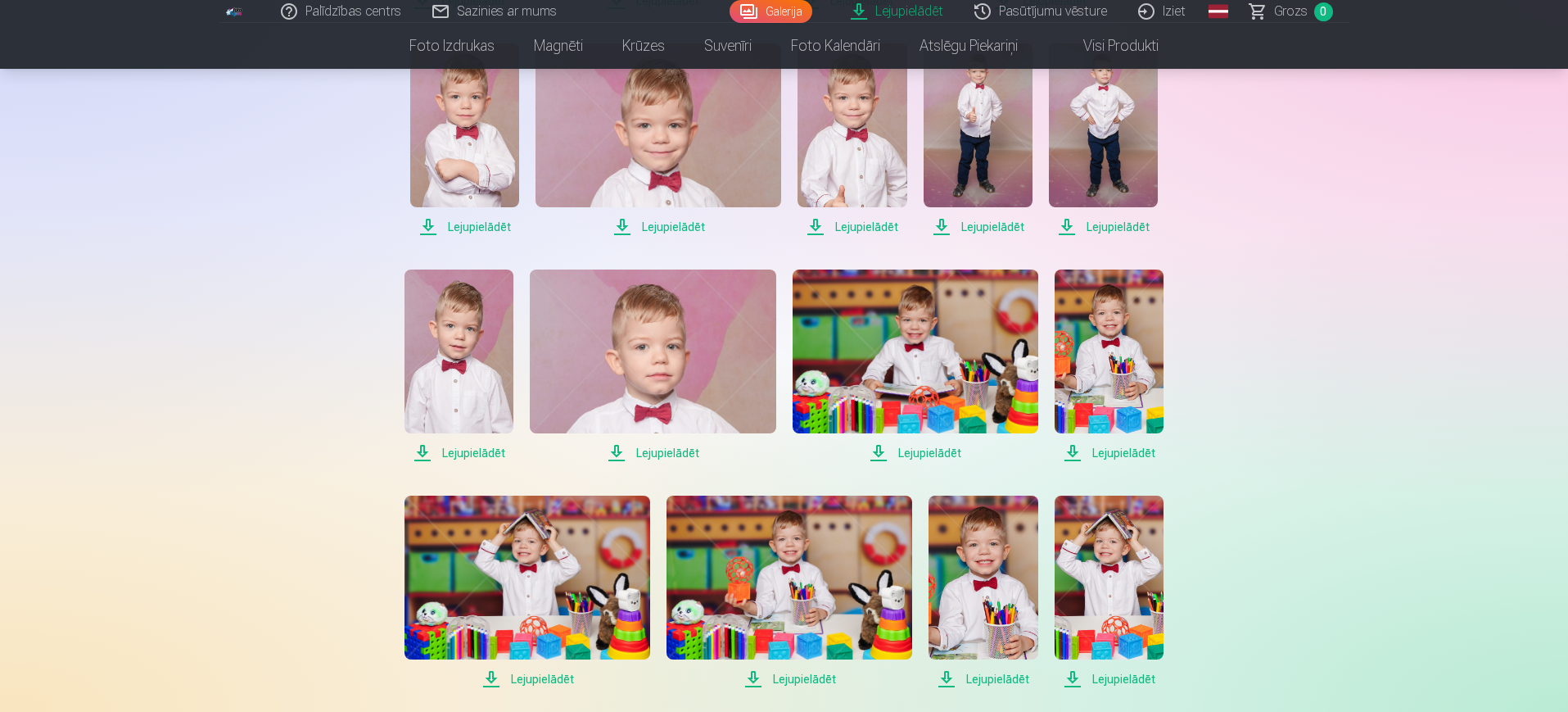 click on "Lejupielādēt" at bounding box center (527, 679) 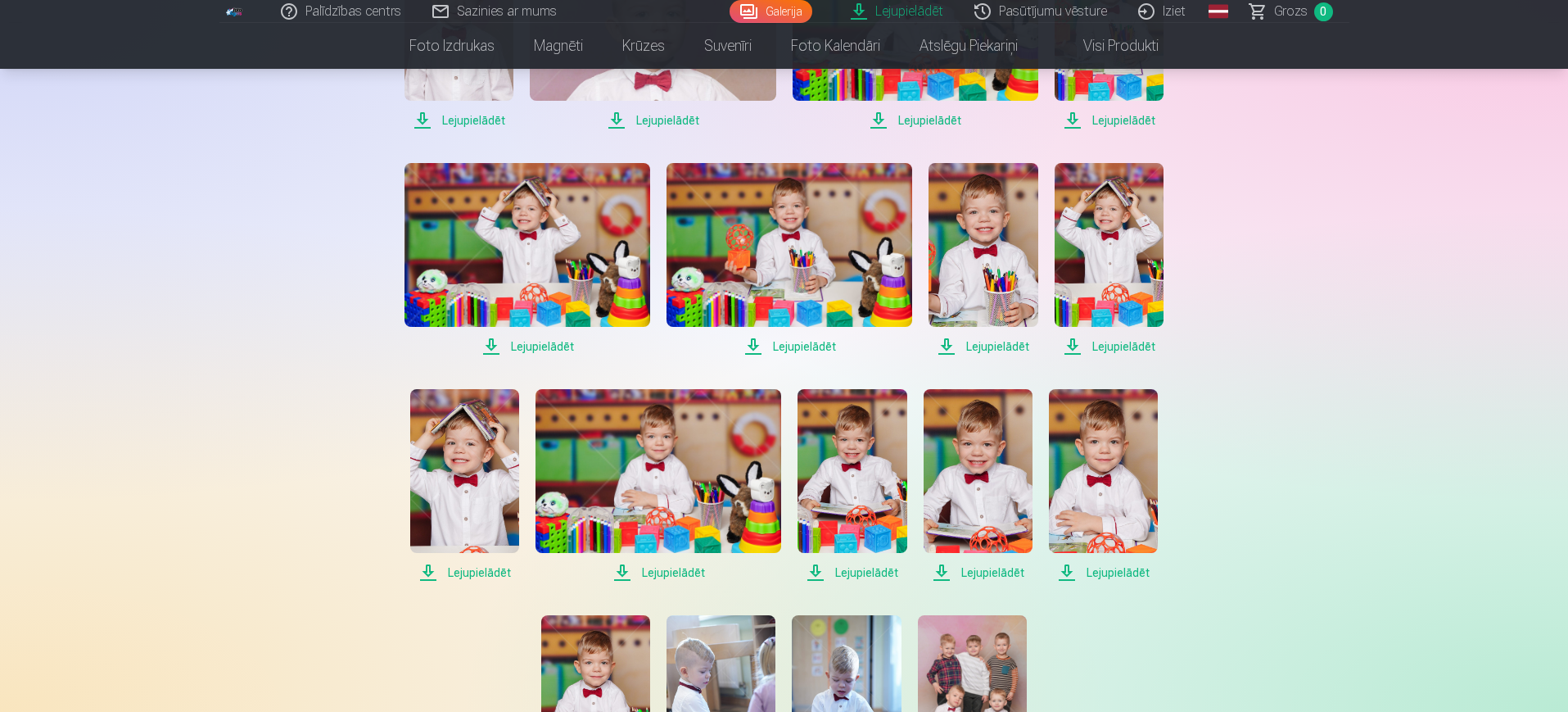 scroll, scrollTop: 1167, scrollLeft: 0, axis: vertical 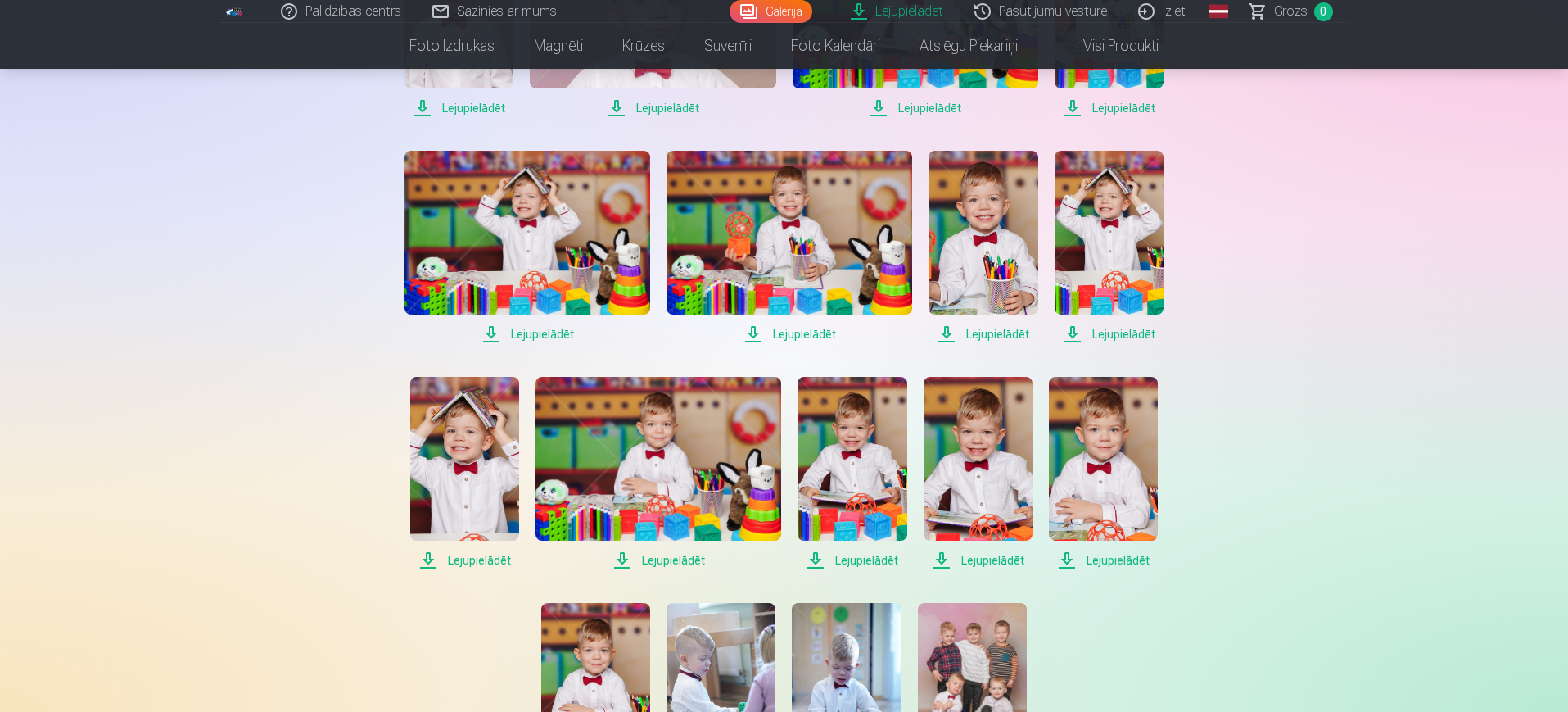 click on "Lejupielādēt" at bounding box center (658, 560) 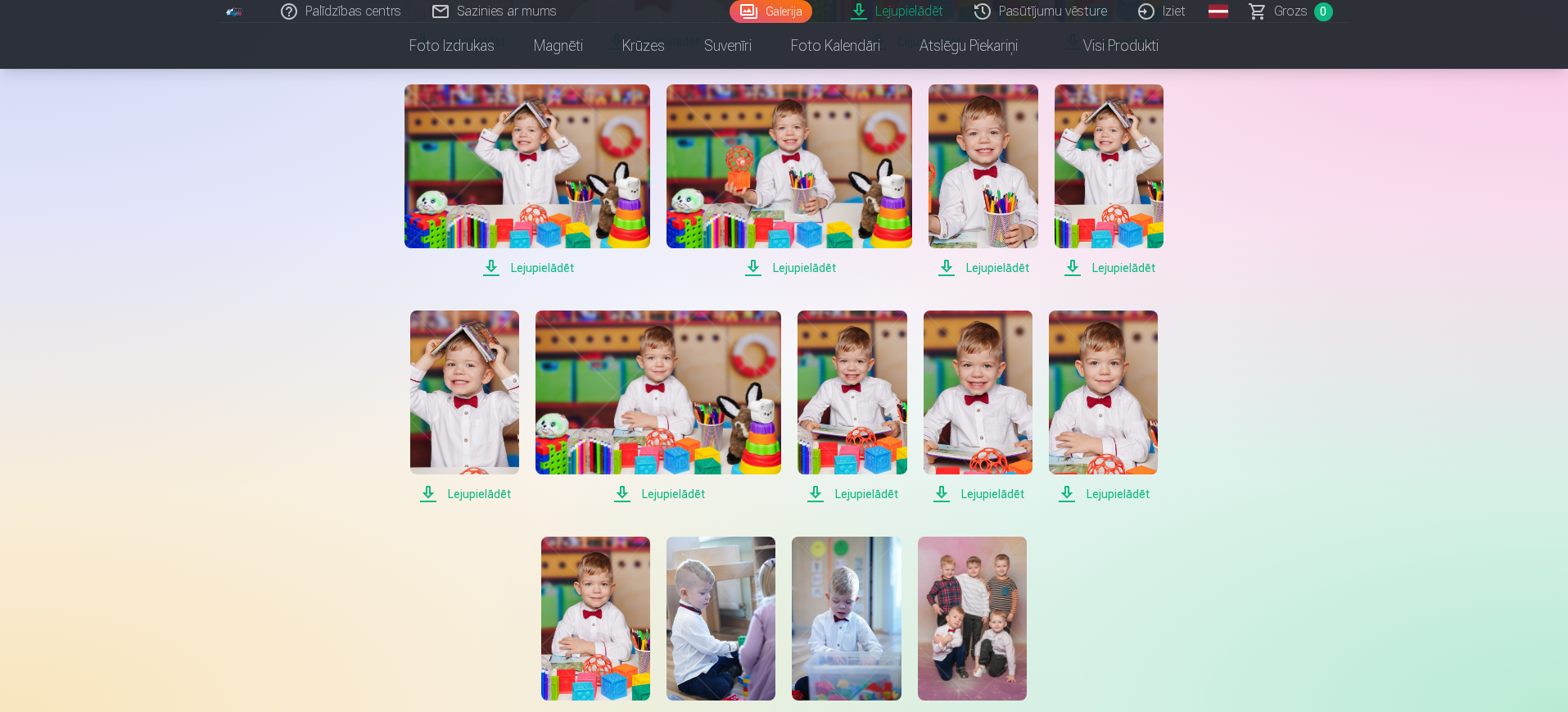 scroll, scrollTop: 1260, scrollLeft: 0, axis: vertical 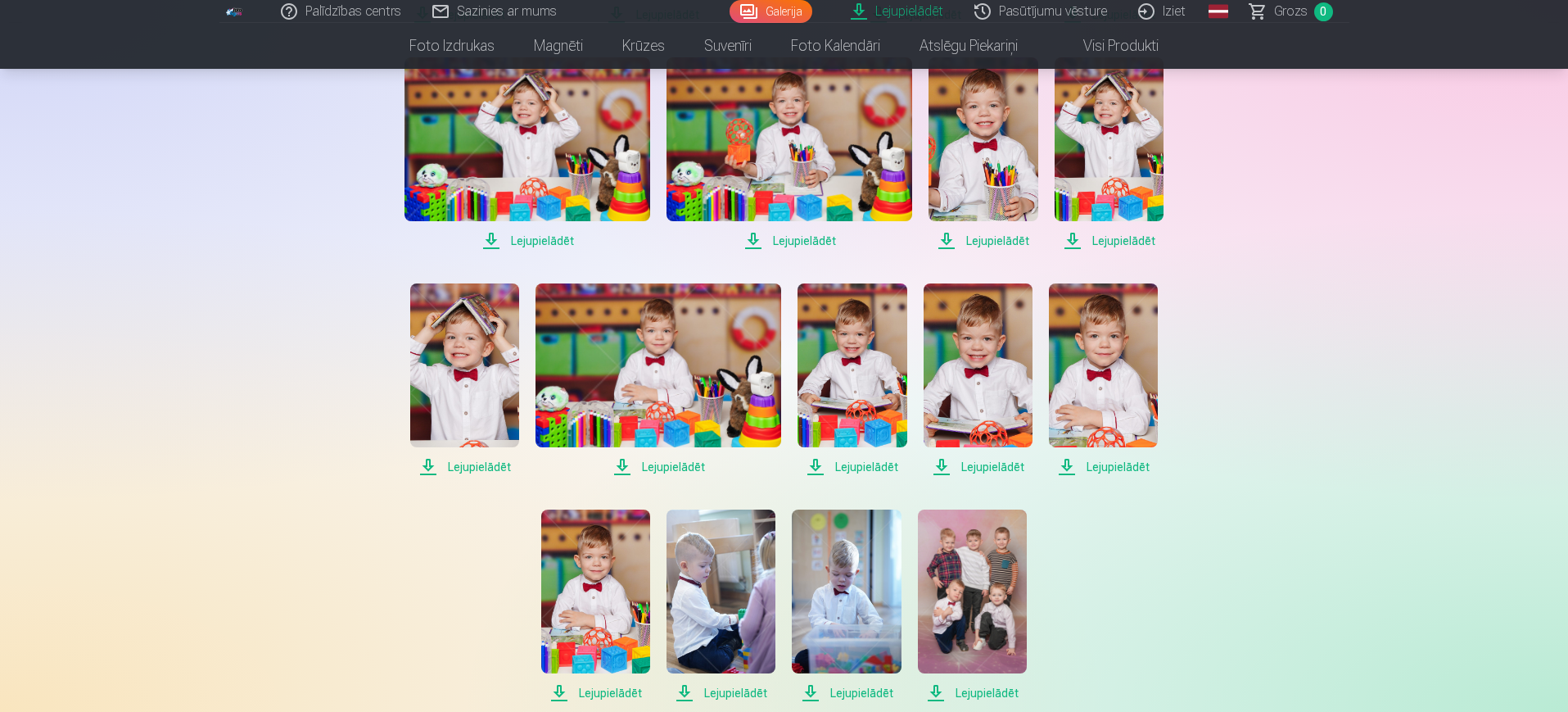 click on "Lejupielādēt" at bounding box center [658, 467] 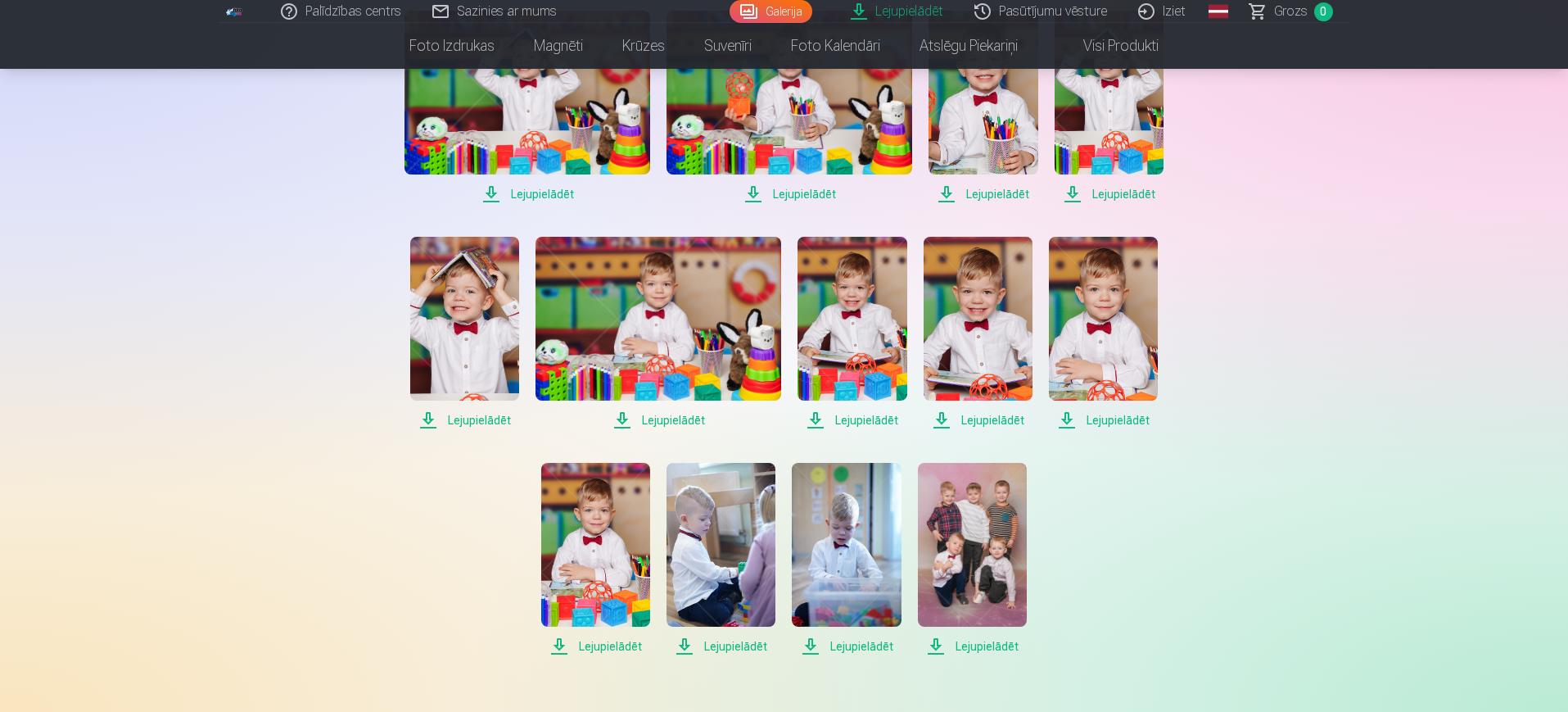 click on "Lejupielādēt" at bounding box center (972, 646) 